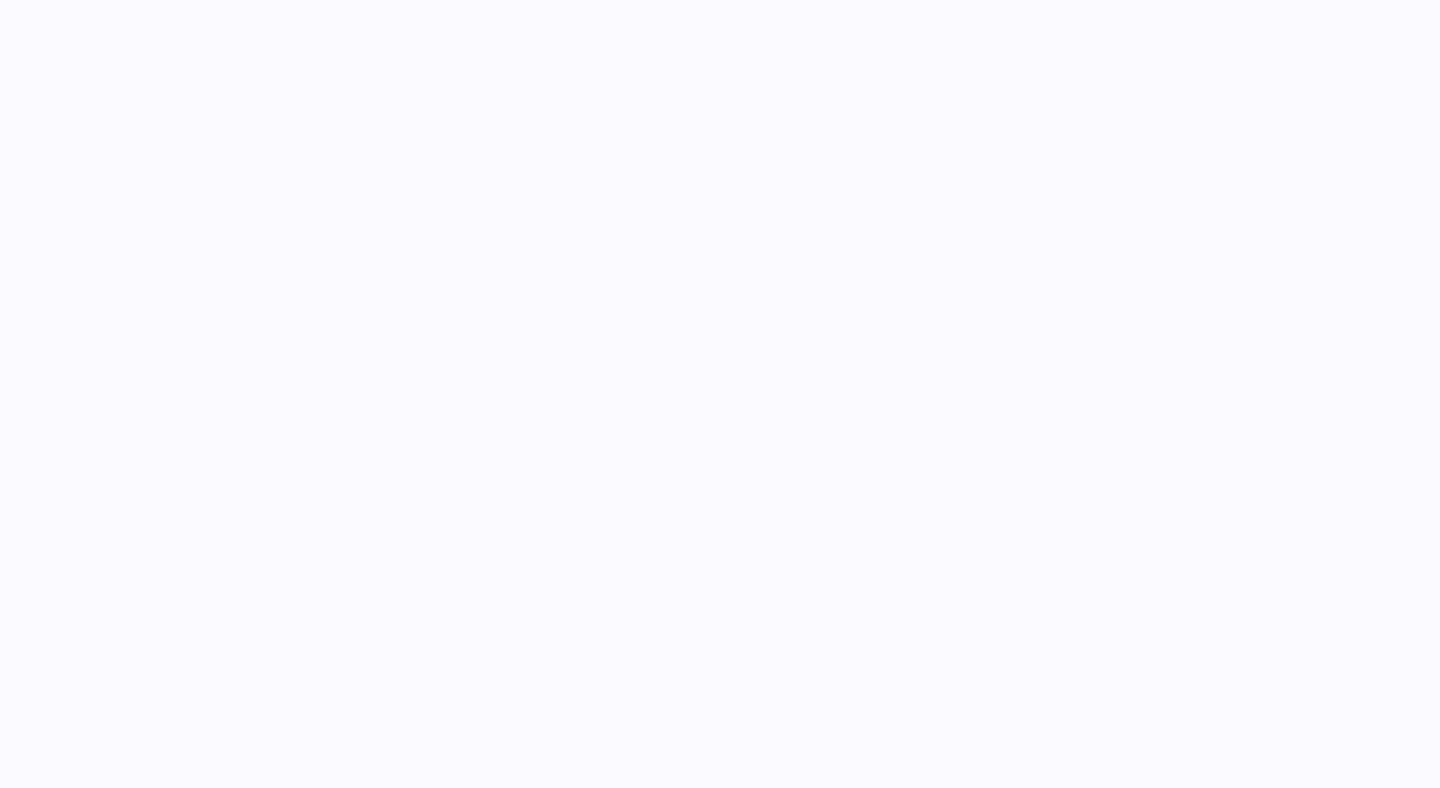 scroll, scrollTop: 0, scrollLeft: 0, axis: both 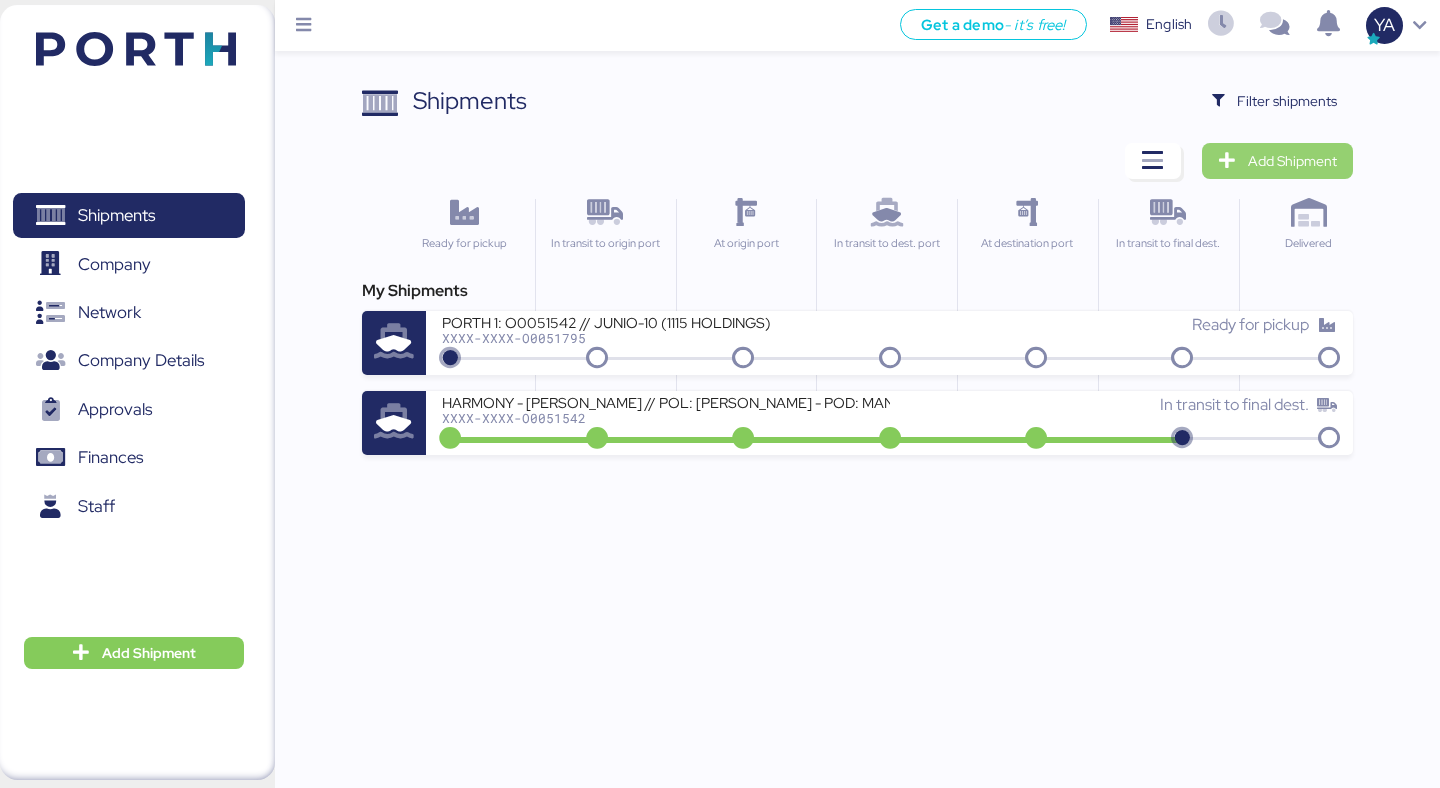 click on "Add Shipment" at bounding box center (1292, 161) 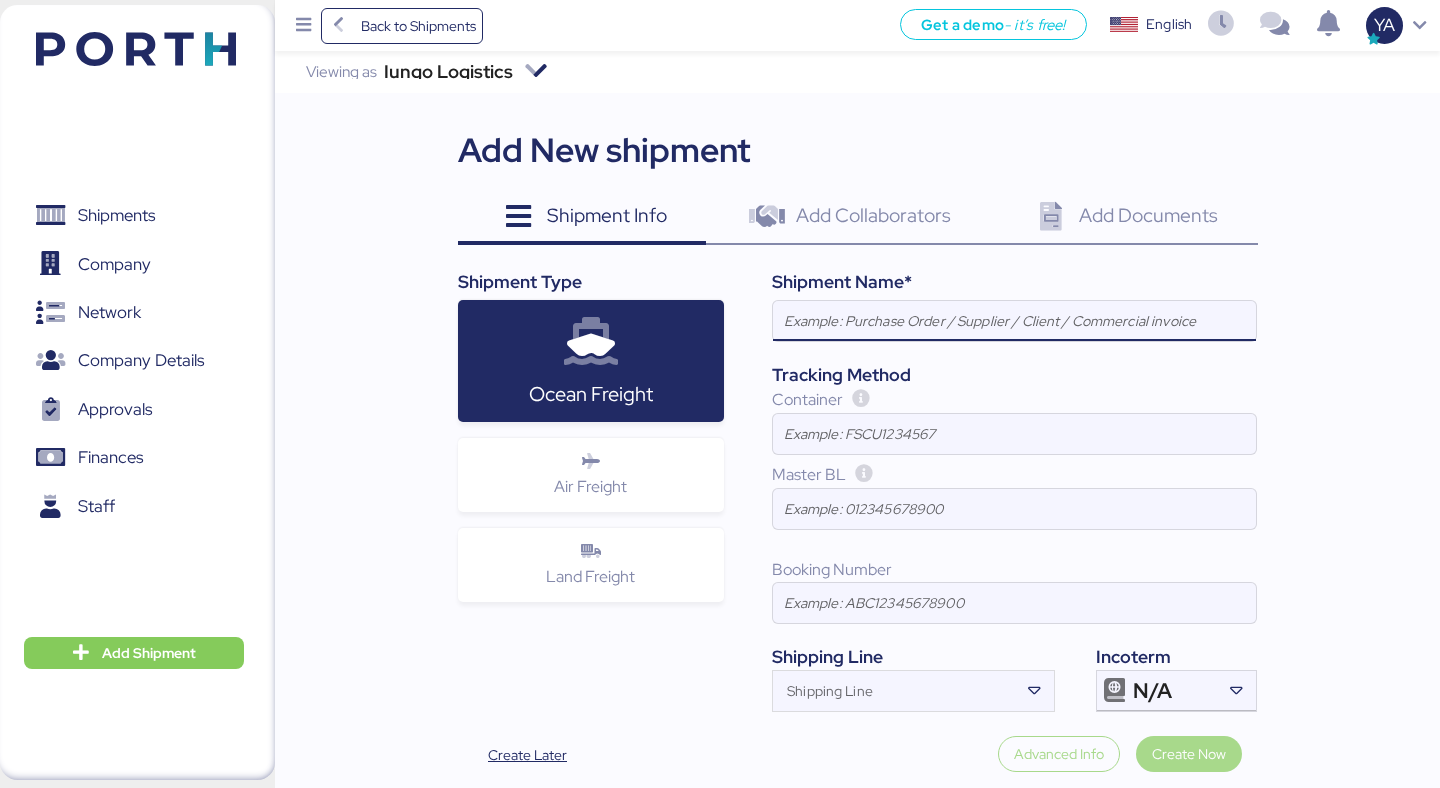 click at bounding box center [1014, 321] 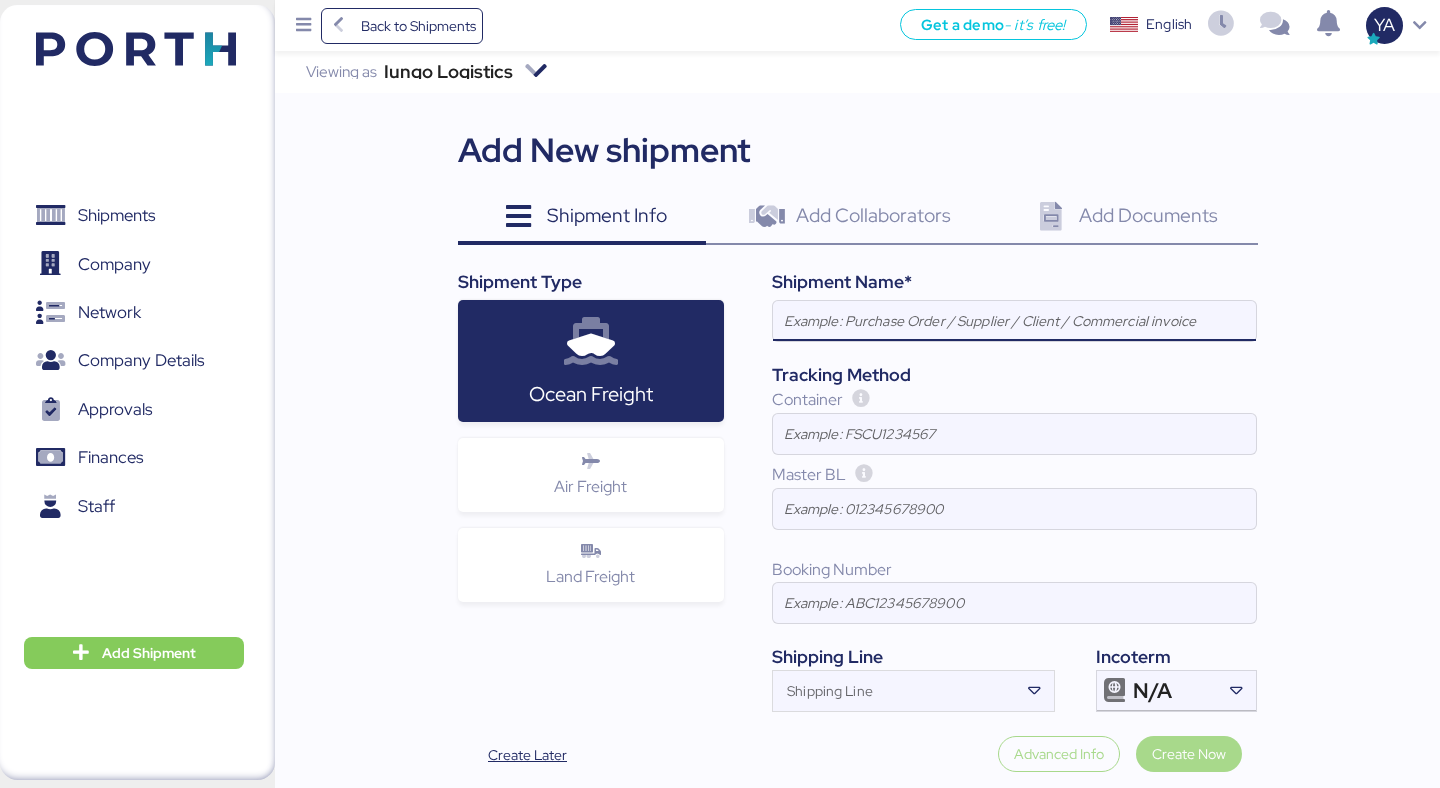 paste on "JIANGSU XIN BURNASIA - ADUALINK VMI // [GEOGRAPHIC_DATA] - [GEOGRAPHIC_DATA] // MBL: 142501994605 - HBL: BYKS25061836SE" 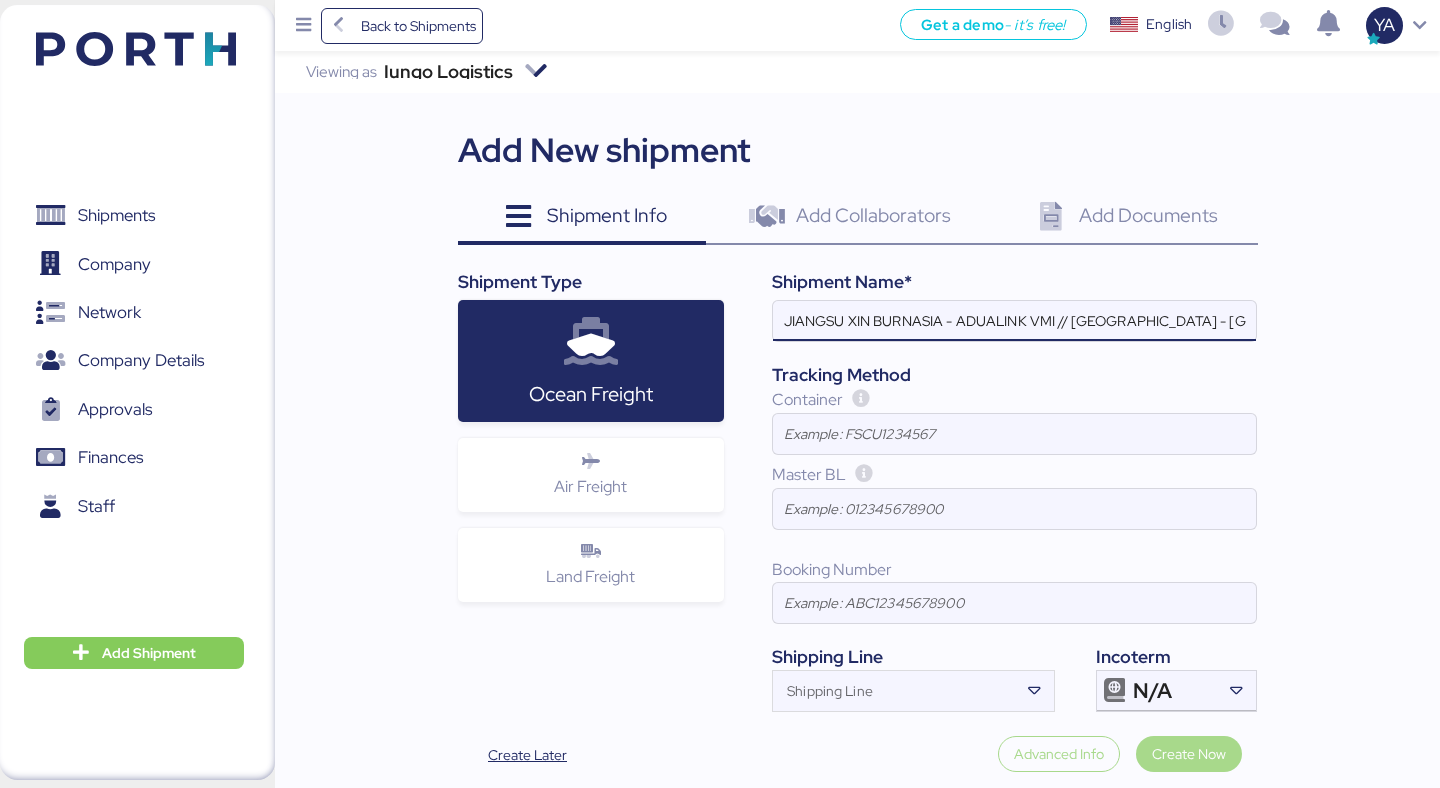 scroll, scrollTop: 0, scrollLeft: 316, axis: horizontal 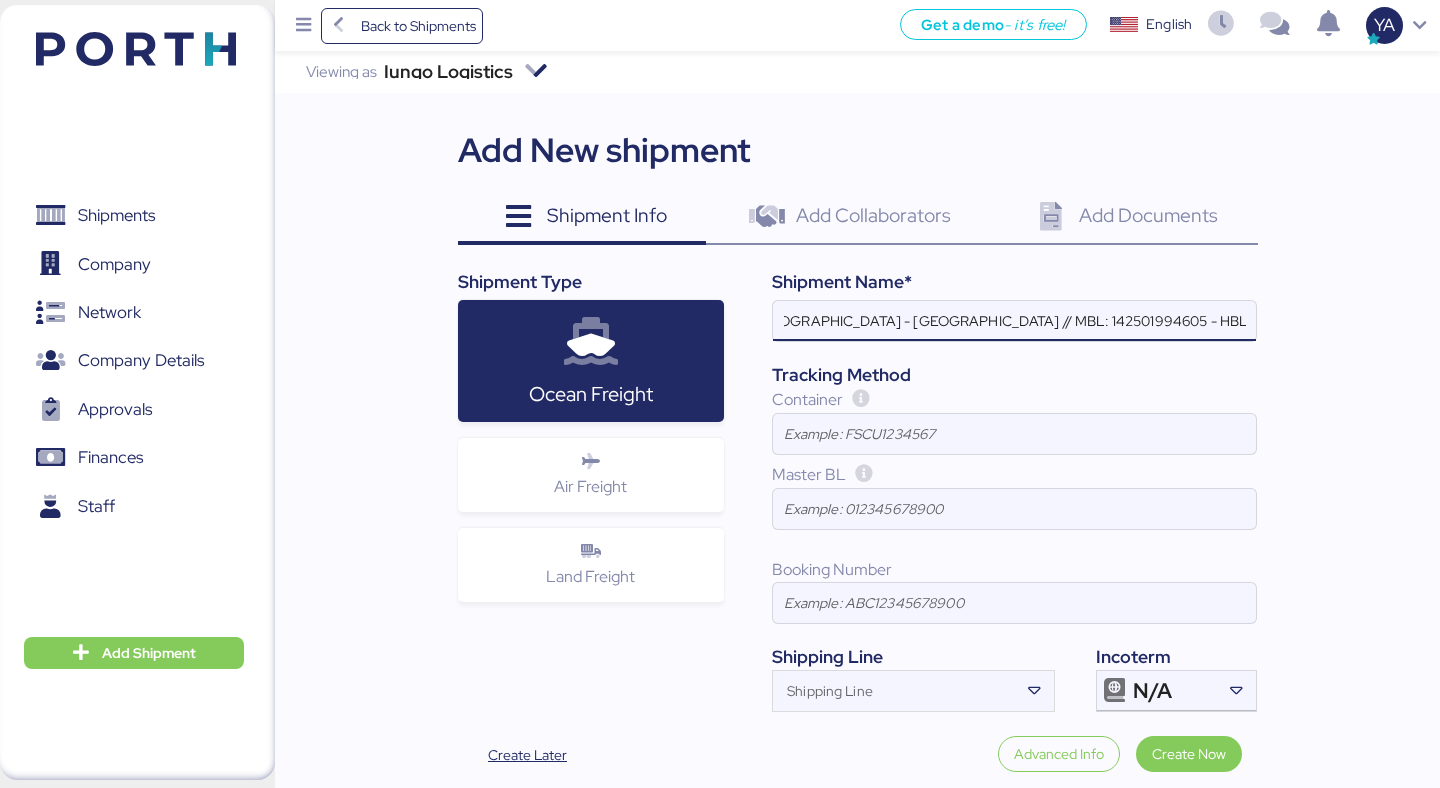 click on "JIANGSU XIN BURNASIA - ADUALINK VMI // [GEOGRAPHIC_DATA] - [GEOGRAPHIC_DATA] // MBL: 142501994605 - HBL: BYKS25061836SE" at bounding box center (1014, 321) 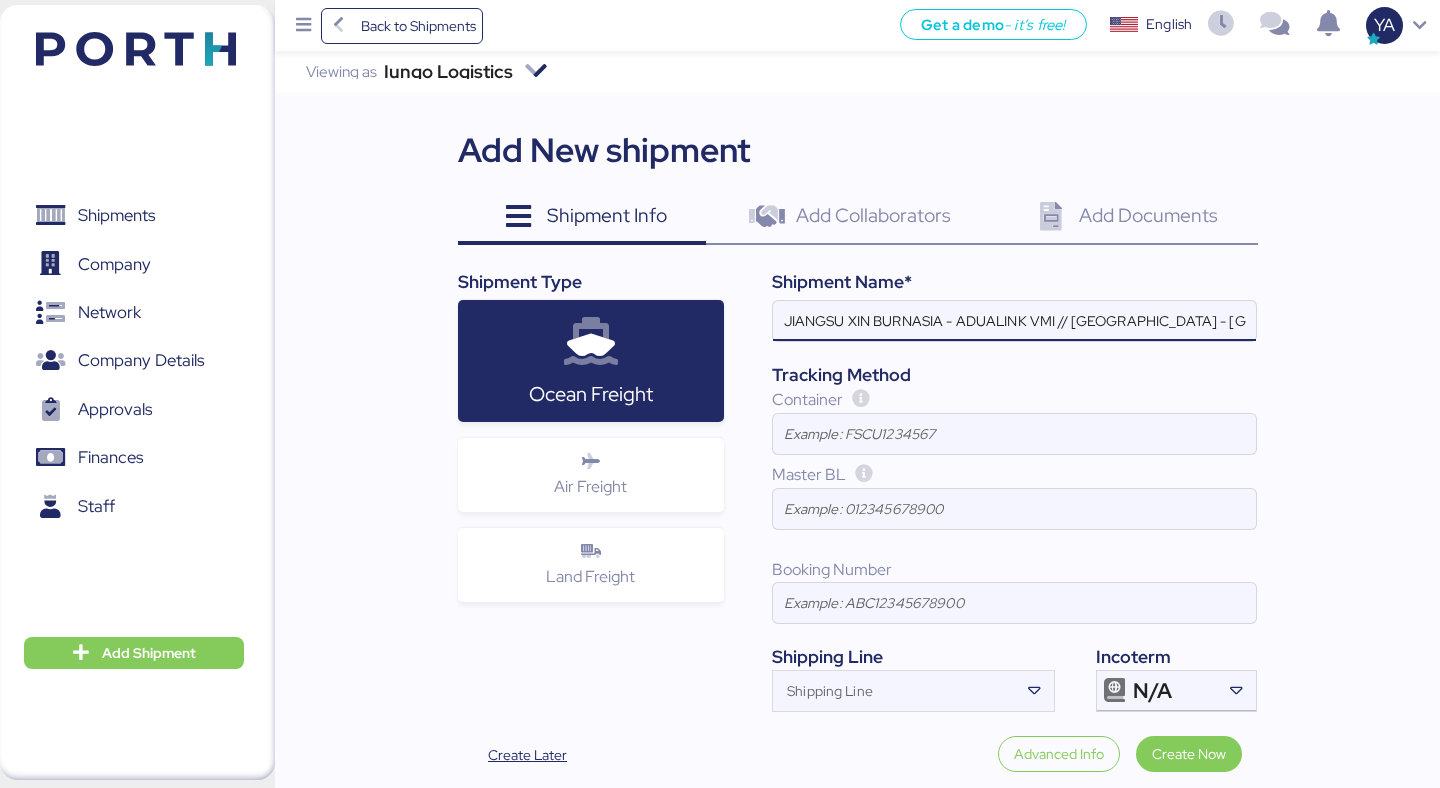 click on "JIANGSU XIN BURNASIA - ADUALINK VMI // [GEOGRAPHIC_DATA] - [GEOGRAPHIC_DATA] // MBL: 142501994605 - HBL: BYKS25061836SE" at bounding box center [1014, 321] 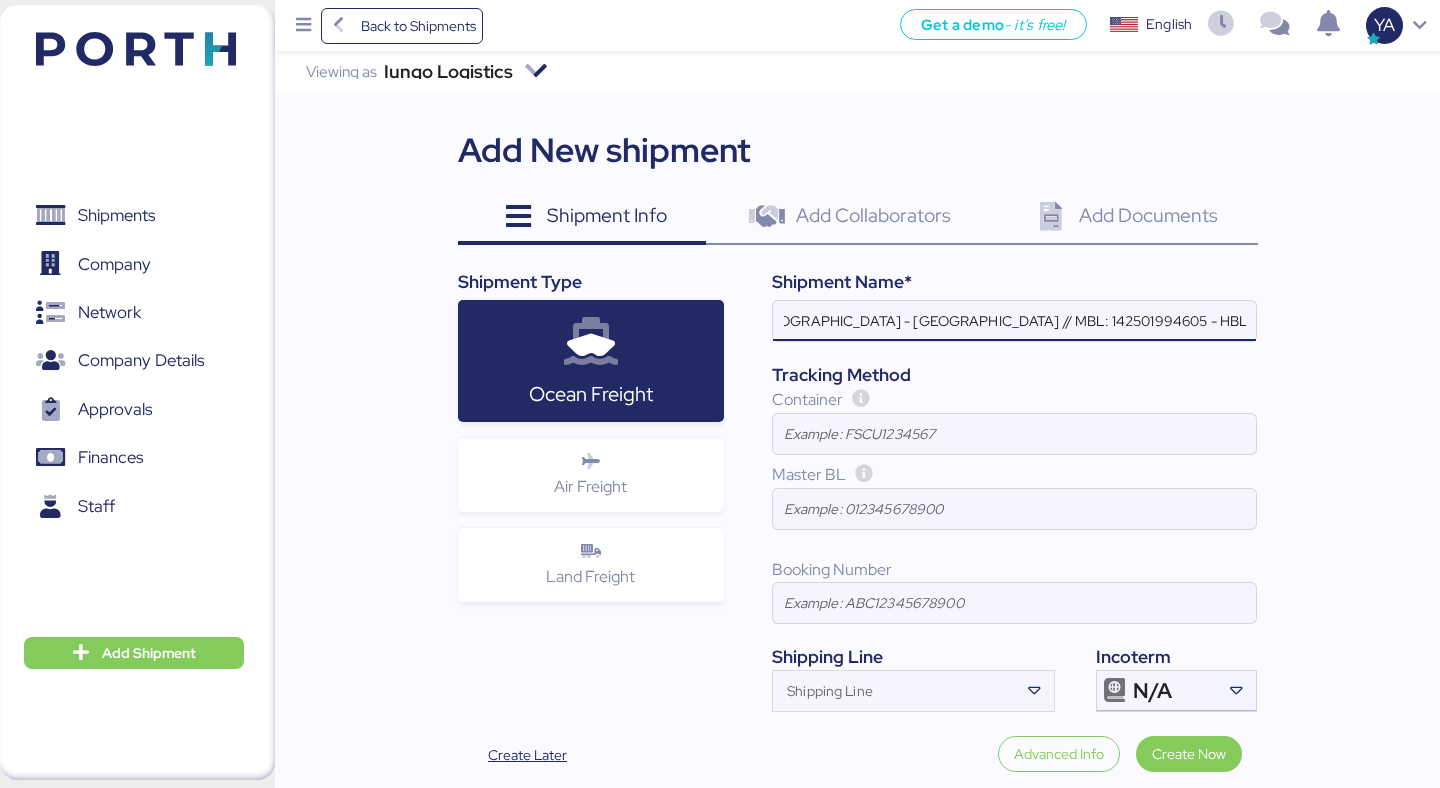 click on "JIANGSU XIN BURNASIA - ADUALINK VMI // [GEOGRAPHIC_DATA] - [GEOGRAPHIC_DATA] // MBL: 142501994605 - HBL: BYKS25061836SE" at bounding box center [1014, 321] 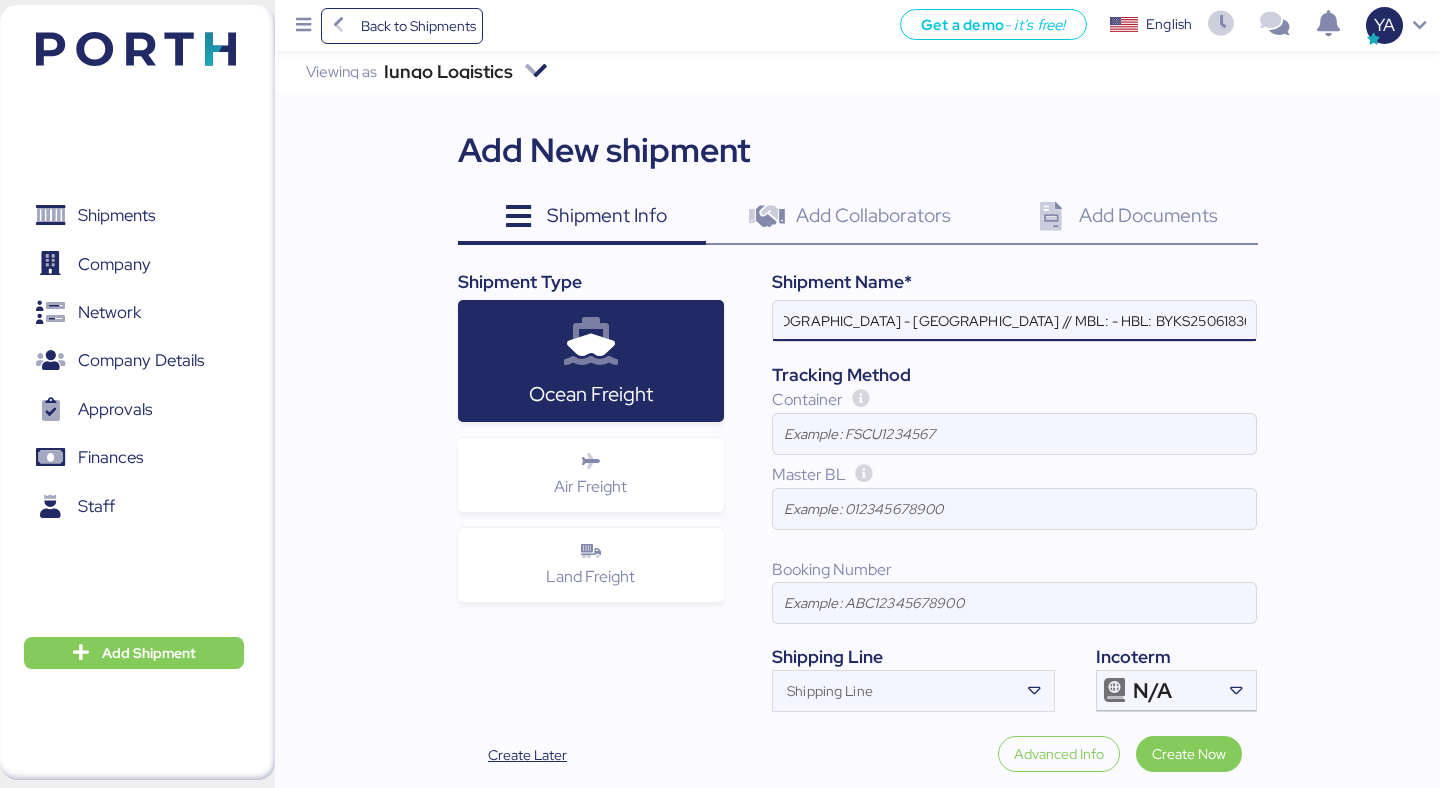scroll, scrollTop: 0, scrollLeft: 217, axis: horizontal 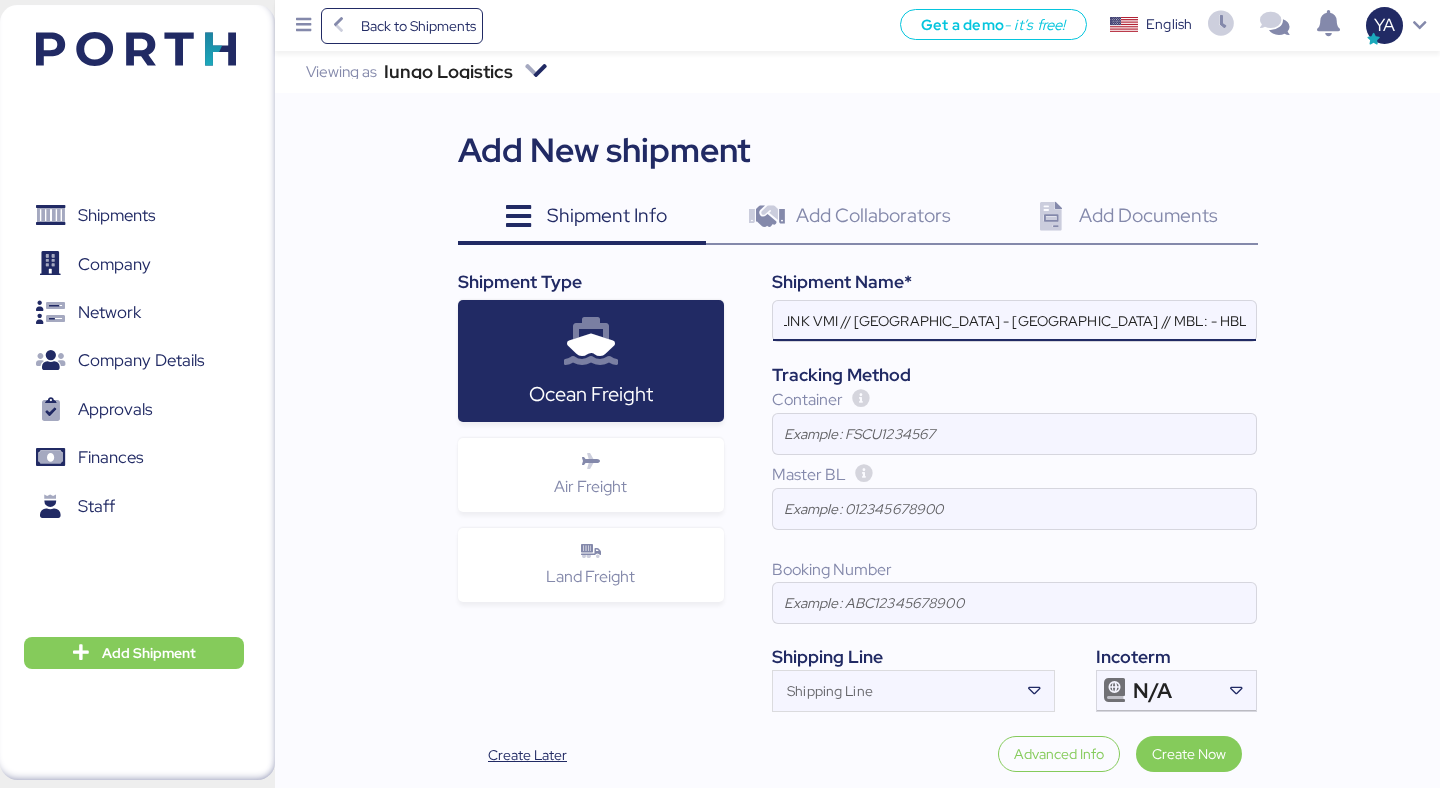 click on "JIANGSU XIN BURNASIA - ADUALINK VMI // SHANGHAI - MANZANILLO // MBL: - HBL: BYKS25061836SE" at bounding box center [1014, 321] 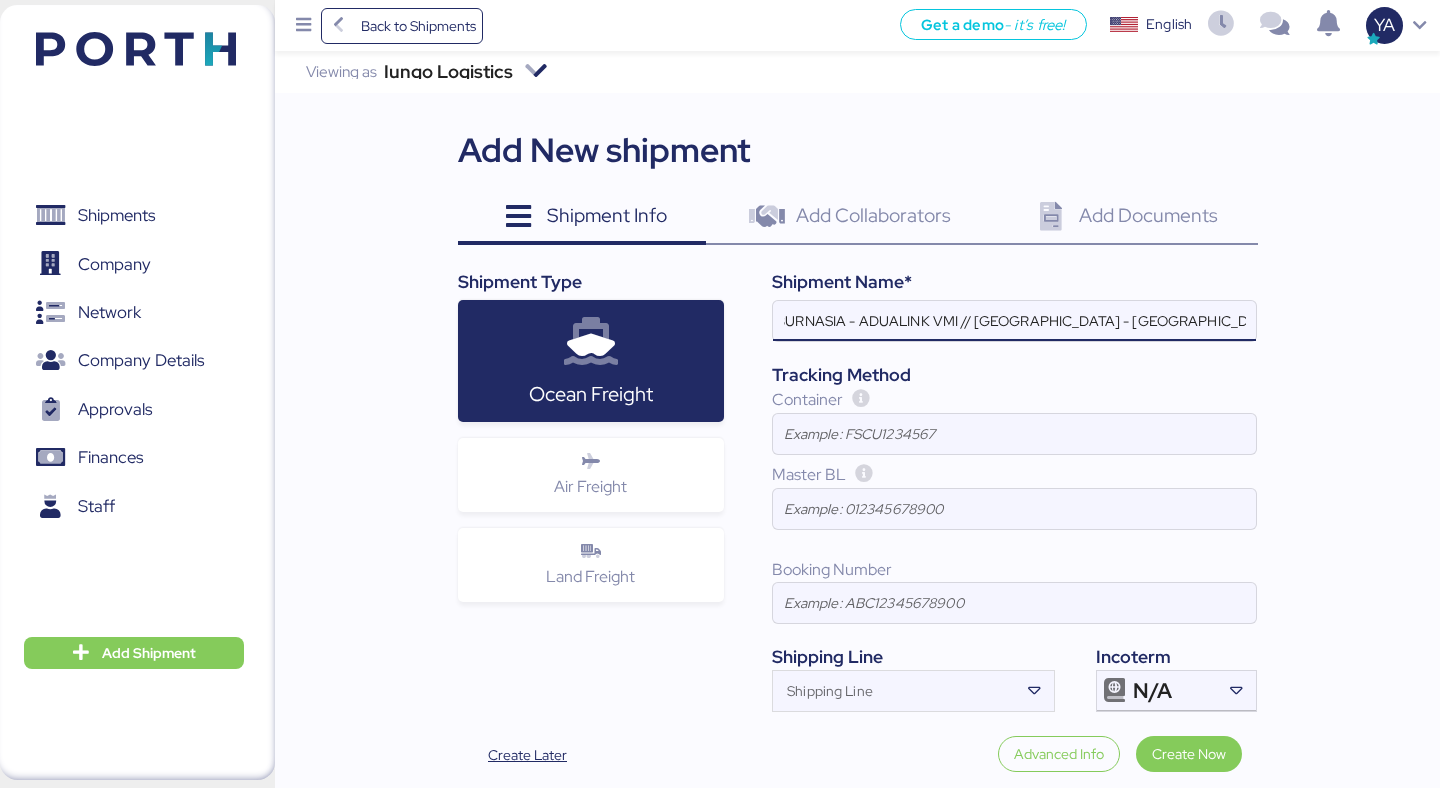 scroll, scrollTop: 0, scrollLeft: 100, axis: horizontal 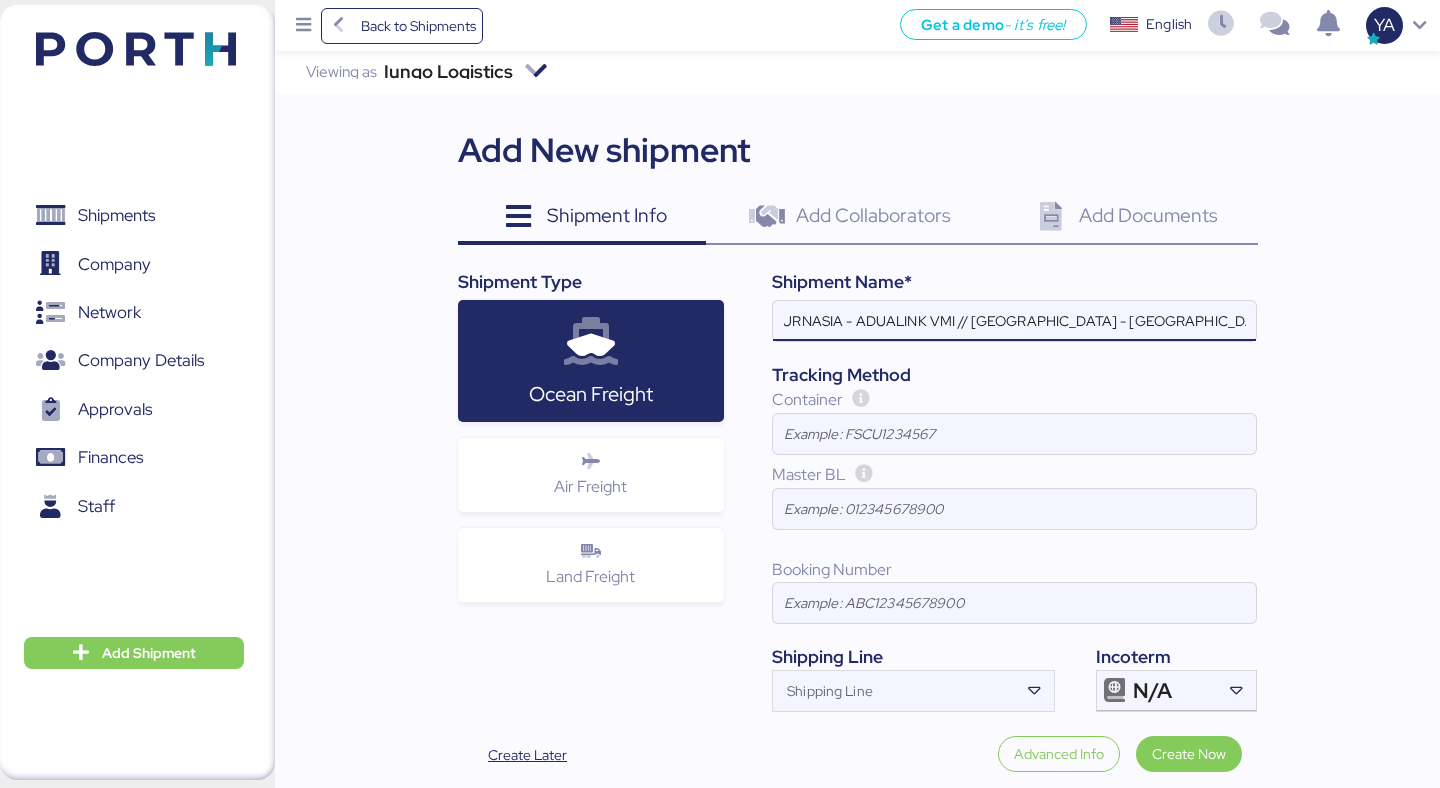click on "JIANGSU XIN BURNASIA - ADUALINK VMI // SHANGHAI - MANZANILLO // MBL: - HBL:" at bounding box center (1014, 321) 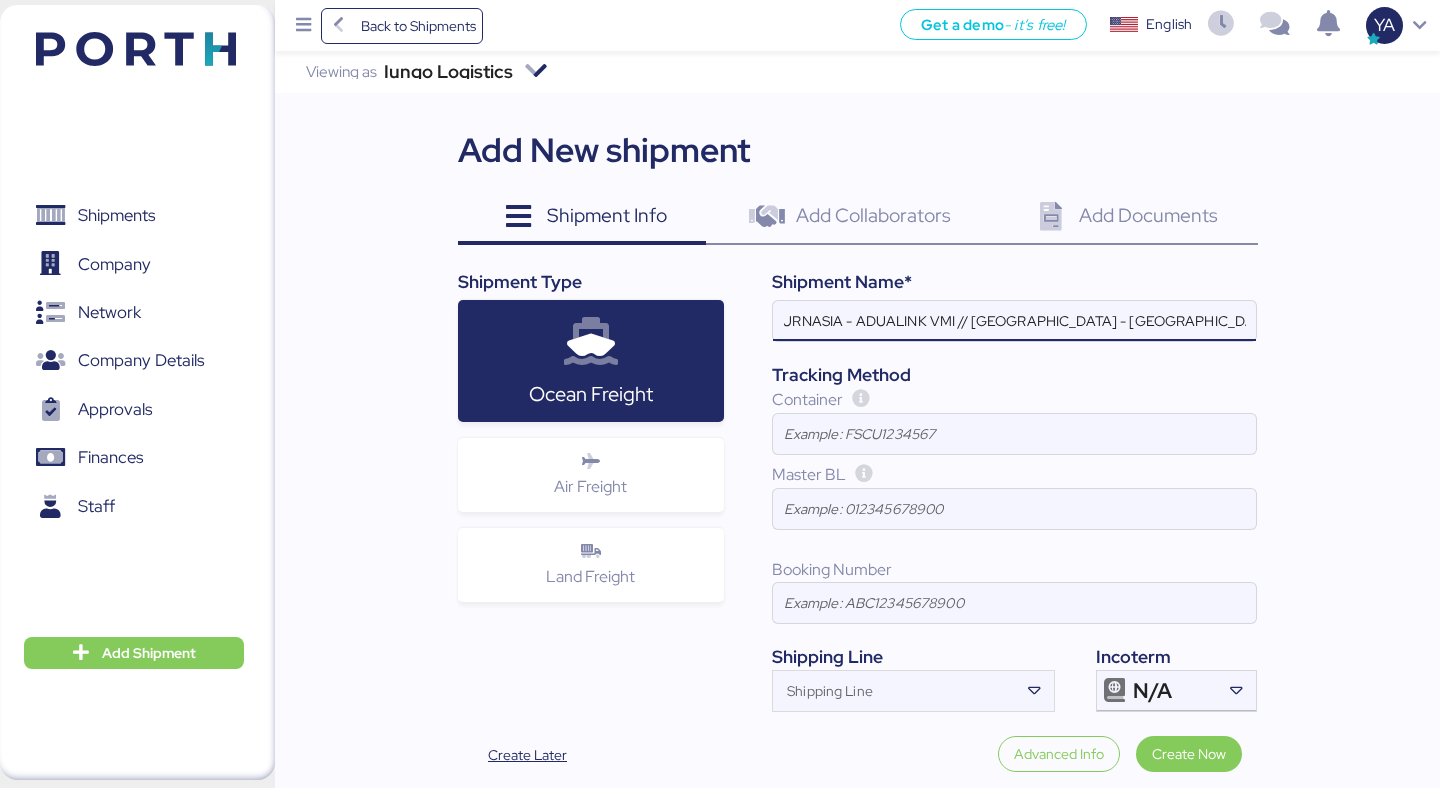 scroll, scrollTop: 0, scrollLeft: 0, axis: both 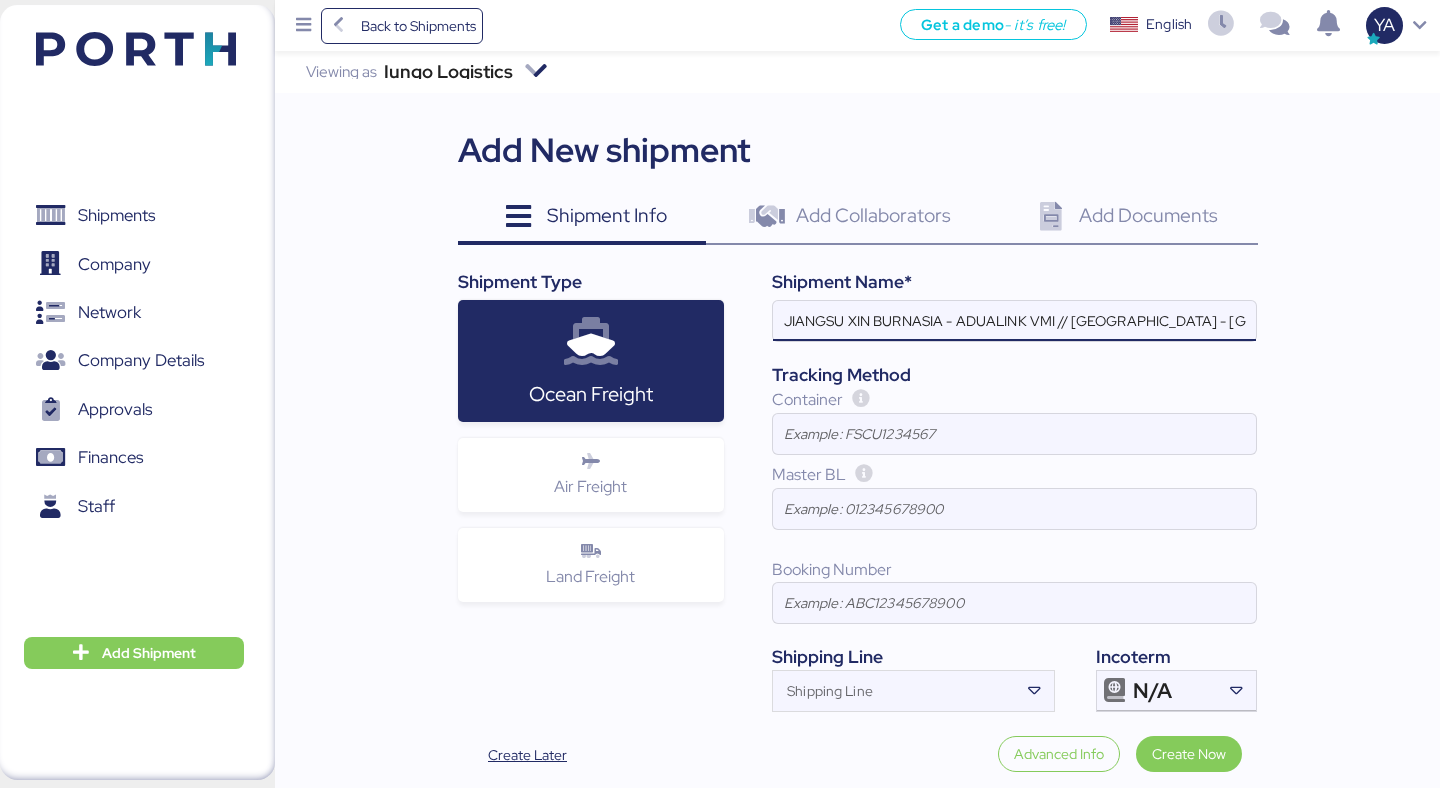 click on "JIANGSU XIN BURNASIA - ADUALINK VMI // SHANGHAI - MANZANILLO // MBL:  - HBL:" at bounding box center (1014, 321) 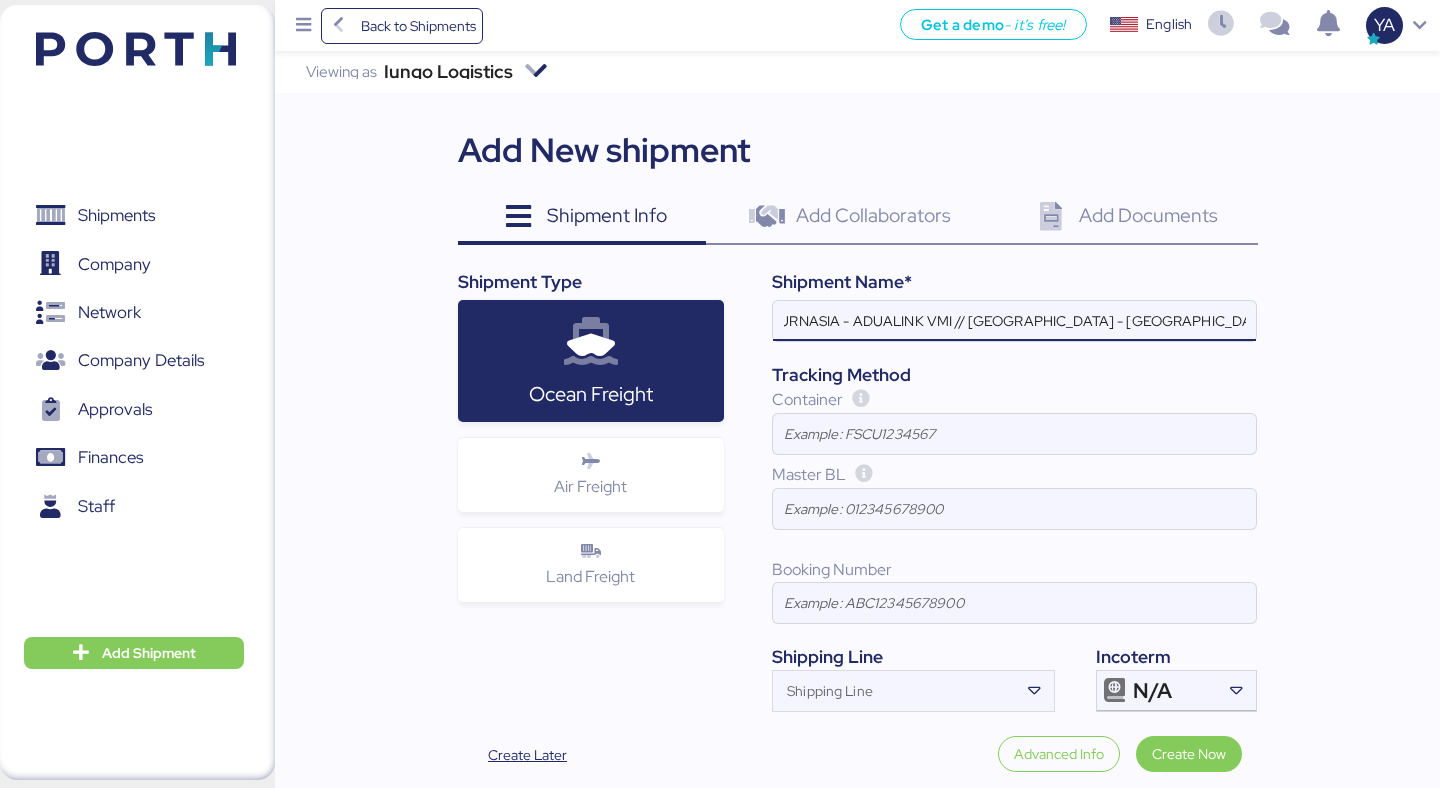 scroll, scrollTop: 0, scrollLeft: 0, axis: both 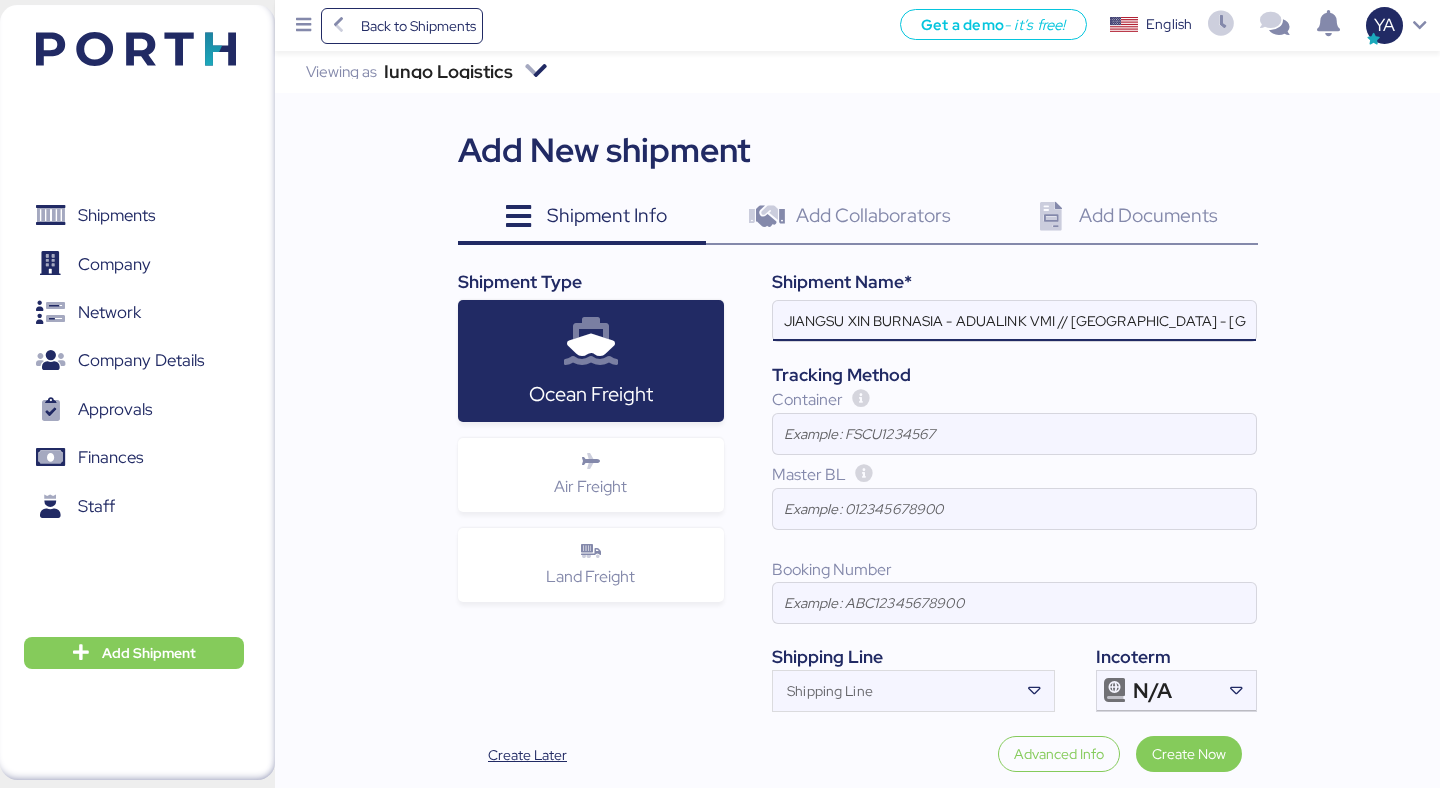 click on "JIANGSU XIN BURNASIA - ADUALINK VMI // SHANGHAI - MANZANILLO // MBL:  - HBL:" at bounding box center (1014, 321) 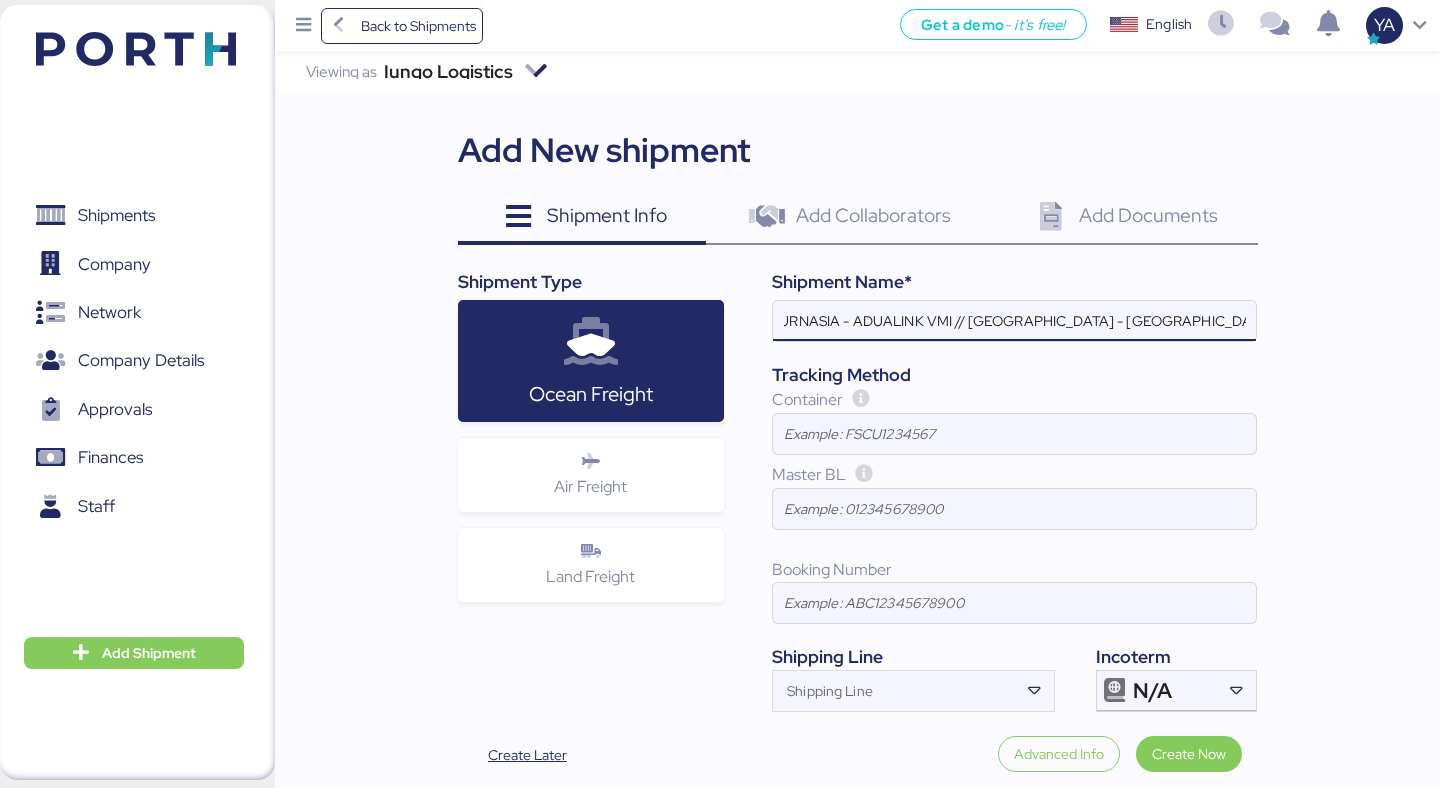 click on "JIANGSU XIN BURNASIA - ADUALINK VMI // SHANGHAI - MANZANILLO // MBL:  - HBL:" at bounding box center [1014, 321] 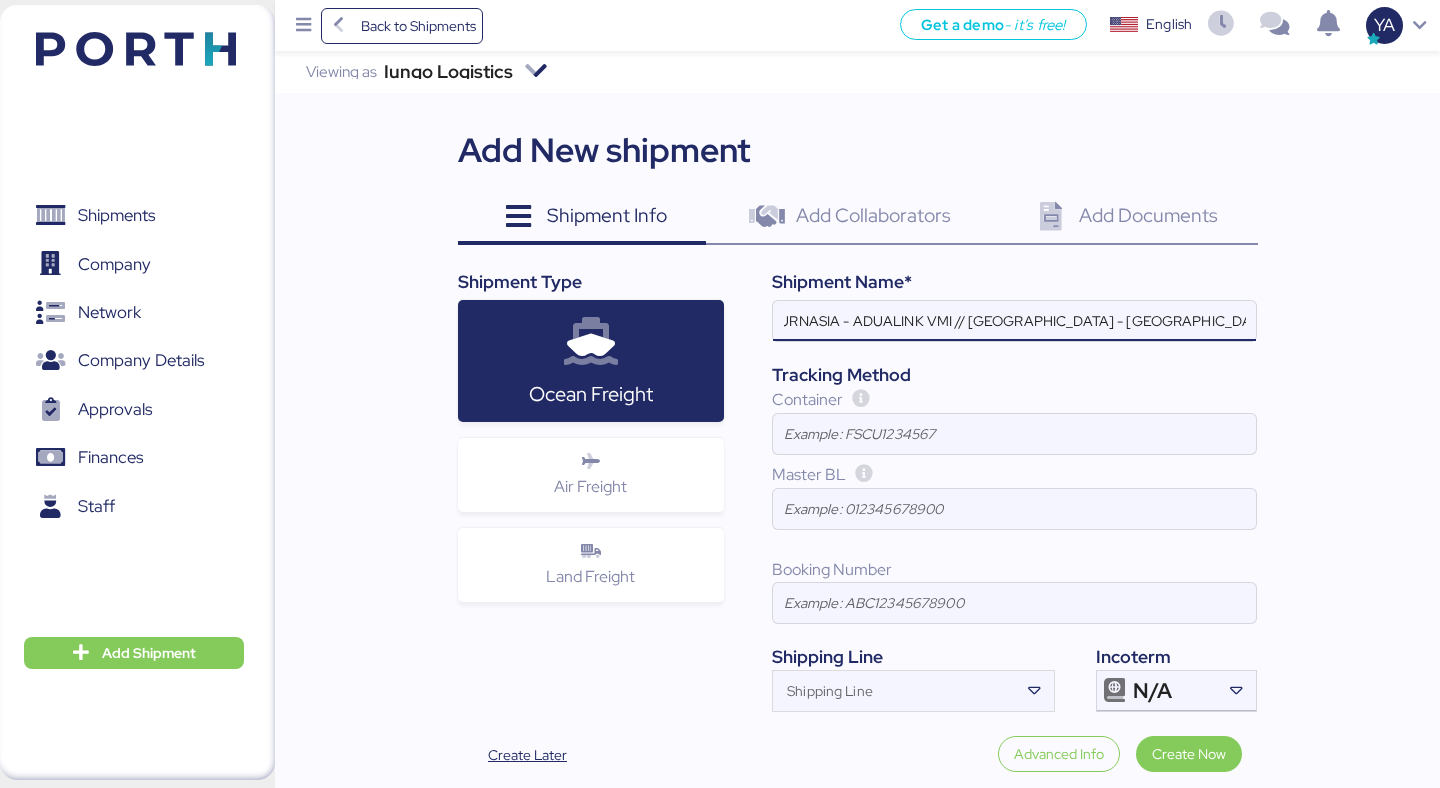 paste on "EGLV142502157979" 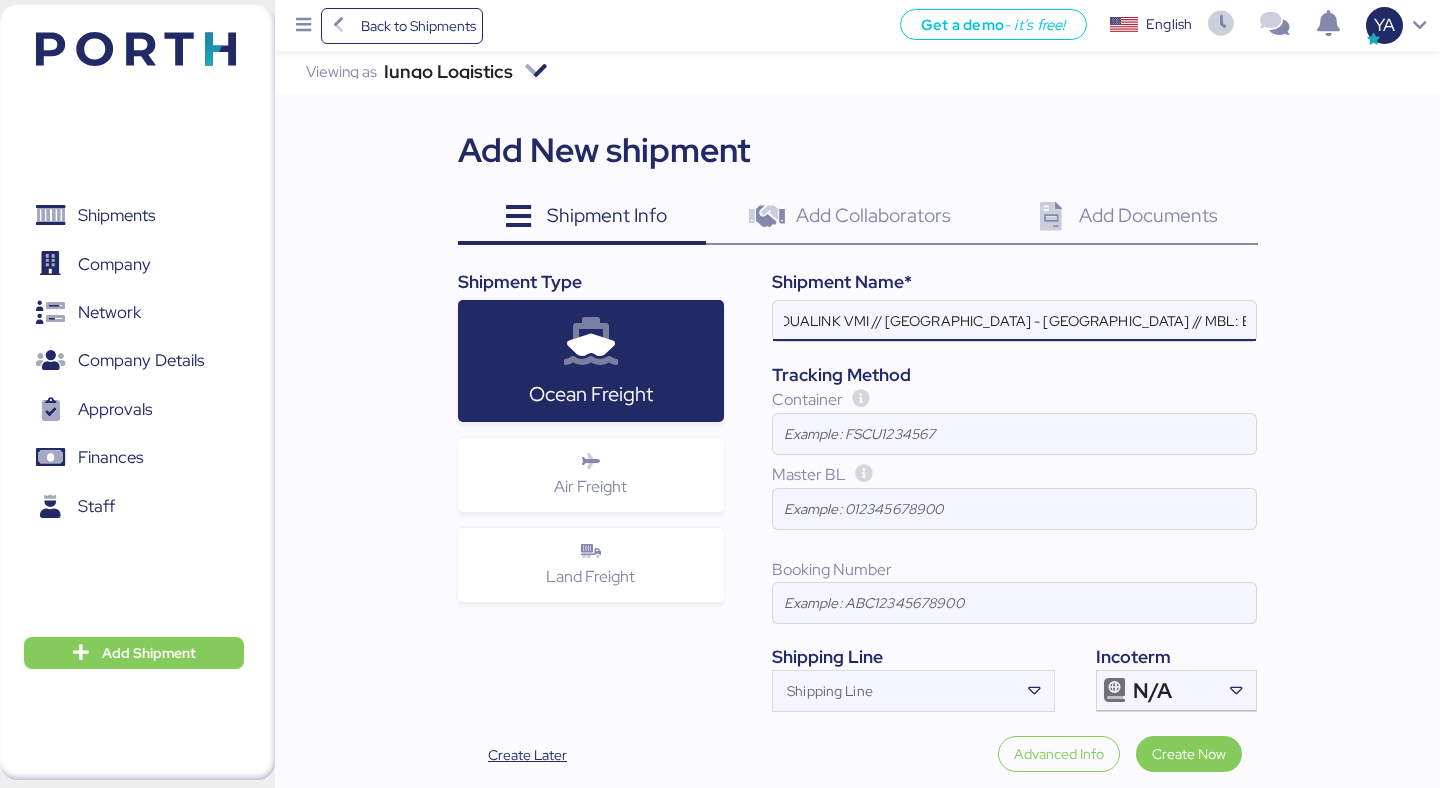 scroll, scrollTop: 0, scrollLeft: 232, axis: horizontal 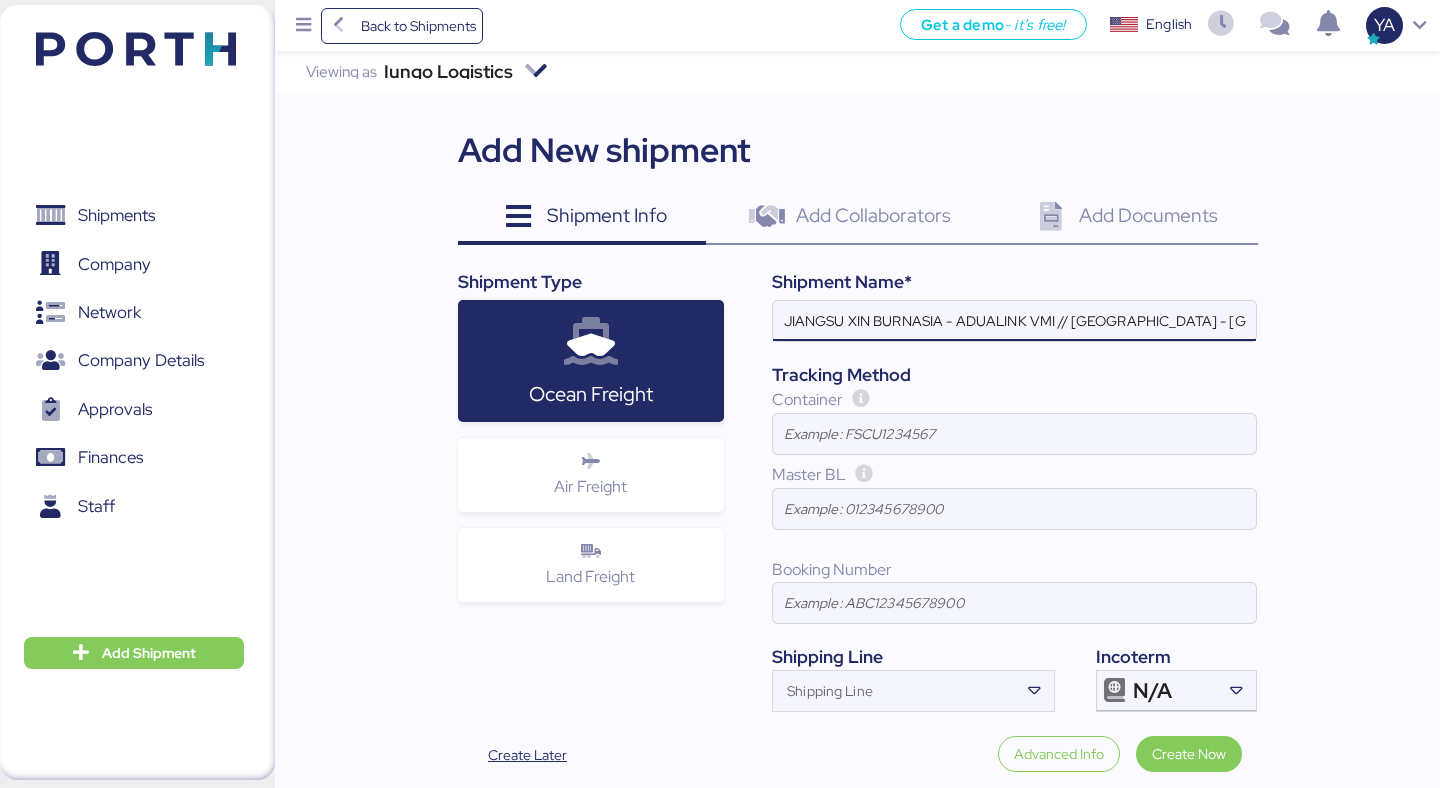 click on "JIANGSU XIN BURNASIA - ADUALINK VMI // SHANGHAI - MANZANILLO // MBL: EGLV142502157979 - HBL:" at bounding box center [1014, 321] 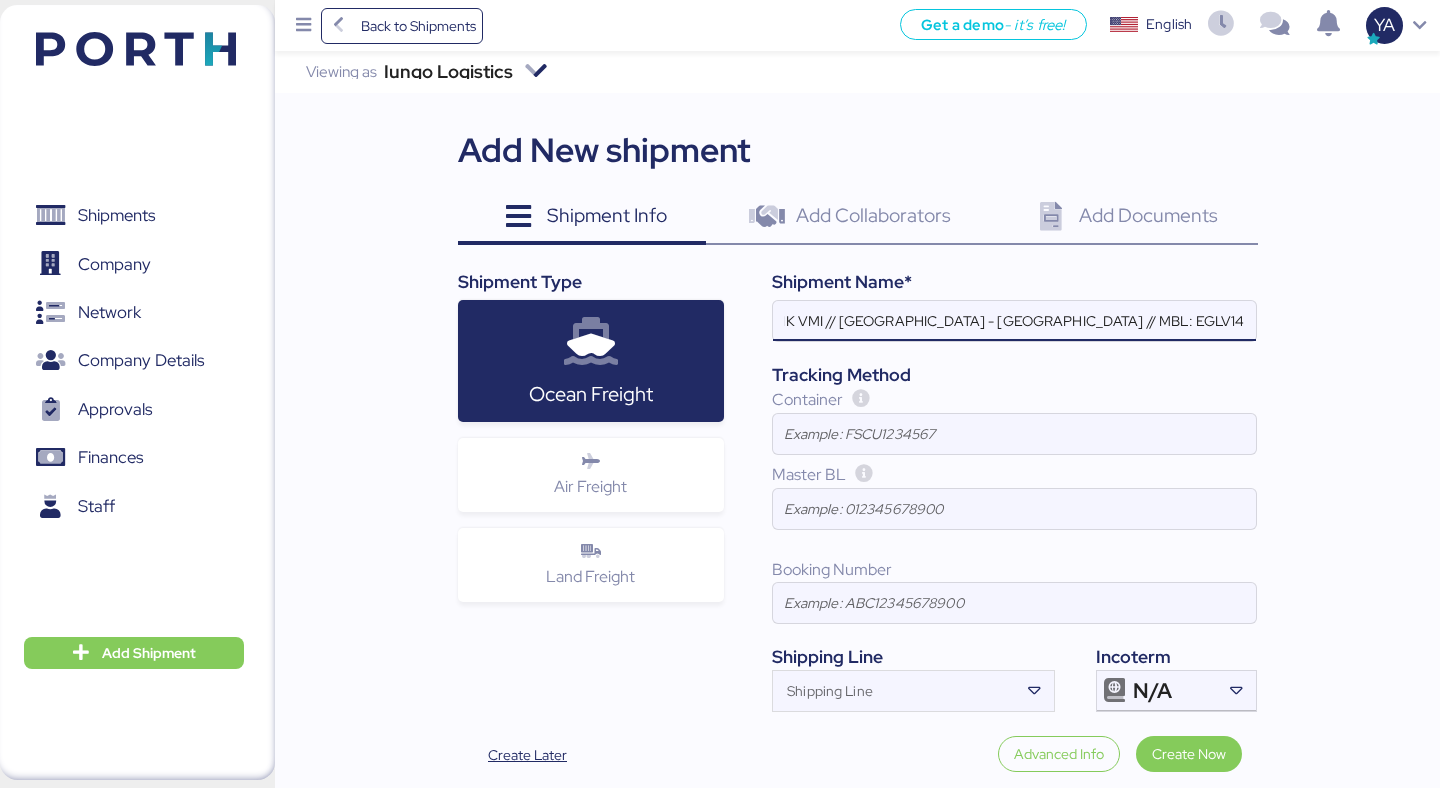 click on "JIANGSU XIN BURNASIA - ADUALINK VMI // SHANGHAI - MANZANILLO // MBL: EGLV142502157979 - HBL:" at bounding box center (1014, 321) 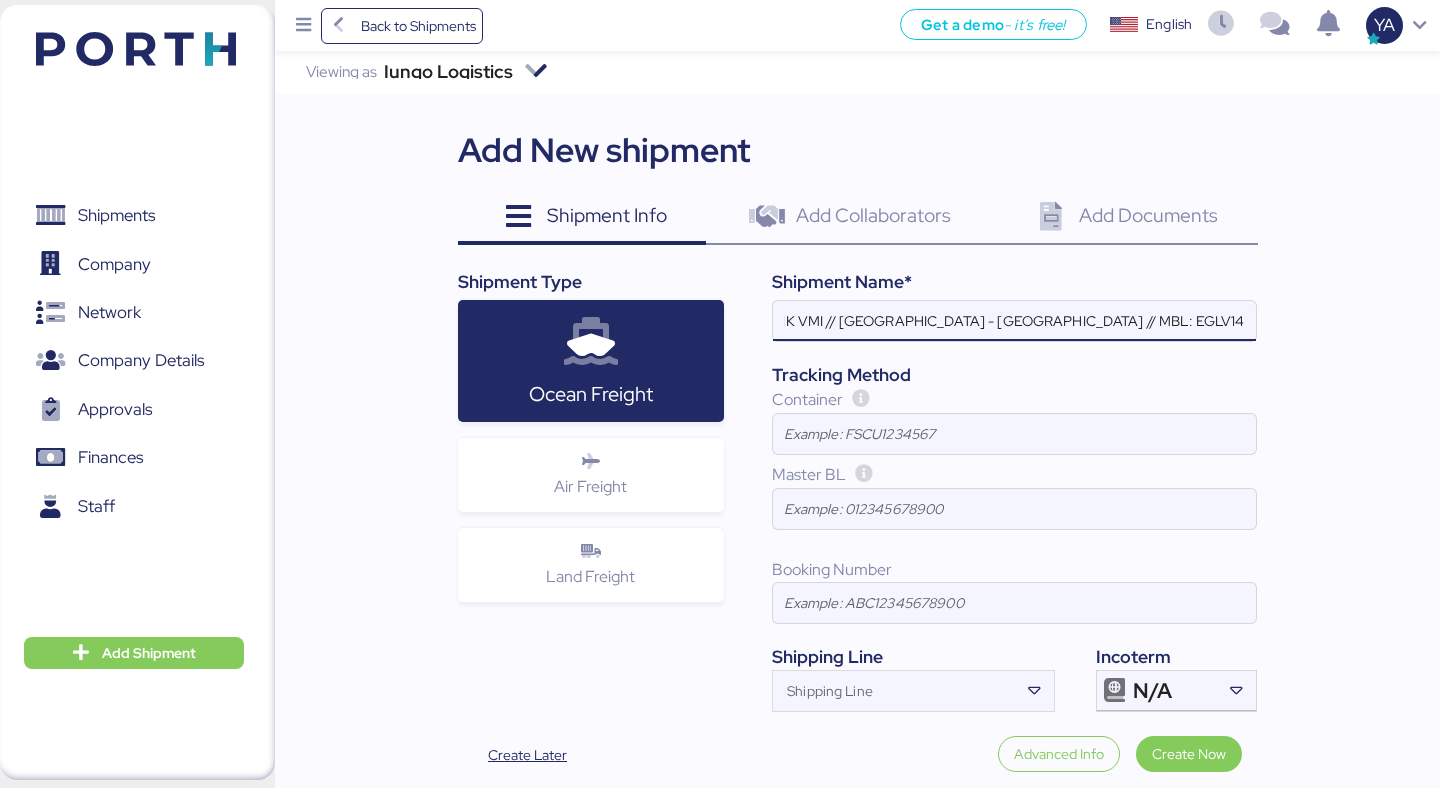 paste on "142502157979" 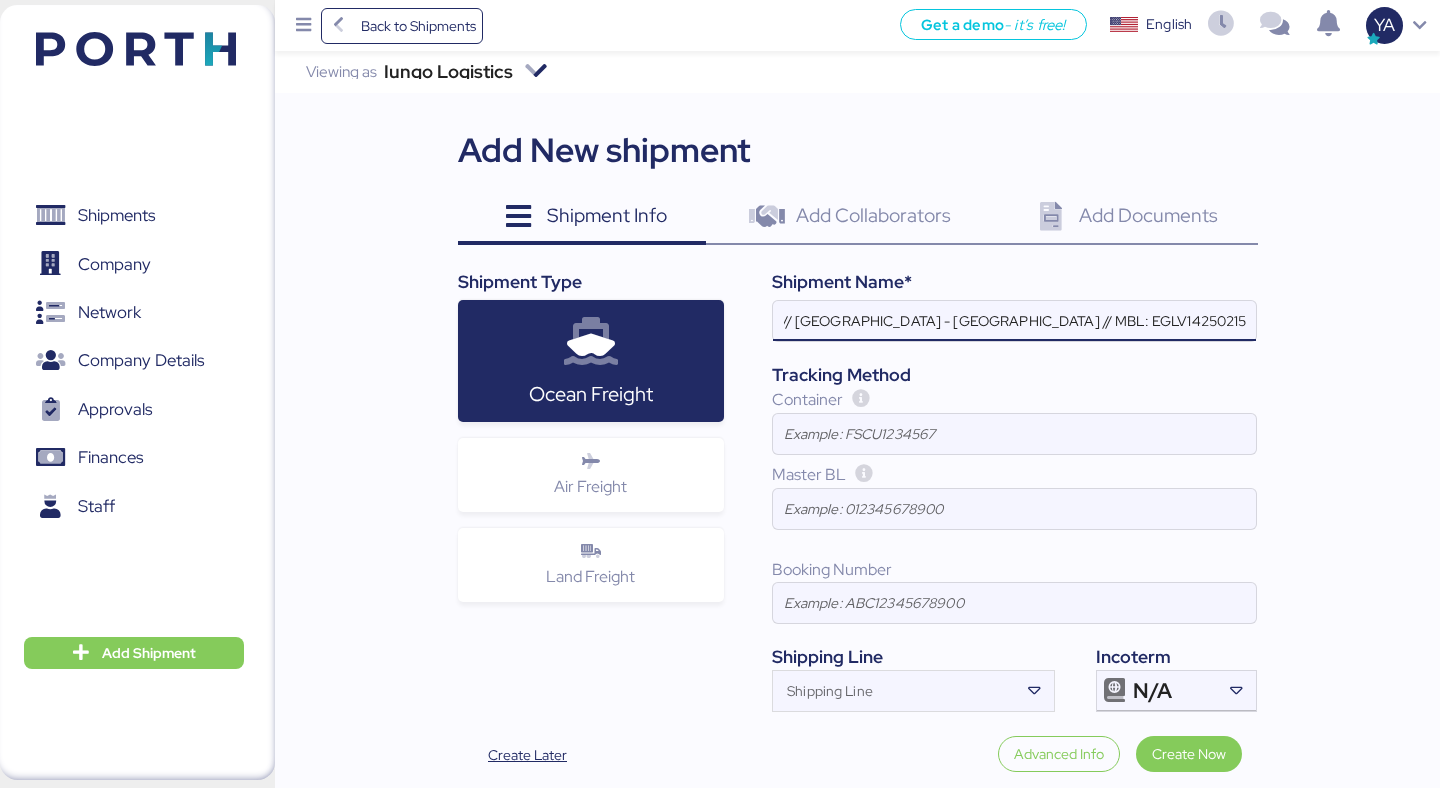 scroll, scrollTop: 0, scrollLeft: 283, axis: horizontal 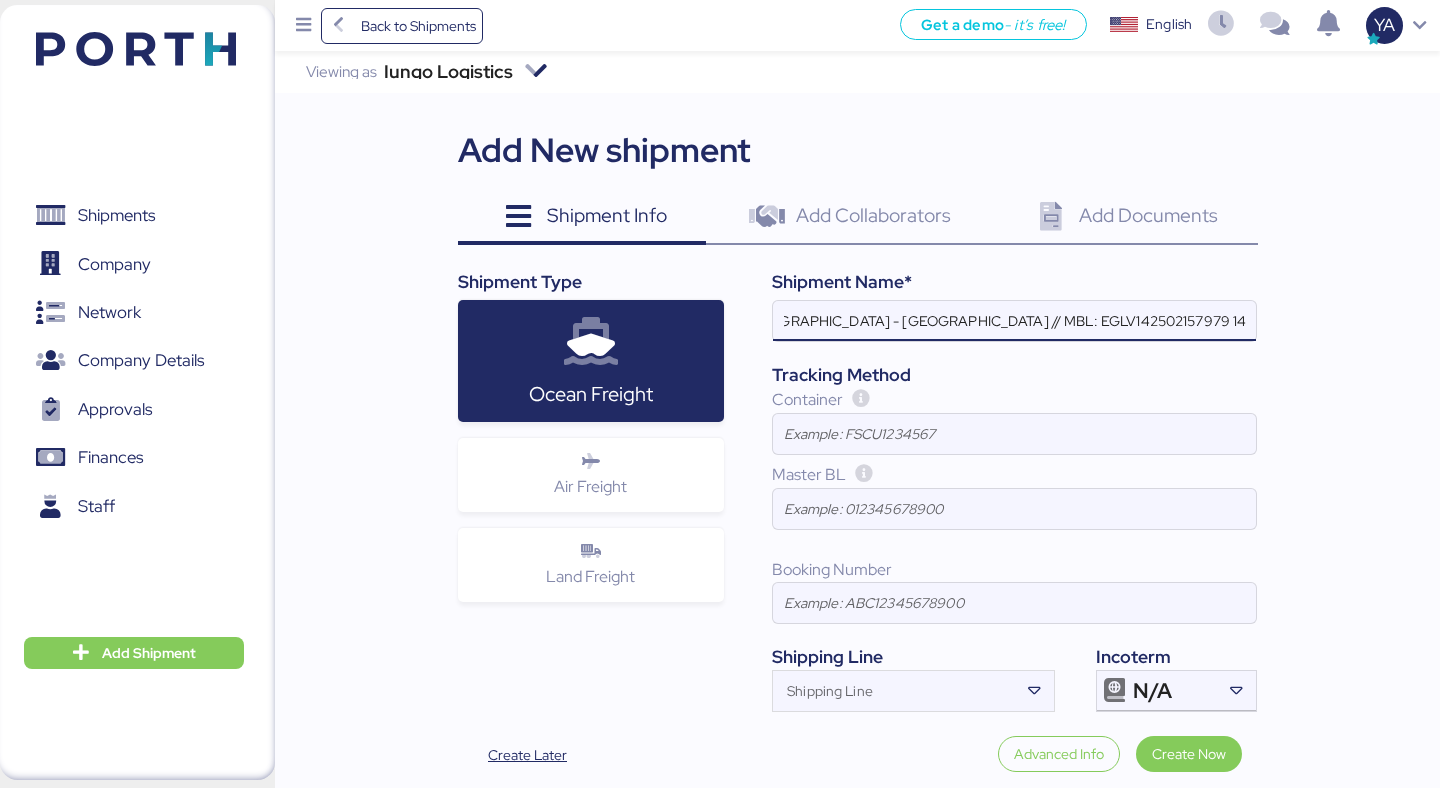 click on "JIANGSU XIN BURNASIA - ADUALINK VMI // SHANGHAI - MANZANILLO // MBL: EGLV142502157979 142502157979- HBL:" at bounding box center [1014, 321] 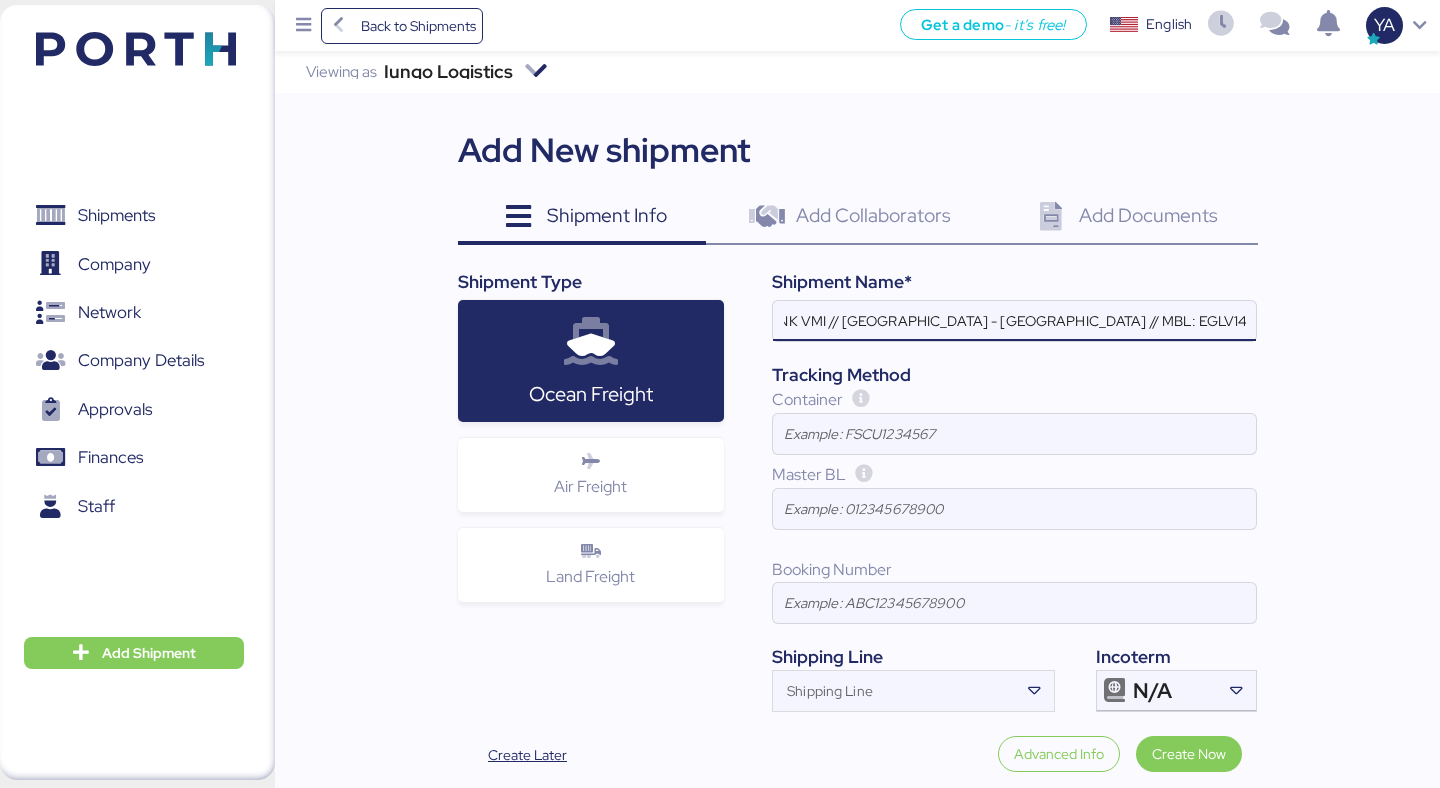 scroll, scrollTop: 0, scrollLeft: 232, axis: horizontal 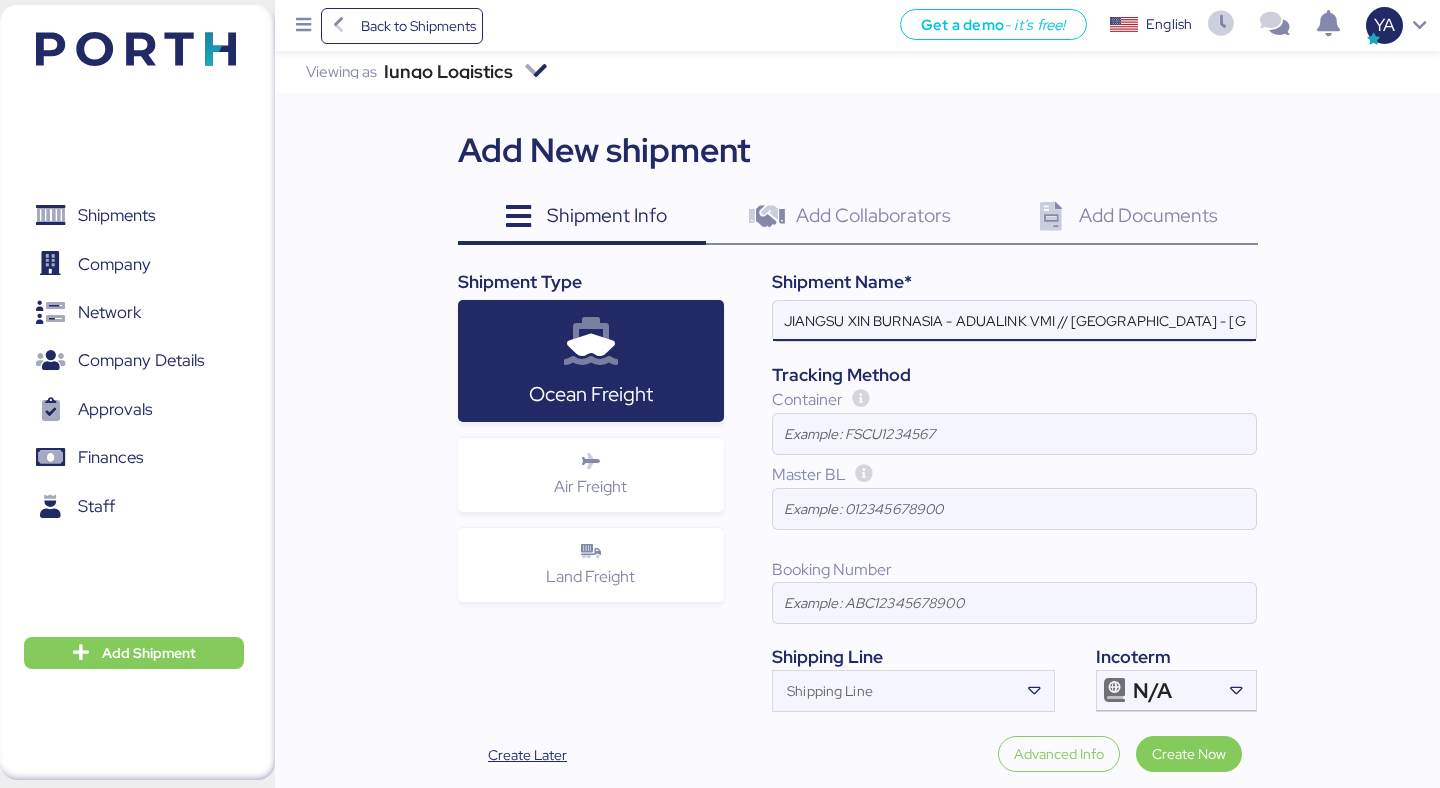 click on "JIANGSU XIN BURNASIA - ADUALINK VMI // SHANGHAI - MANZANILLO // MBL: EGLV142502157979 - HBL:" at bounding box center (1014, 321) 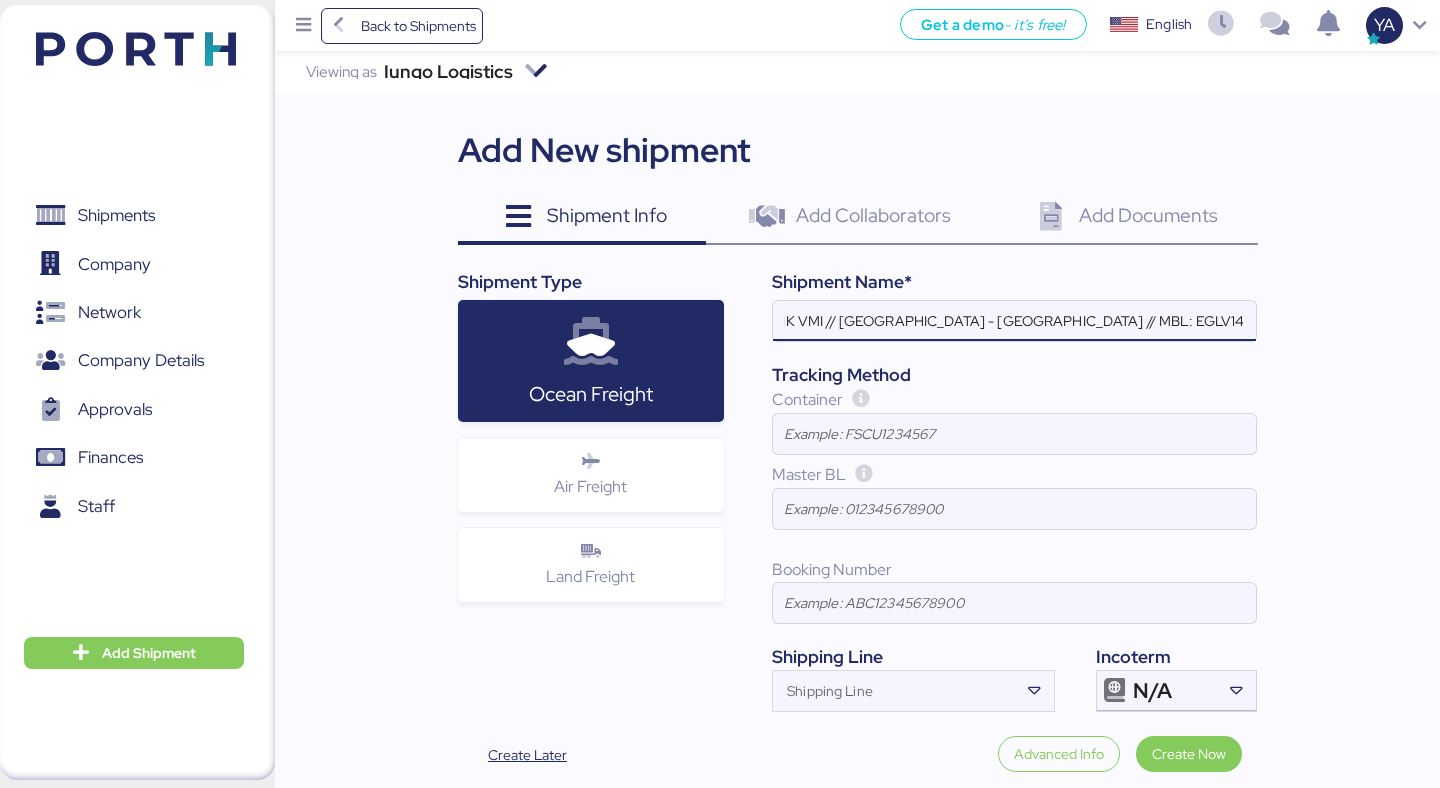 paste on "NO.BYKS25072831SE" 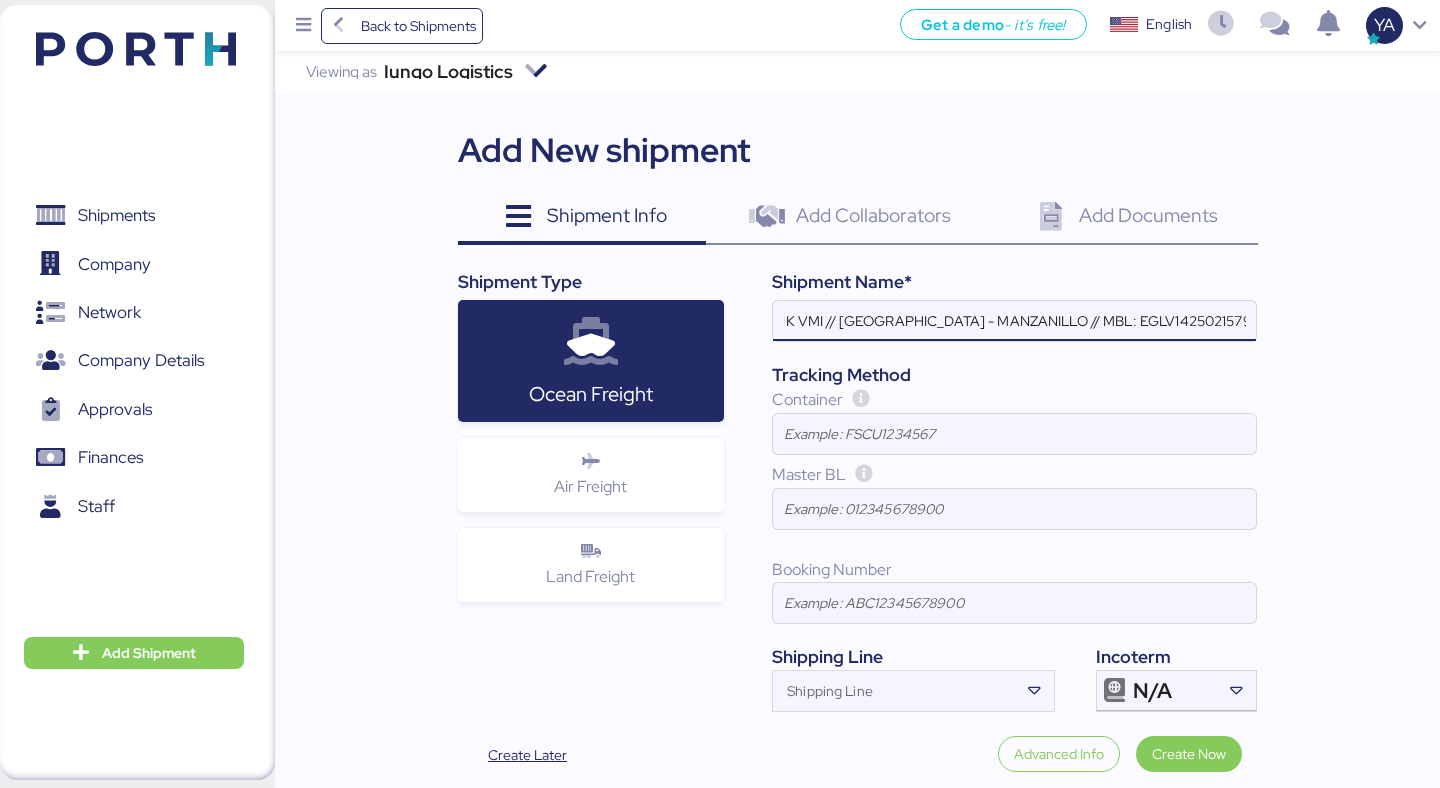 scroll, scrollTop: 0, scrollLeft: 373, axis: horizontal 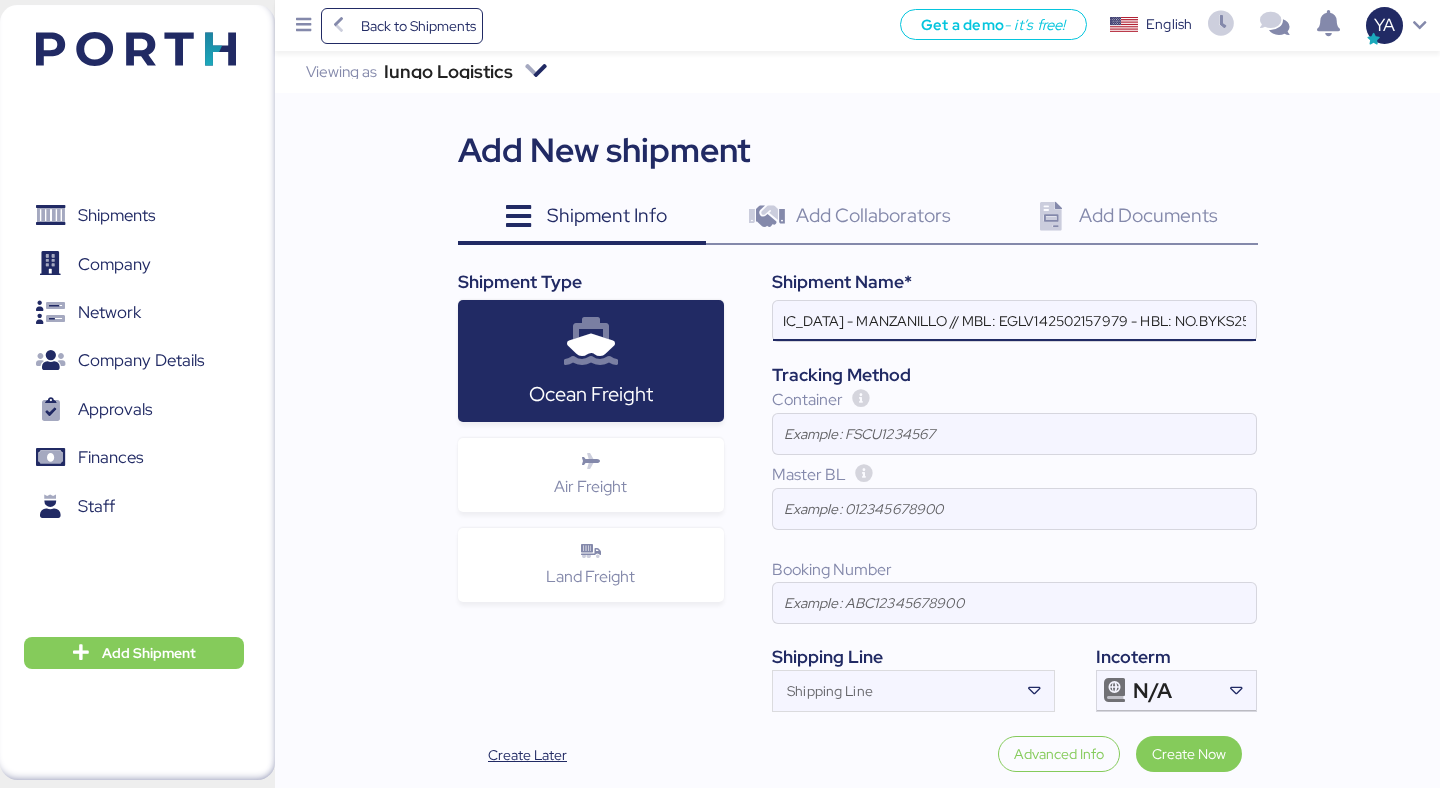 click on "JIANGSU XIN BURNASIA - ADUALINK VMI // SHANGHAI - MANZANILLO // MBL: EGLV142502157979 - HBL: NO.BYKS25072831SE" at bounding box center (1014, 321) 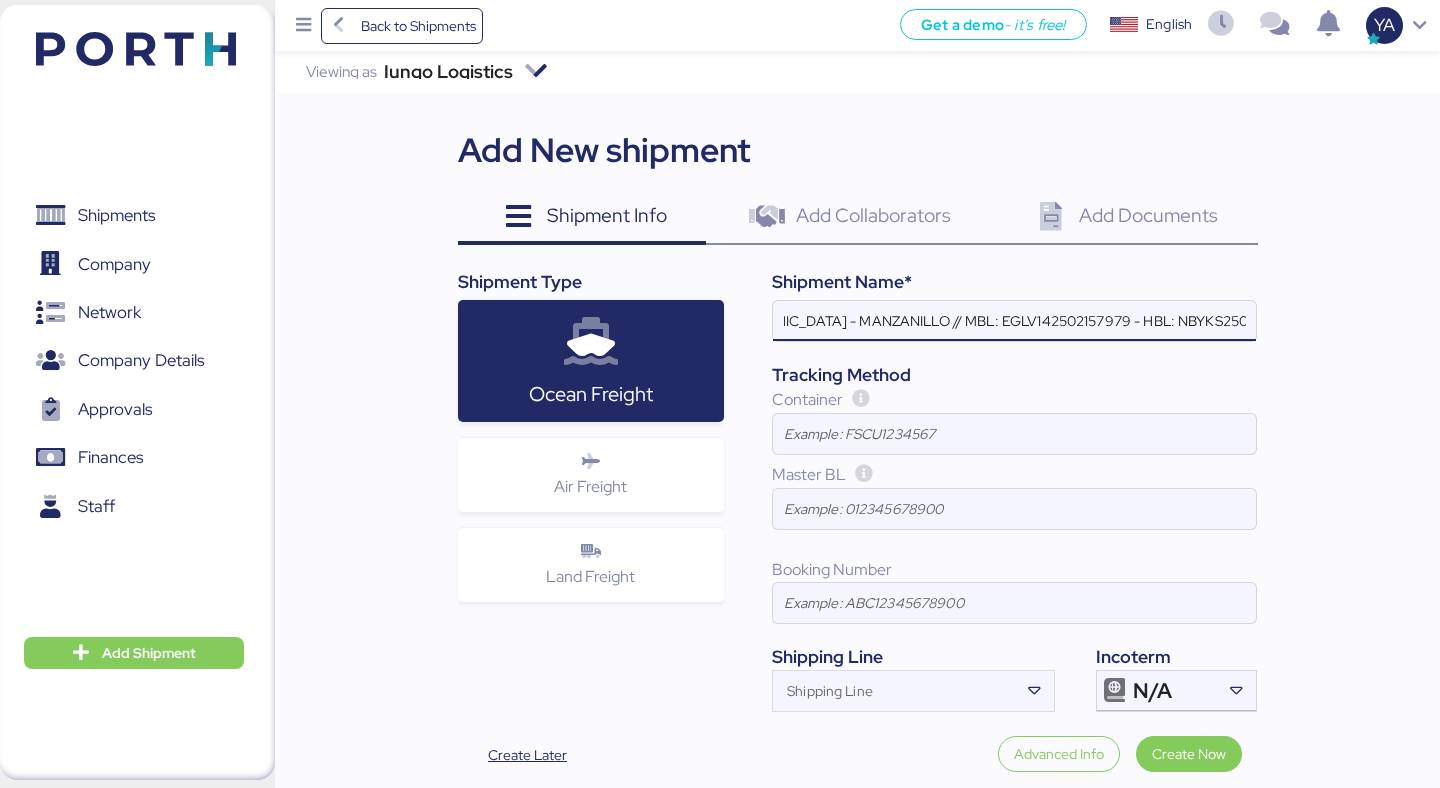 scroll, scrollTop: 0, scrollLeft: 349, axis: horizontal 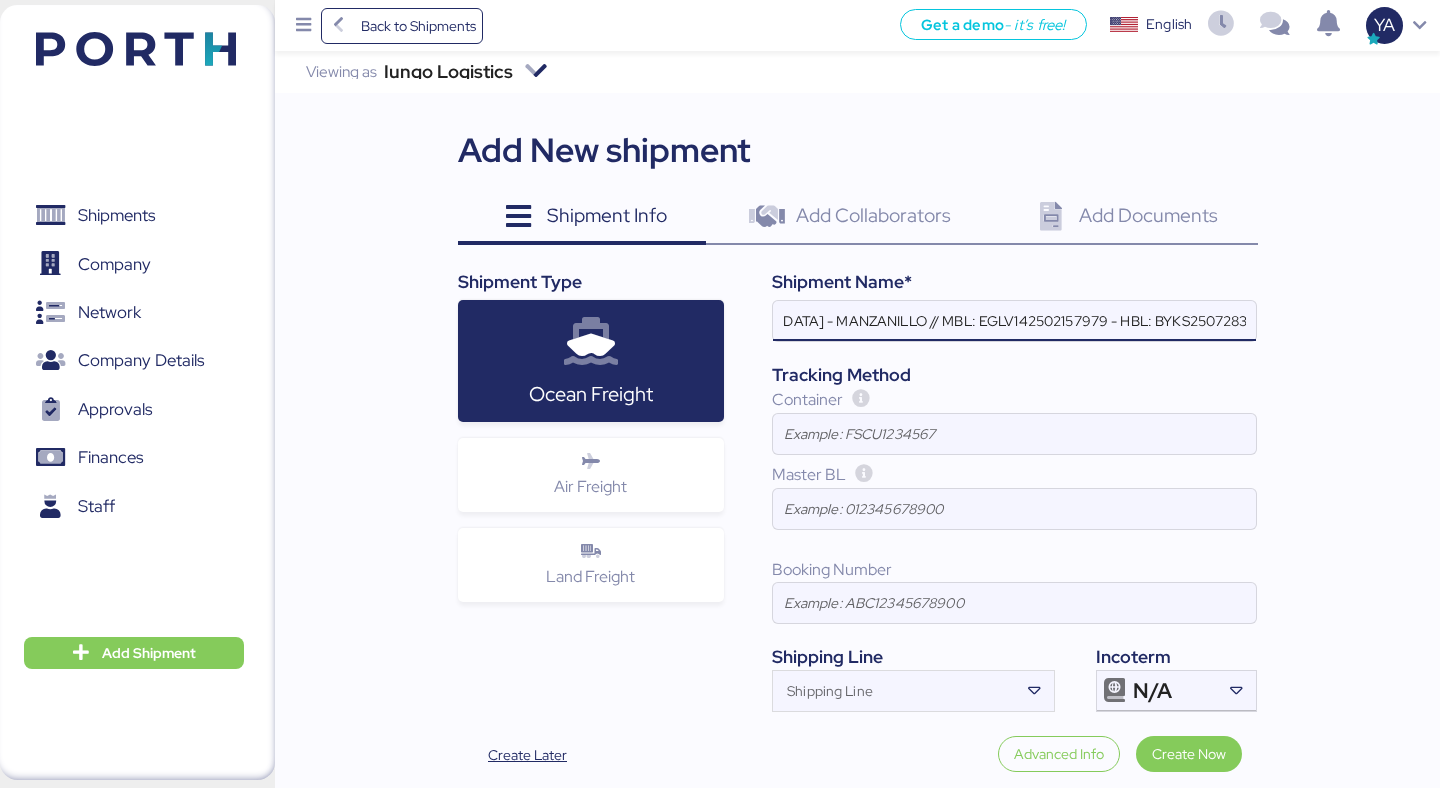 click on "JIANGSU XIN BURNASIA - ADUALINK VMI // SHANGHAI - MANZANILLO // MBL: EGLV142502157979 - HBL: BYKS25072831SE" at bounding box center (1014, 321) 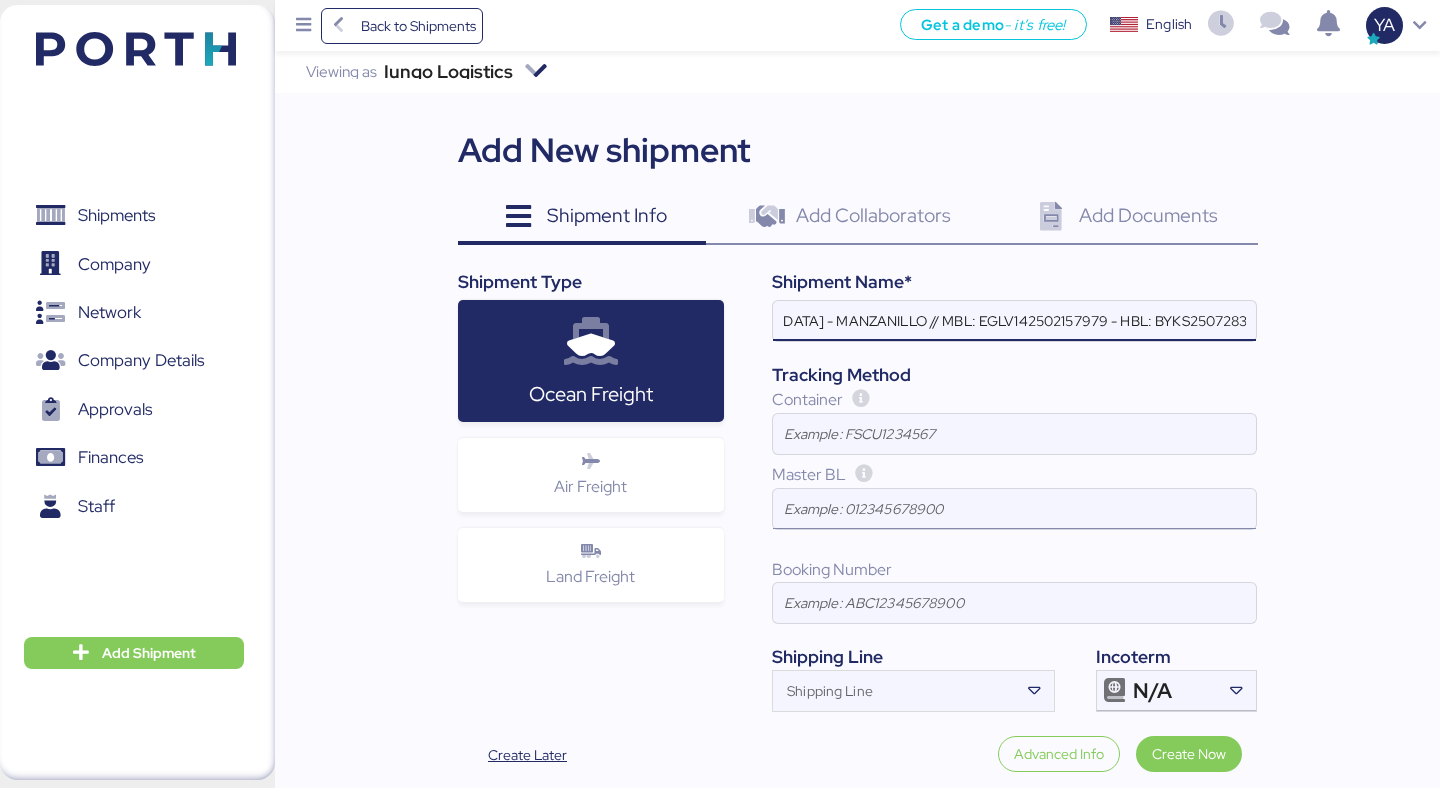 type on "JIANGSU XIN BURNASIA - ADUALINK VMI // SHANGHAI - MANZANILLO // MBL: EGLV142502157979 - HBL: BYKS25072831SE" 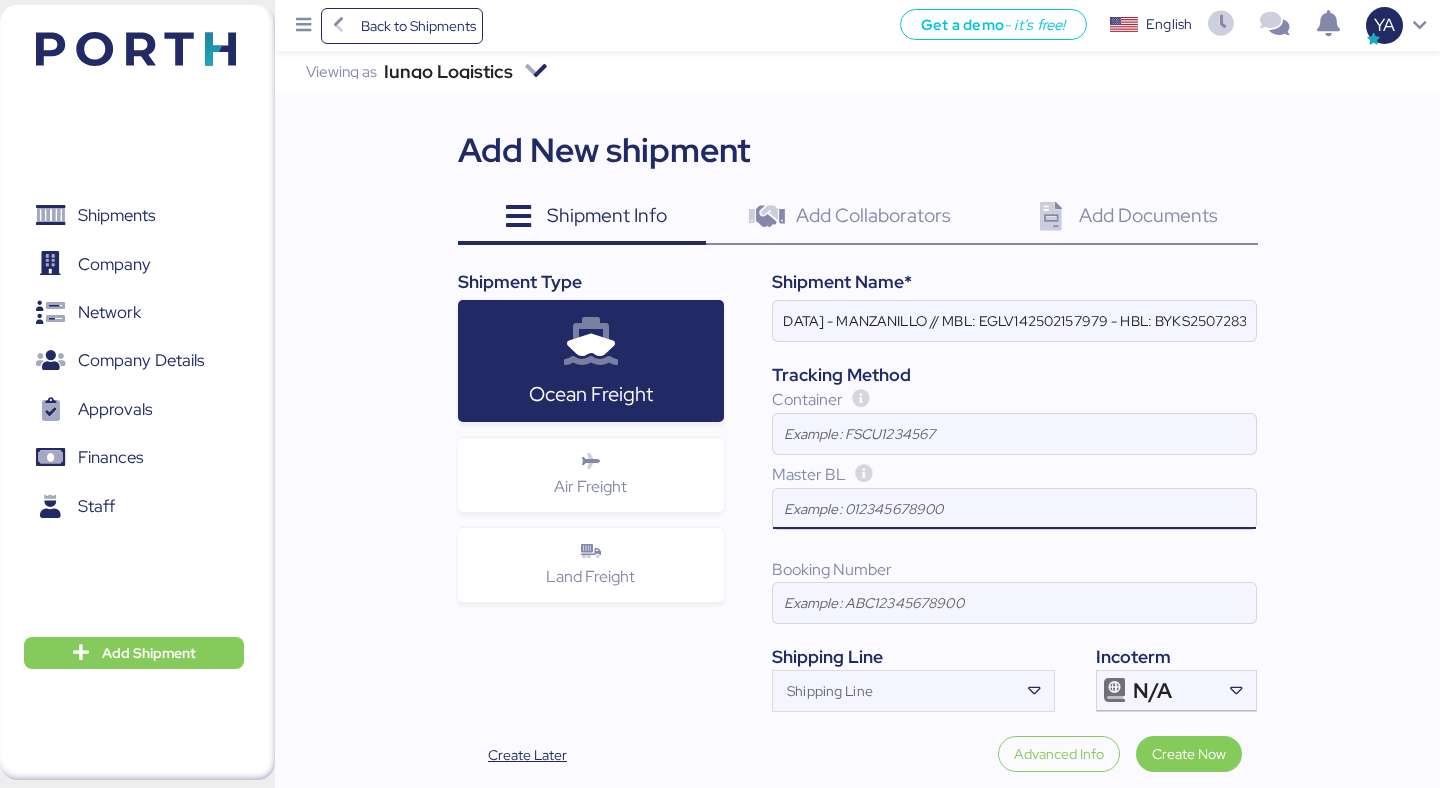 click at bounding box center [1014, 509] 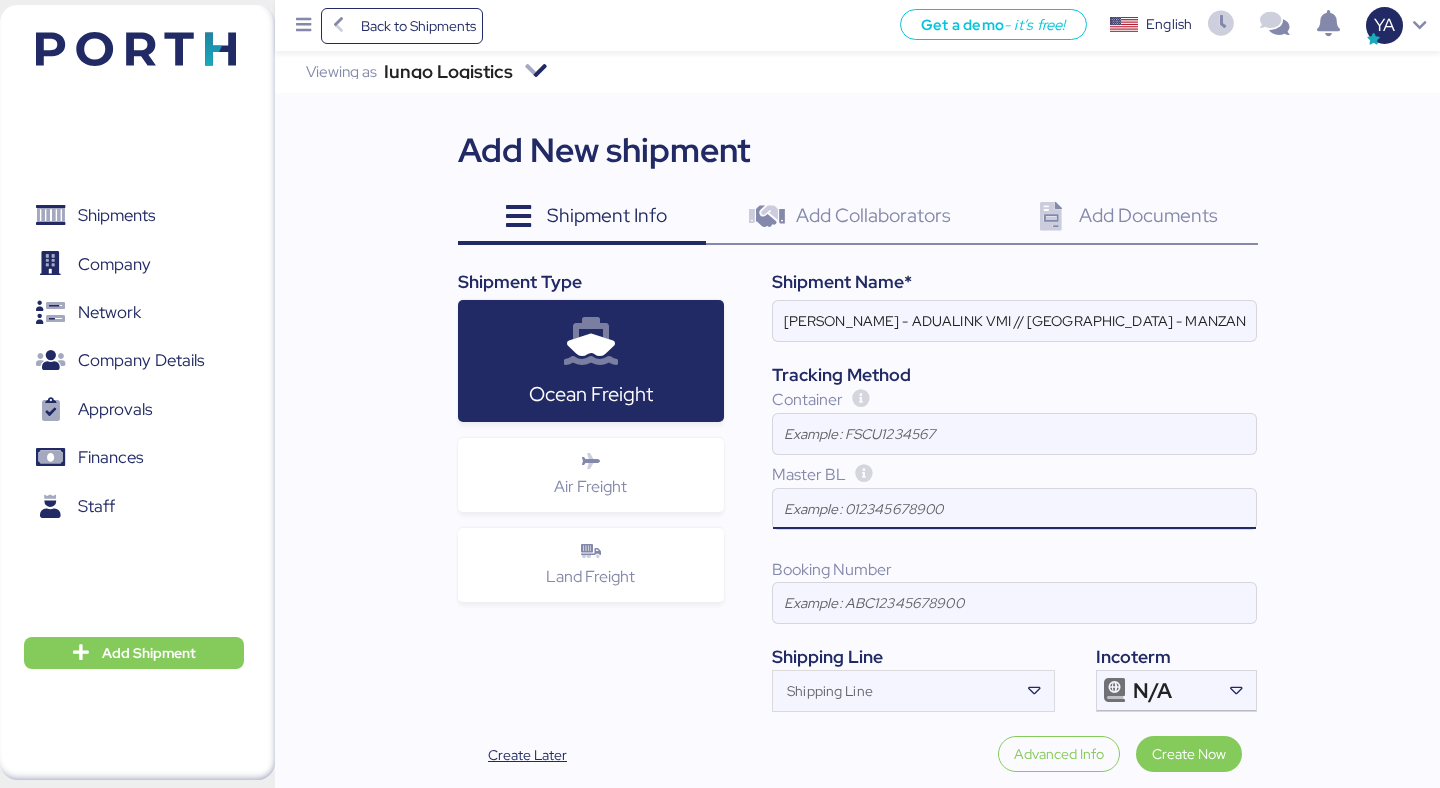 paste on "EGLV142502157979" 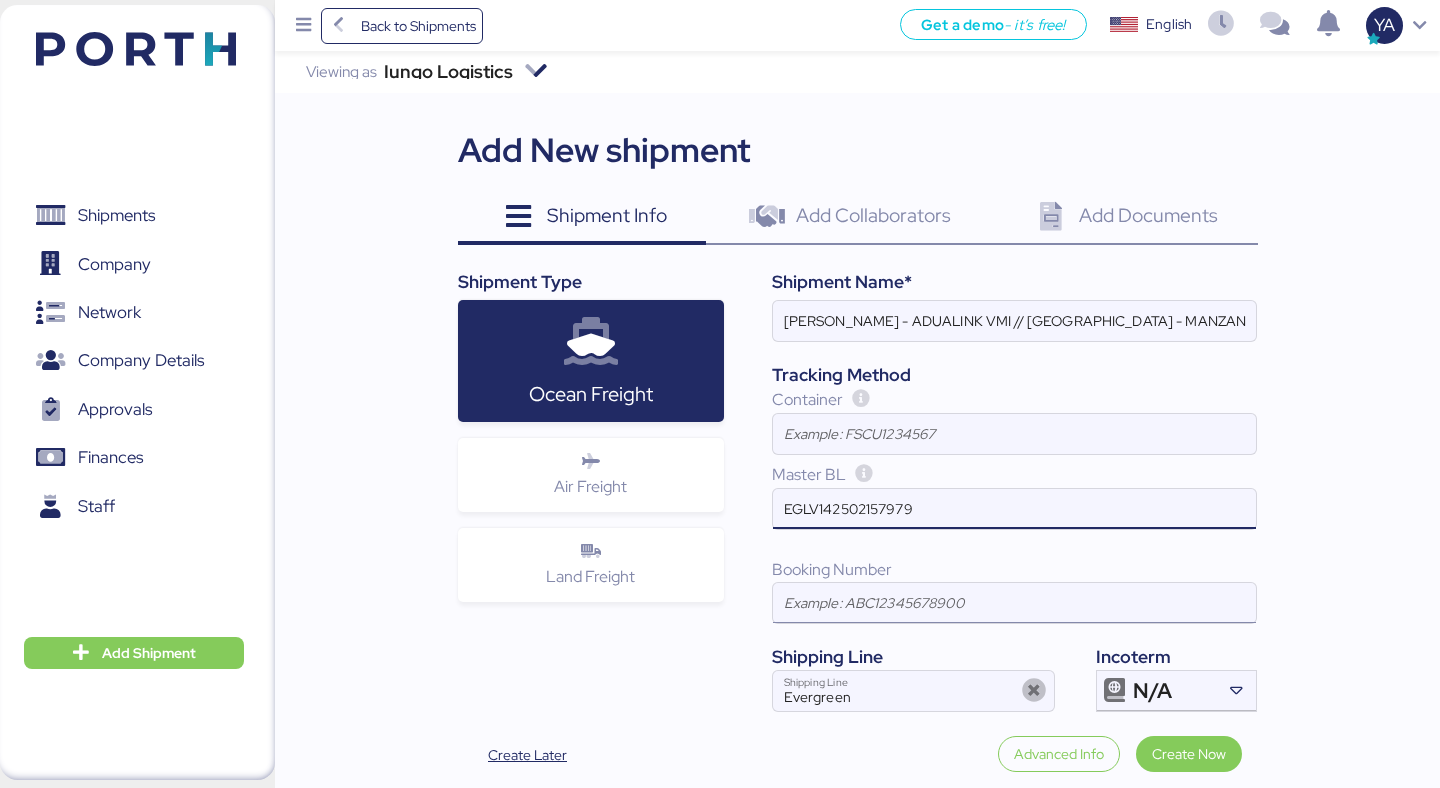 type on "EGLV142502157979" 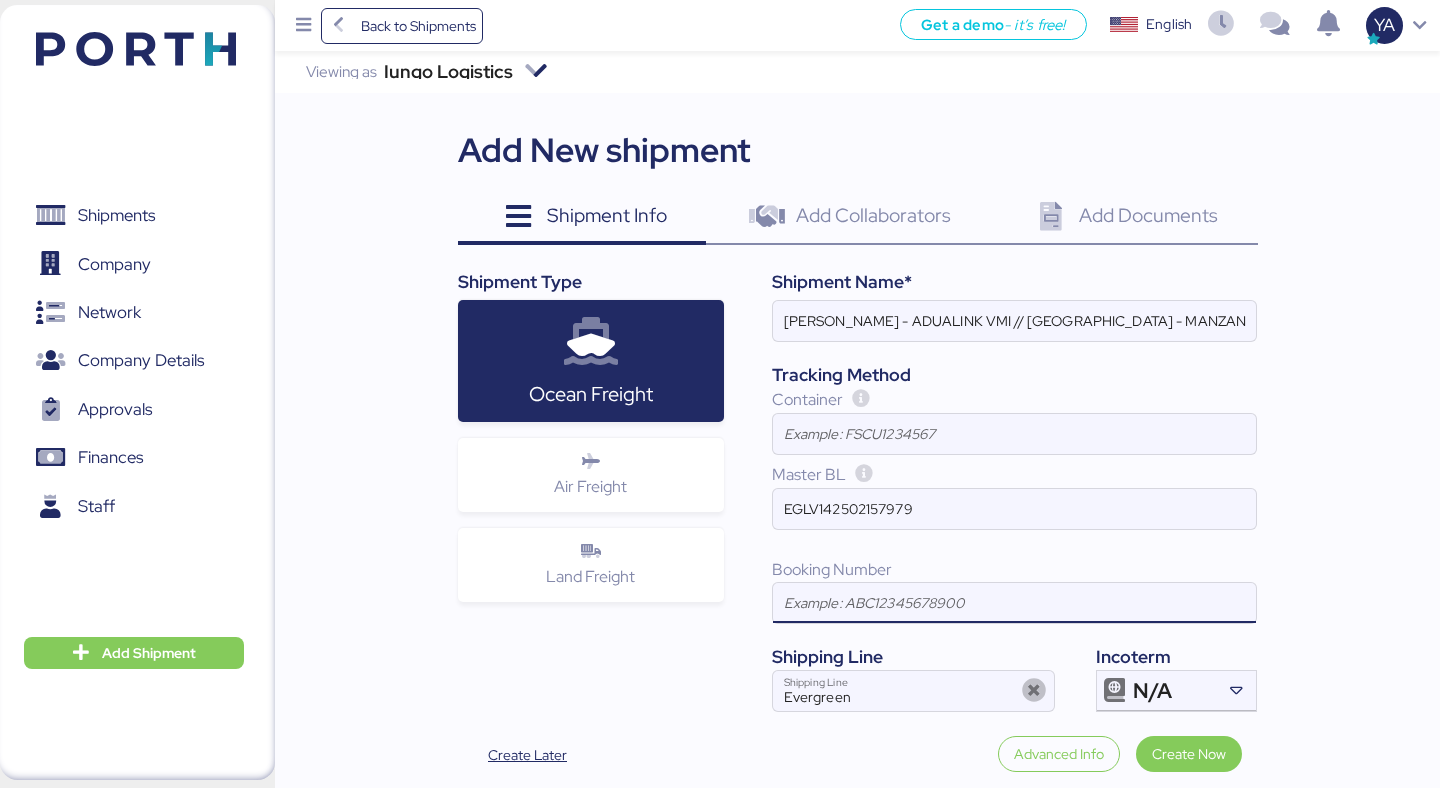 paste on "EGLV142502157979" 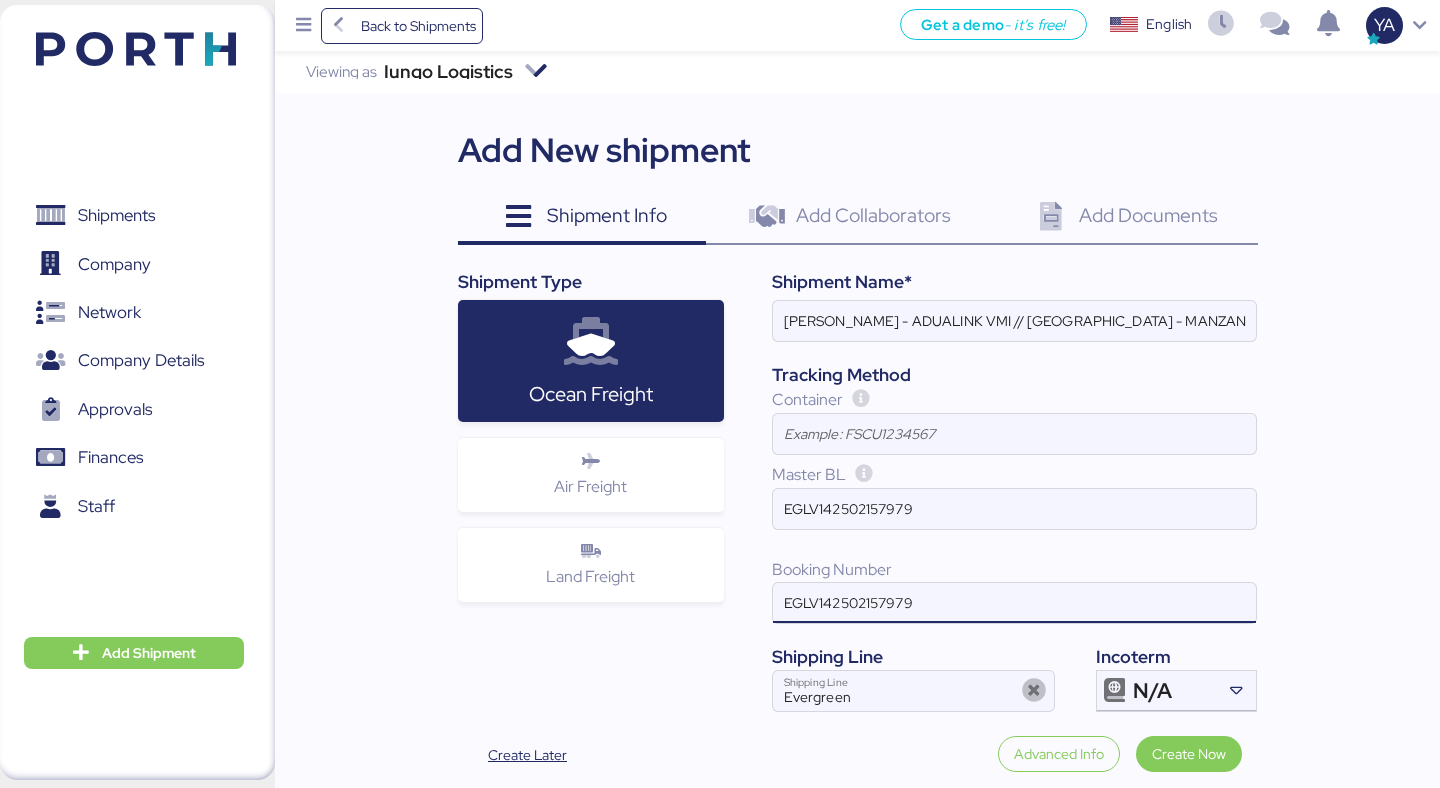drag, startPoint x: 818, startPoint y: 607, endPoint x: 719, endPoint y: 600, distance: 99.24717 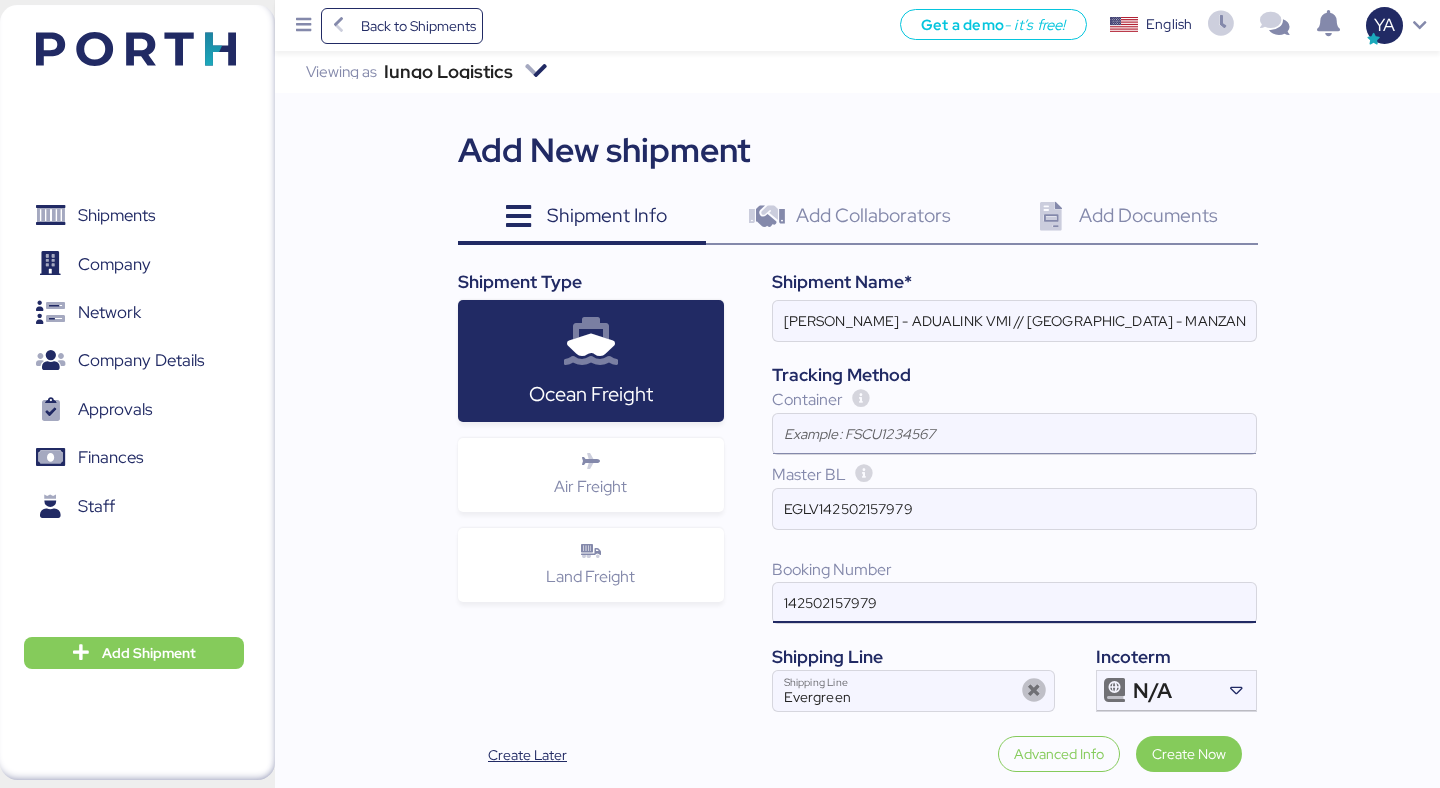 type on "142502157979" 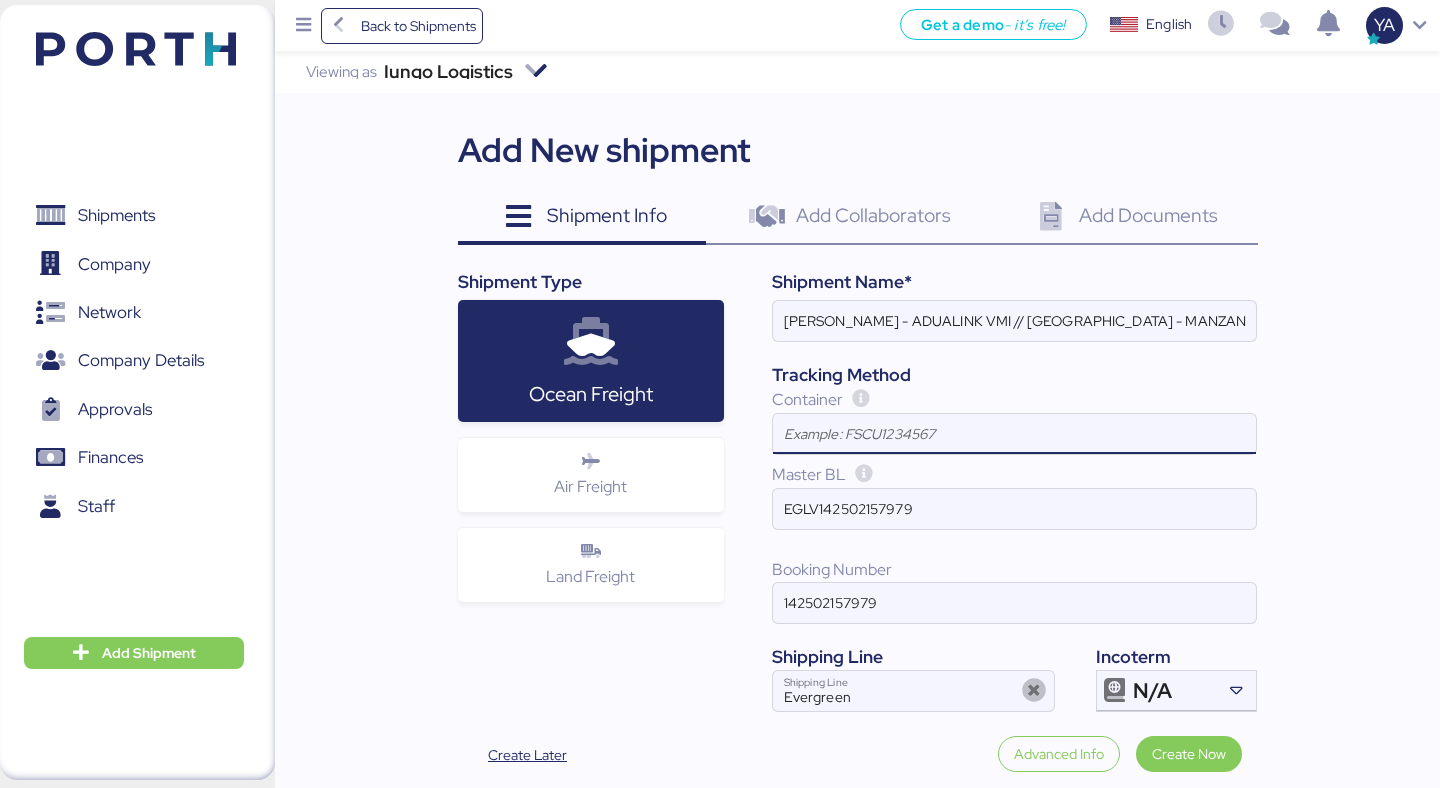 click at bounding box center (1014, 434) 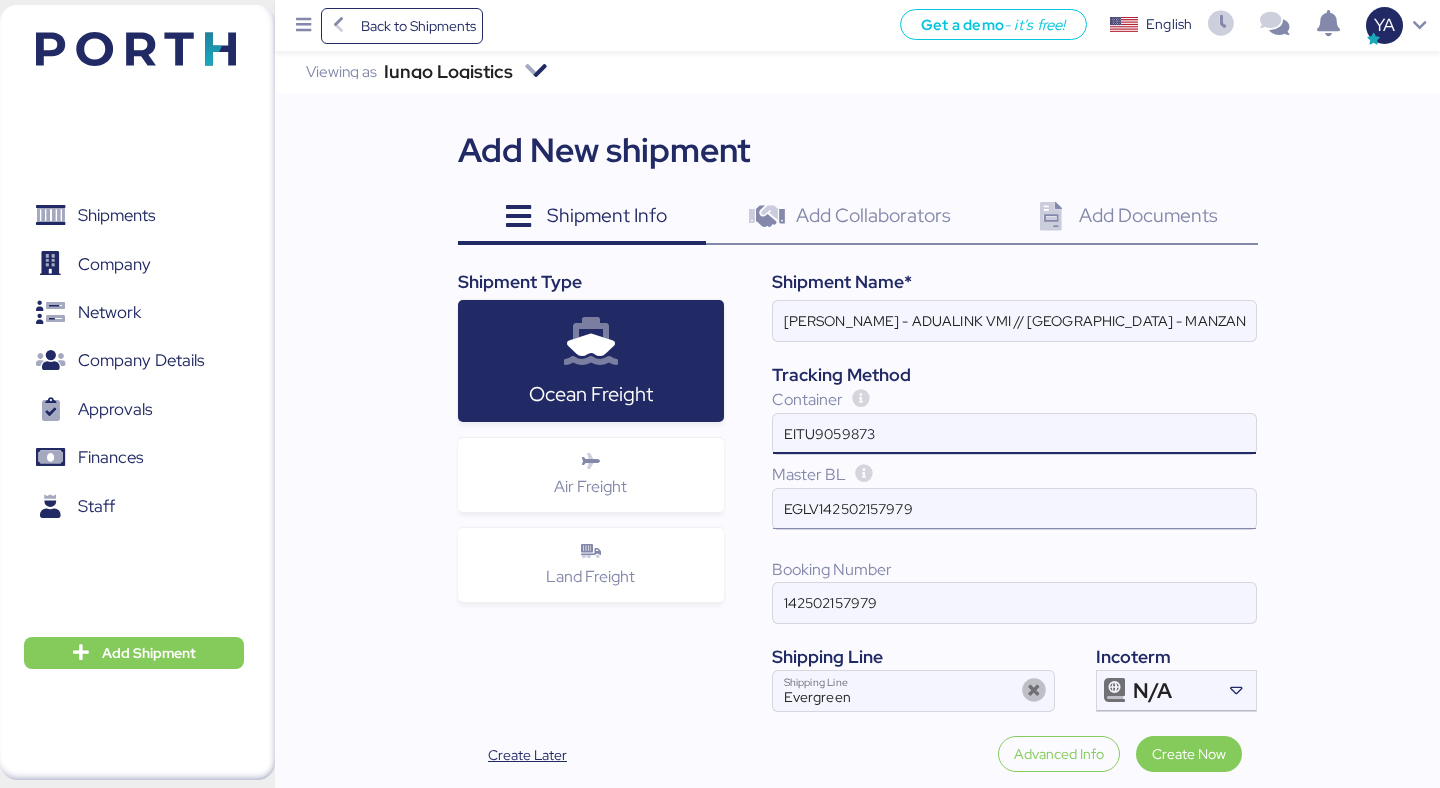 type on "EITU9059873" 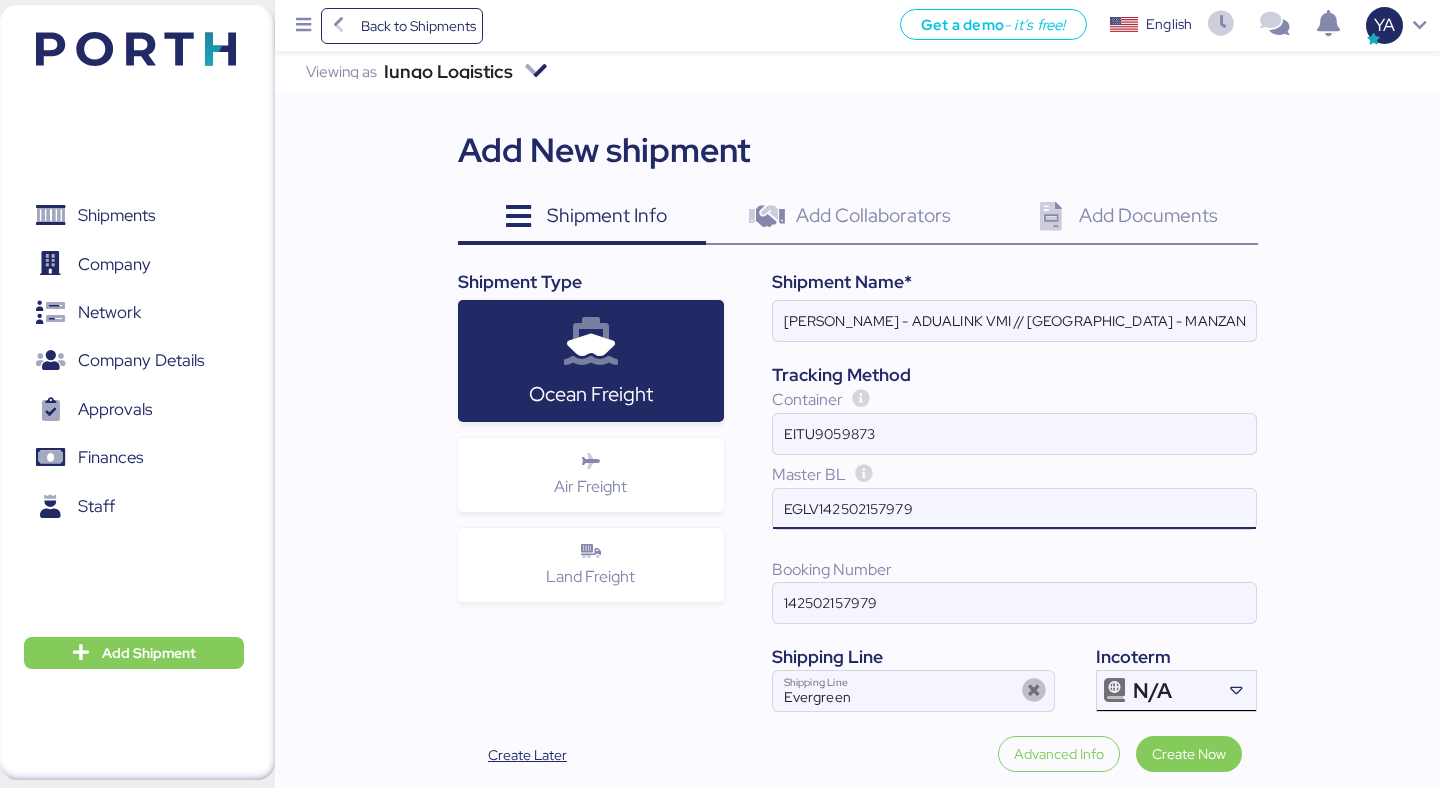 click on "N/A" at bounding box center (1152, 691) 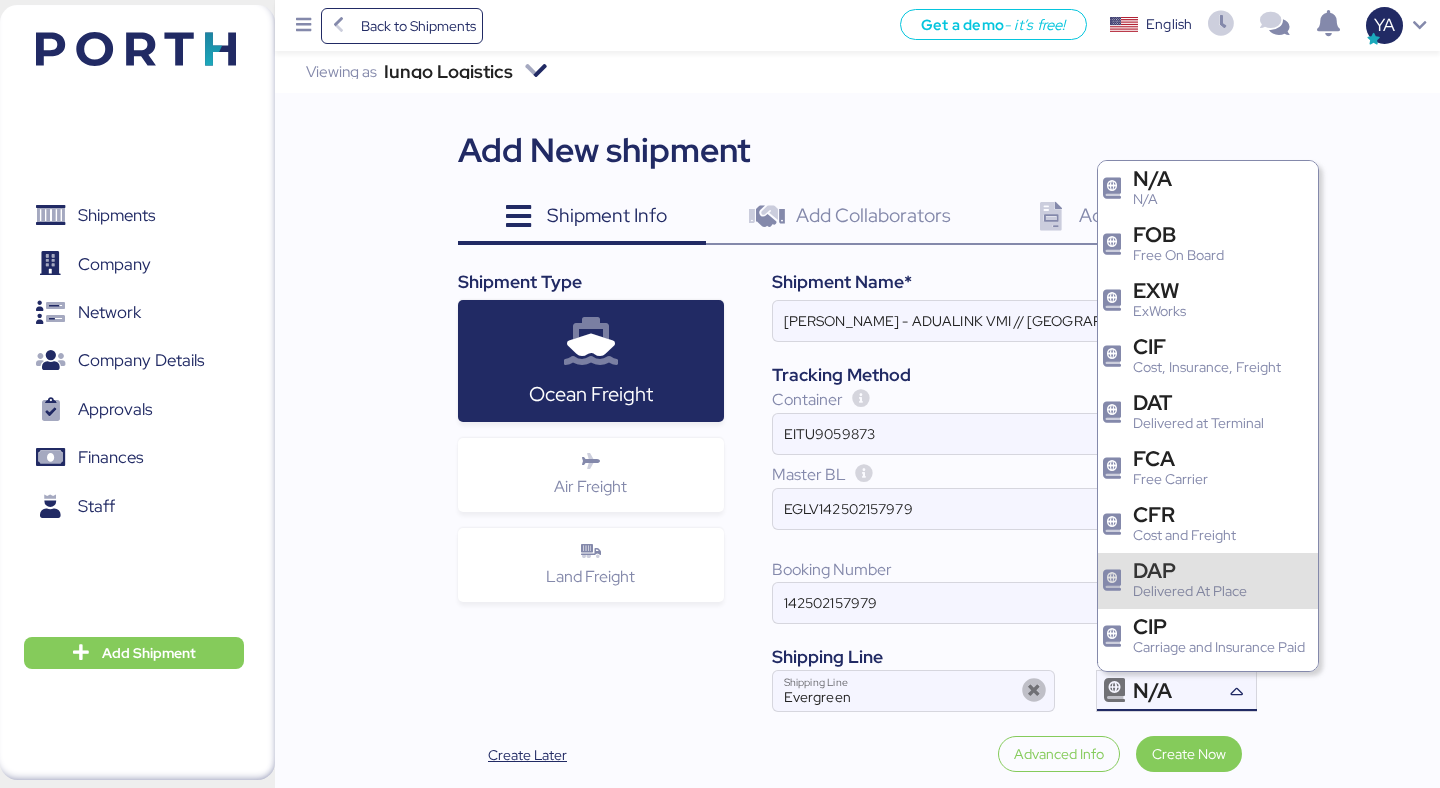 click on "DAP" at bounding box center (1190, 570) 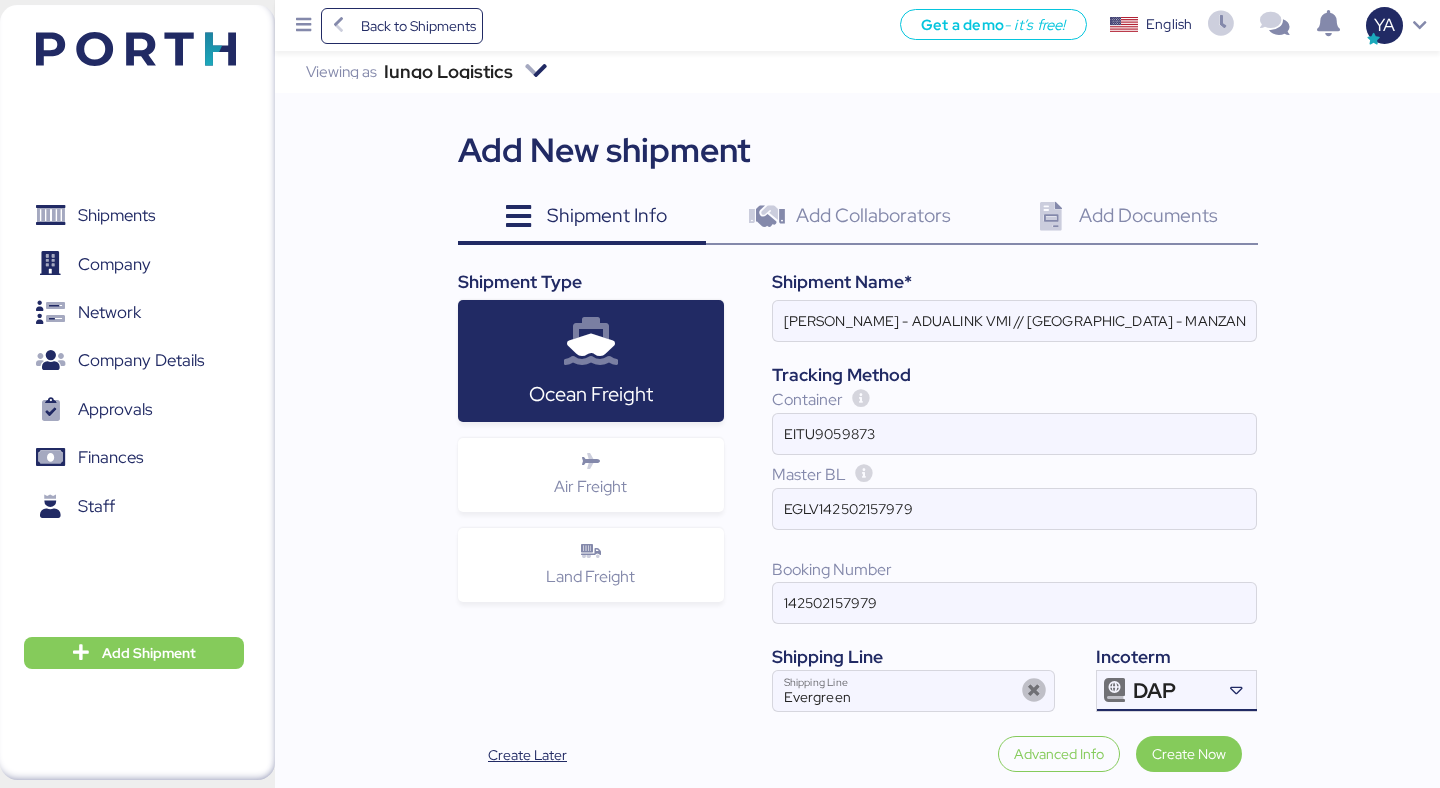 click on "Add New shipment   Shipment Info 0   Add Collaborators 0   Add Documents 0 Shipment Type   Ocean Freight   Air Freight   Land Freight Shipment Name* JIANGSU XIN BURNASIA - ADUALINK VMI // SHANGHAI - MANZANILLO // MBL: EGLV142502157979 - HBL: BYKS25072831SE Tracking Method Container   EITU9059873 Master BL   EGLV142502157979 Booking Number 142502157979 Shipping Line Evergreen Shipping Line   Incoterm   DAP   Create Later Advanced Info Create Now" at bounding box center (858, 456) 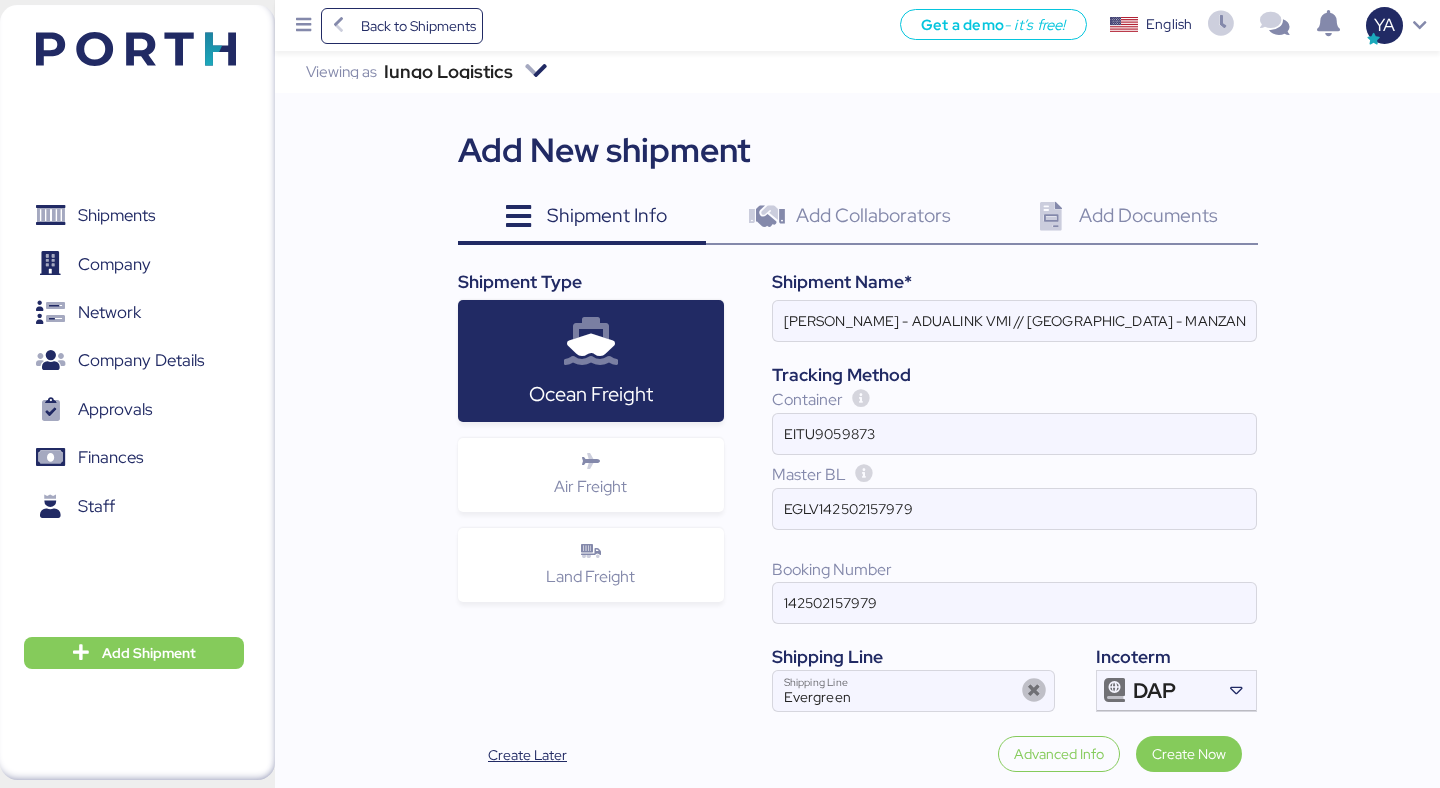 click on "Add New shipment   Shipment Info 0   Add Collaborators 0   Add Documents 0 Shipment Type   Ocean Freight   Air Freight   Land Freight Shipment Name* JIANGSU XIN BURNASIA - ADUALINK VMI // SHANGHAI - MANZANILLO // MBL: EGLV142502157979 - HBL: BYKS25072831SE Tracking Method Container   EITU9059873 Master BL   EGLV142502157979 Booking Number 142502157979 Shipping Line Evergreen Shipping Line   Incoterm   DAP   Create Later Advanced Info Create Now" at bounding box center [858, 456] 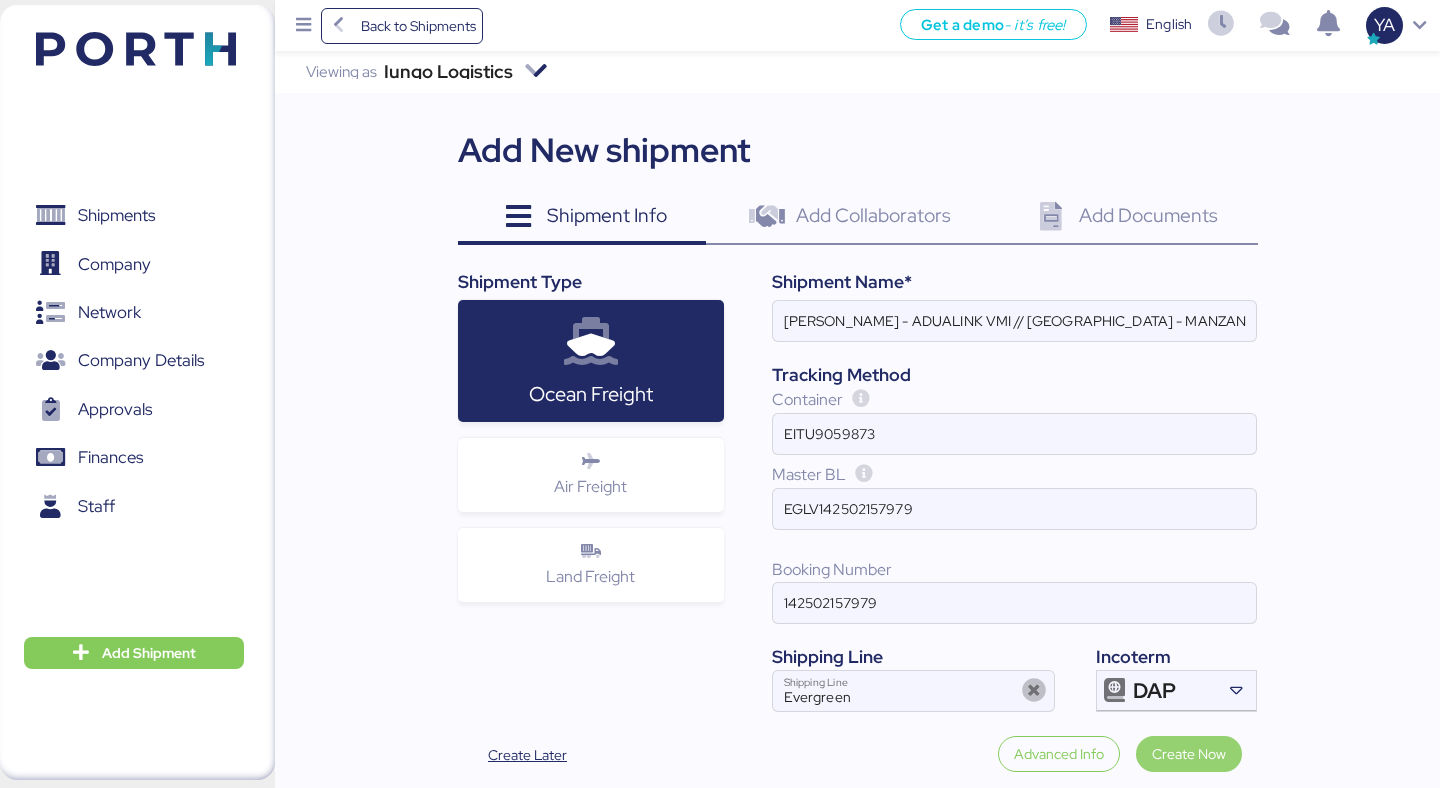 click on "Create Now" at bounding box center (1189, 754) 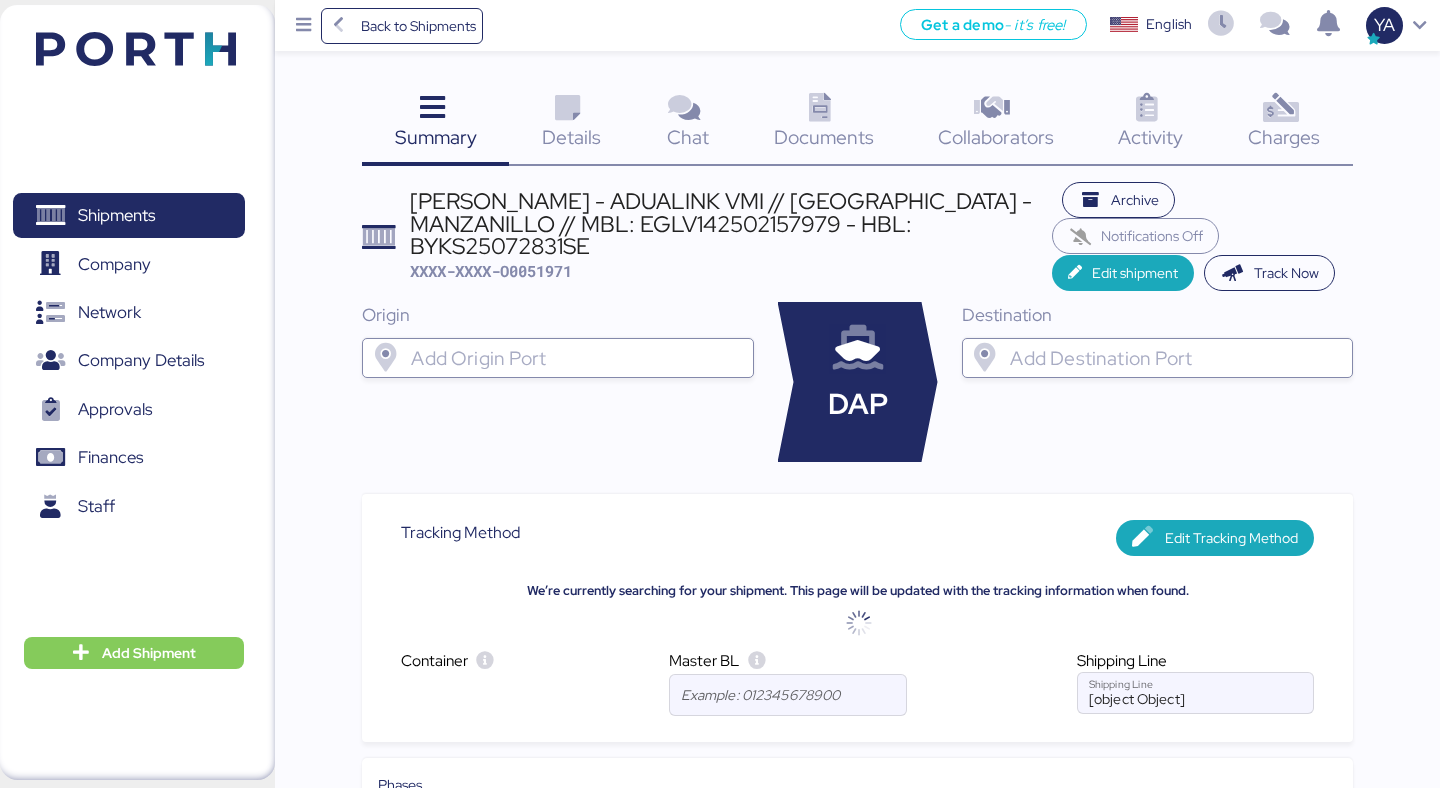 click on "Details" at bounding box center (571, 137) 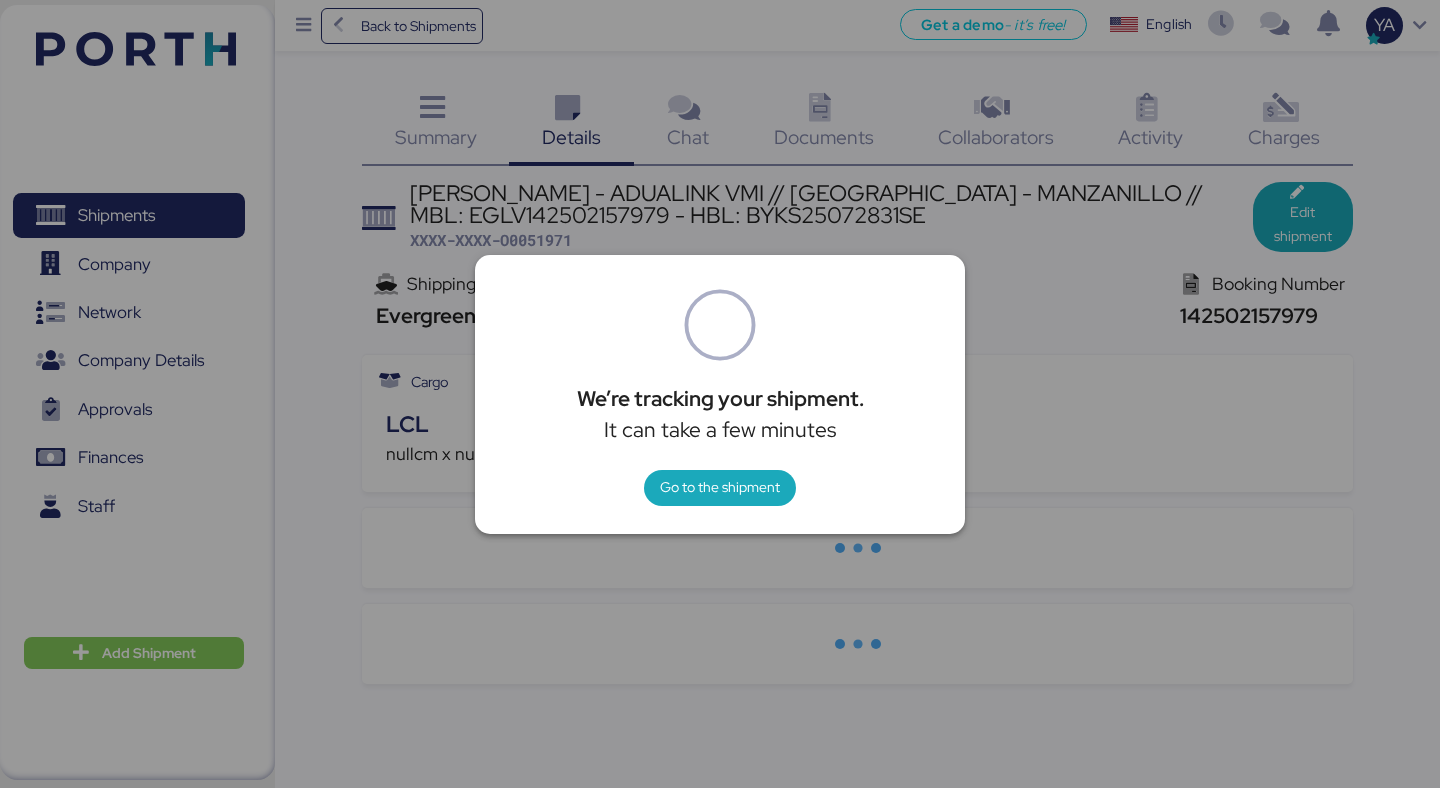 click on "We’re tracking your shipment.
It can take a few minutes Go to the shipment" at bounding box center (720, 394) 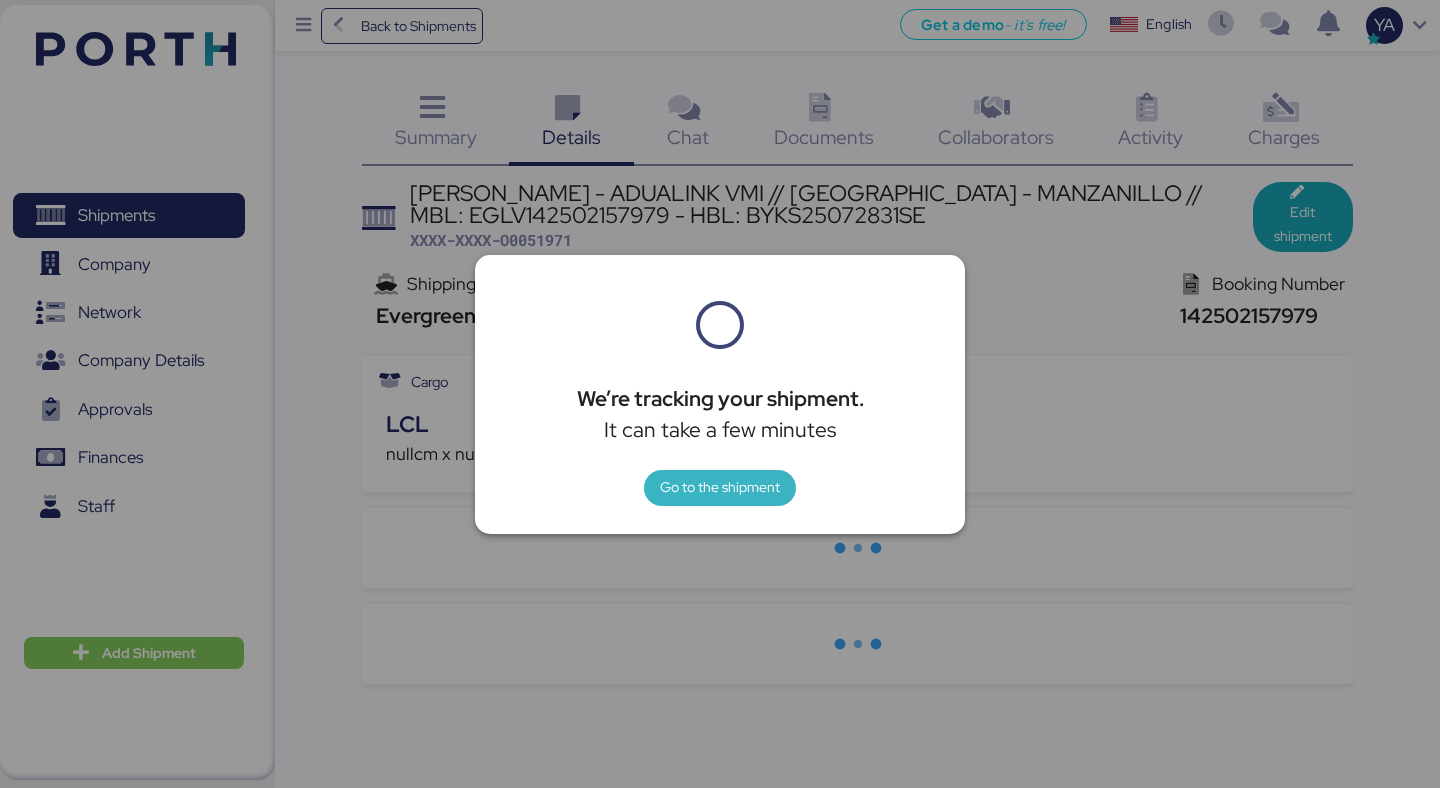 click on "Go to the shipment" at bounding box center (720, 487) 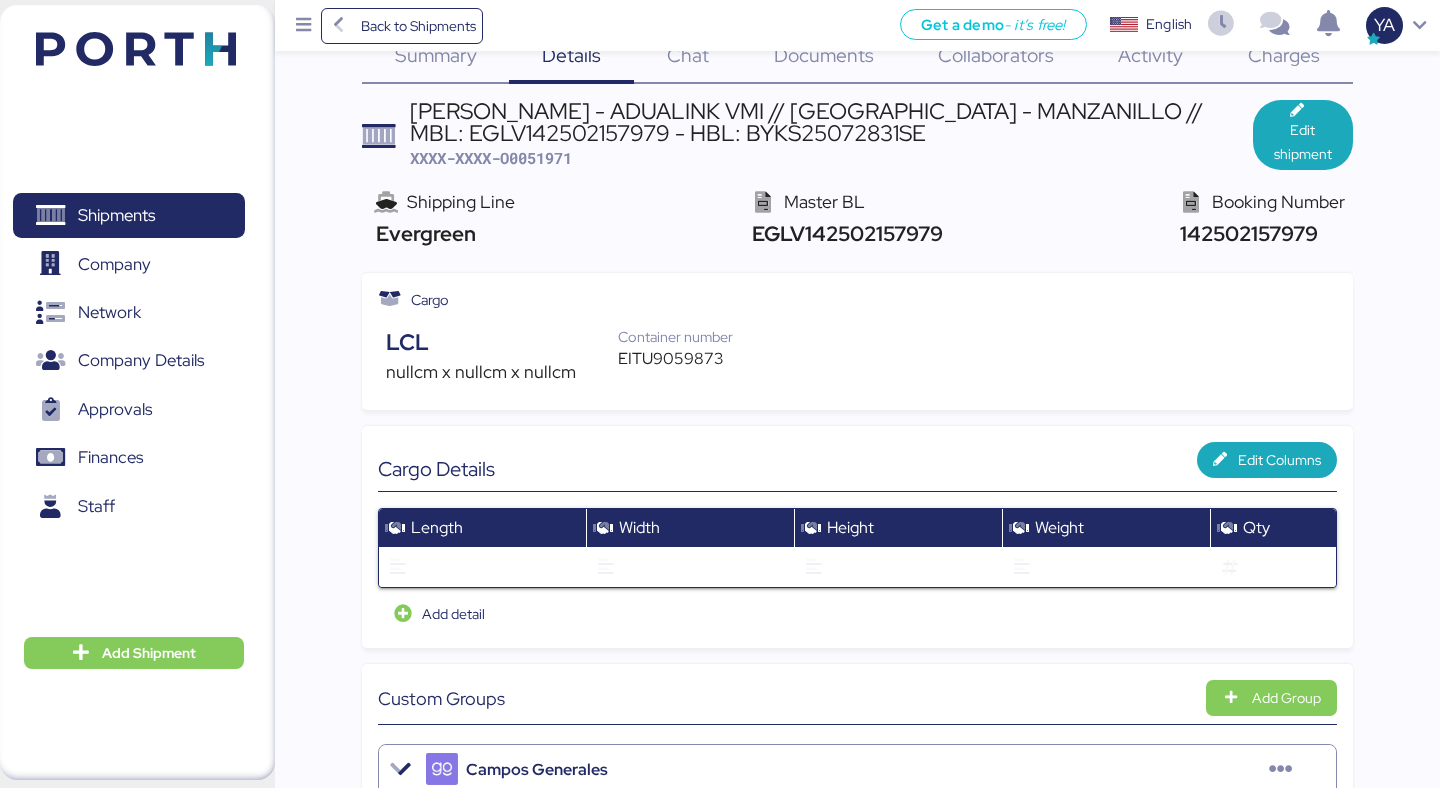 scroll, scrollTop: 0, scrollLeft: 0, axis: both 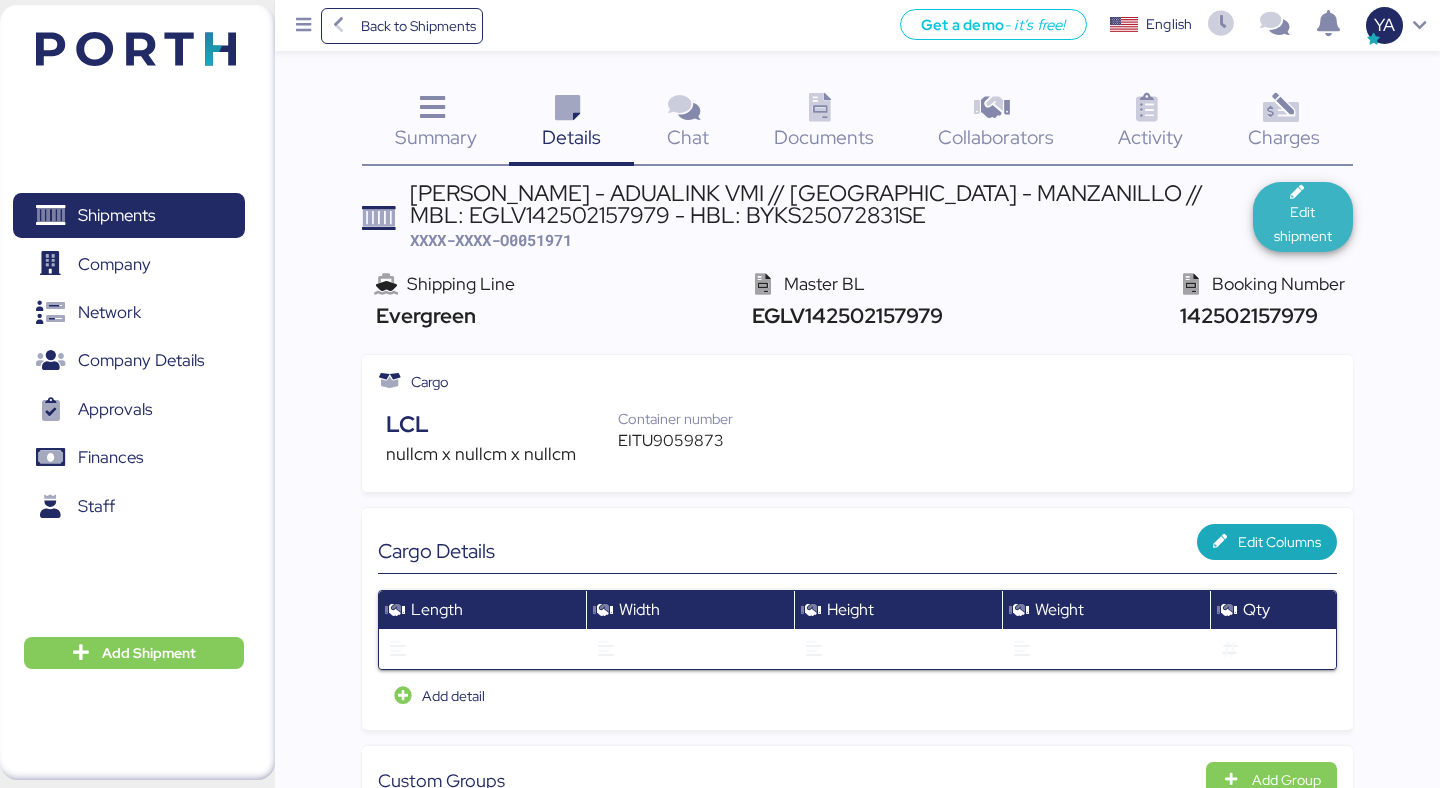 click on "Edit shipment" at bounding box center (1303, 224) 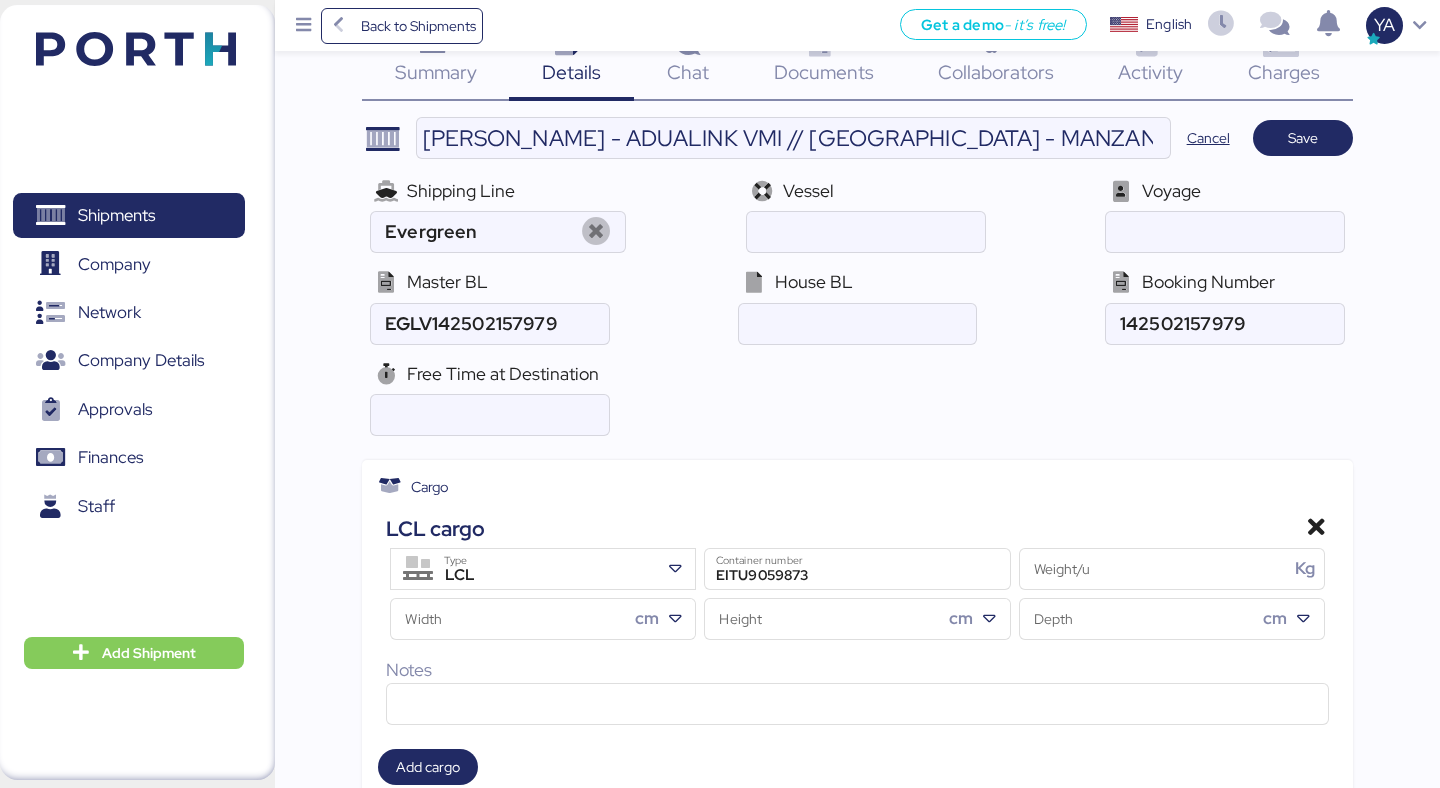 scroll, scrollTop: 0, scrollLeft: 0, axis: both 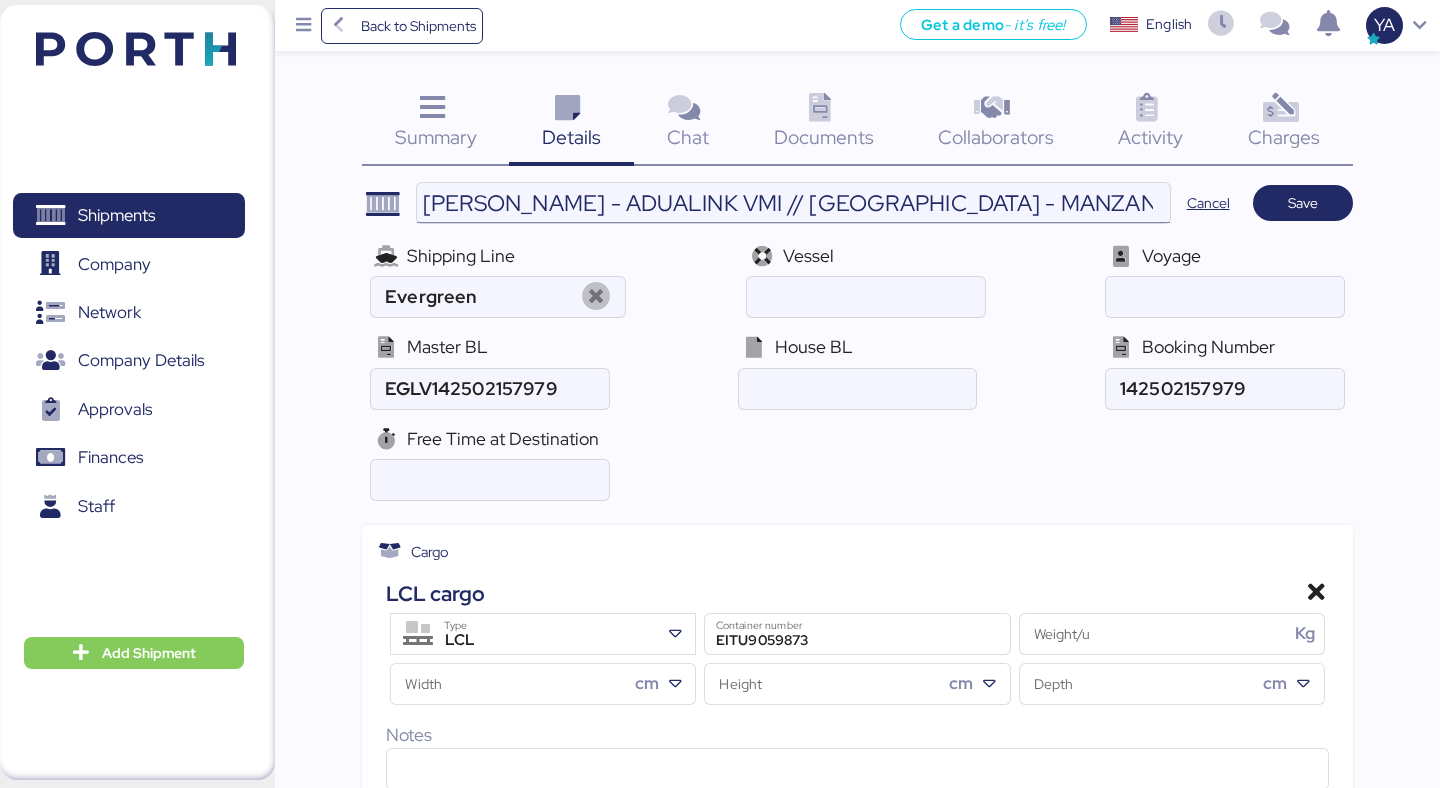 click on "JIANGSU XIN BURNASIA - ADUALINK VMI // SHANGHAI - MANZANILLO // MBL: EGLV142502157979 - HBL: BYKS25072831SE" at bounding box center (793, 203) 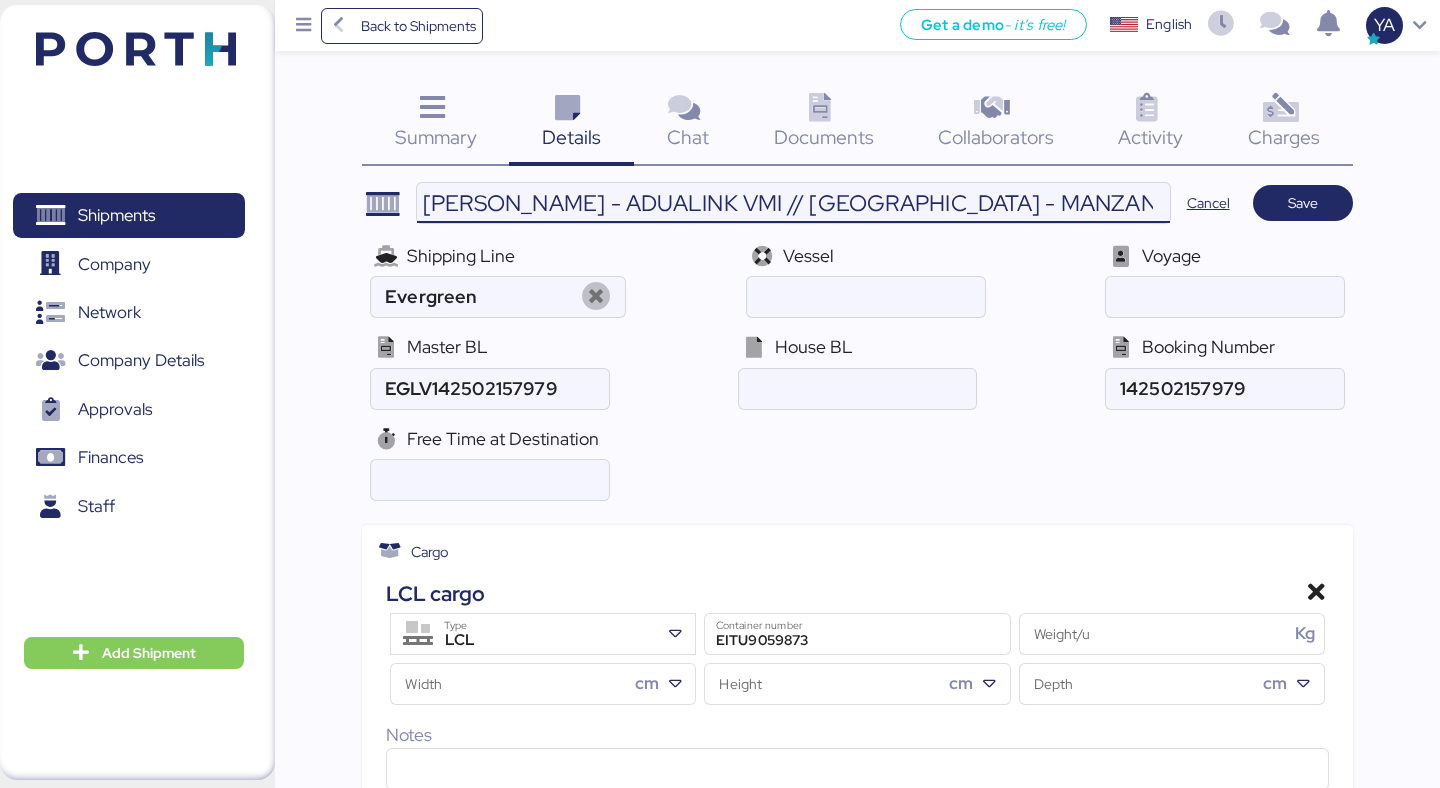 scroll, scrollTop: 0, scrollLeft: 568, axis: horizontal 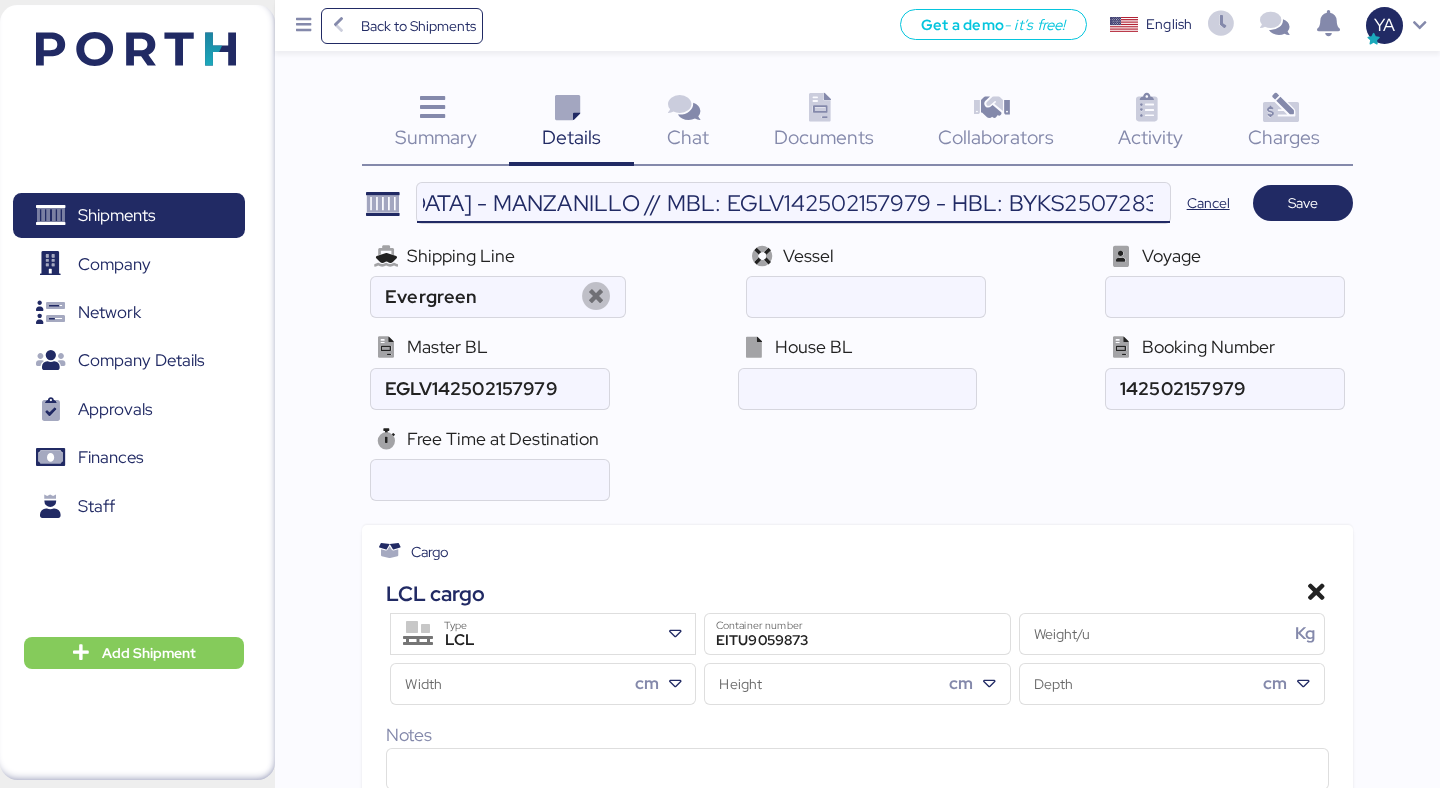click on "JIANGSU XIN BURNASIA - ADUALINK VMI // SHANGHAI - MANZANILLO // MBL: EGLV142502157979 - HBL: BYKS25072831SE" at bounding box center [793, 203] 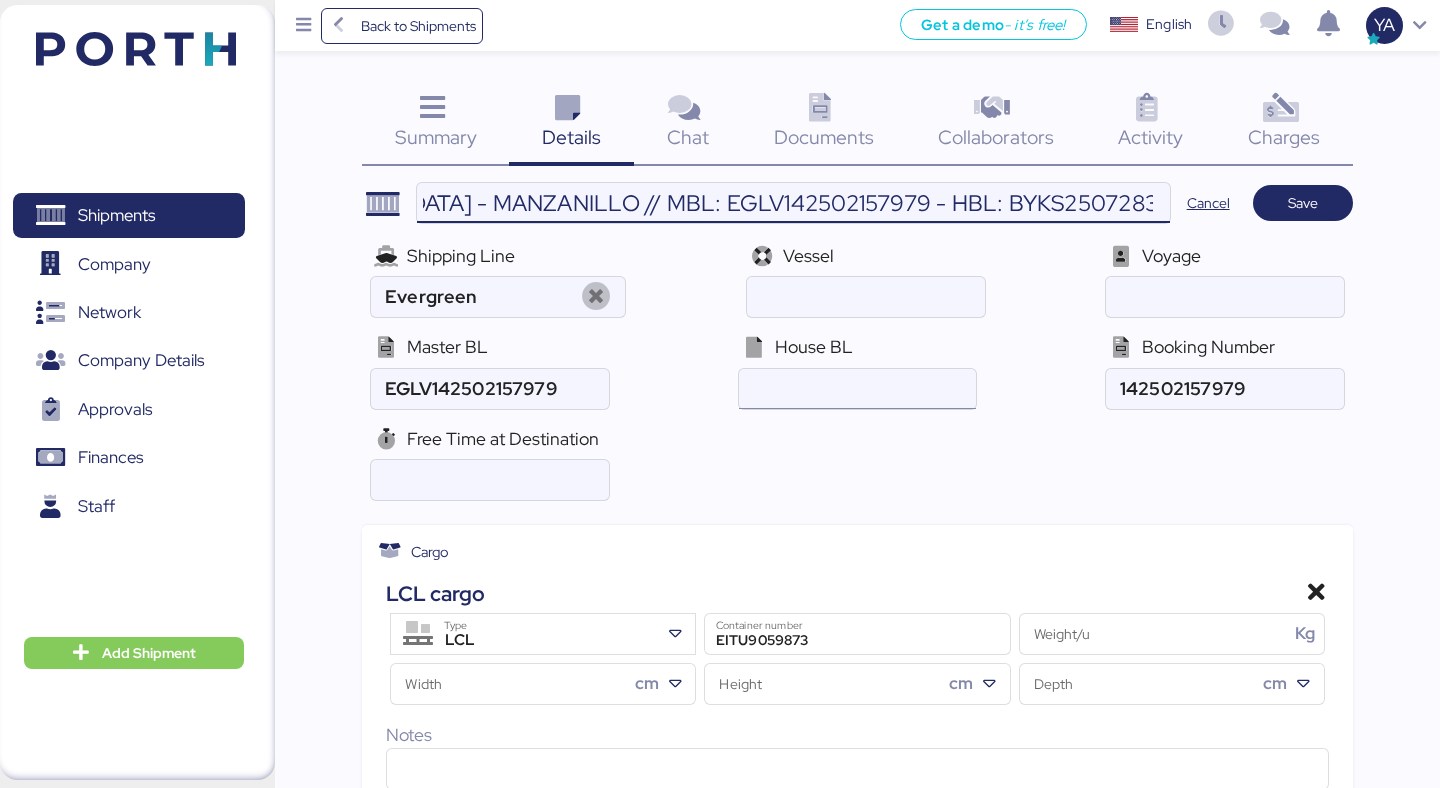 click at bounding box center (857, 389) 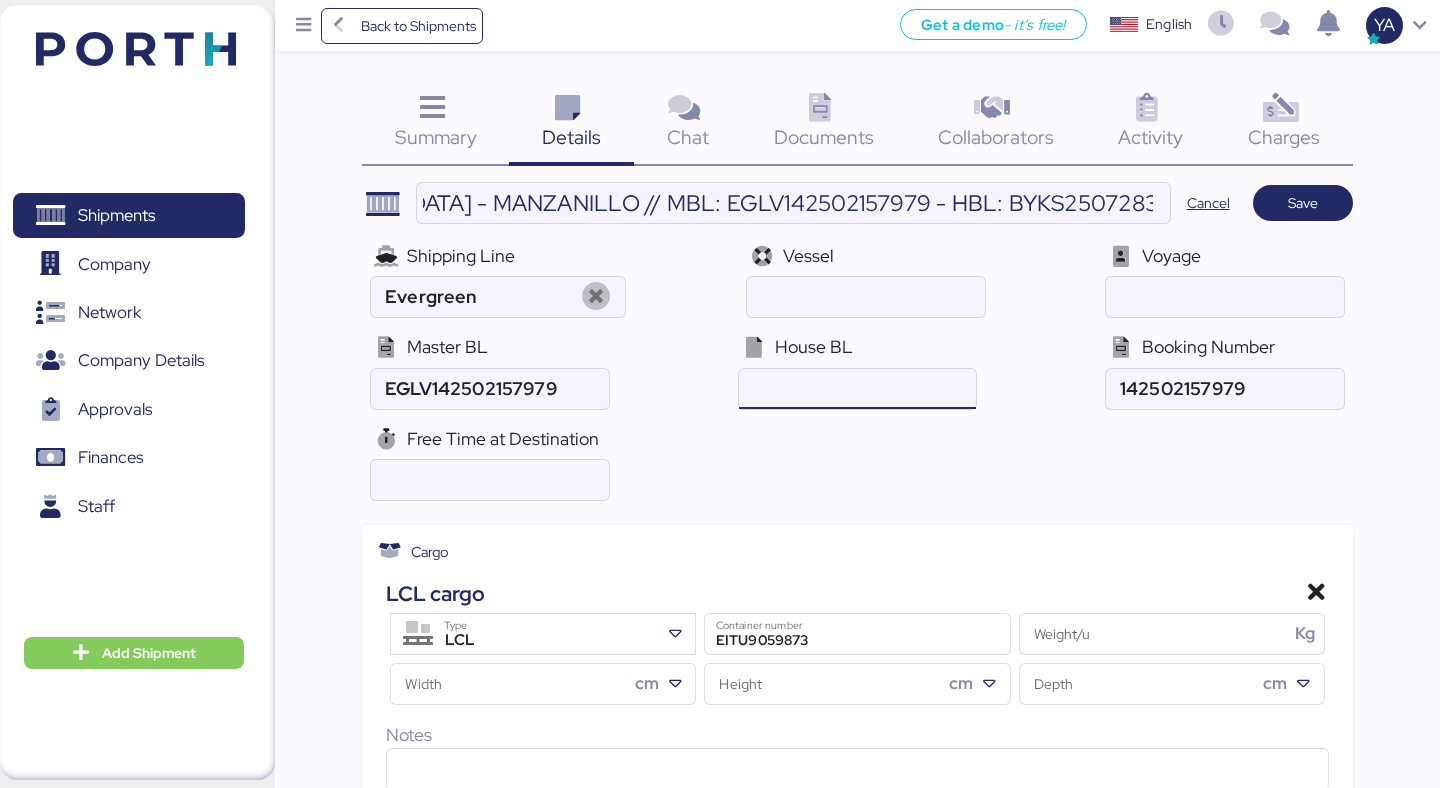 scroll, scrollTop: 0, scrollLeft: 0, axis: both 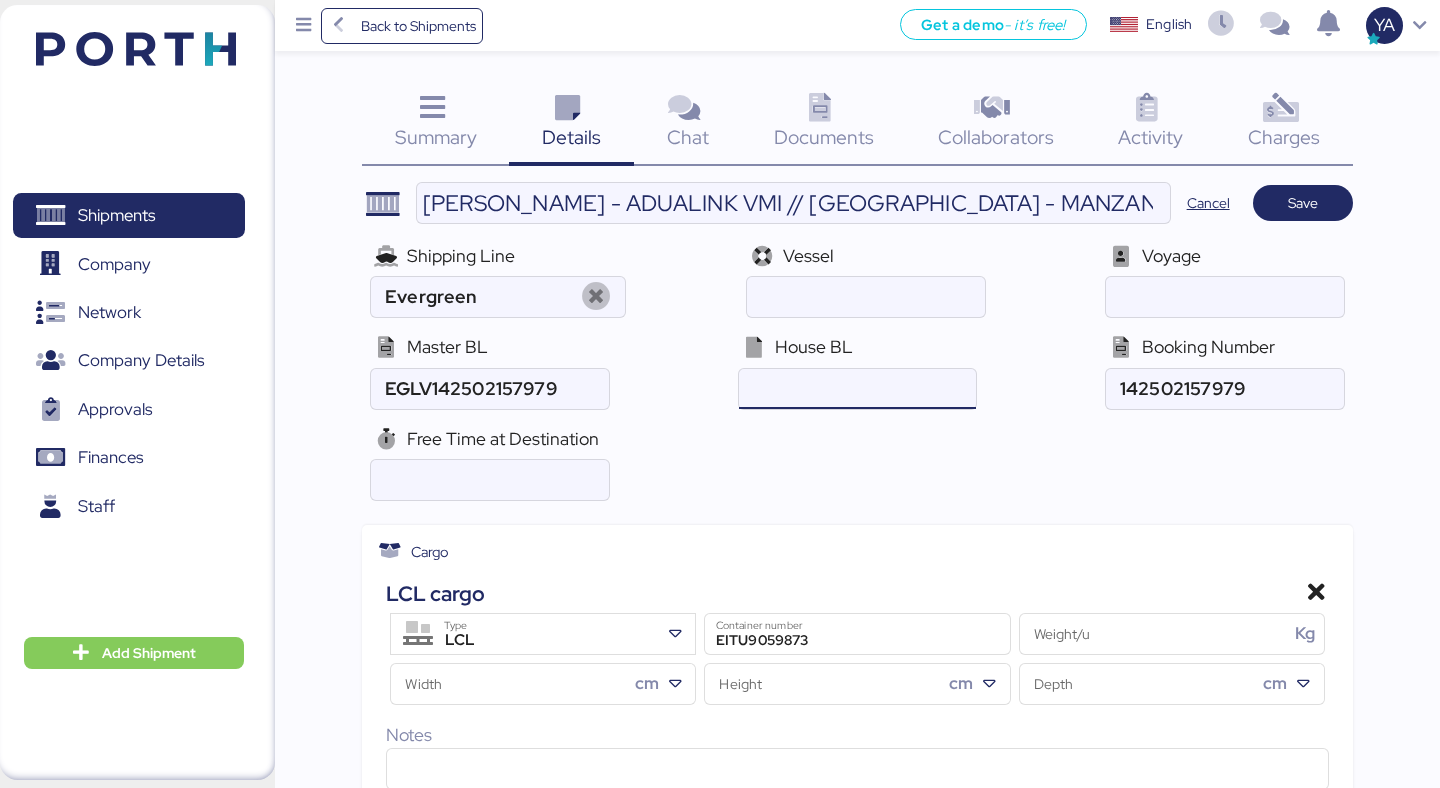 paste on "BYKS25072831SE" 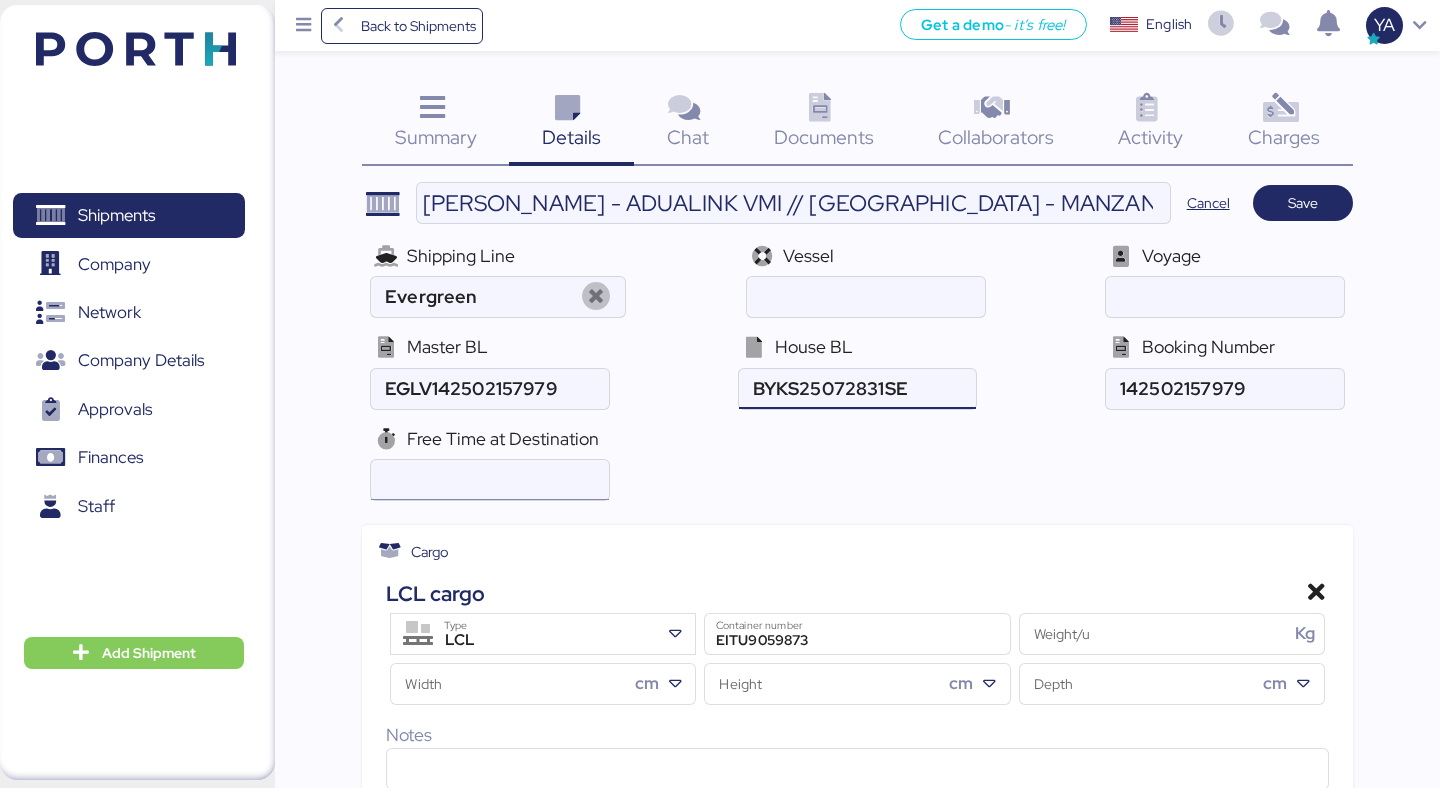 type on "BYKS25072831SE" 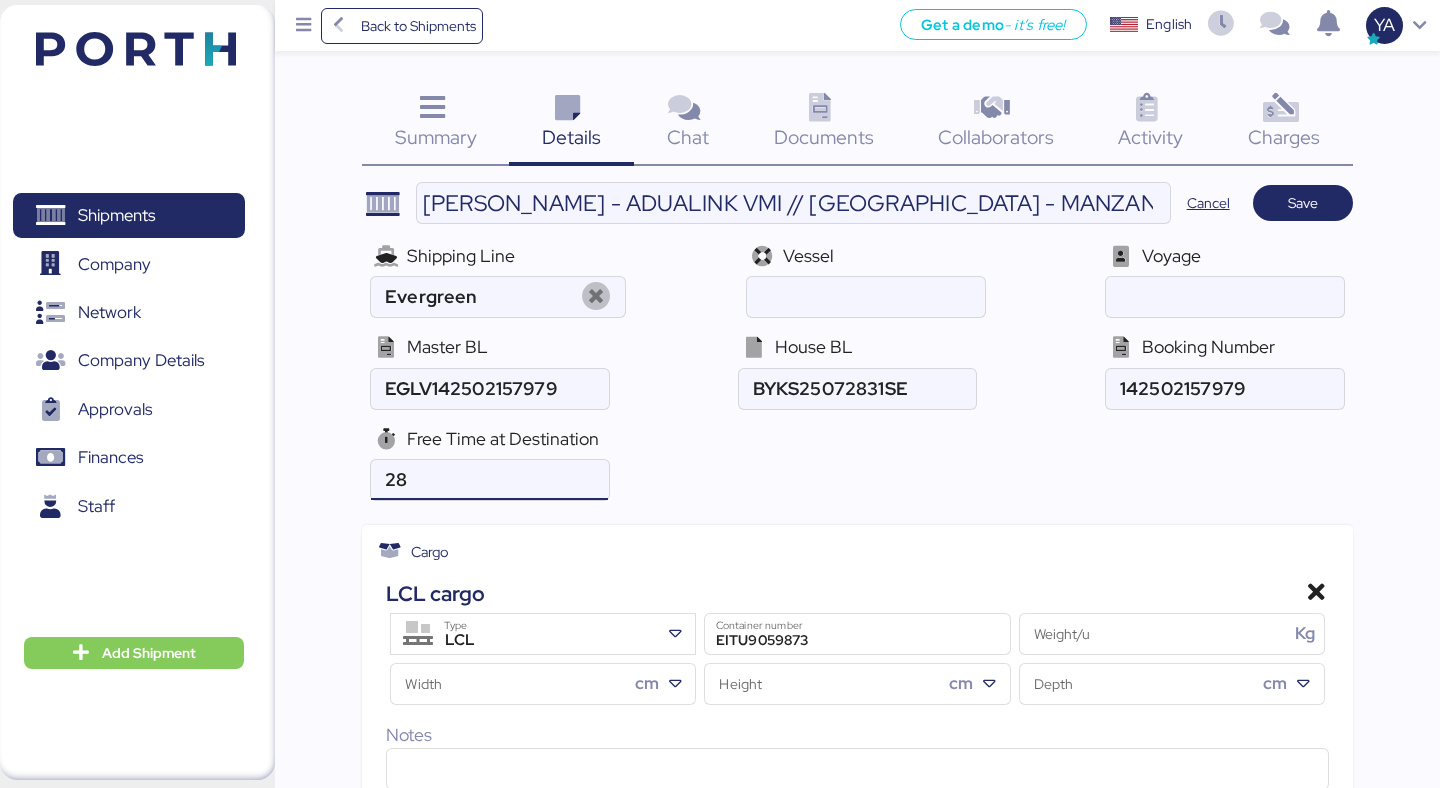 type on "28" 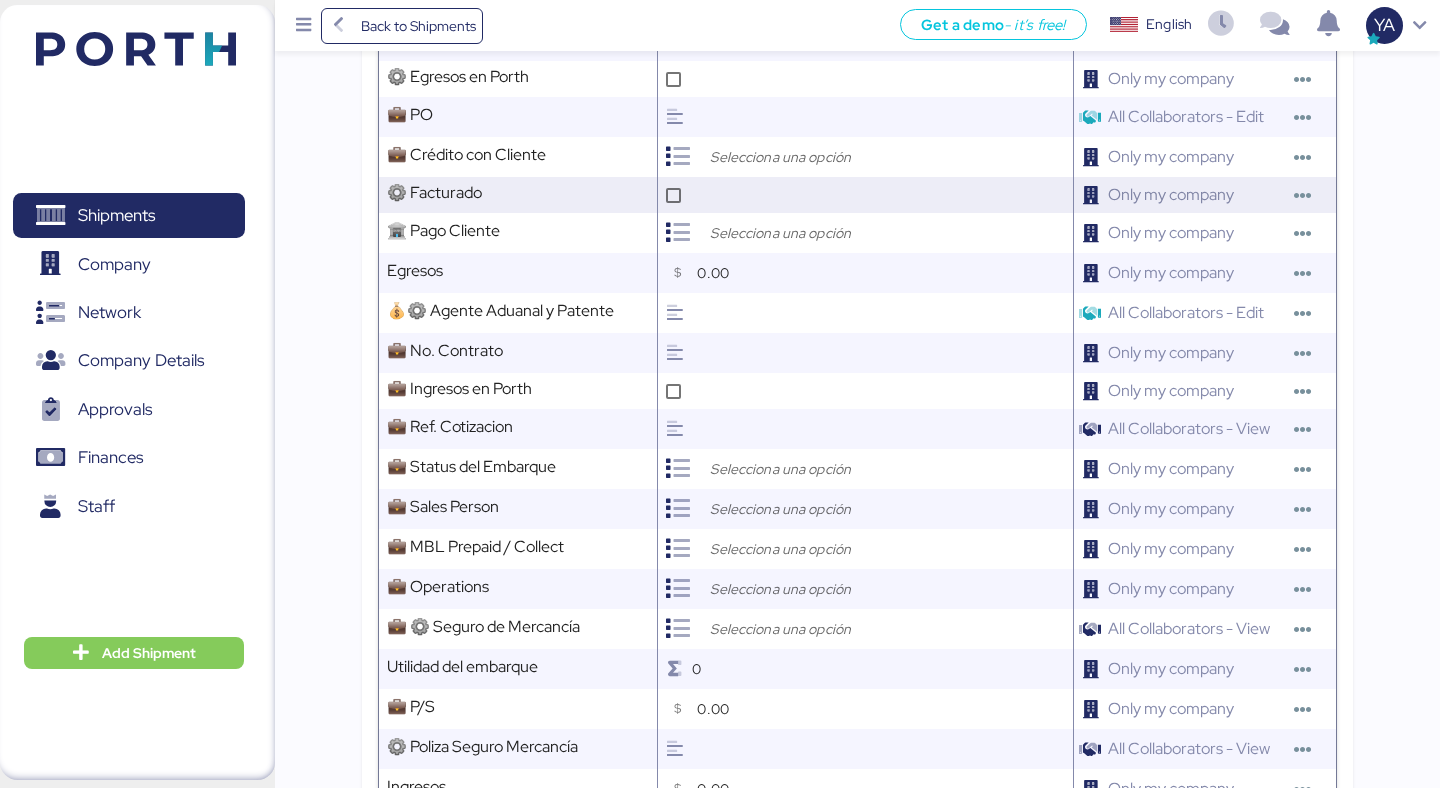 scroll, scrollTop: 1501, scrollLeft: 0, axis: vertical 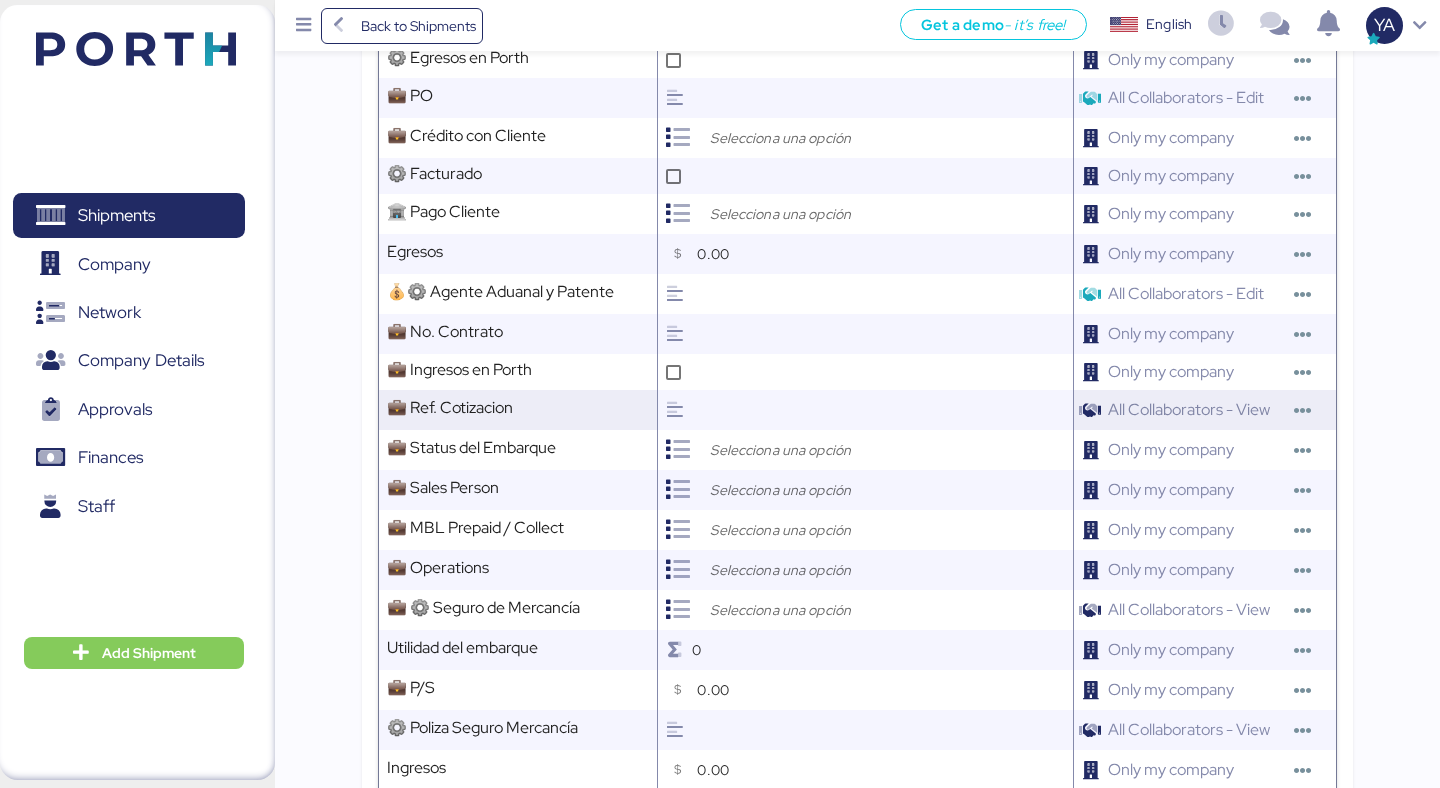 click at bounding box center (882, 410) 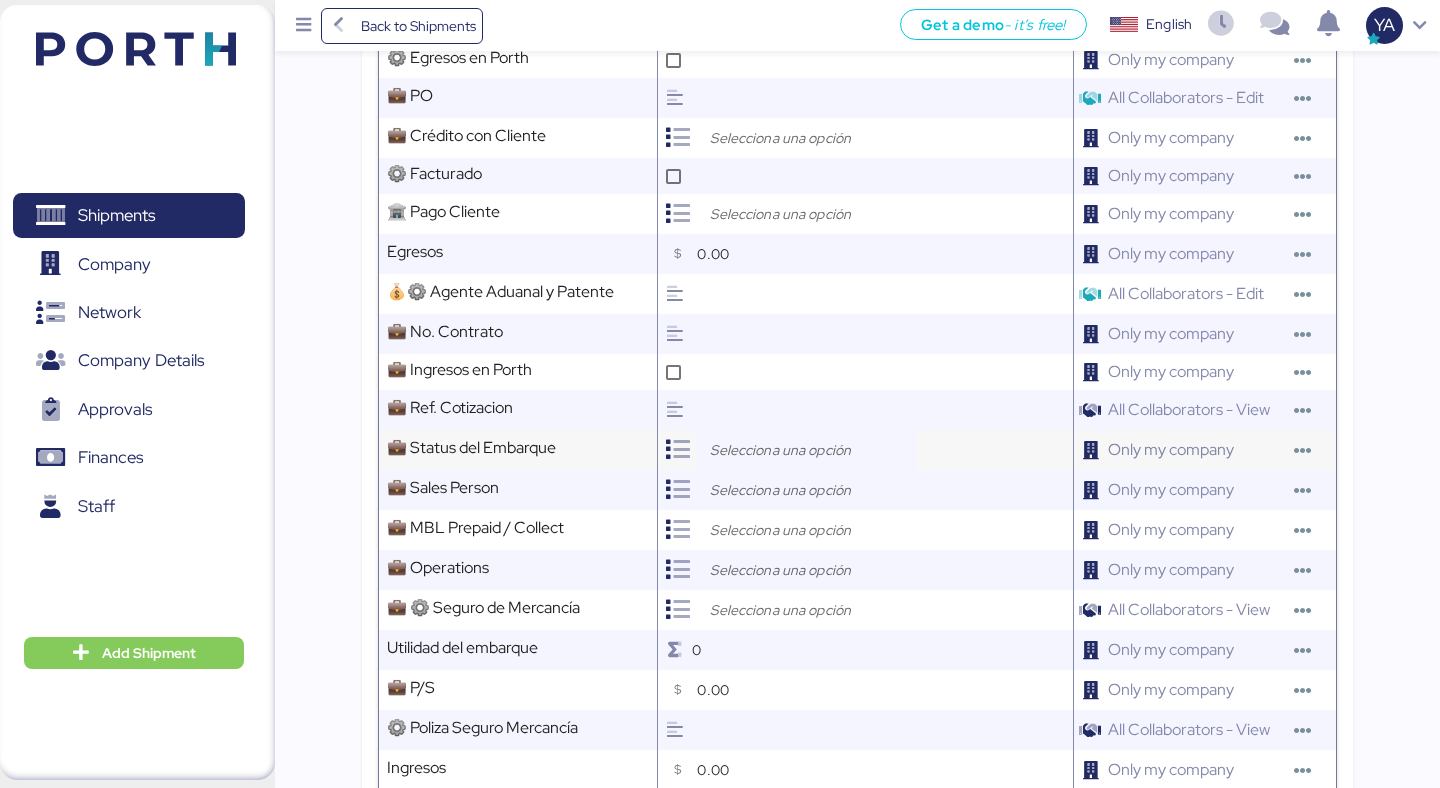 click at bounding box center [811, 450] 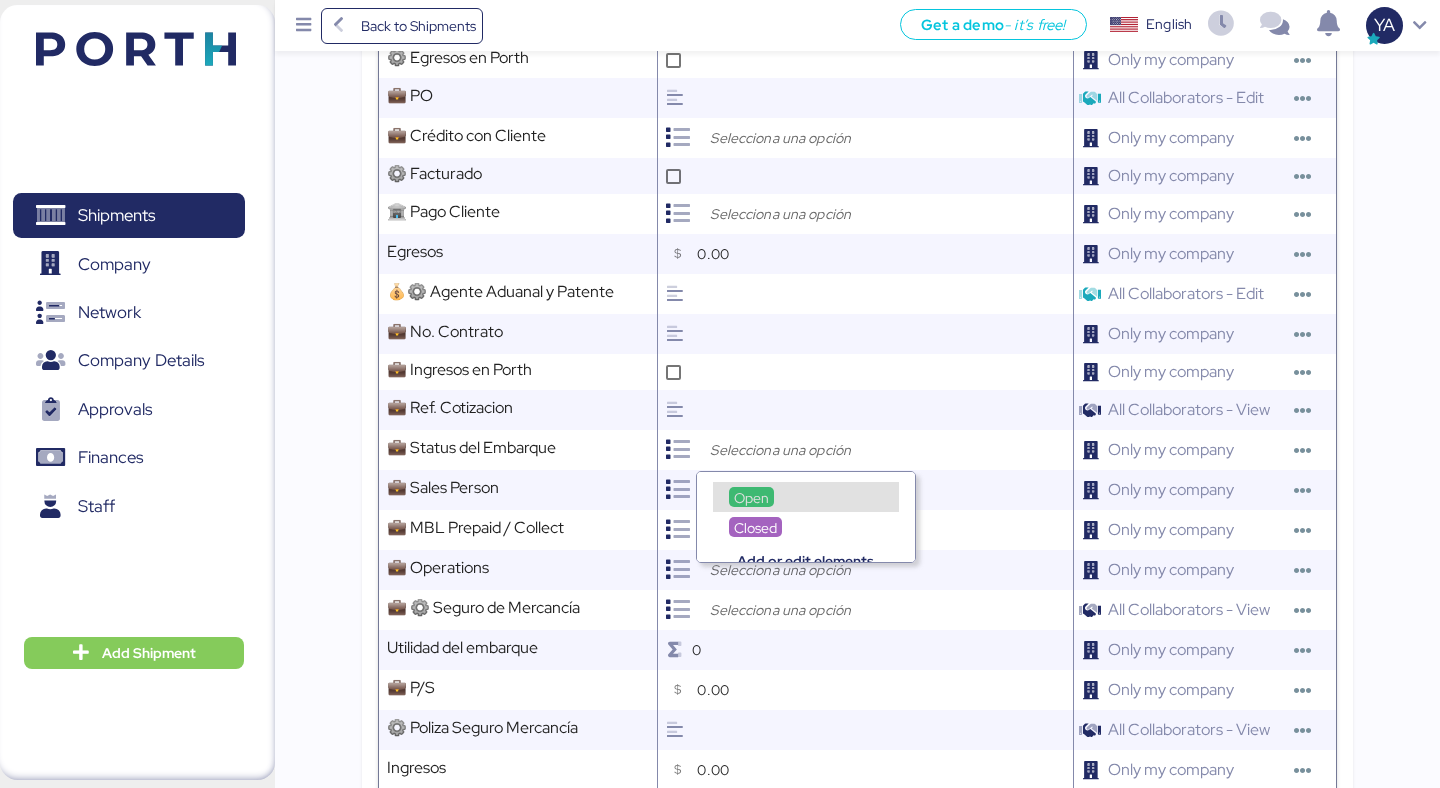 click on "Open" at bounding box center (806, 497) 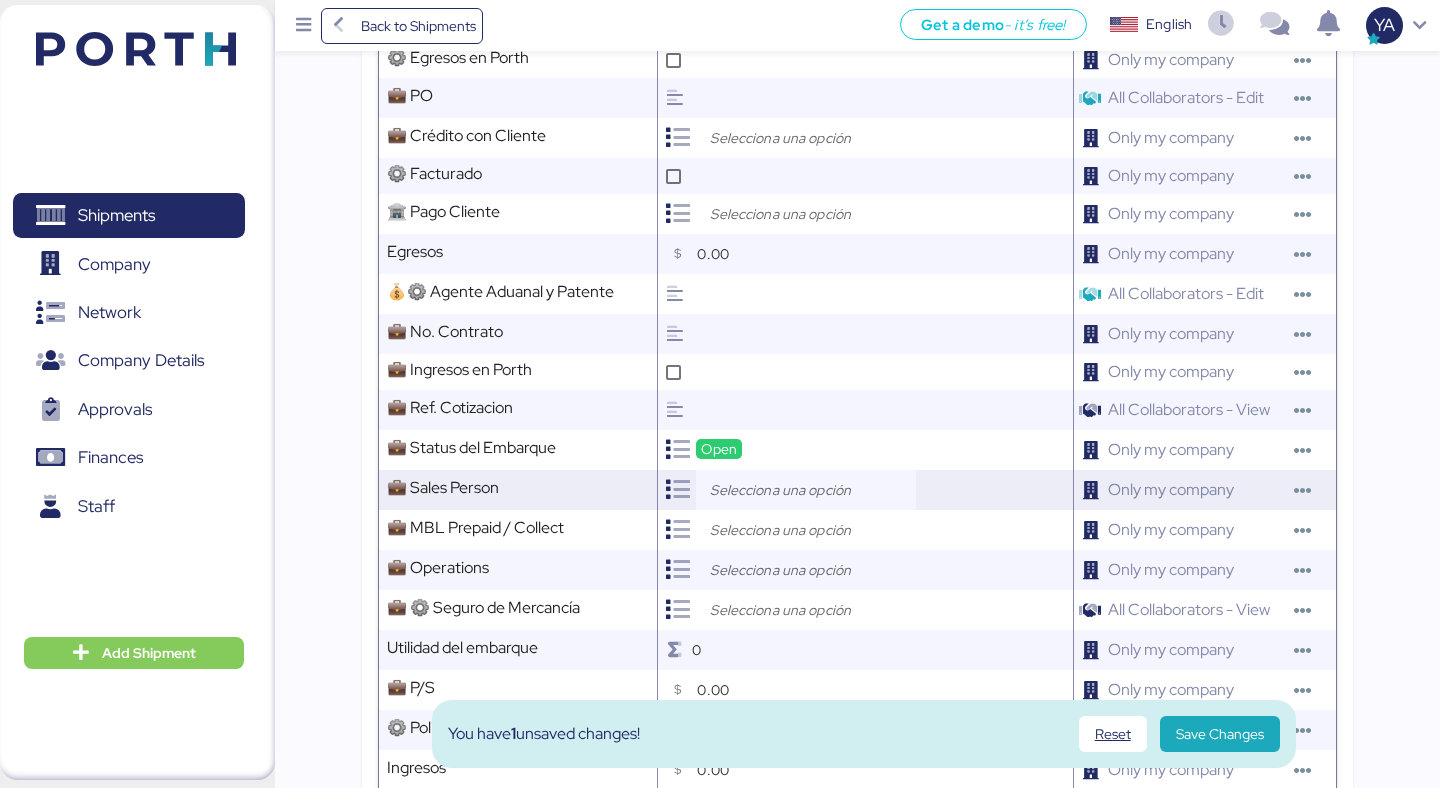 click at bounding box center [806, 490] 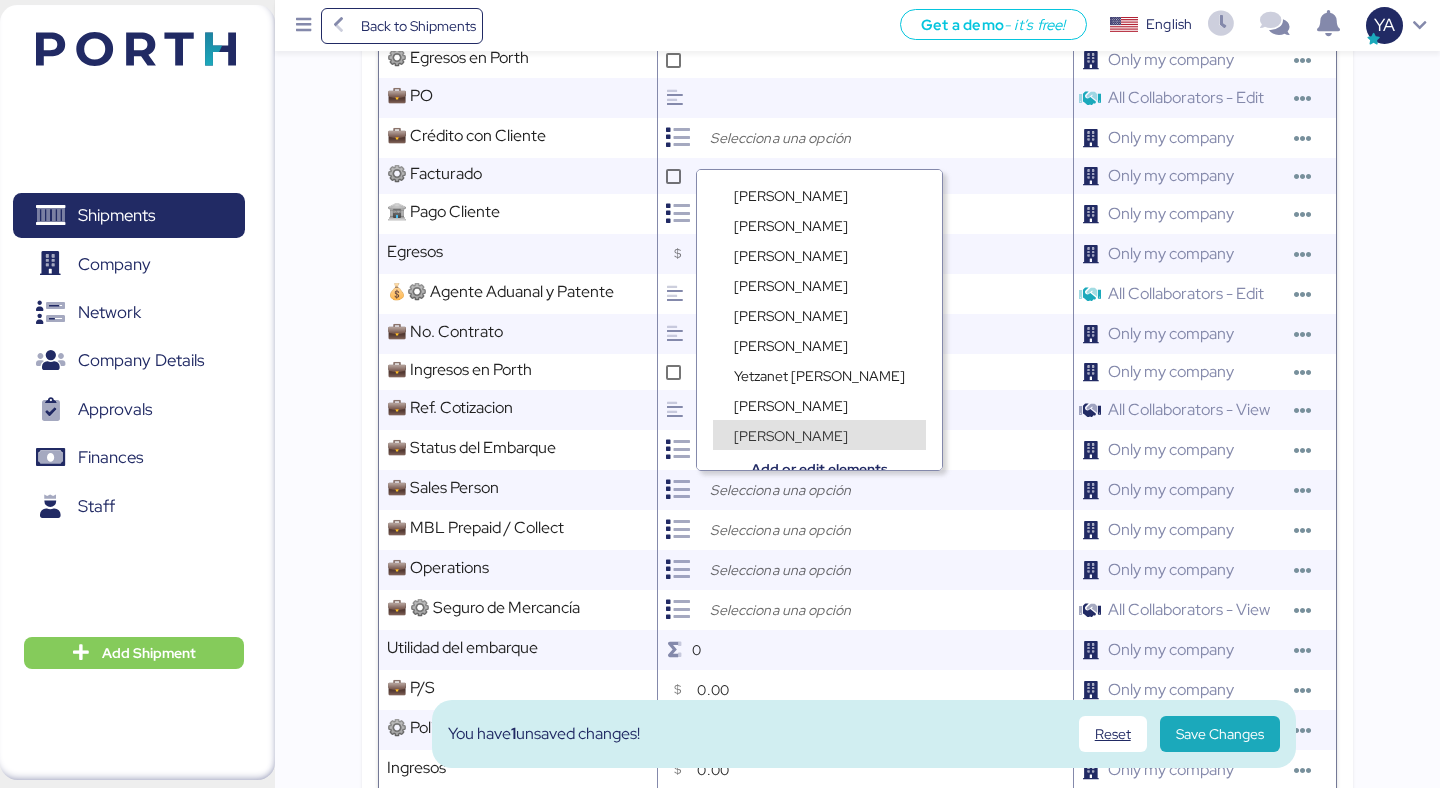 scroll, scrollTop: 15, scrollLeft: 0, axis: vertical 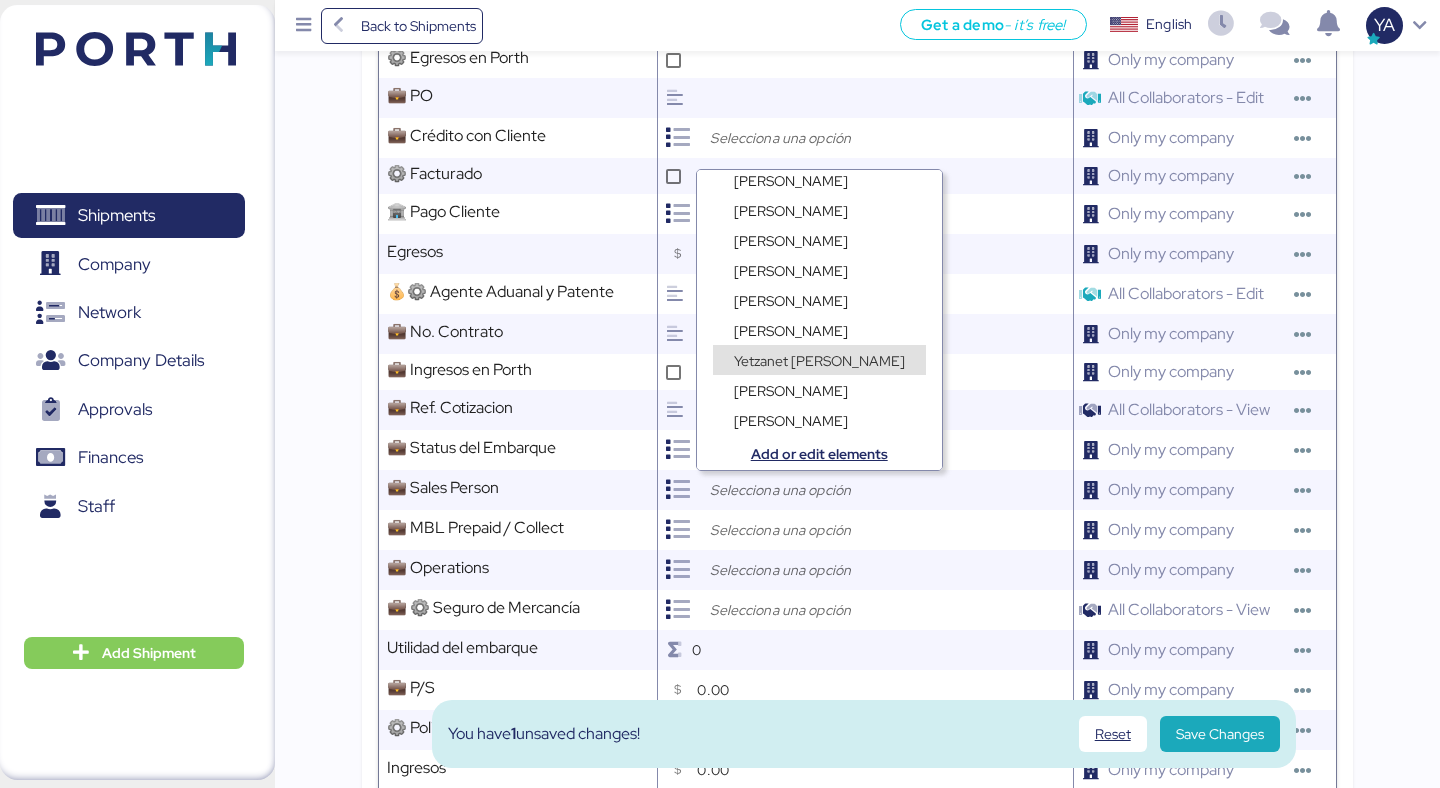 click on "Yetzanet Armenta" at bounding box center [819, 361] 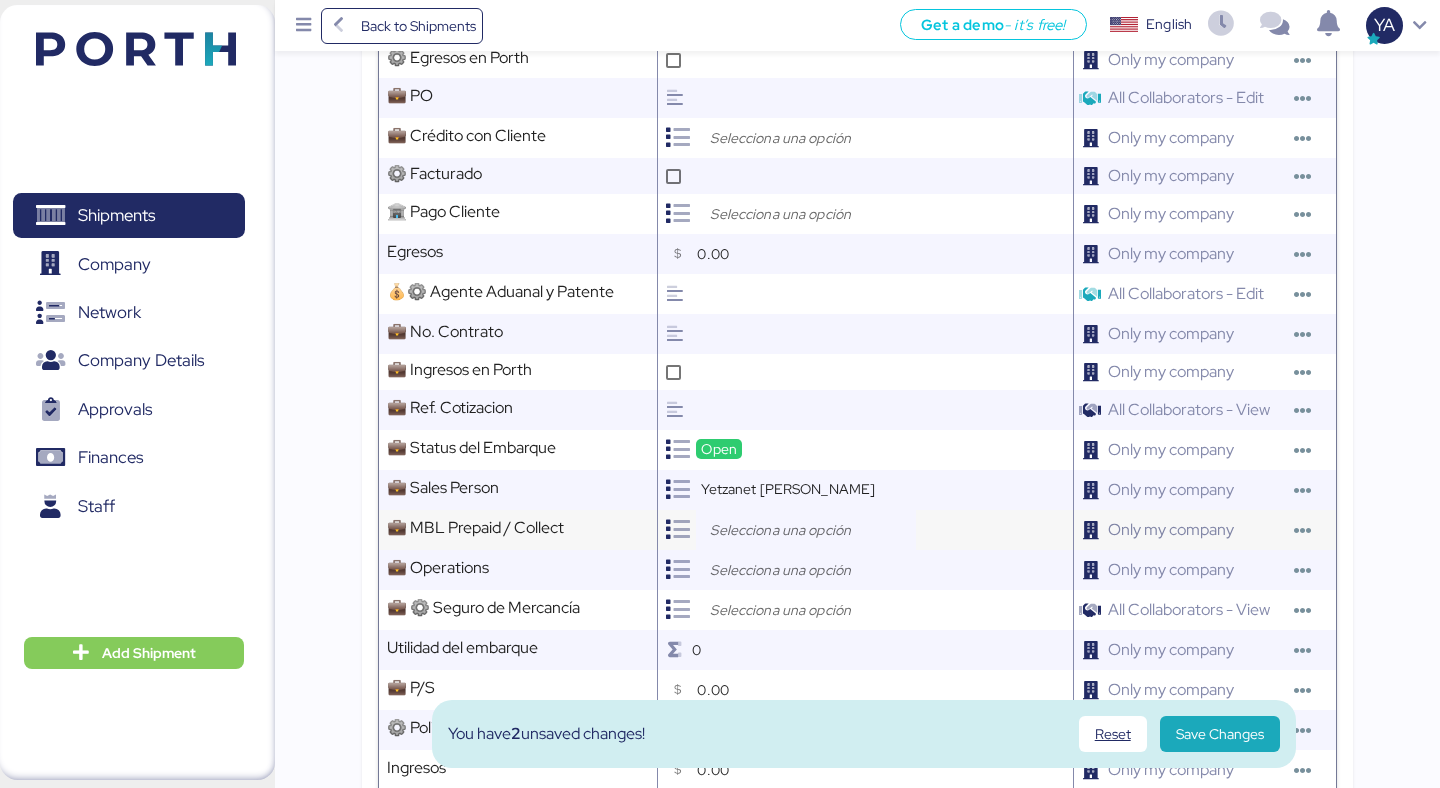 click at bounding box center [811, 530] 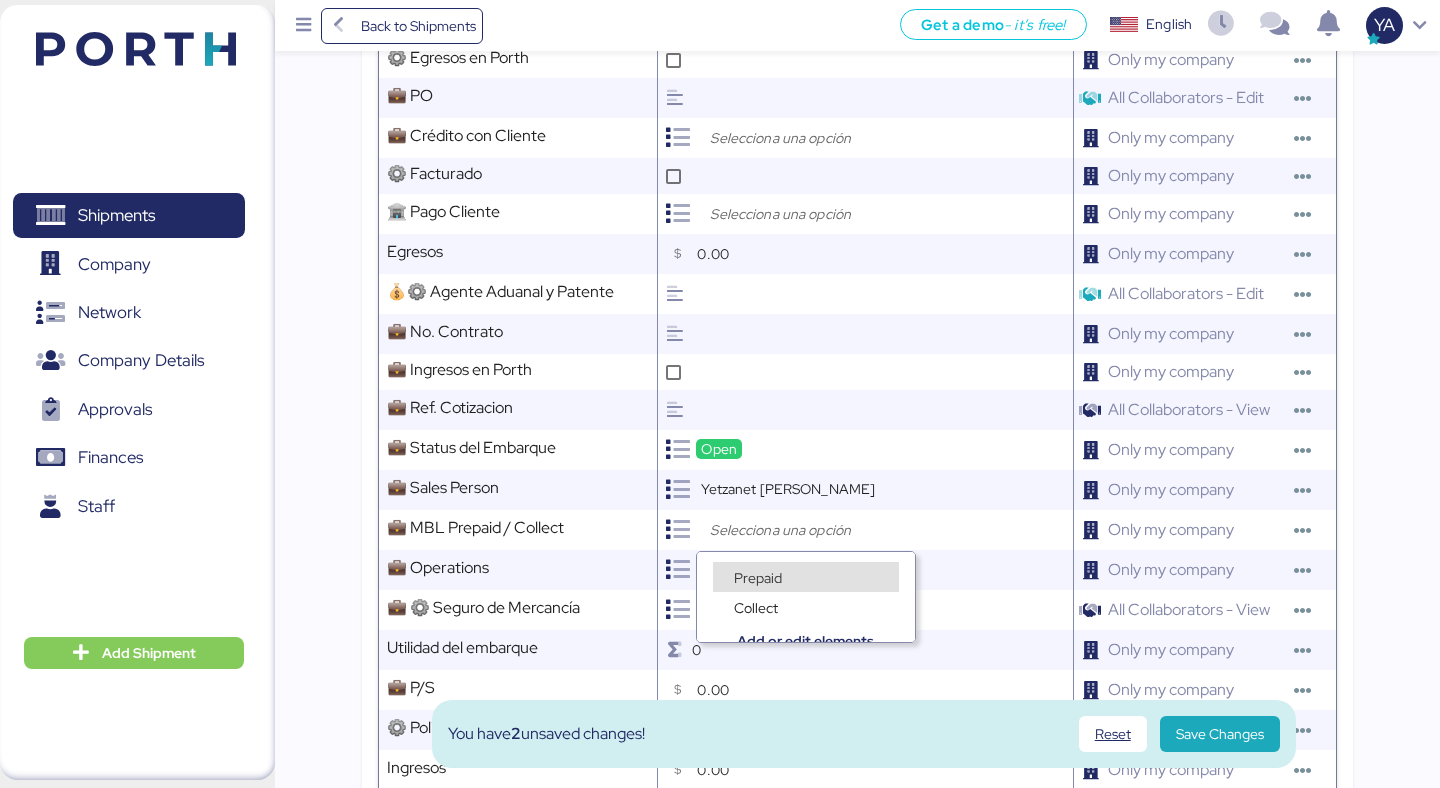 click on "Prepaid" at bounding box center (806, 577) 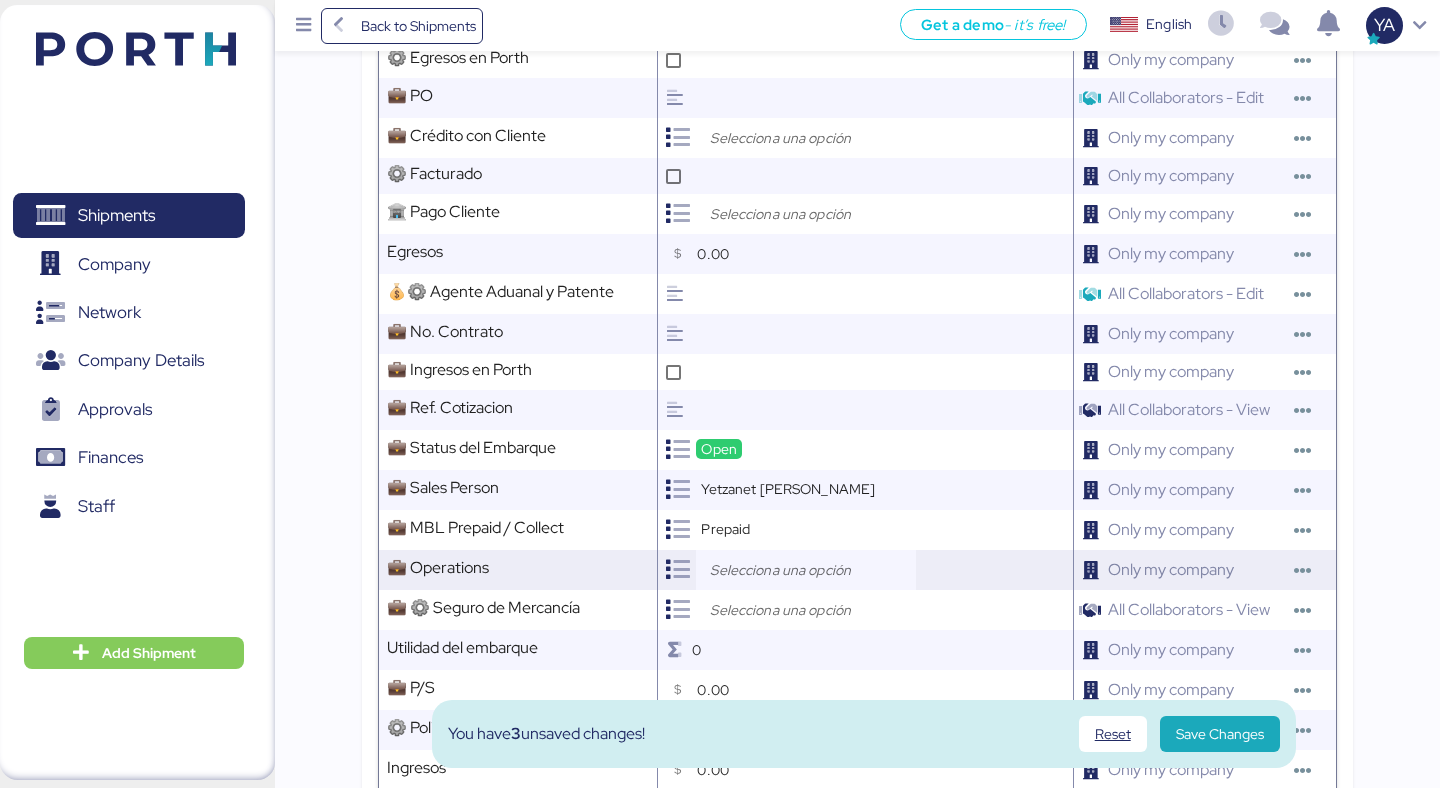 click at bounding box center [806, 570] 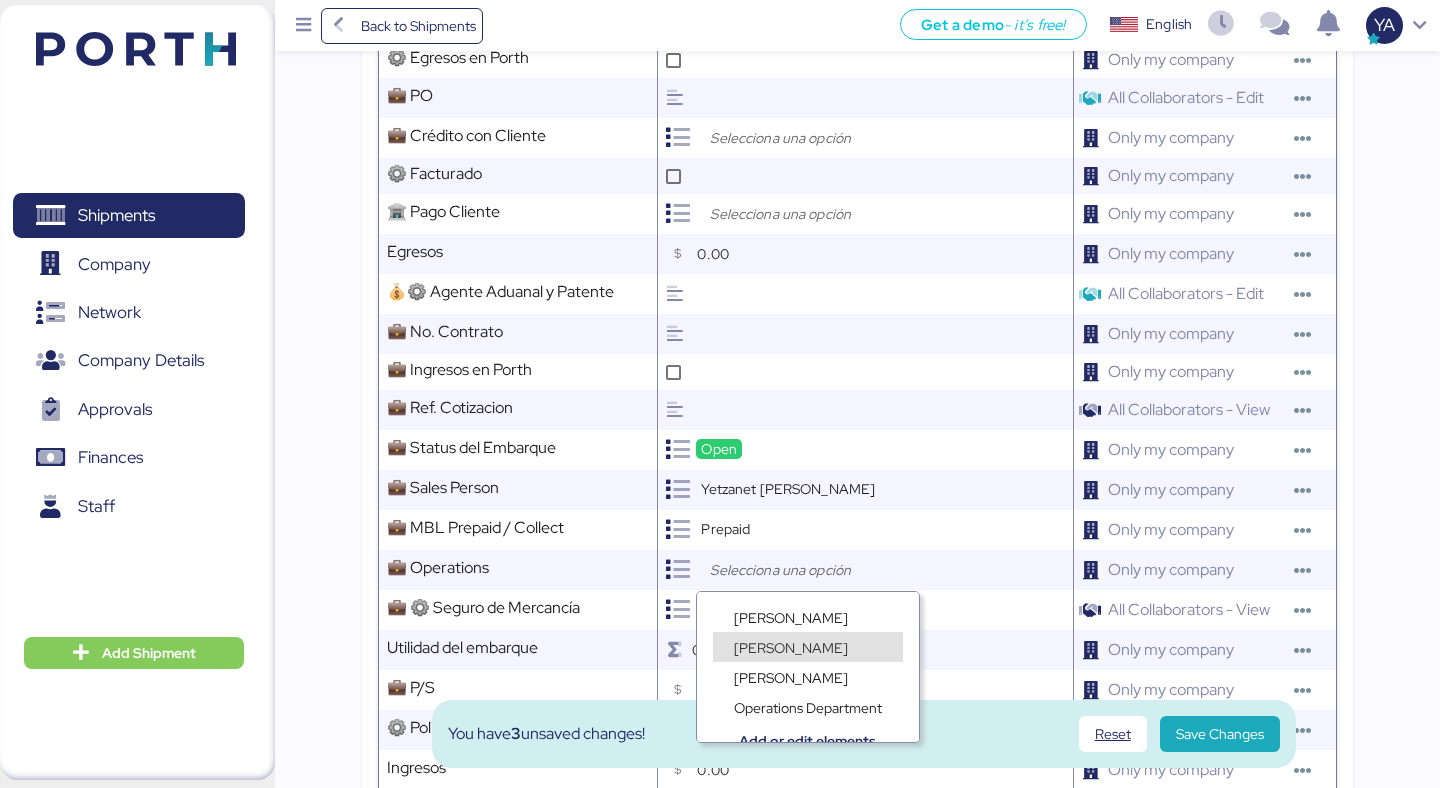 click on "Lorely Velarde" at bounding box center [791, 648] 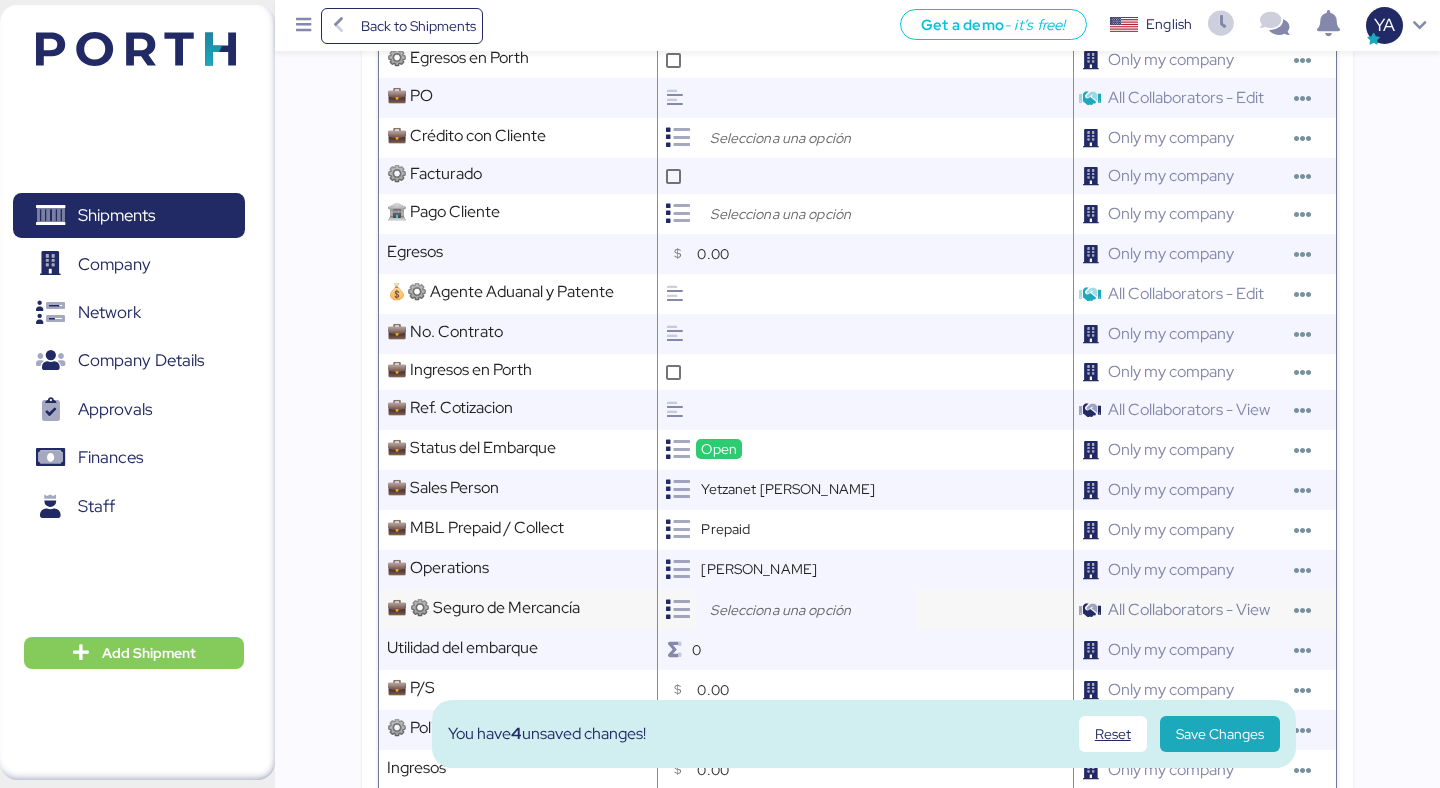 click at bounding box center [806, 610] 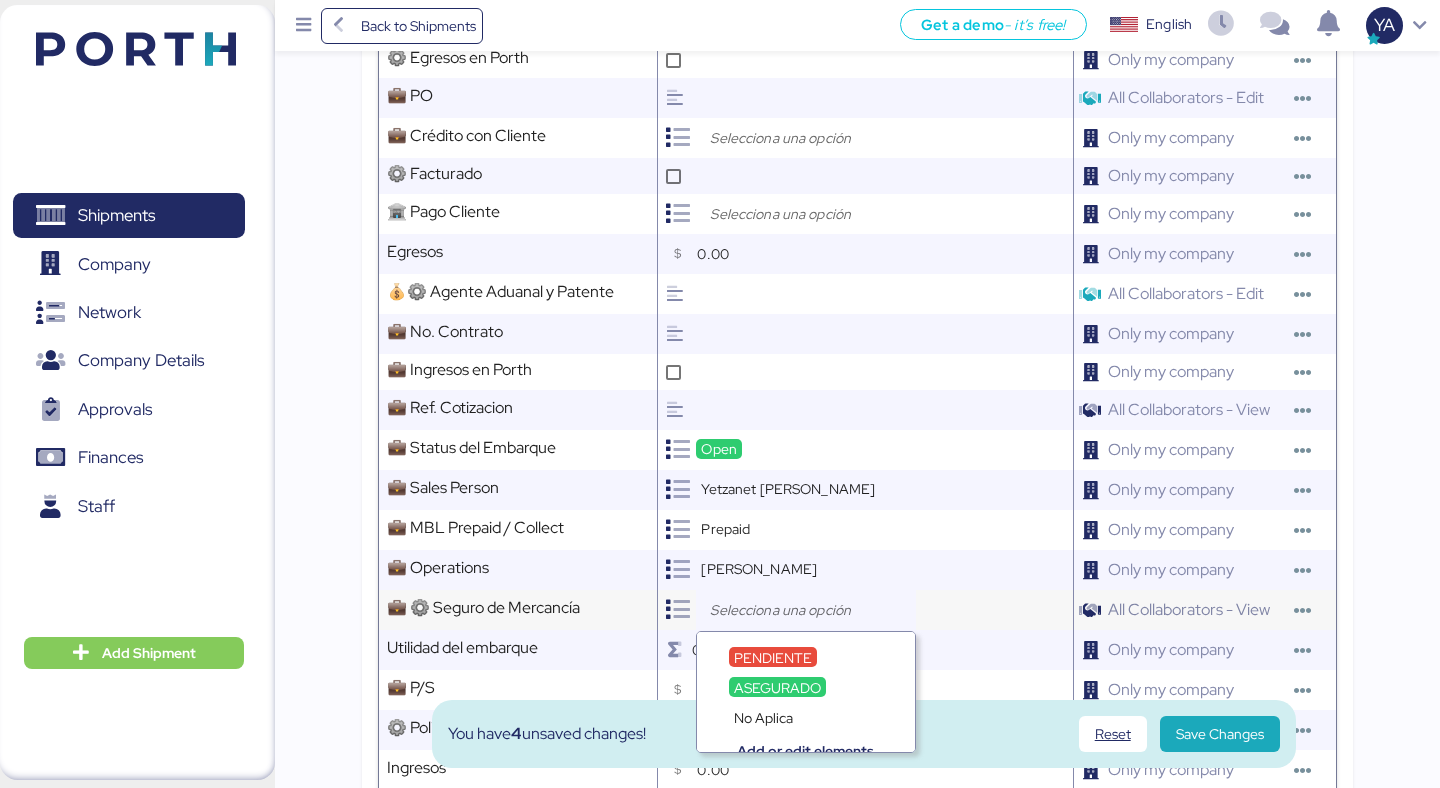 click at bounding box center [806, 610] 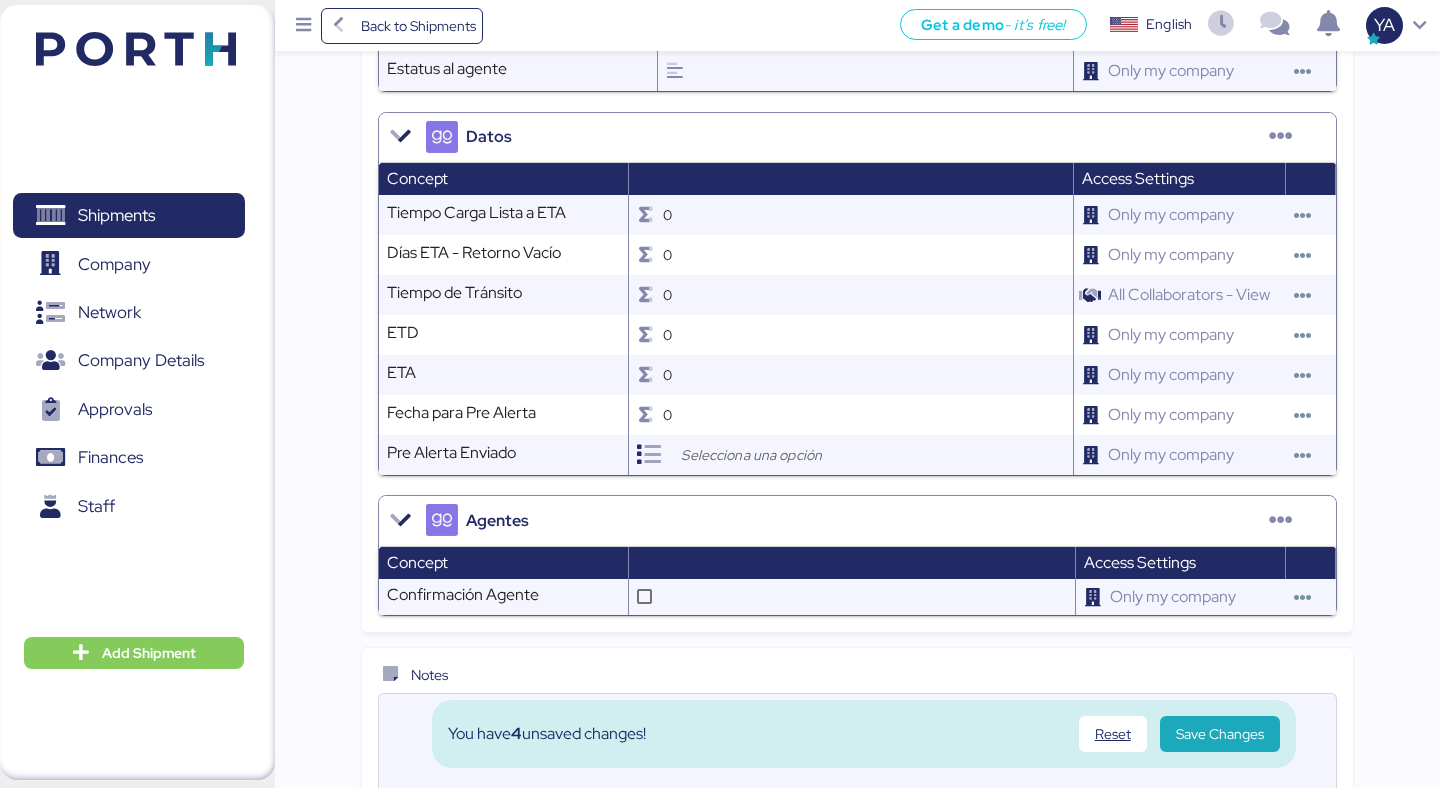 scroll, scrollTop: 2460, scrollLeft: 0, axis: vertical 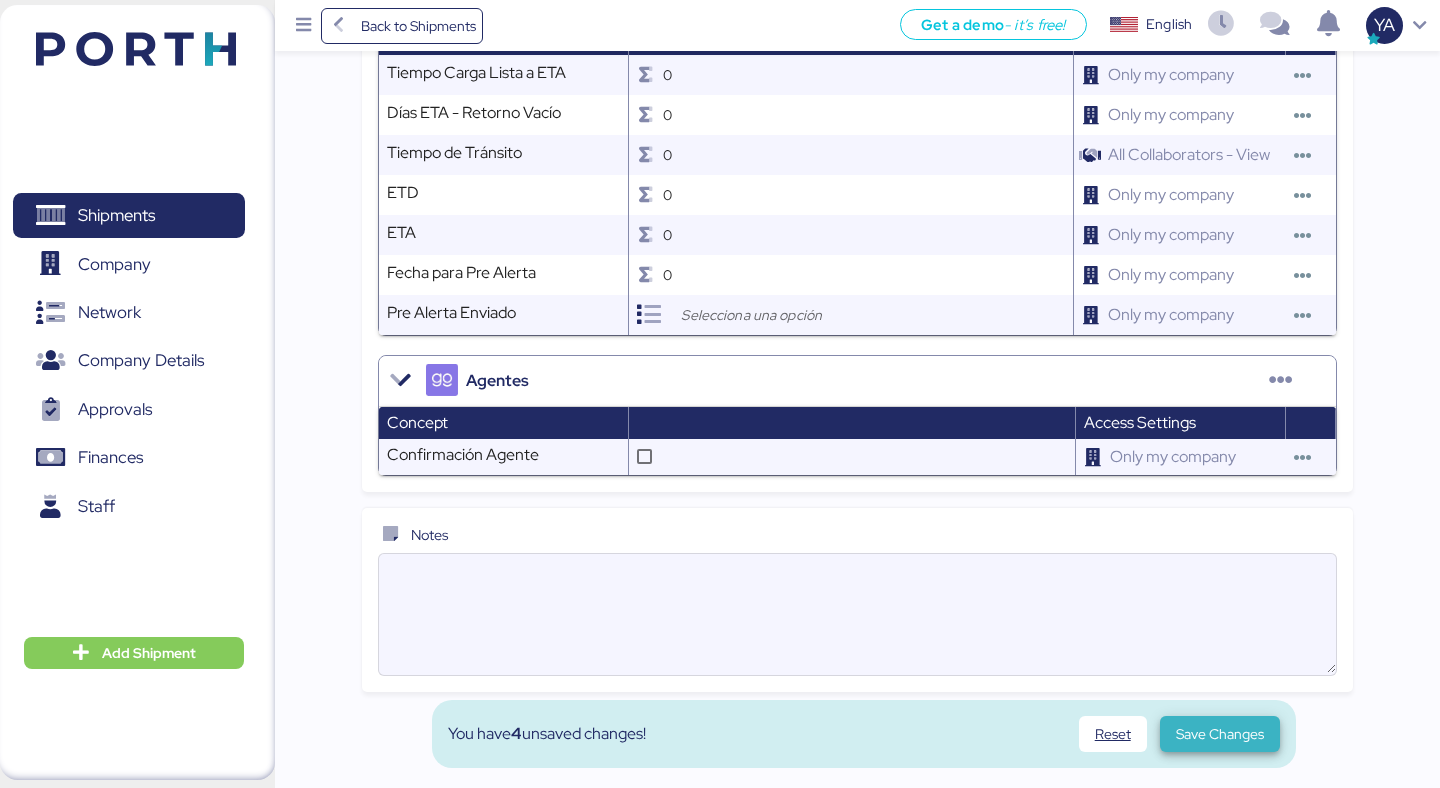 click on "Save Changes" at bounding box center [1220, 734] 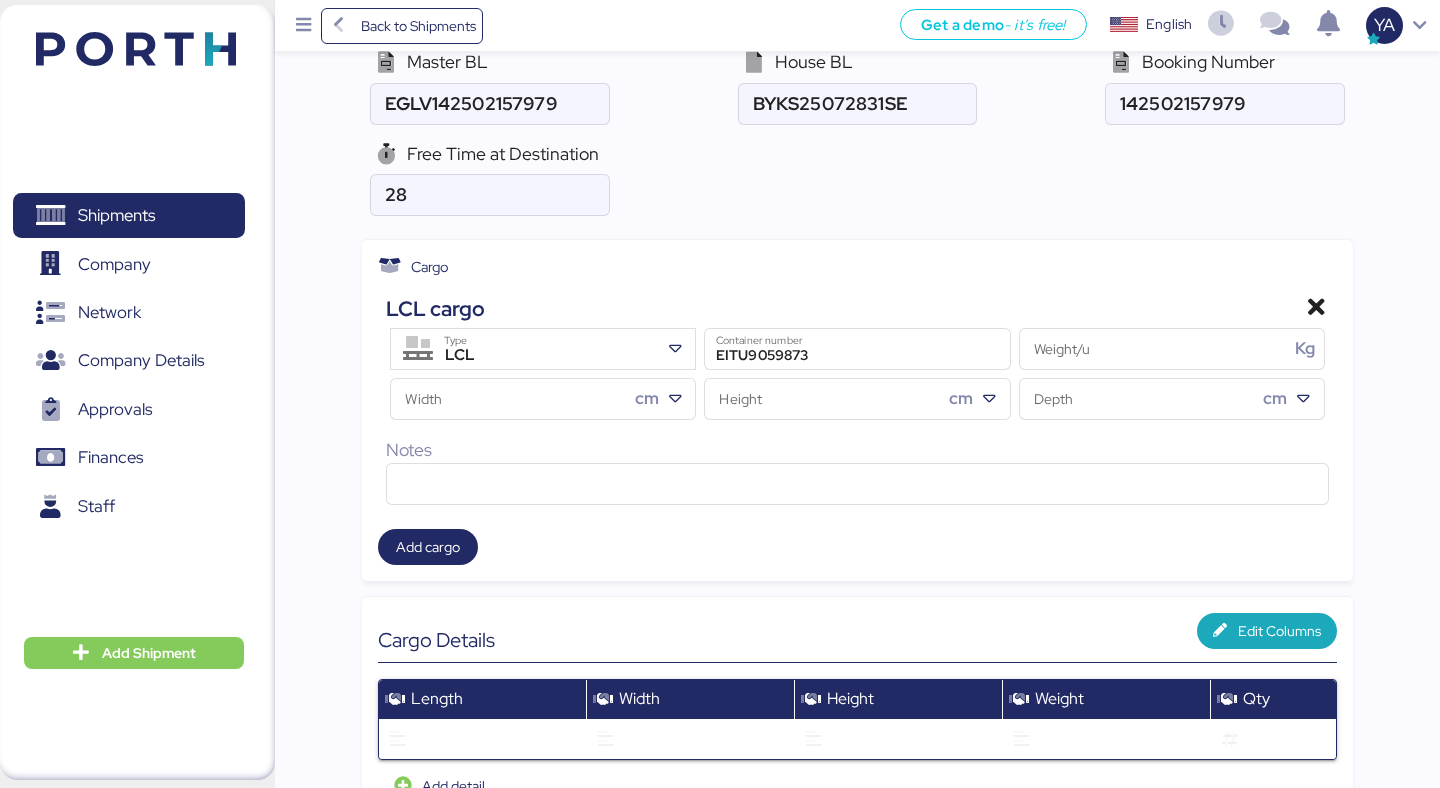 scroll, scrollTop: 0, scrollLeft: 0, axis: both 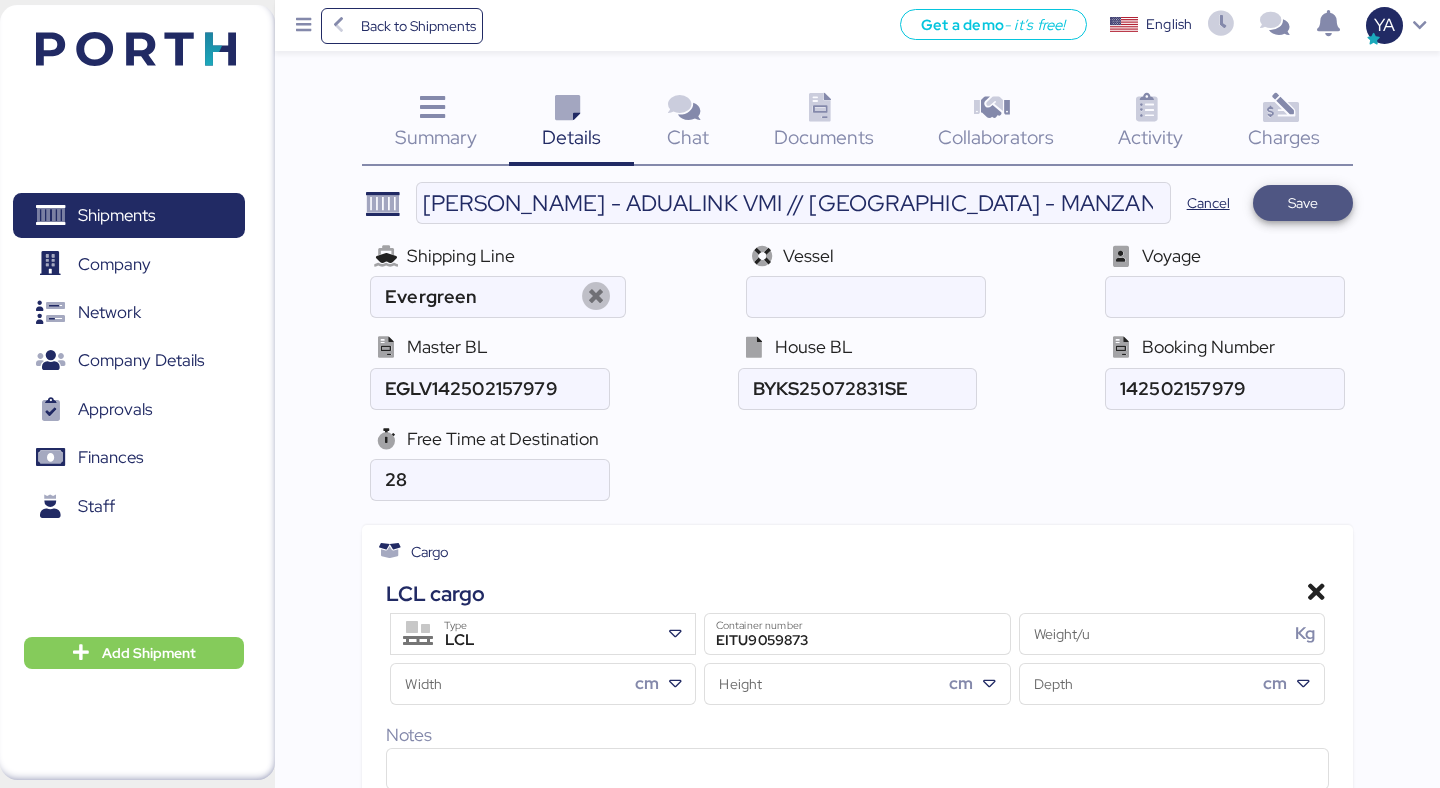 click on "Save" at bounding box center (1303, 203) 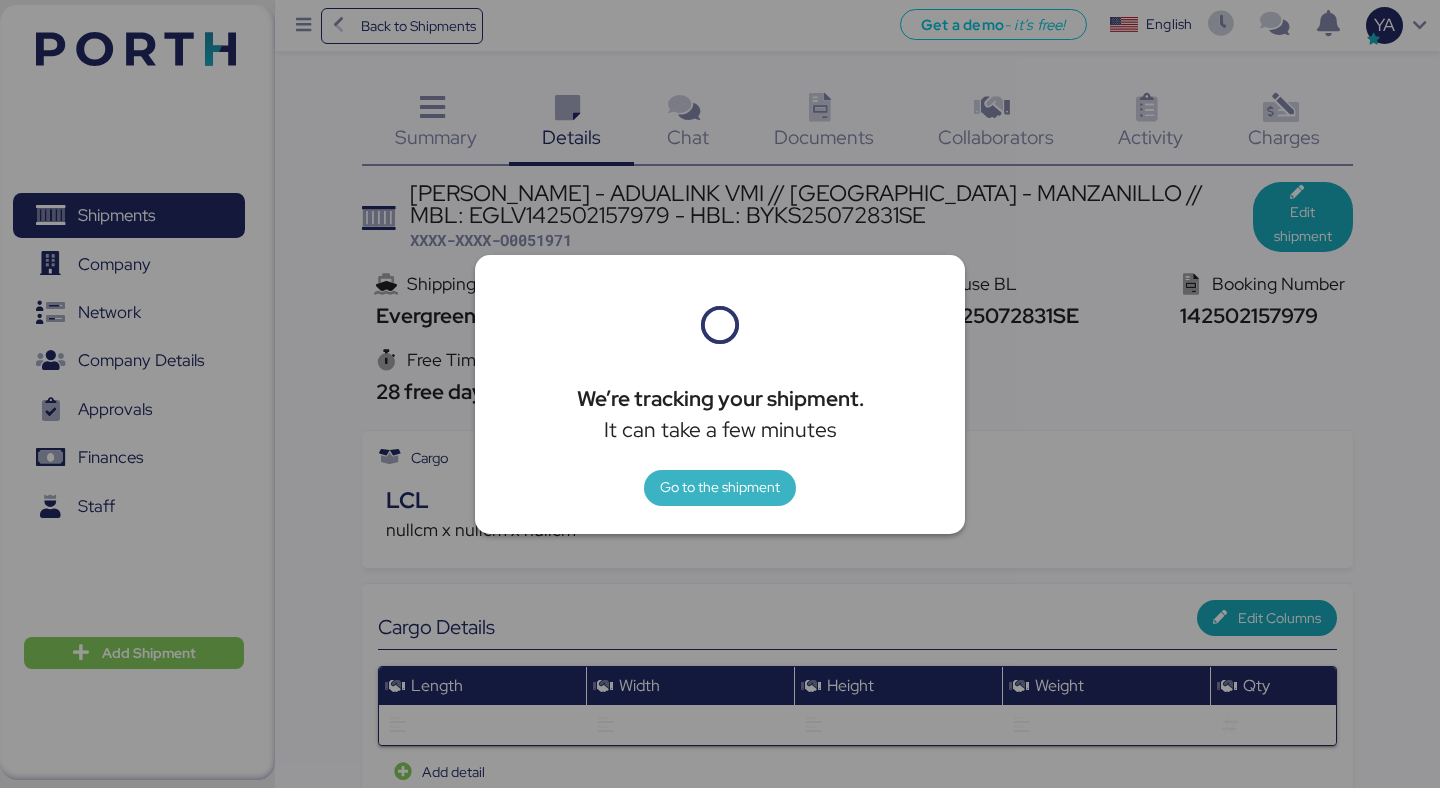 click on "Go to the shipment" at bounding box center [720, 488] 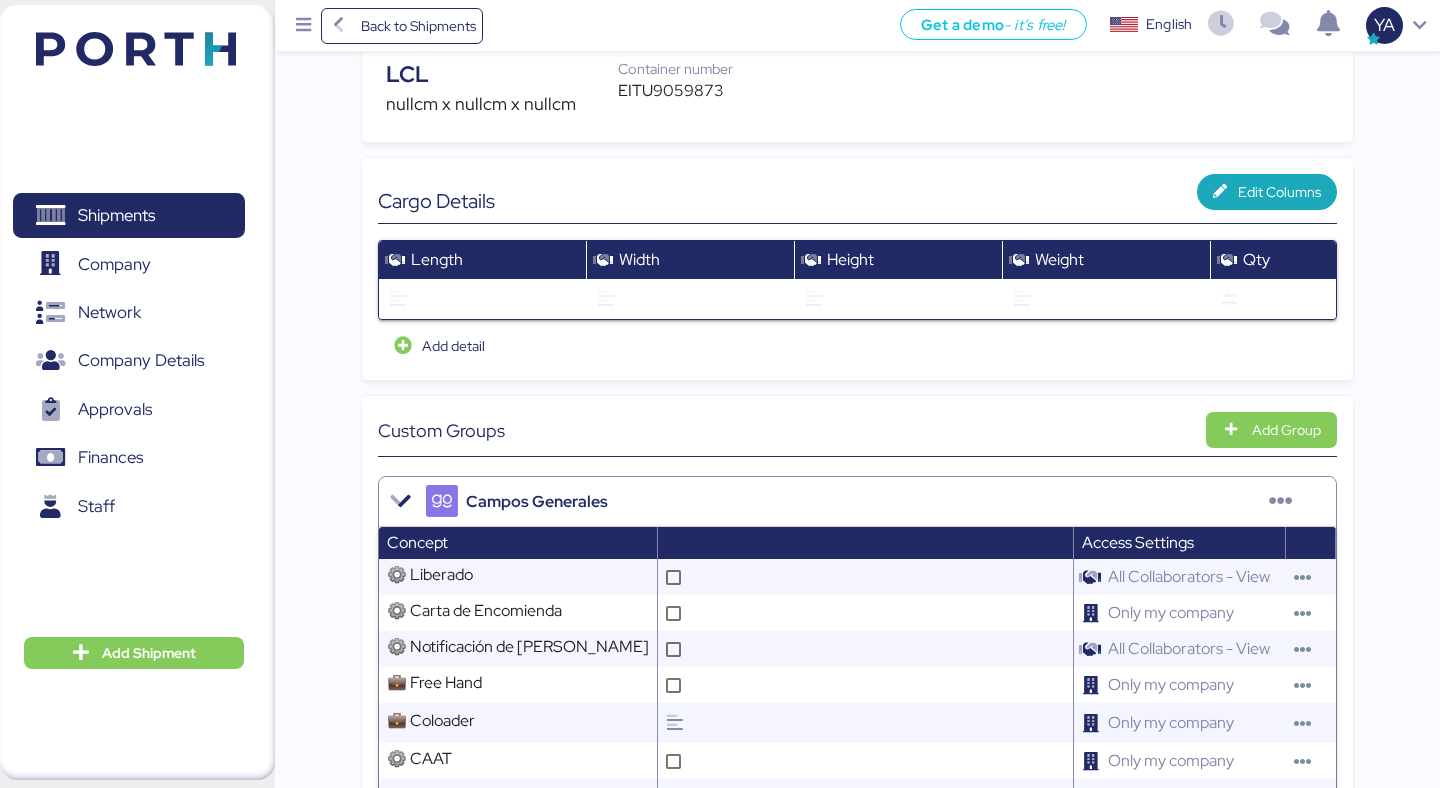 scroll, scrollTop: 427, scrollLeft: 0, axis: vertical 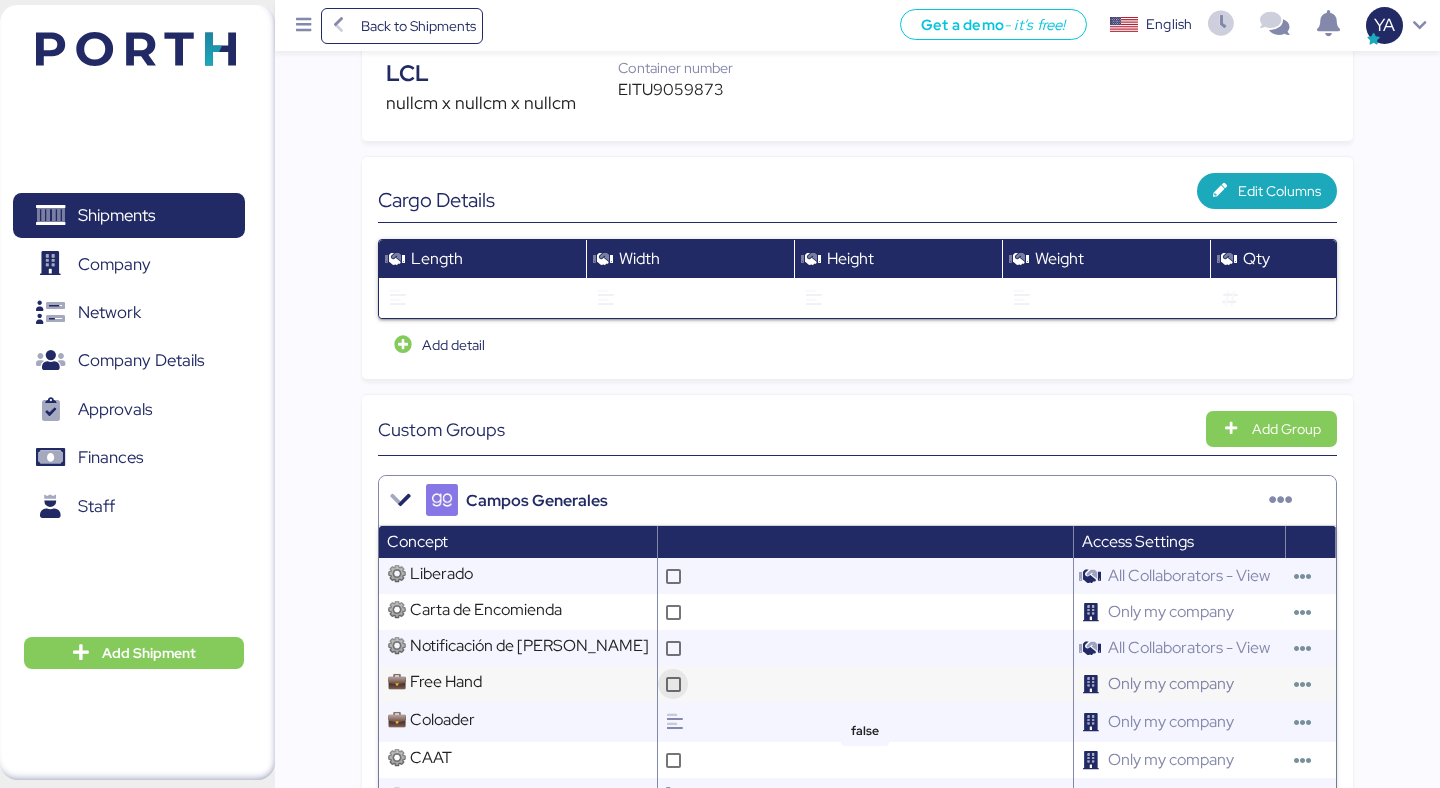 click 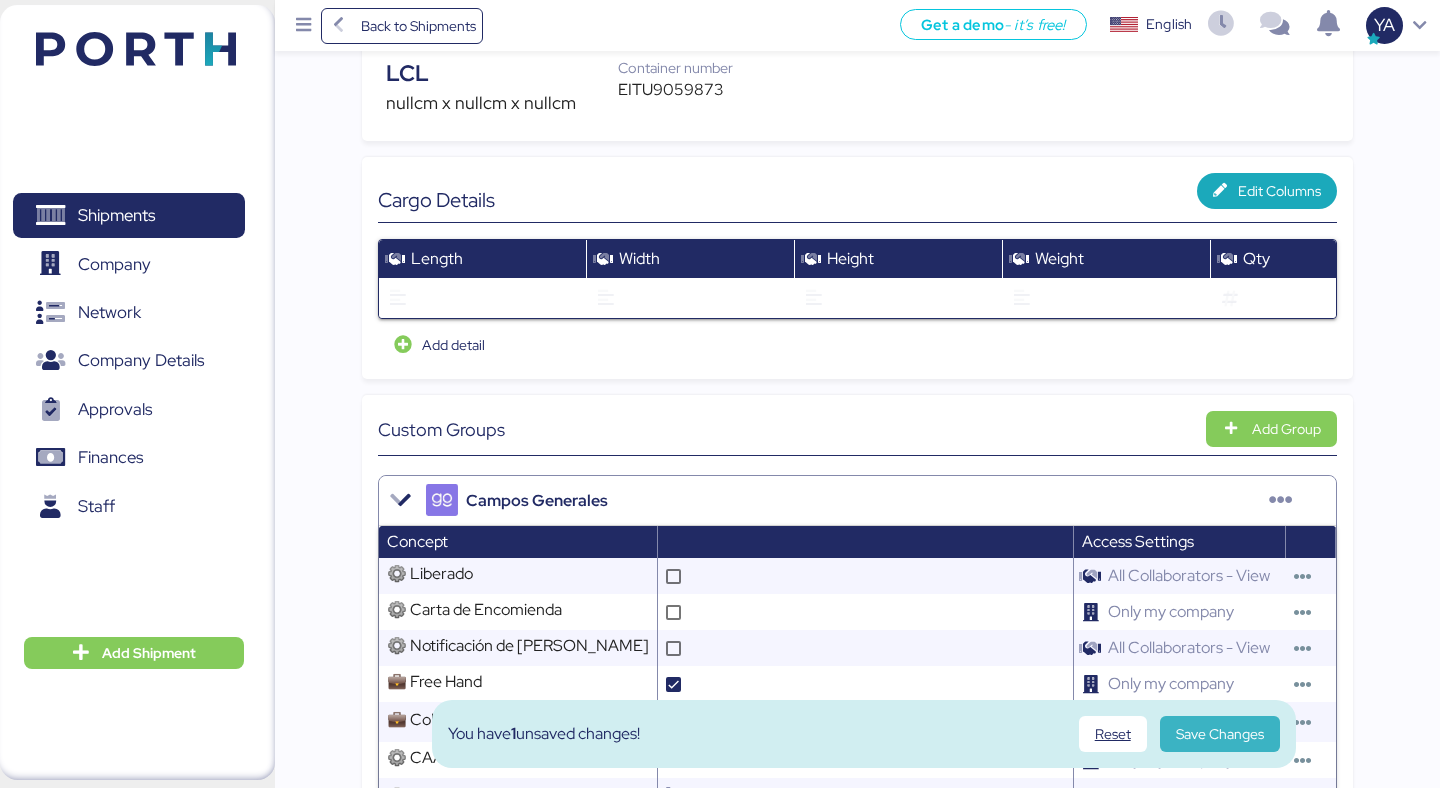 click on "Save Changes" at bounding box center (1220, 734) 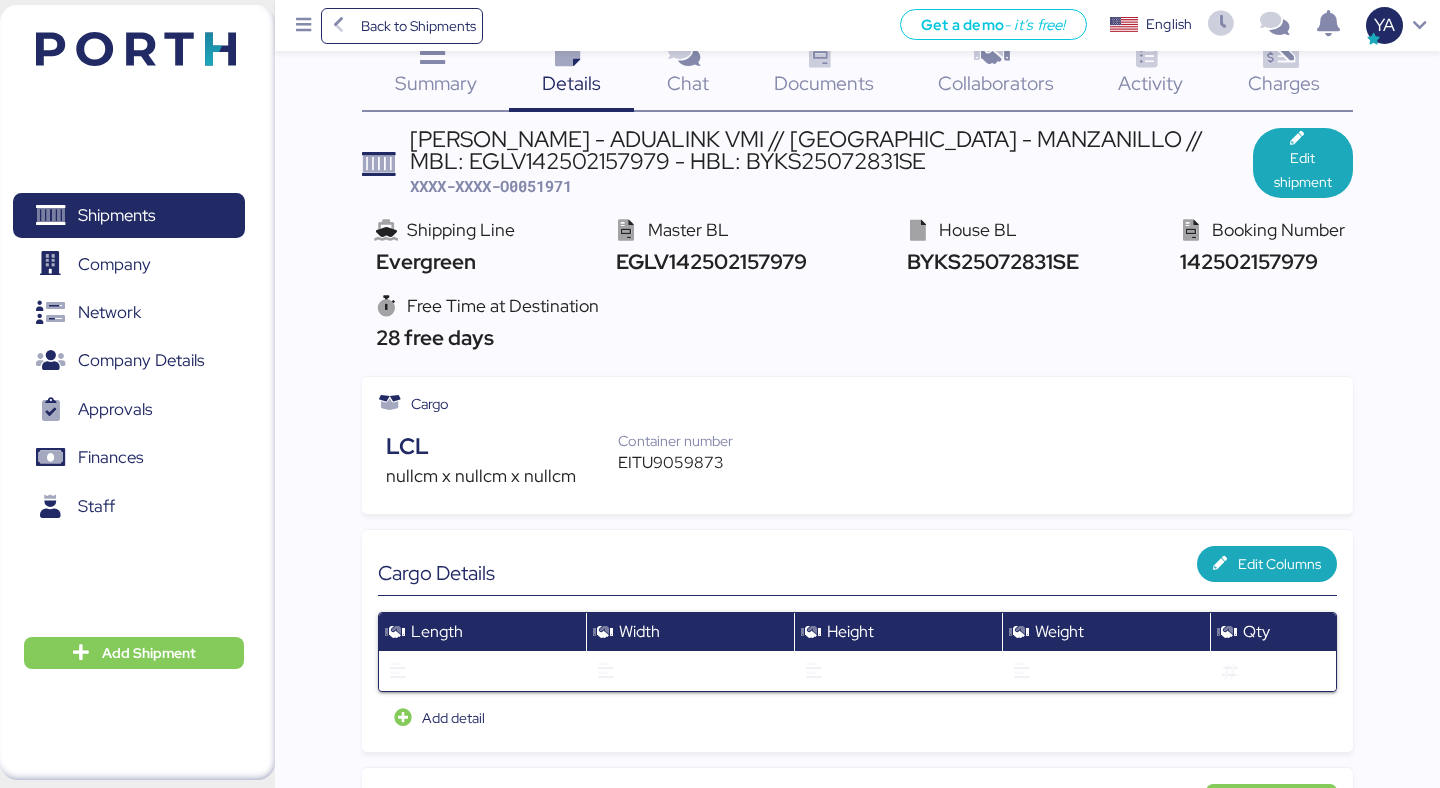 scroll, scrollTop: 52, scrollLeft: 0, axis: vertical 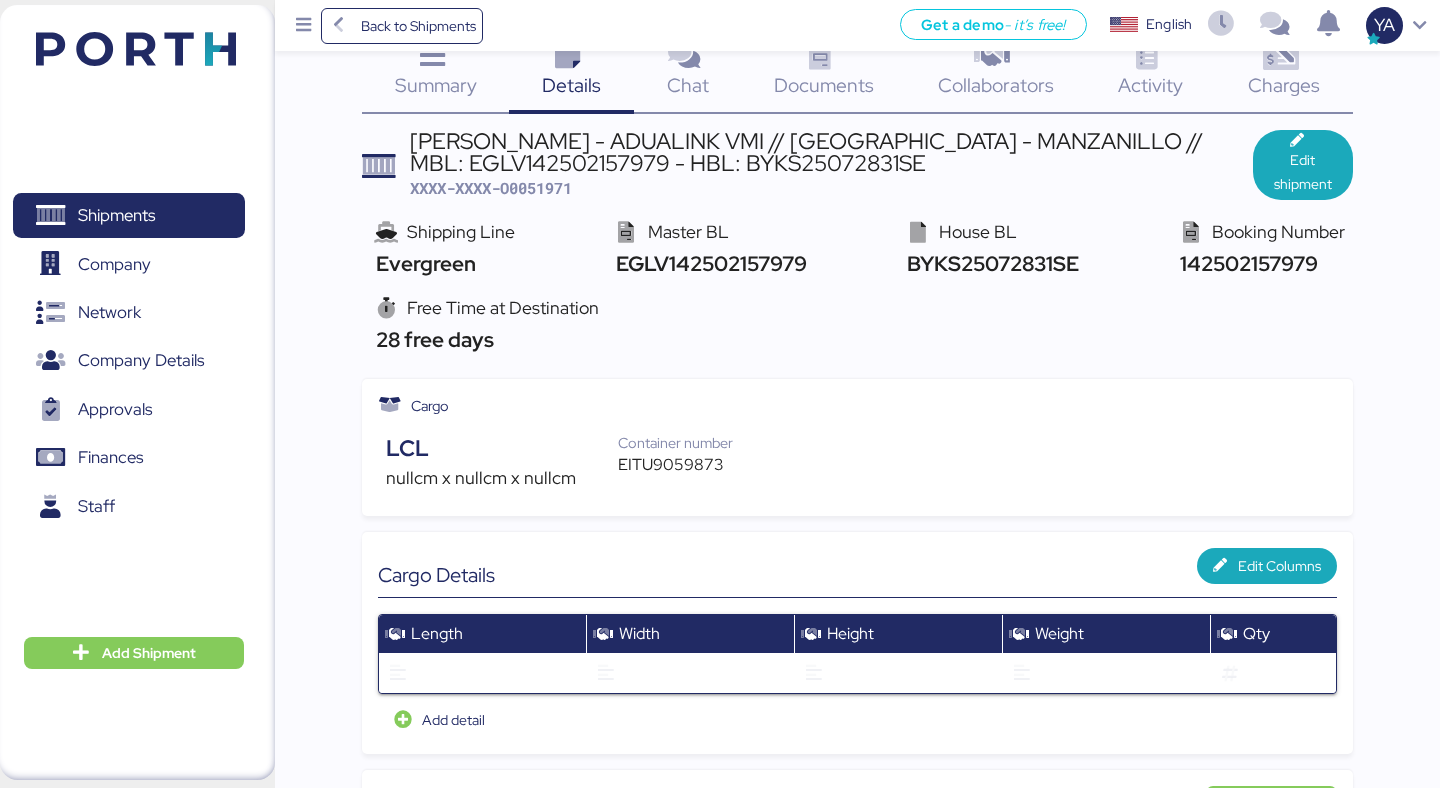 click on "XXXX-XXXX-O0051971" at bounding box center (491, 188) 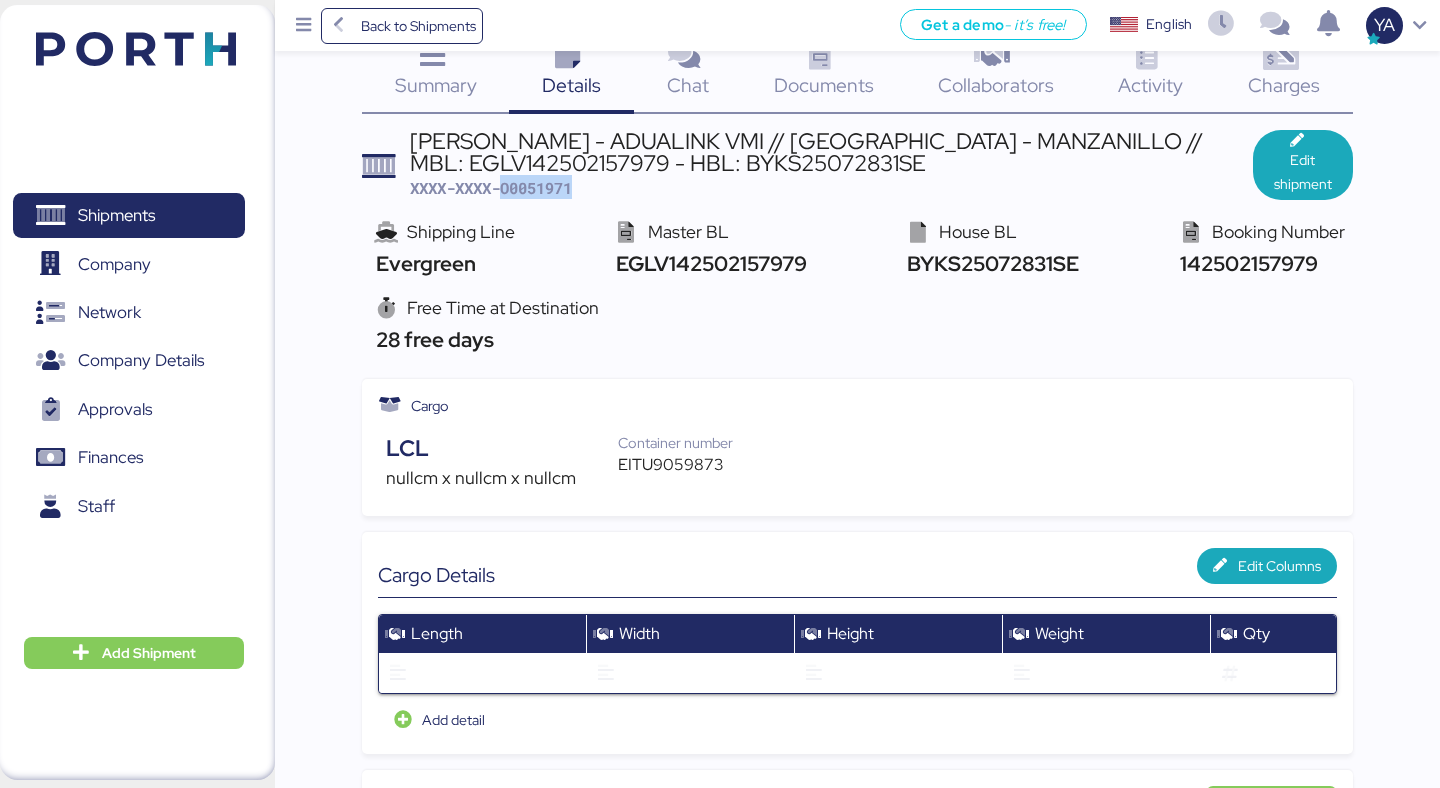 click on "XXXX-XXXX-O0051971" at bounding box center (491, 188) 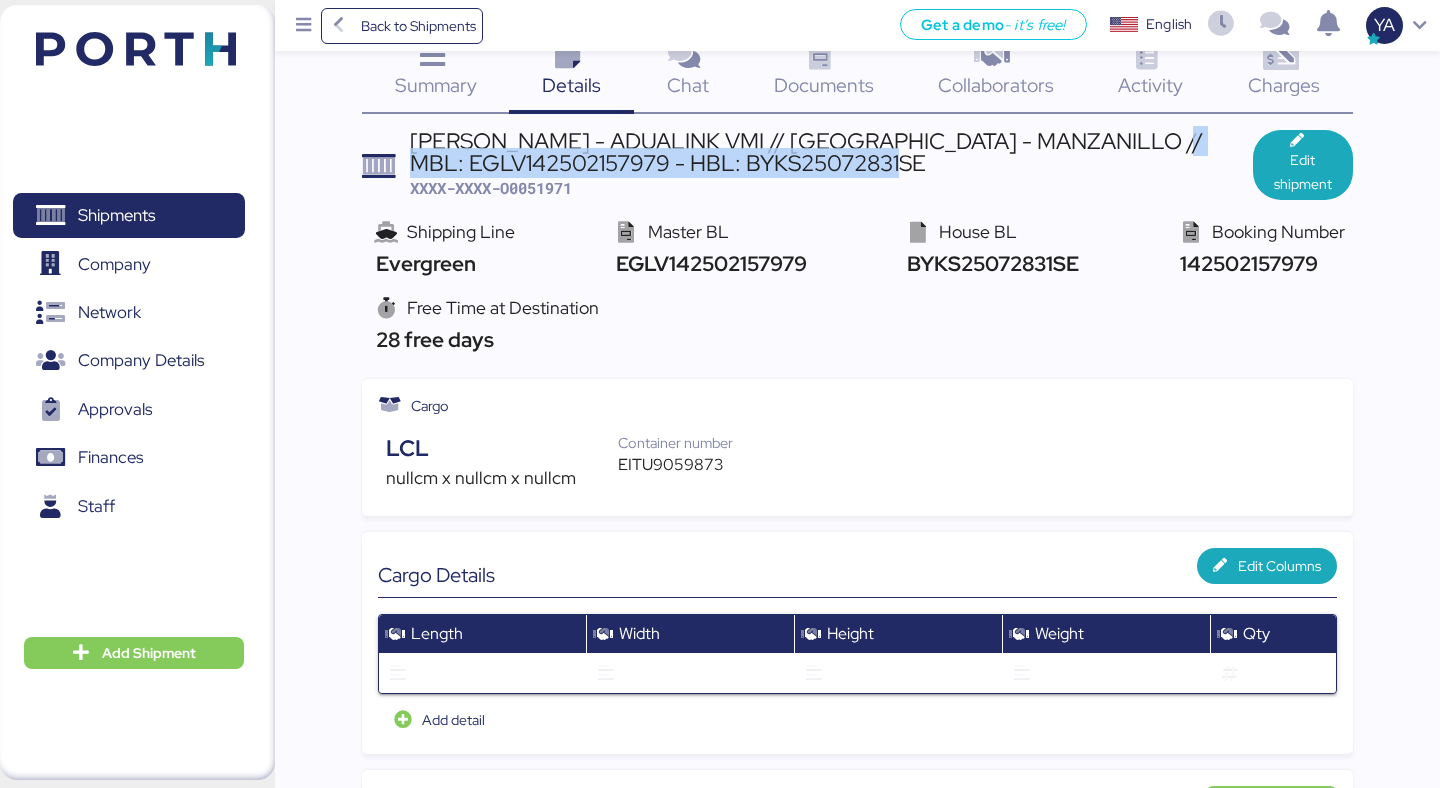 drag, startPoint x: 891, startPoint y: 156, endPoint x: 1169, endPoint y: 142, distance: 278.3523 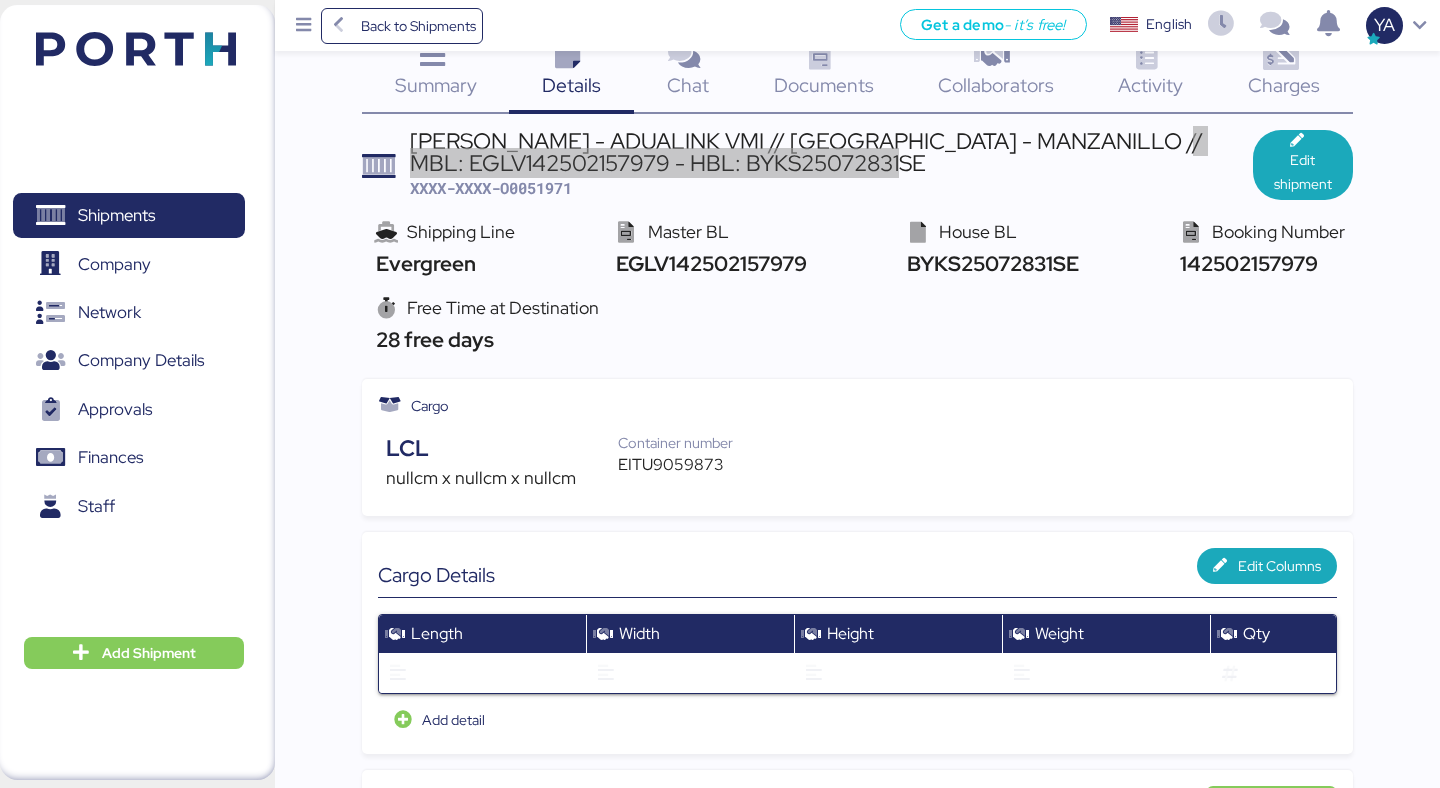 copy on "MBL: EGLV142502157979 - HBL: BYKS25072831SE" 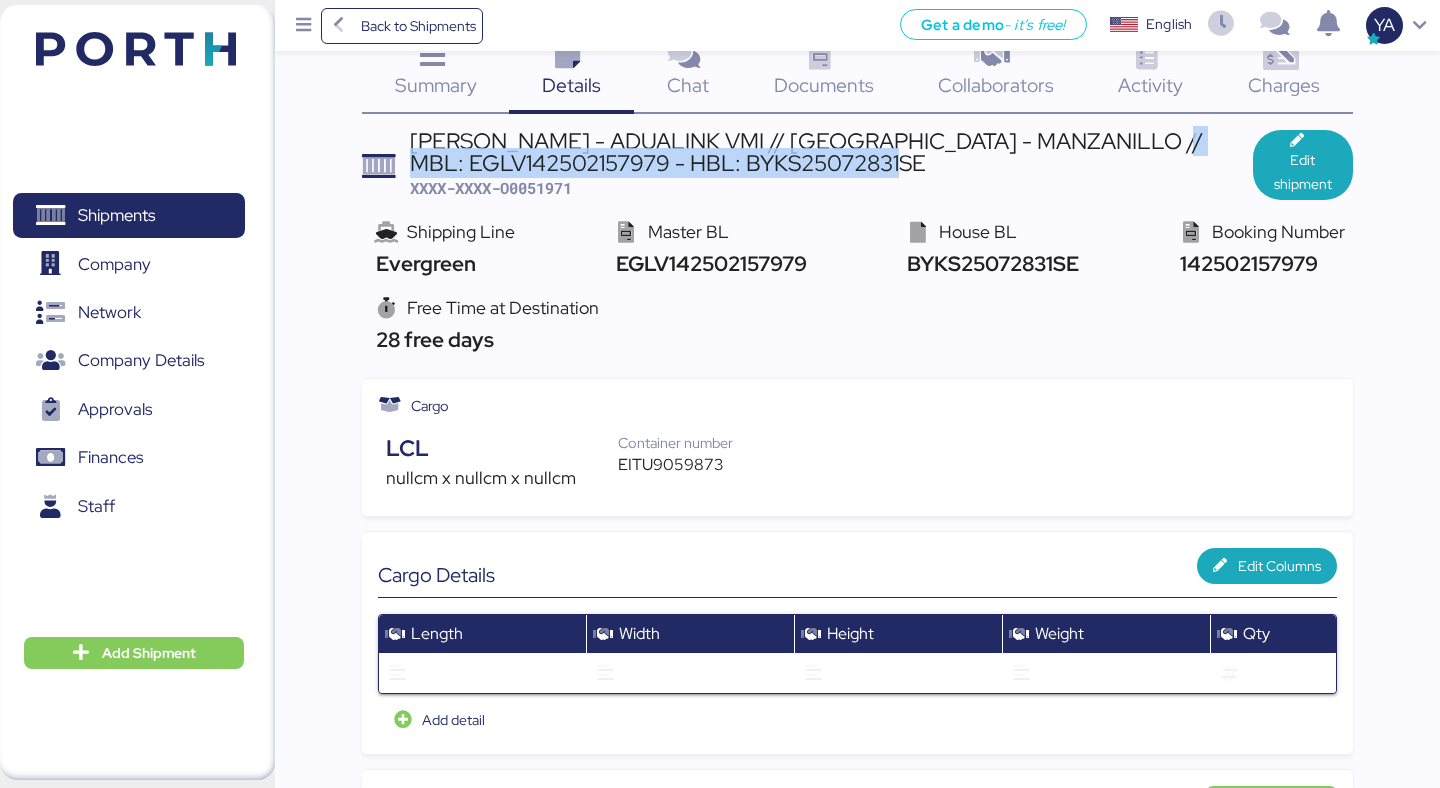 copy on "MBL: EGLV142502157979 - HBL: BYKS25072831SE" 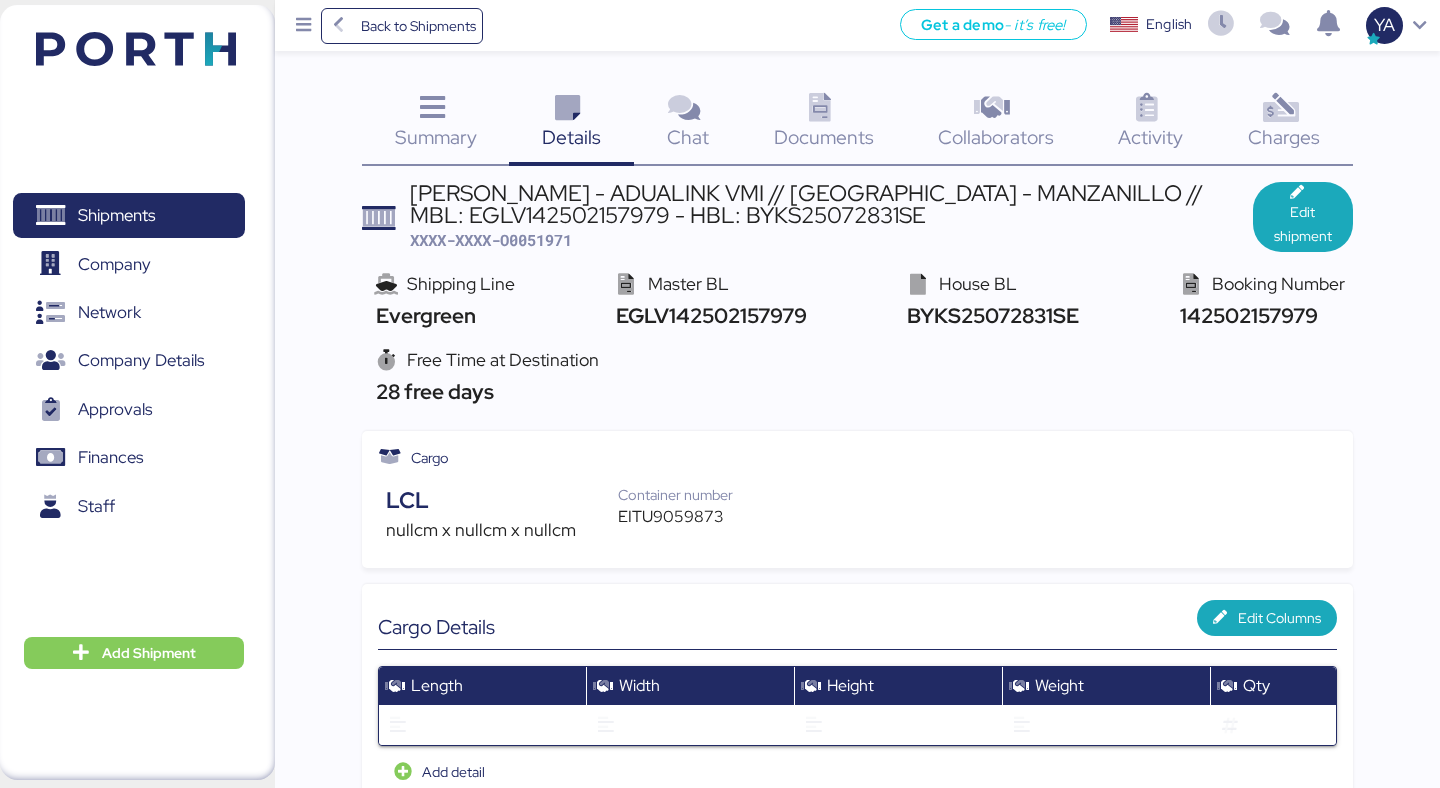 click on "XXXX-XXXX-O0051971" at bounding box center (491, 240) 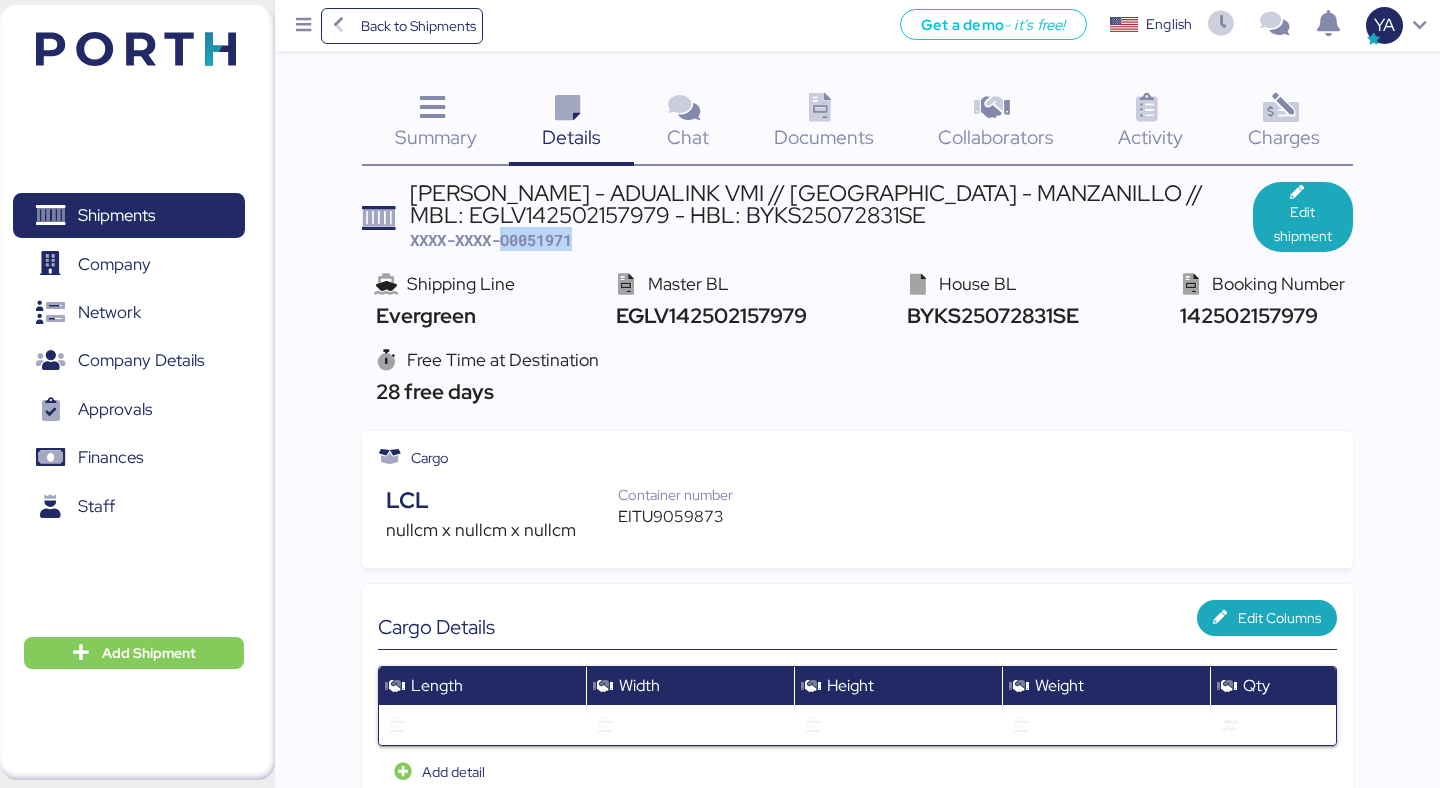 click on "XXXX-XXXX-O0051971" at bounding box center (491, 240) 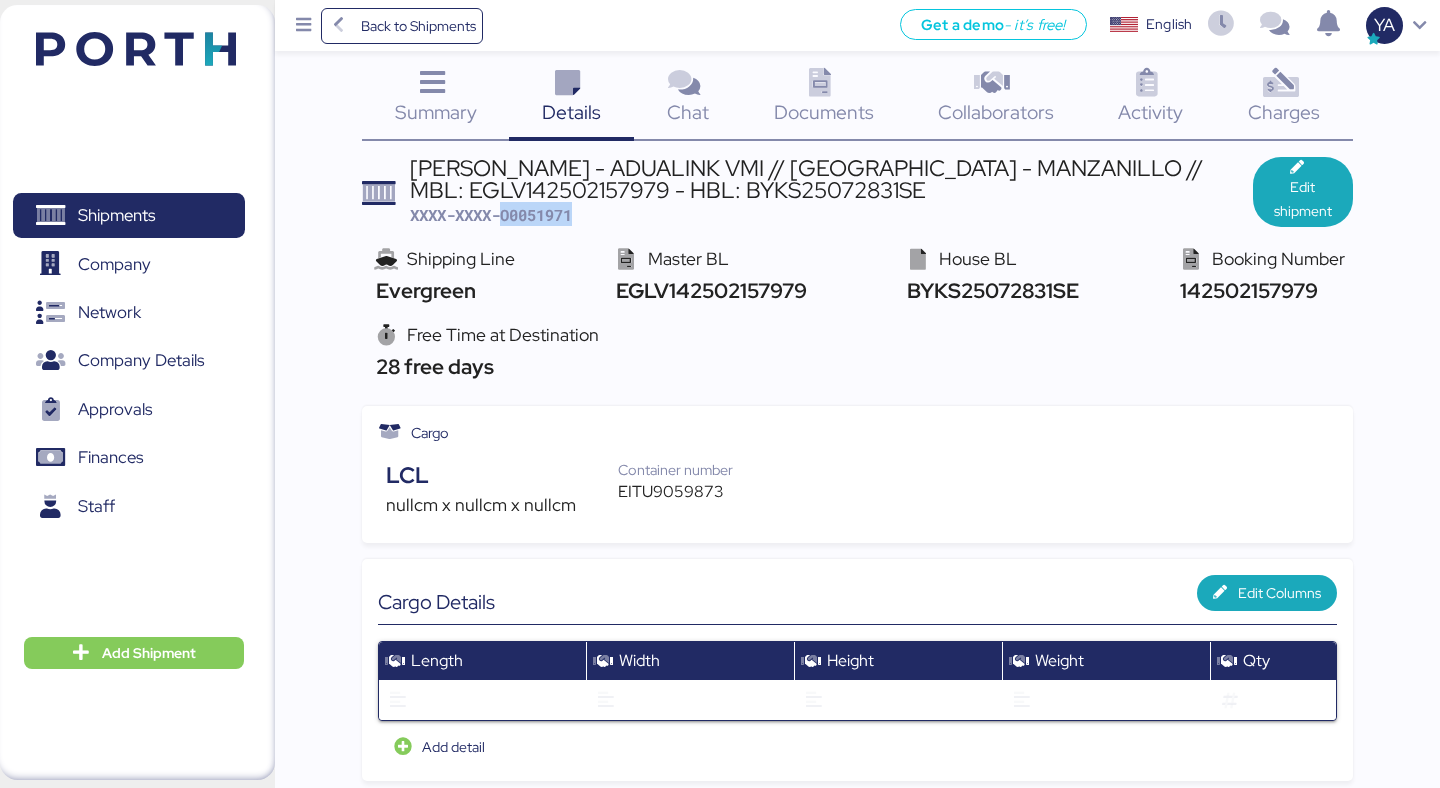 scroll, scrollTop: 0, scrollLeft: 0, axis: both 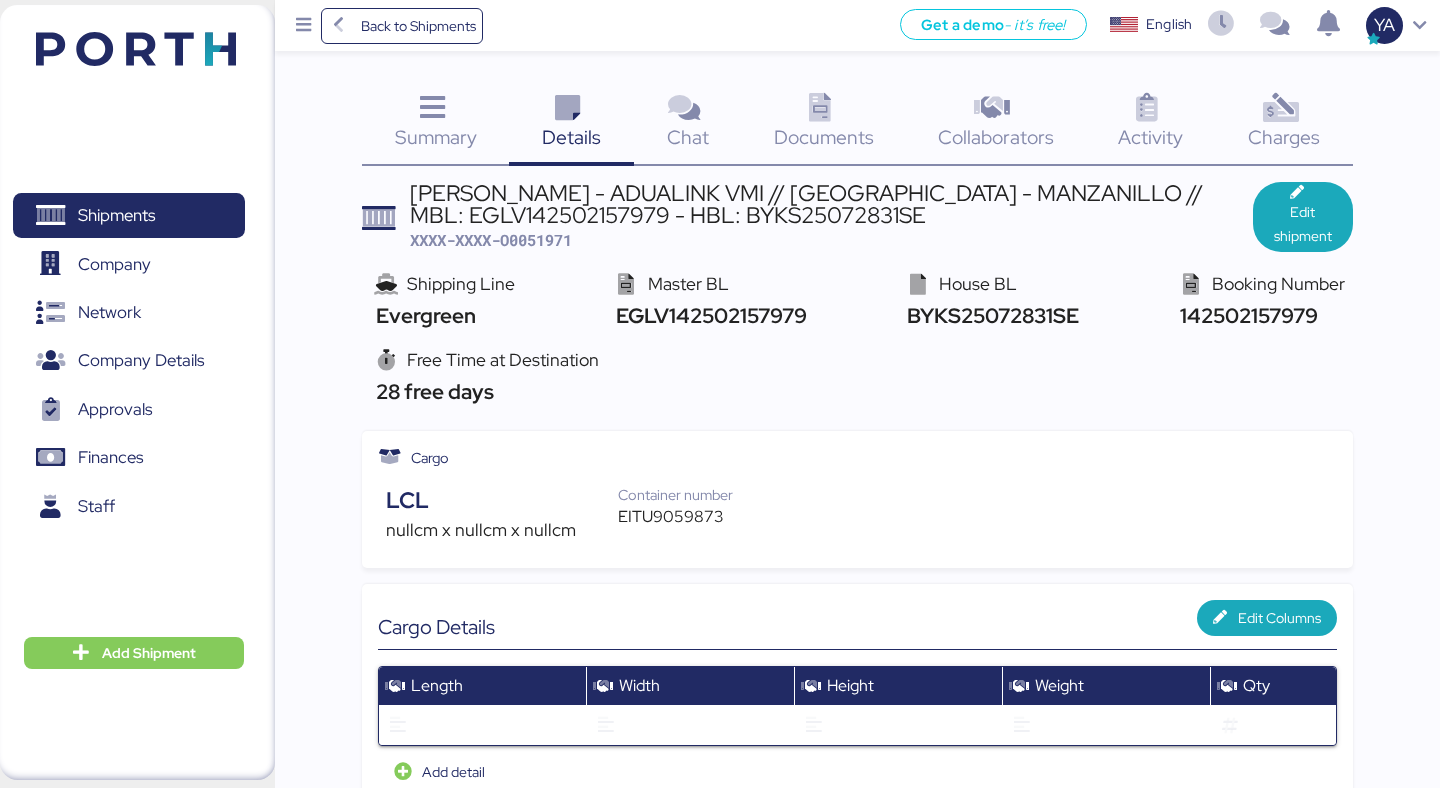 click on "Back to Shipments Get a demo  - it’s free! Get a demo  English Inglés English         YA" at bounding box center [857, 25] 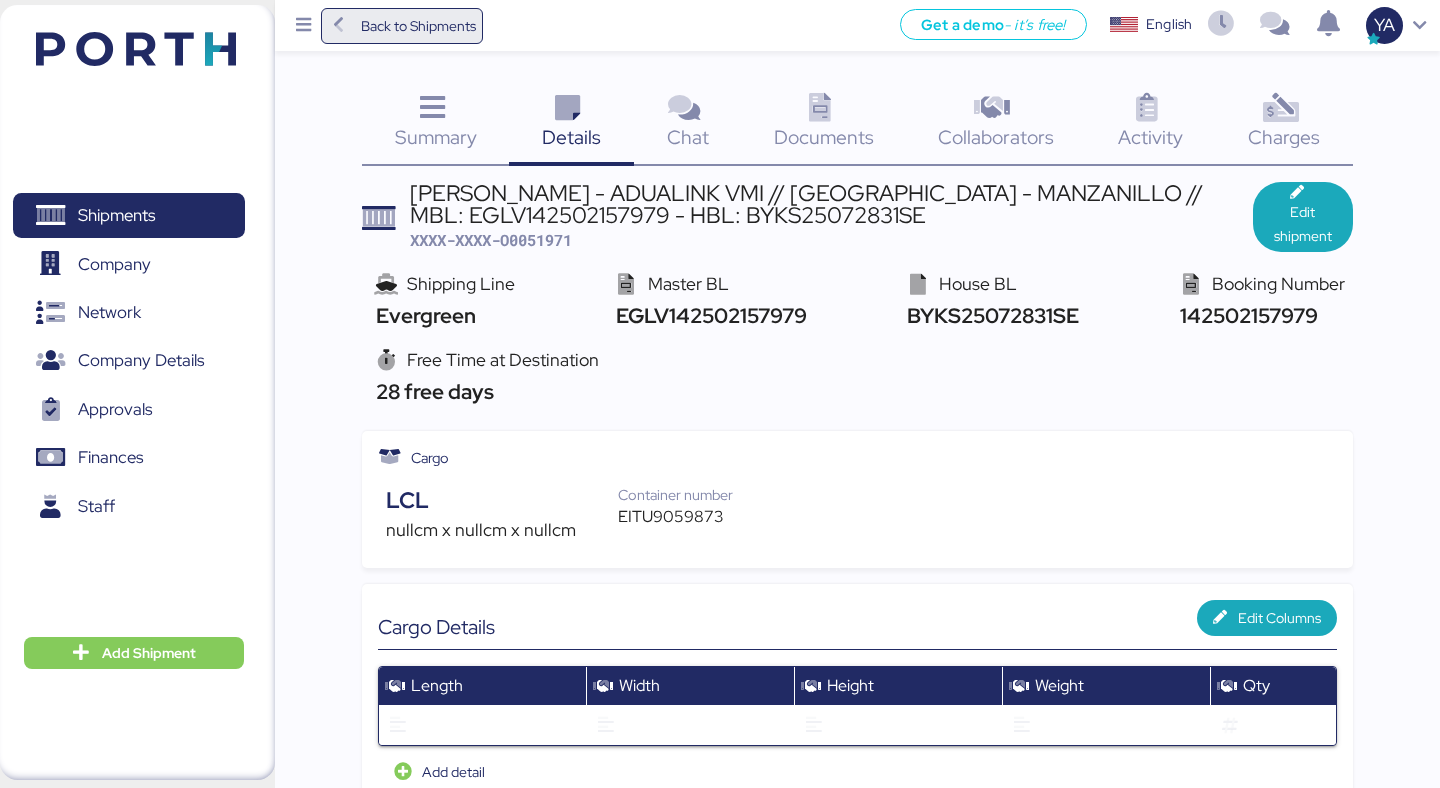 click on "Back to Shipments" at bounding box center (418, 26) 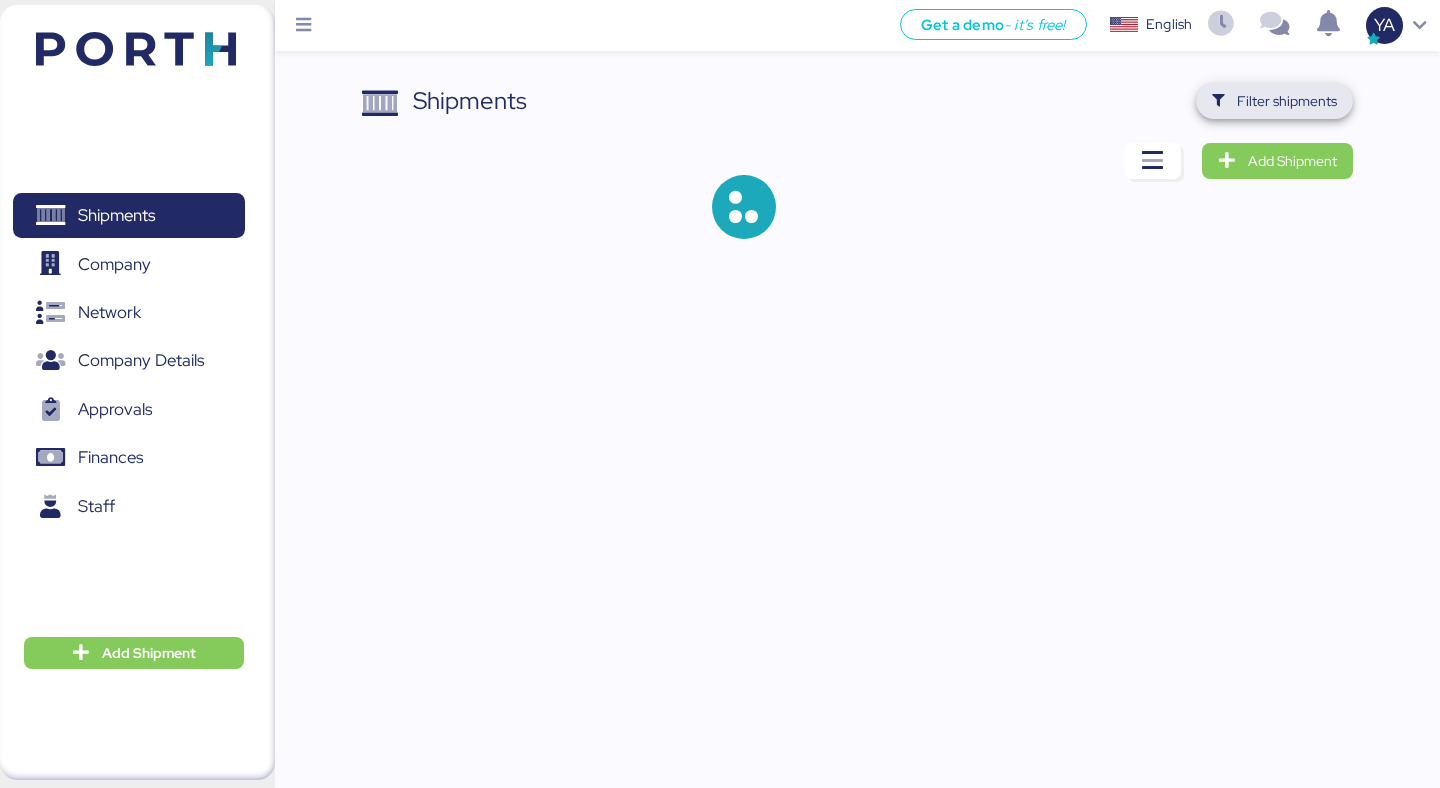 click on "Filter shipments" at bounding box center (1274, 101) 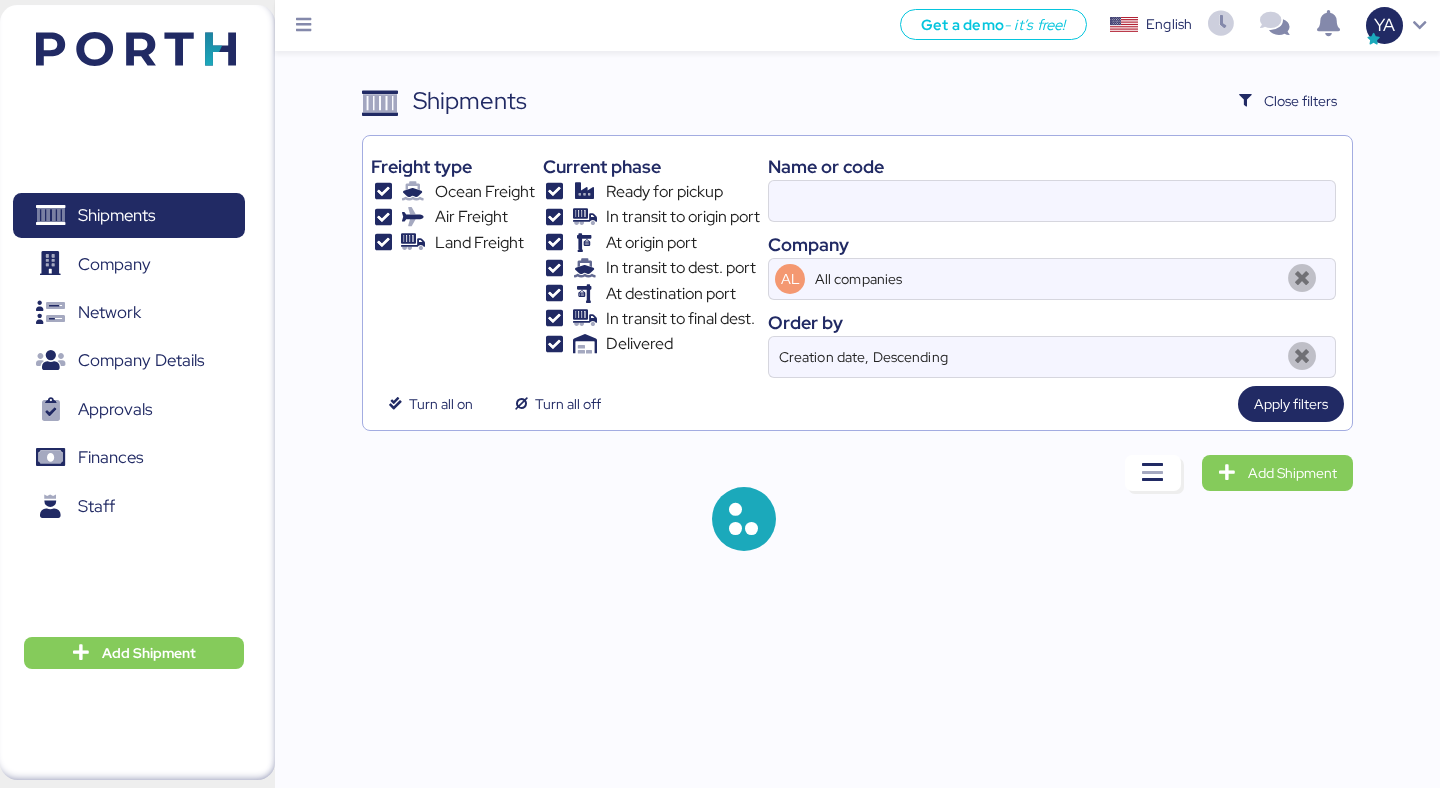 click on "Shipments   Close filters" at bounding box center [857, 101] 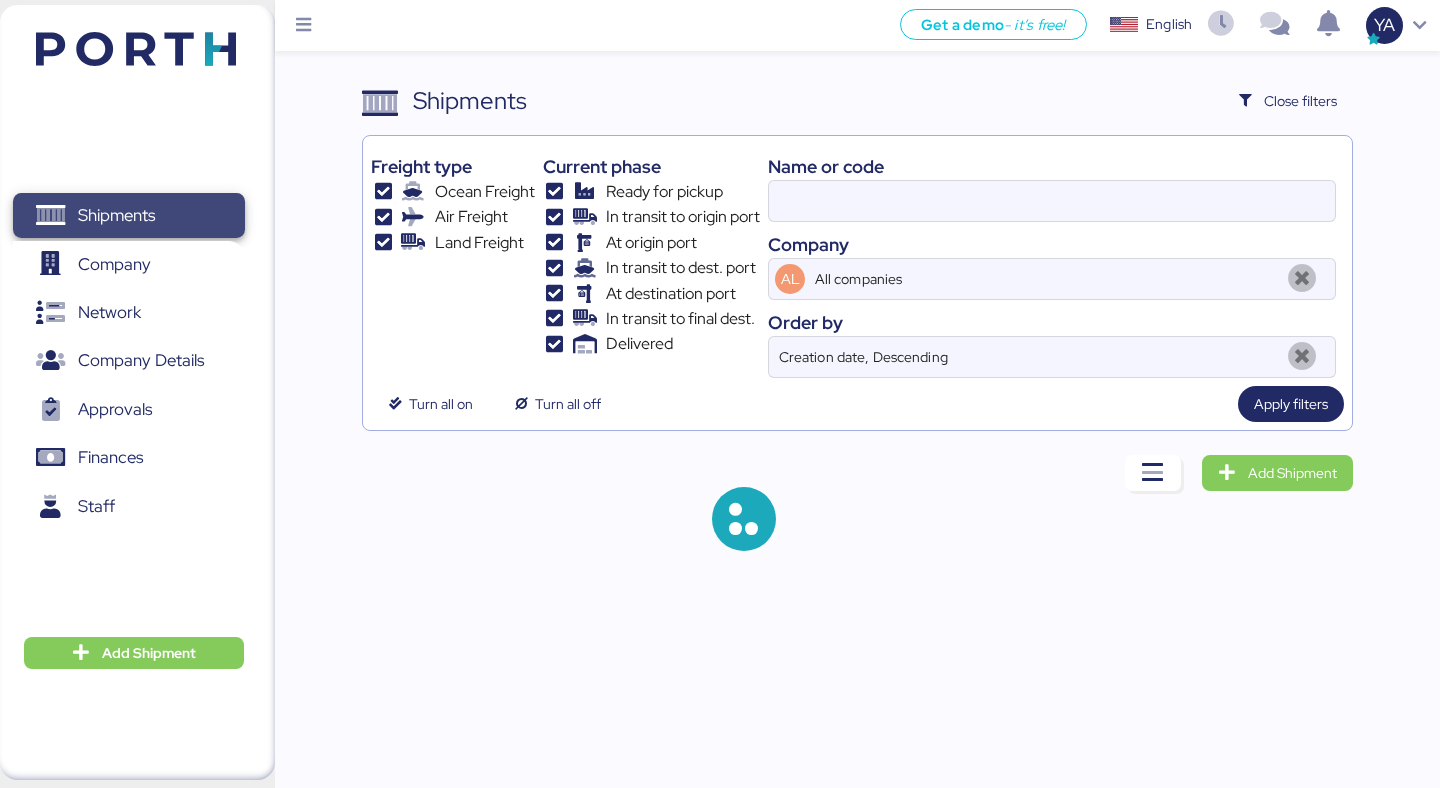 click on "Shipments" at bounding box center (128, 215) 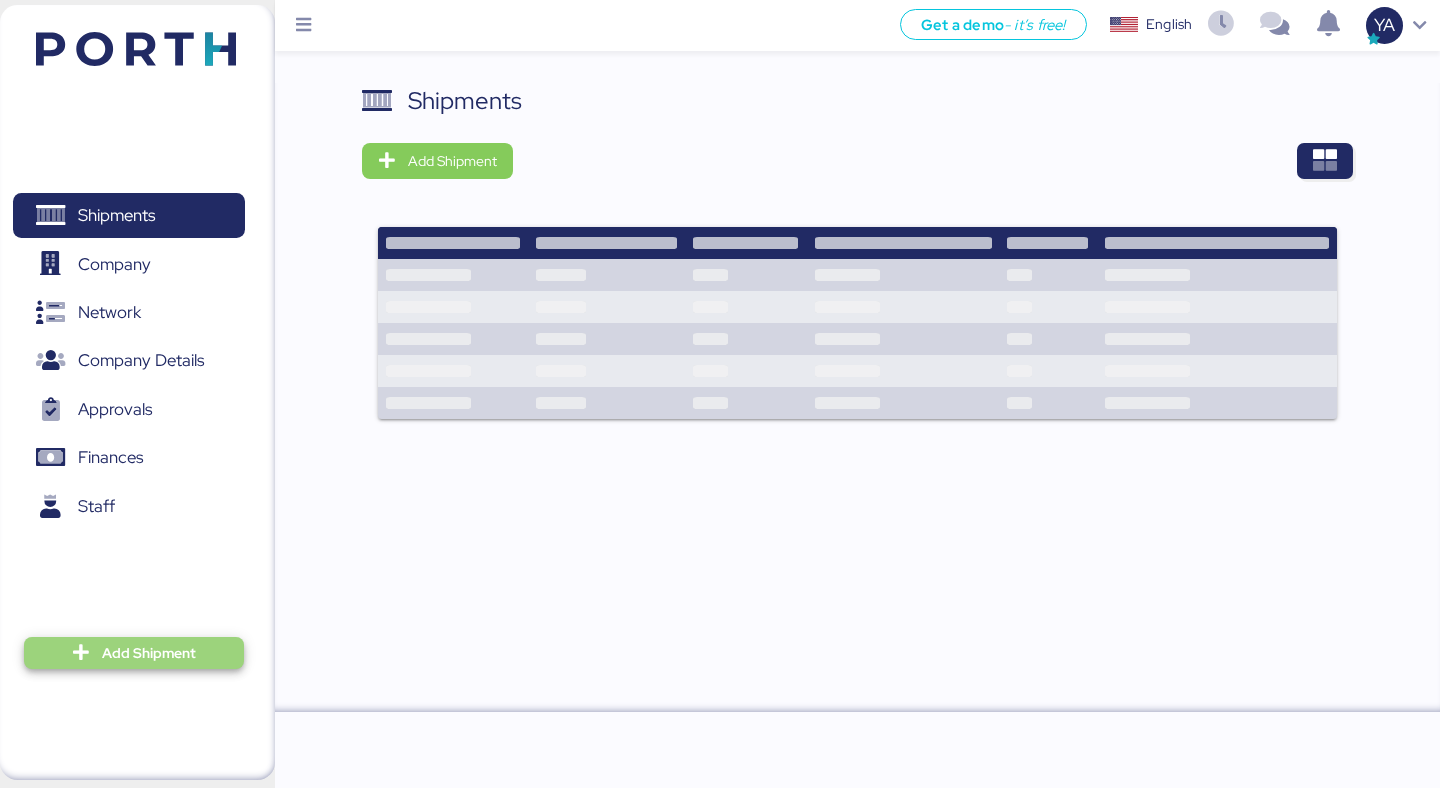click on "Add Shipment" at bounding box center [149, 653] 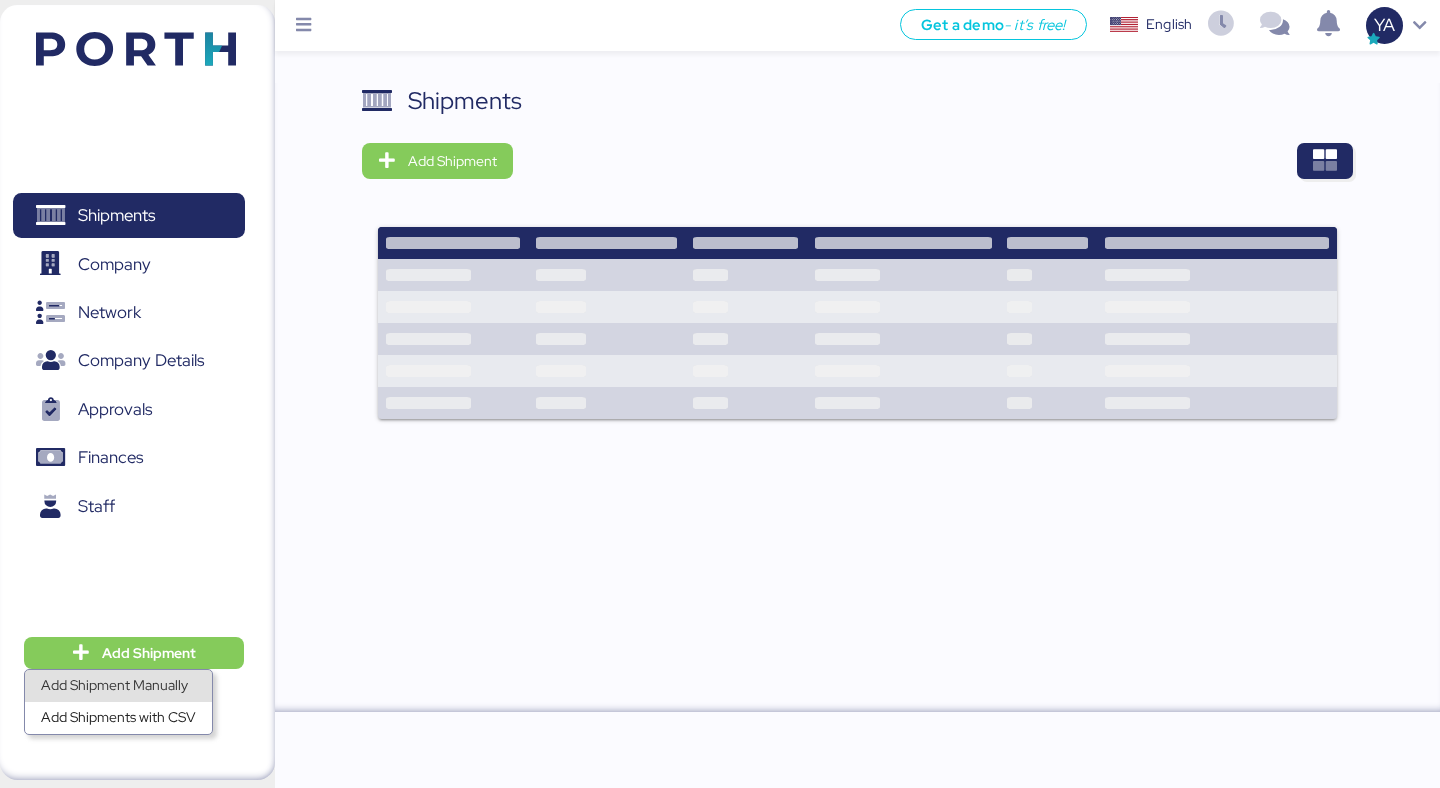 click on "Add Shipment Manually" at bounding box center [118, 686] 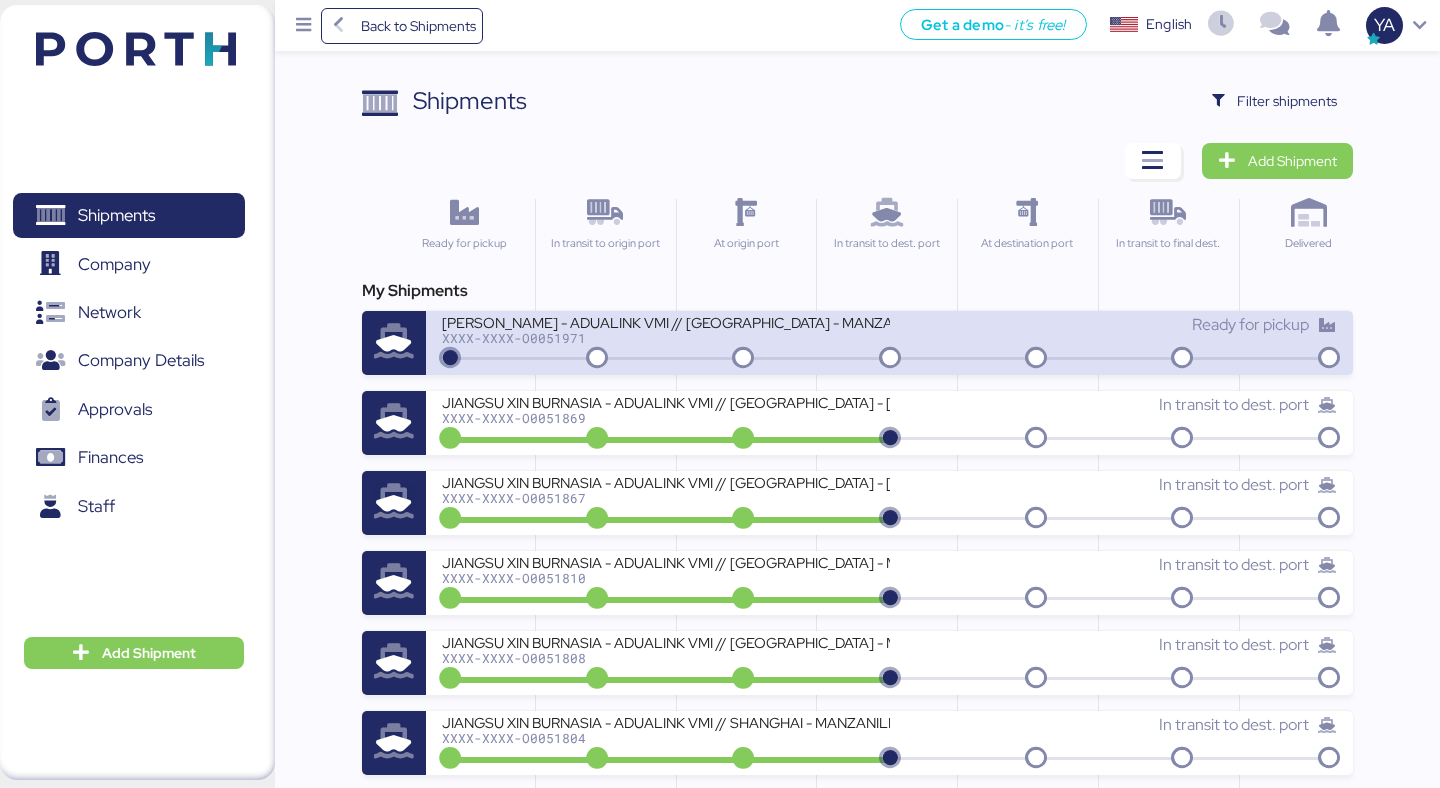 click on "JIANGSU XIN BURNASIA - ADUALINK VMI // SHANGHAI - MANZANILLO // MBL: EGLV142502157979 - HBL: BYKS25072831SE" at bounding box center (665, 321) 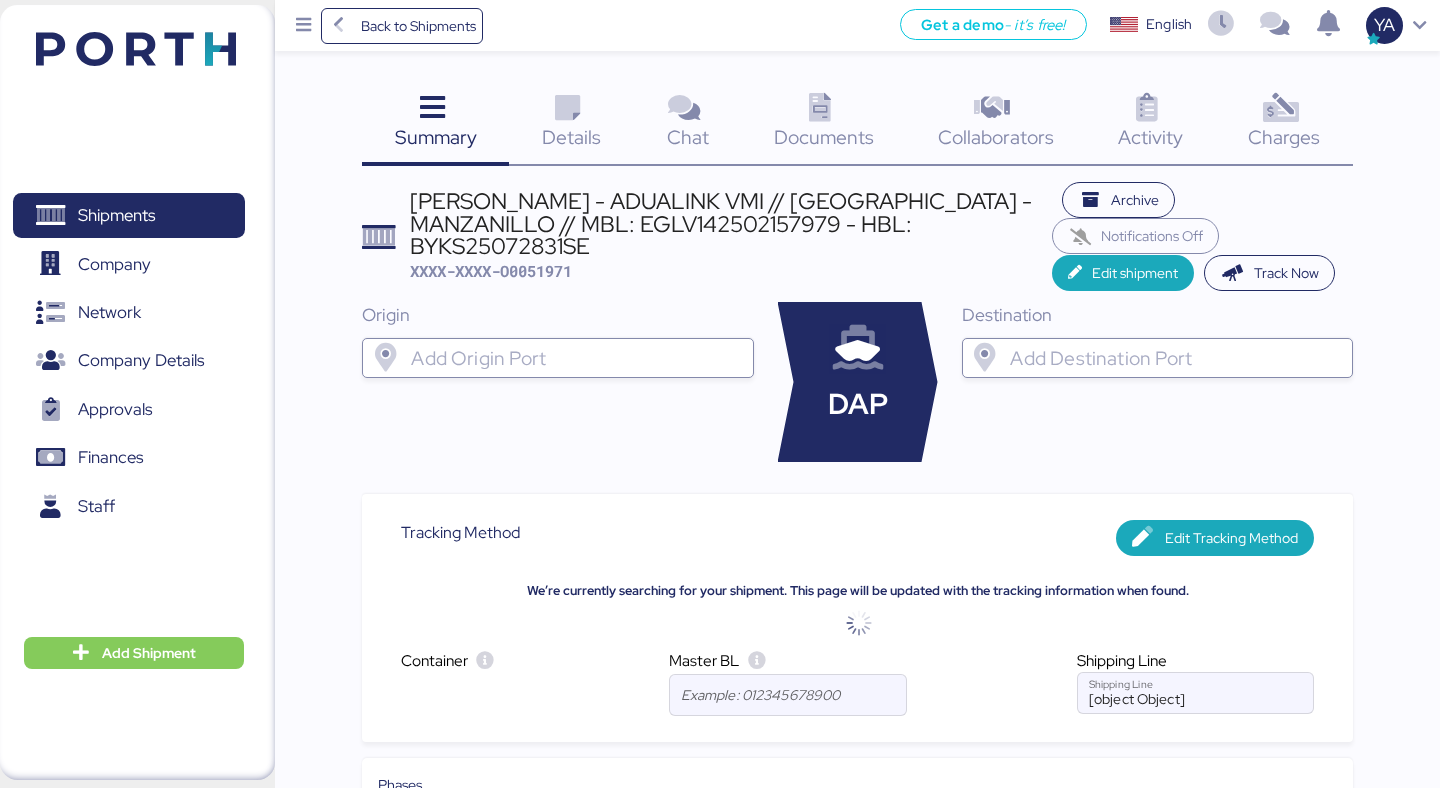 click on "Details" at bounding box center [571, 137] 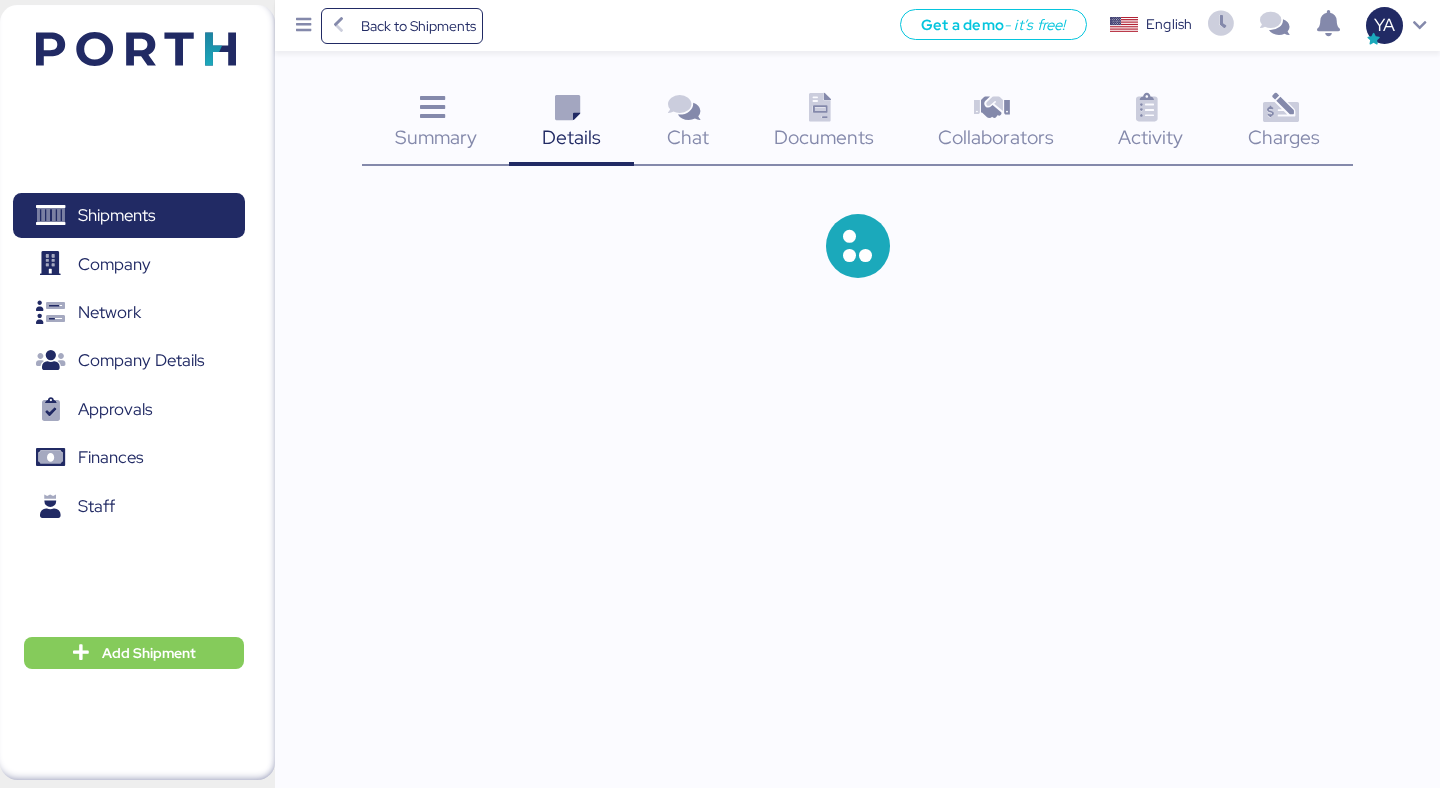 click on "Documents" at bounding box center [824, 137] 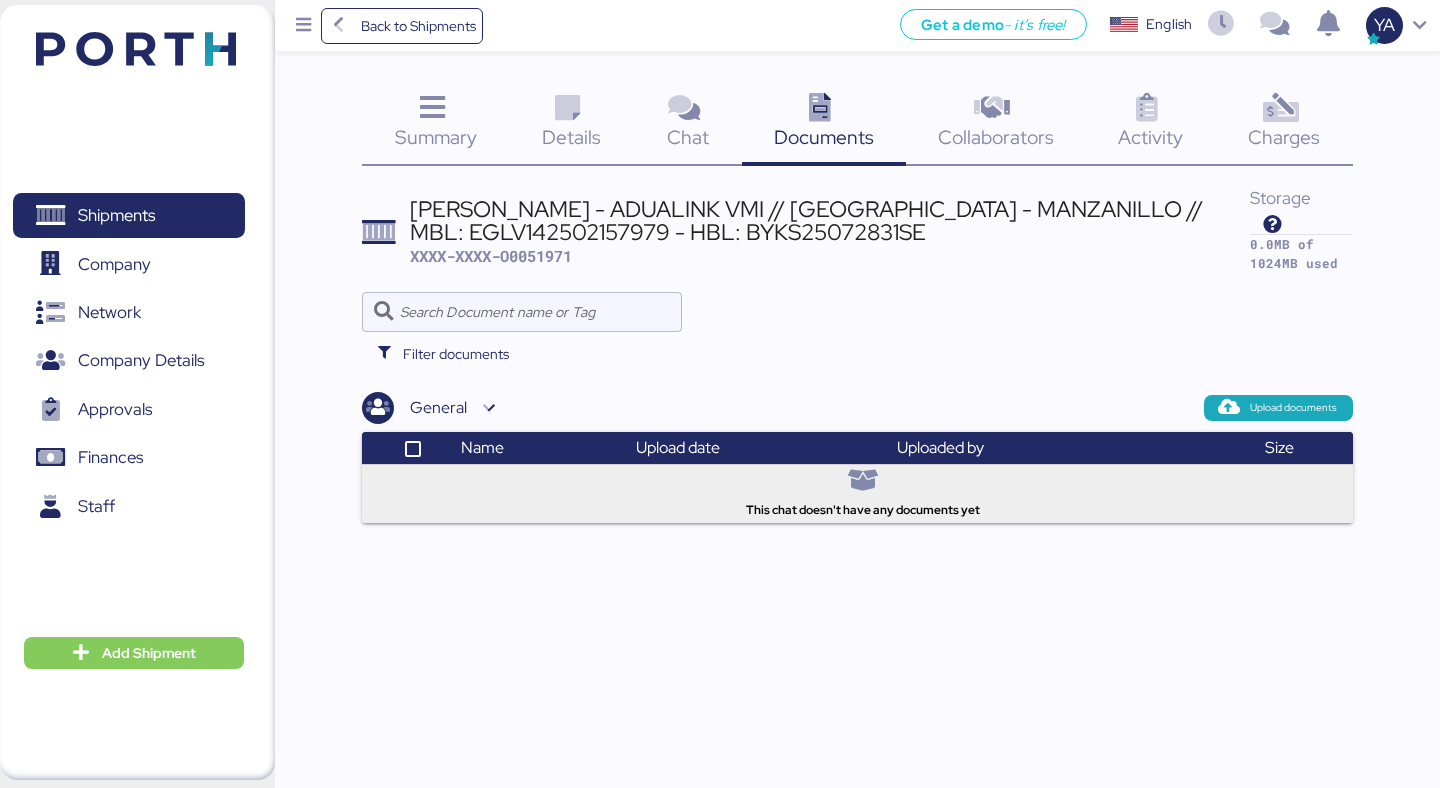 click on "This chat doesn't have any documents yet" at bounding box center (858, 490) 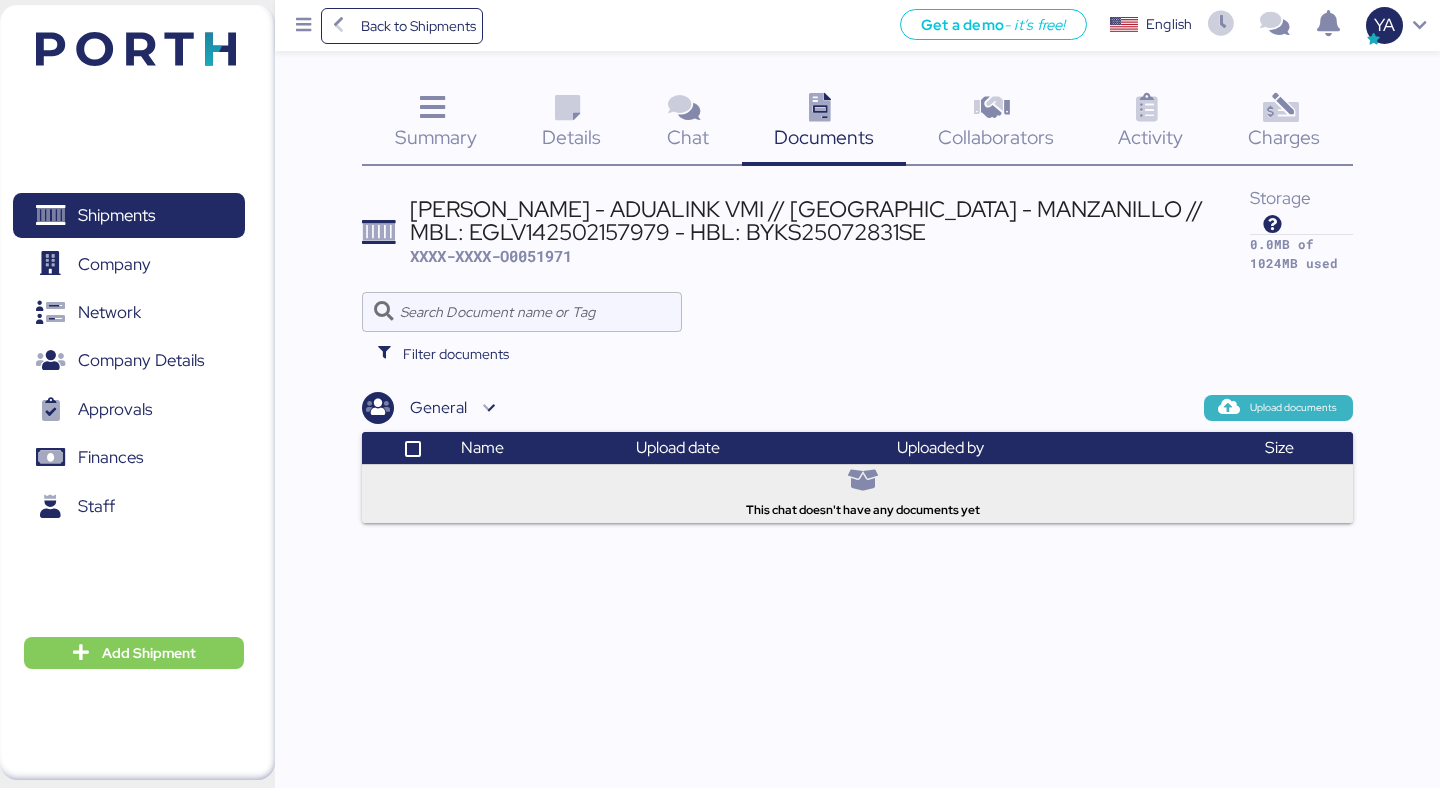 click on "Upload documents" at bounding box center [1293, 408] 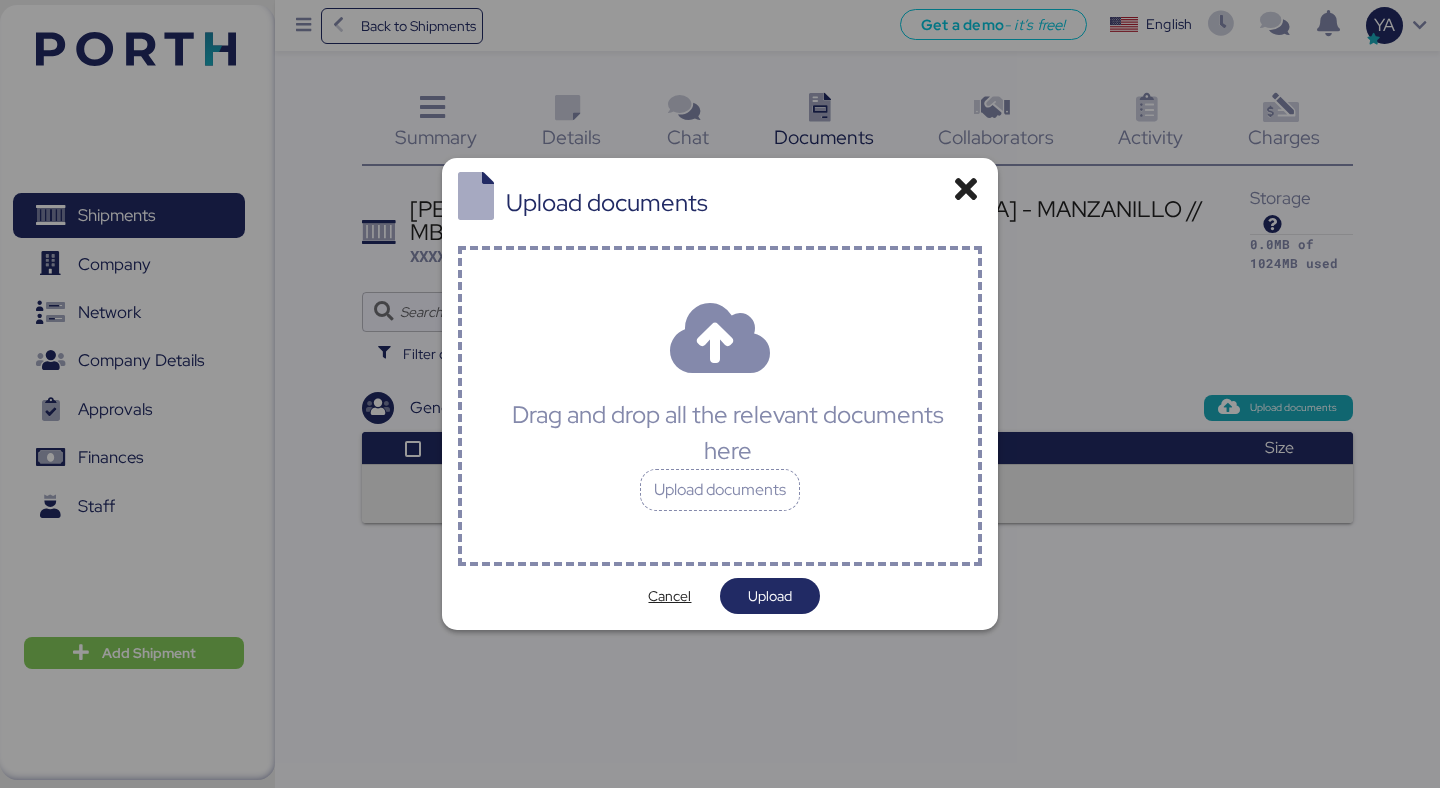 click on "Drag and drop all the relevant documents here Upload documents" at bounding box center [720, 406] 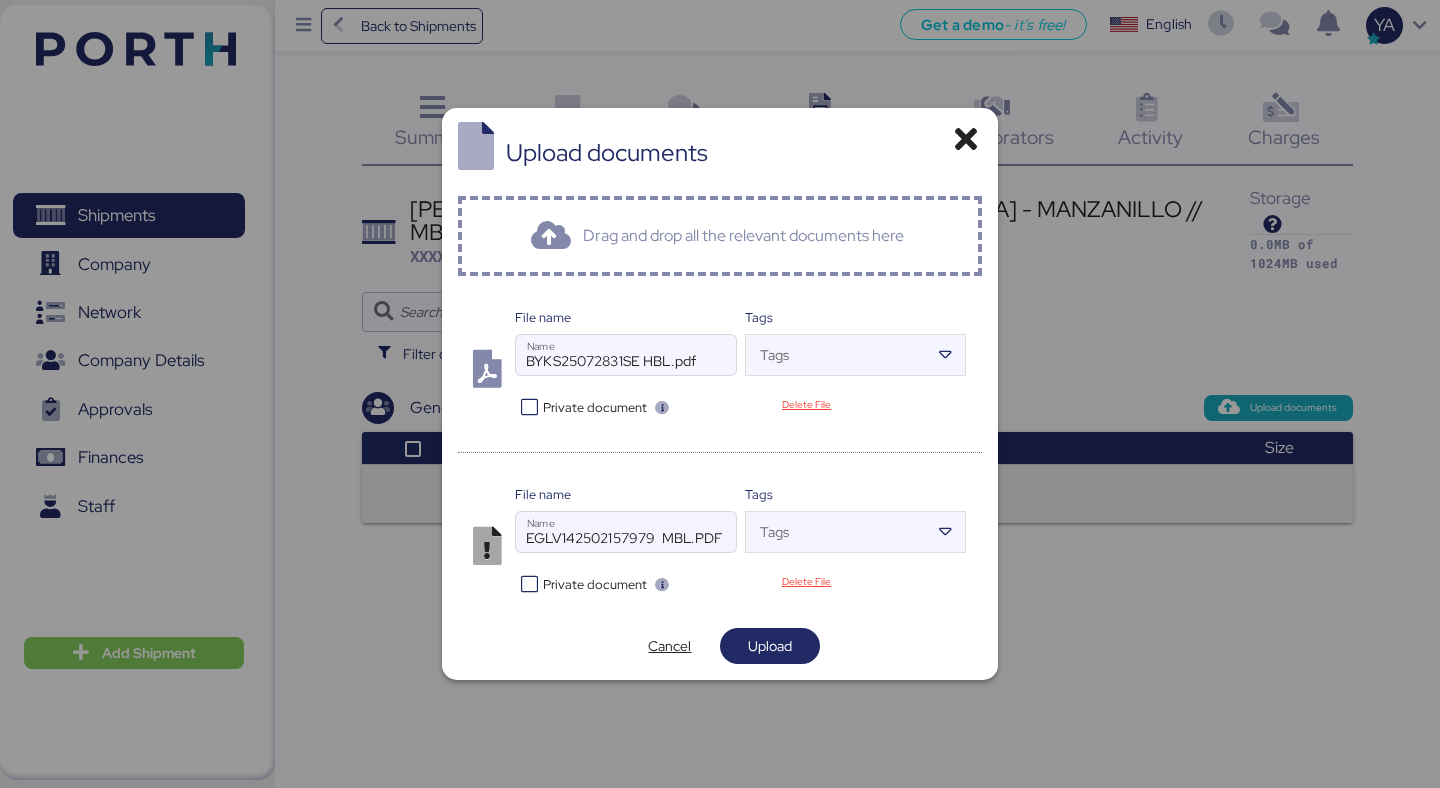 click on "Private document" at bounding box center (595, 584) 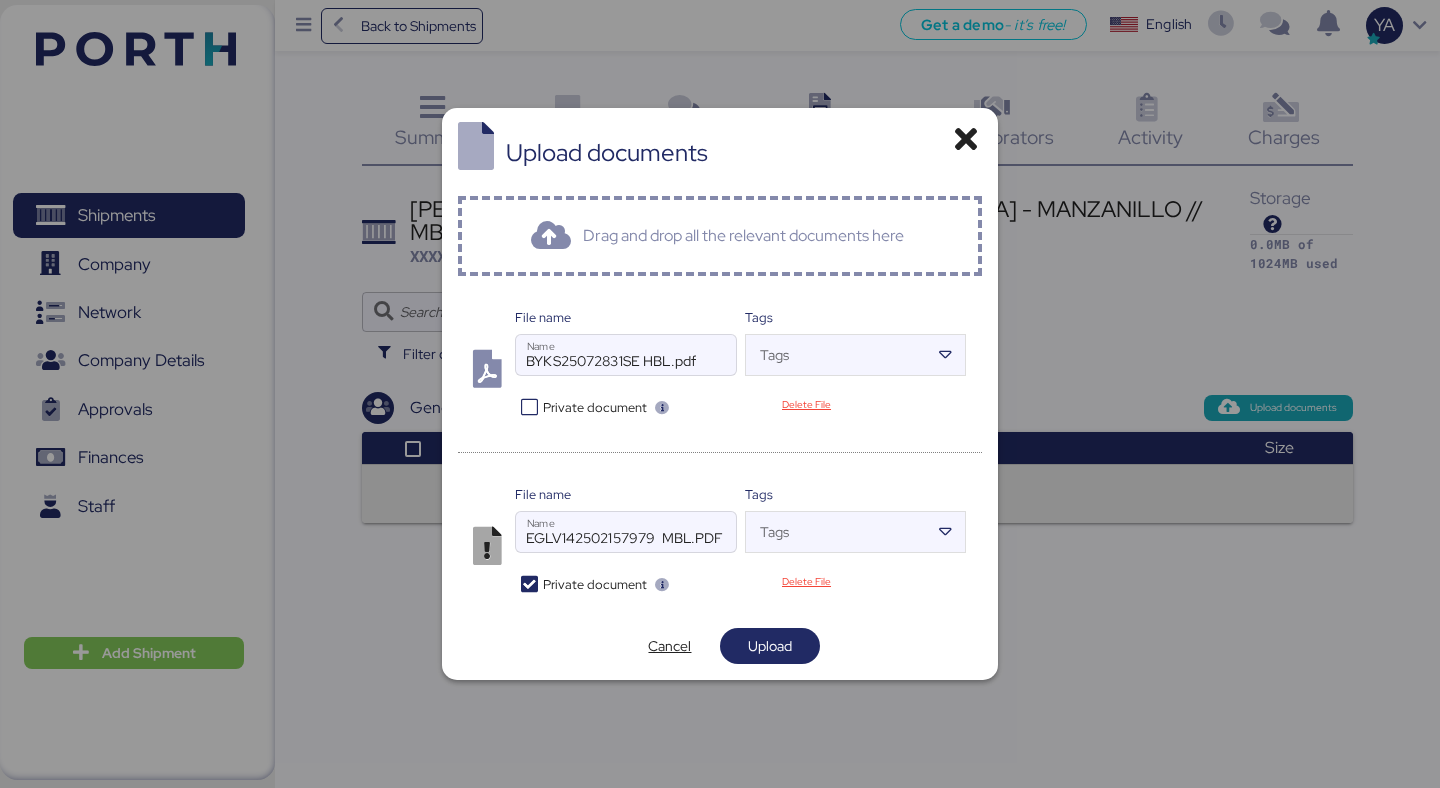 click on "Cancel Upload" at bounding box center [720, 646] 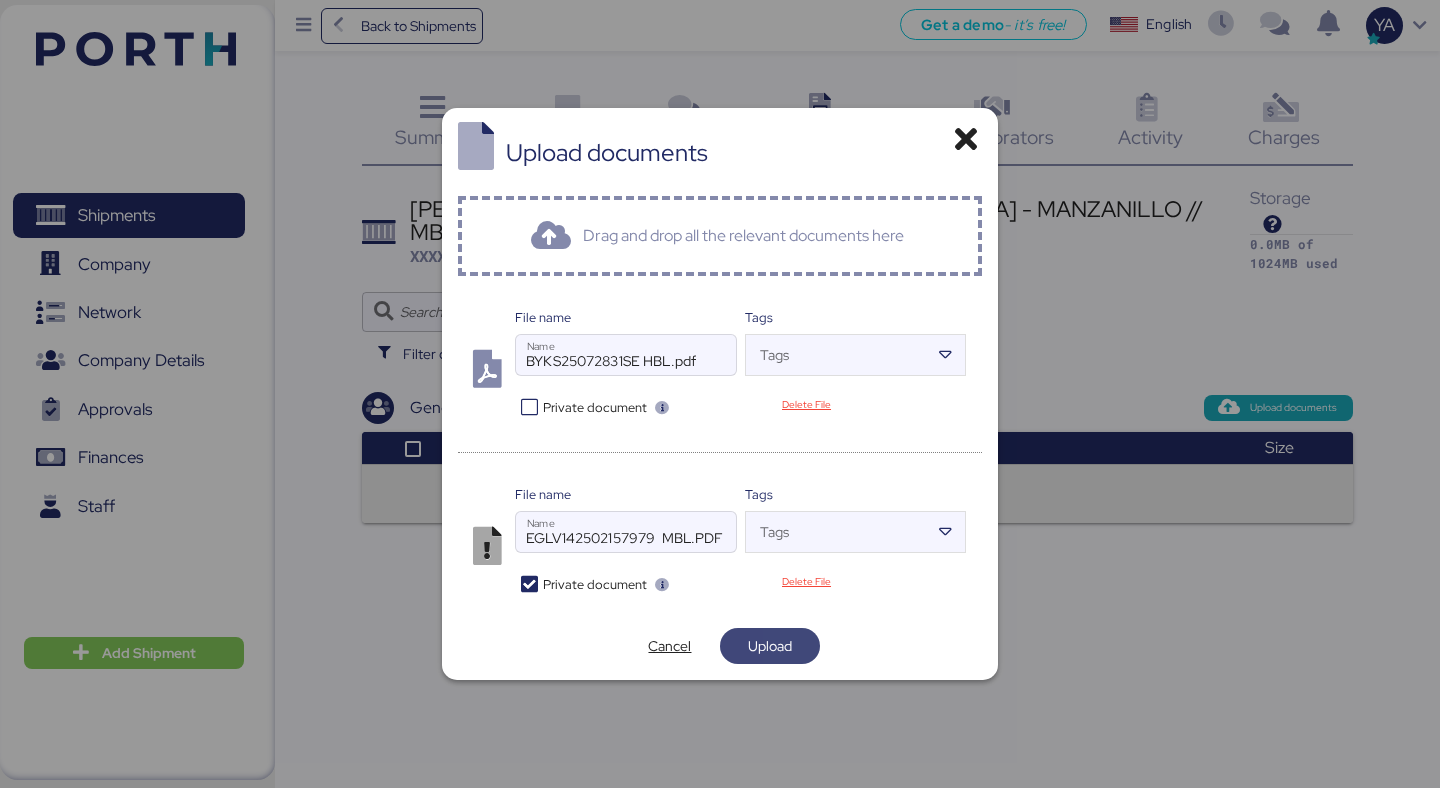 click on "Upload" at bounding box center (770, 646) 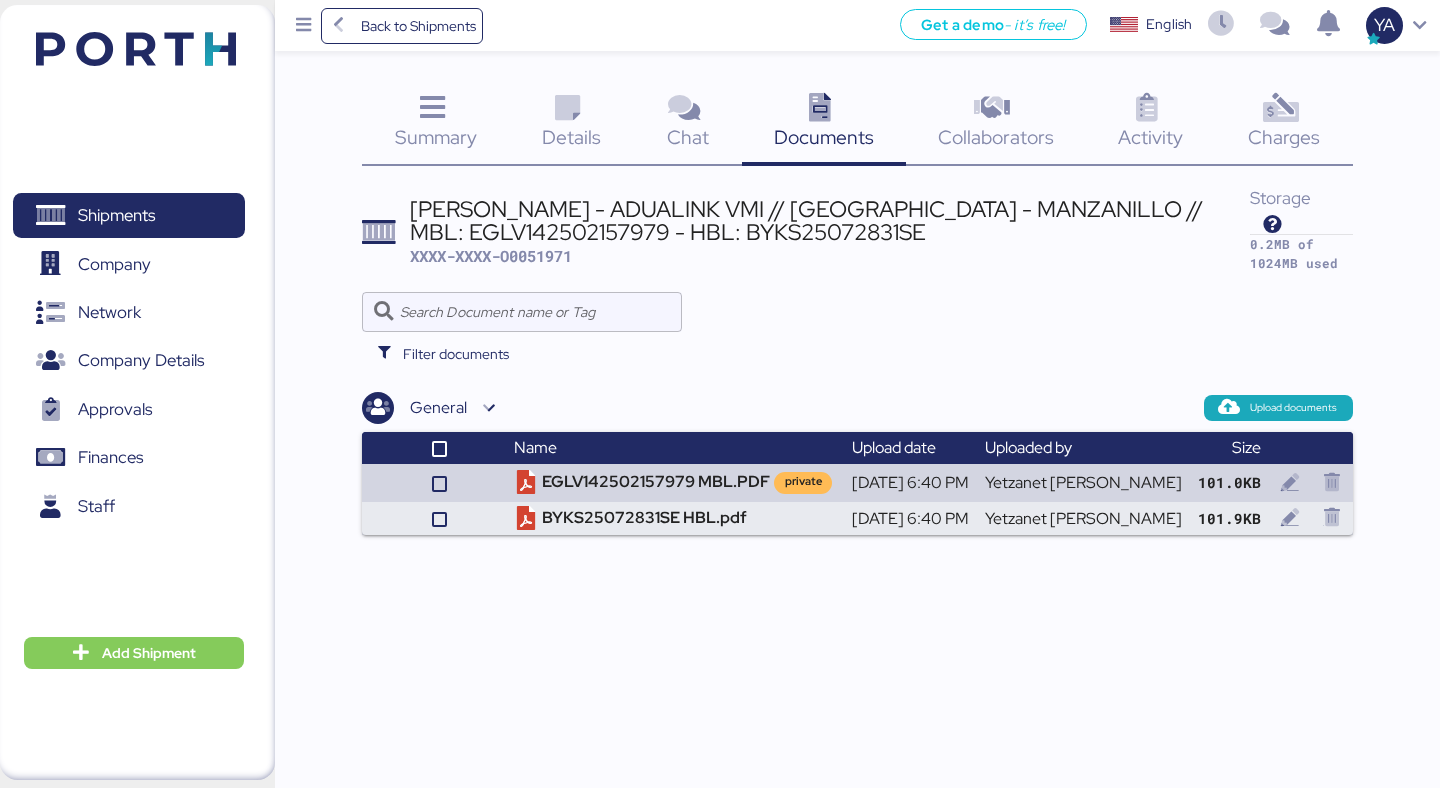 click on "JIANGSU XIN BURNASIA - ADUALINK VMI // SHANGHAI - MANZANILLO // MBL: EGLV142502157979 - HBL: BYKS25072831SE" at bounding box center (830, 220) 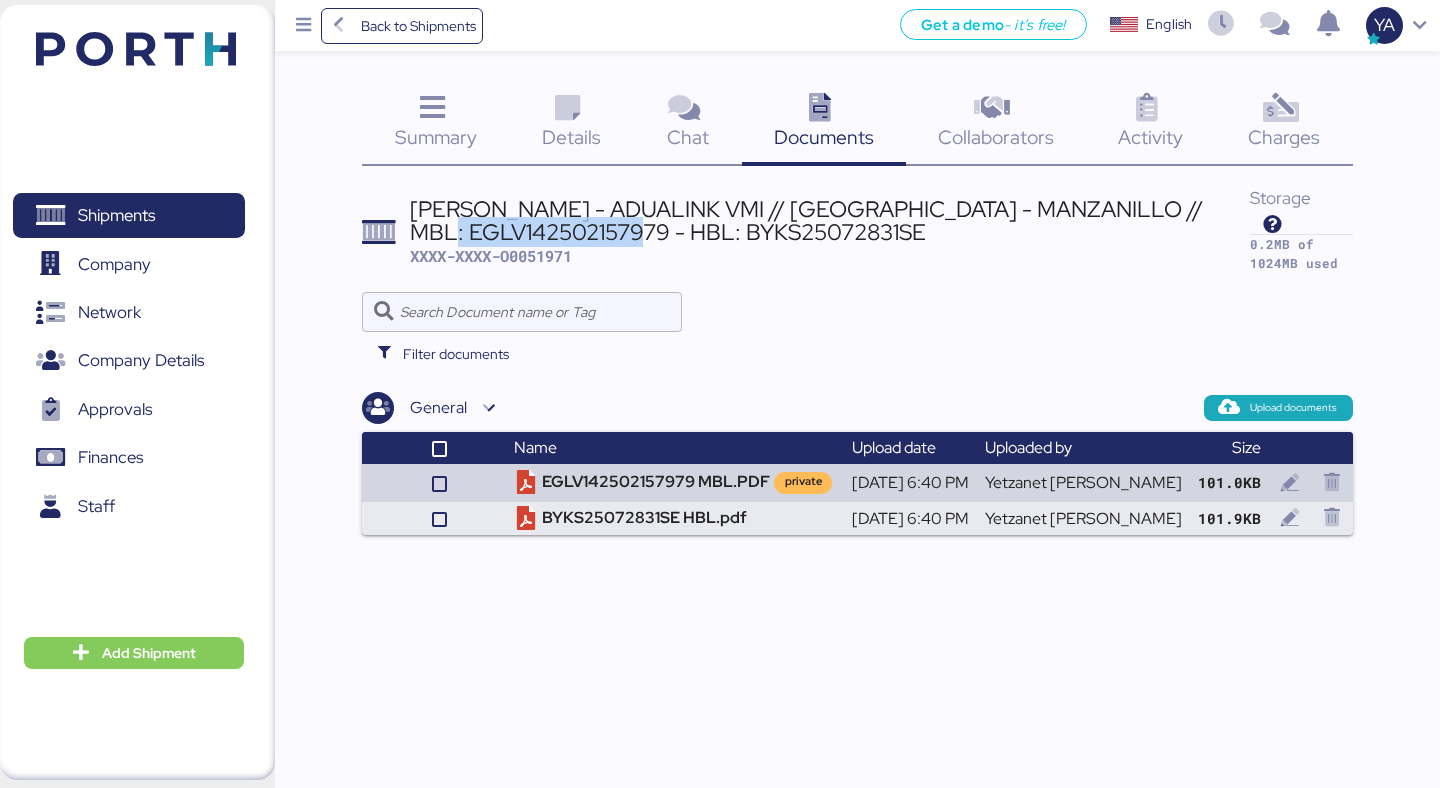 click on "JIANGSU XIN BURNASIA - ADUALINK VMI // SHANGHAI - MANZANILLO // MBL: EGLV142502157979 - HBL: BYKS25072831SE" at bounding box center [830, 220] 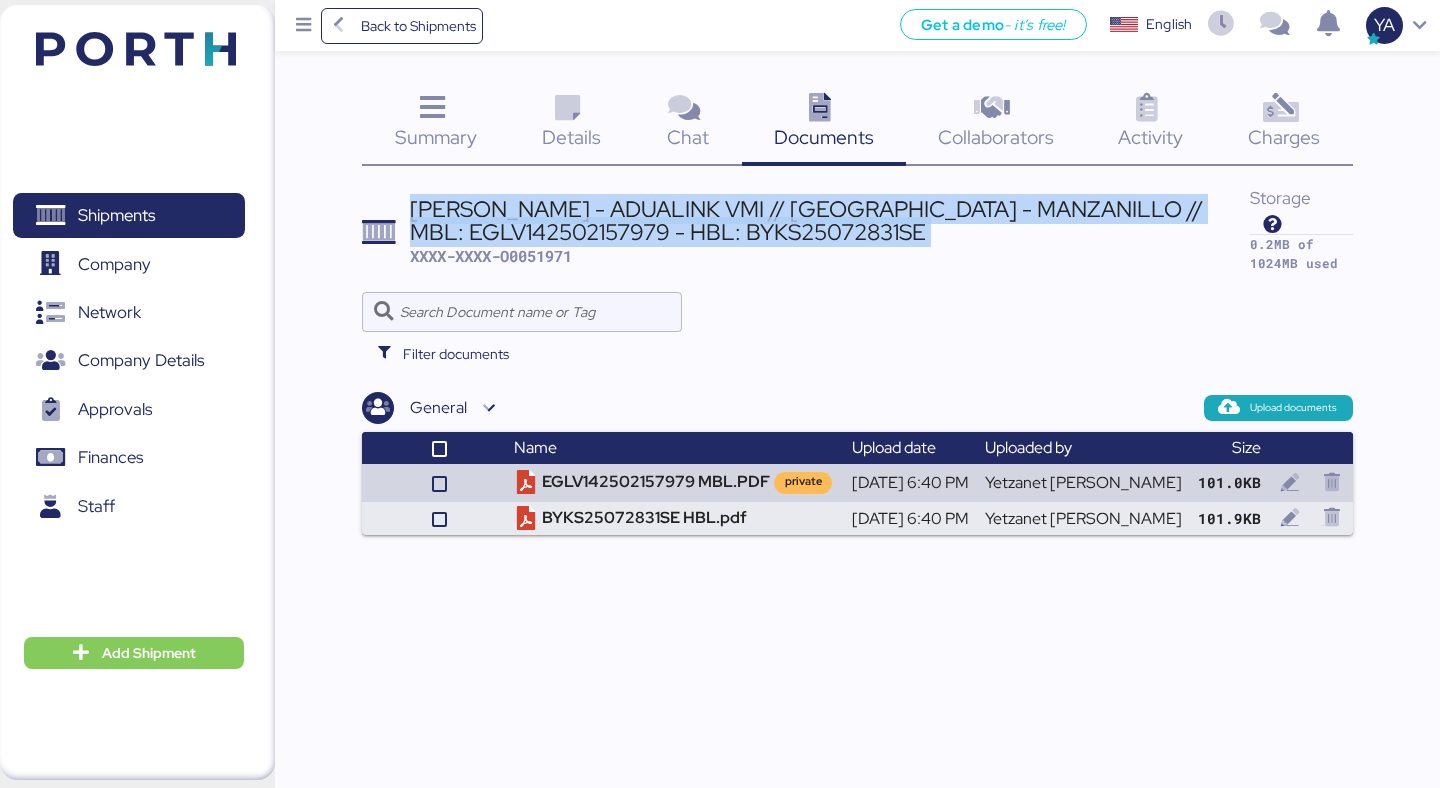 click on "JIANGSU XIN BURNASIA - ADUALINK VMI // SHANGHAI - MANZANILLO // MBL: EGLV142502157979 - HBL: BYKS25072831SE" at bounding box center (830, 220) 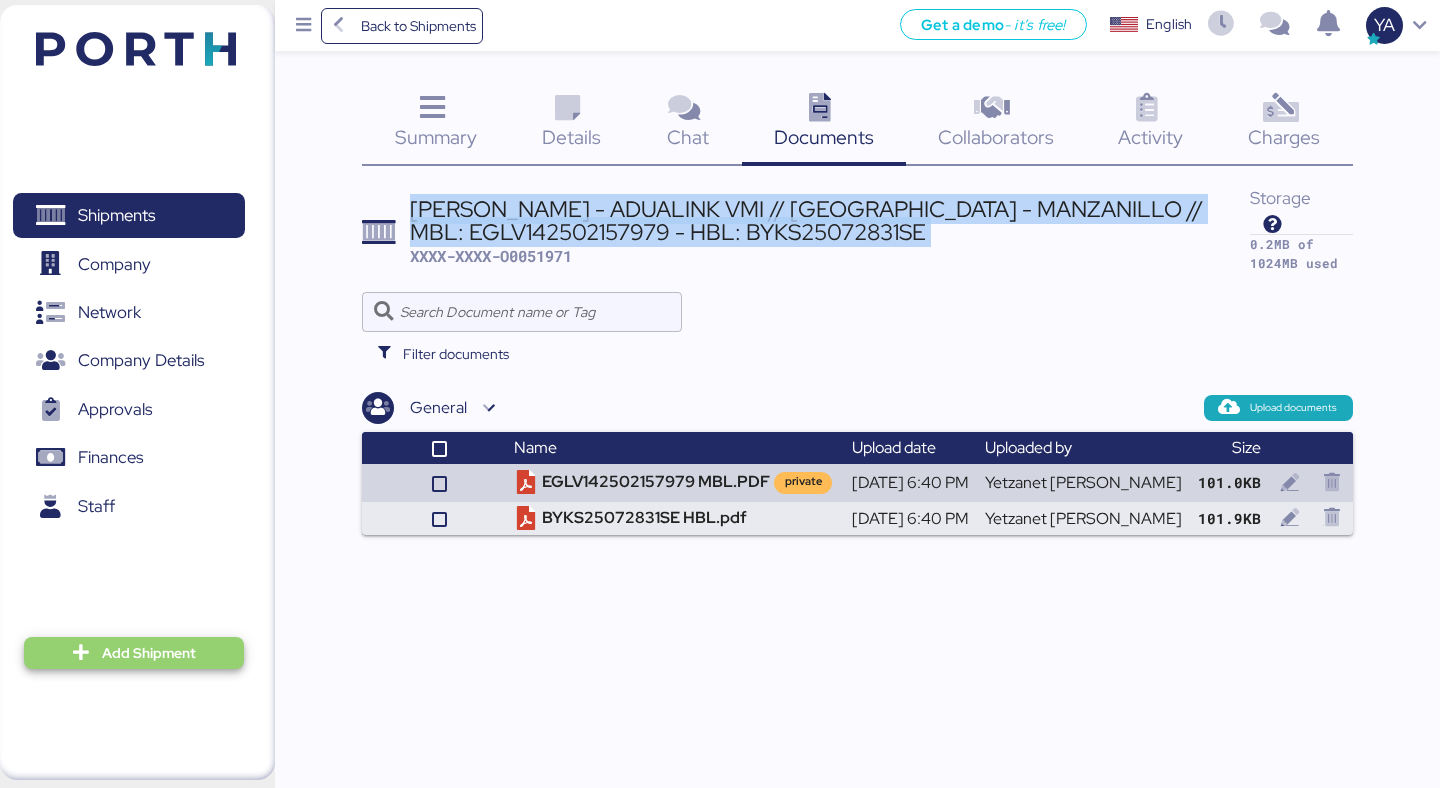 click on "Add Shipment" at bounding box center (134, 653) 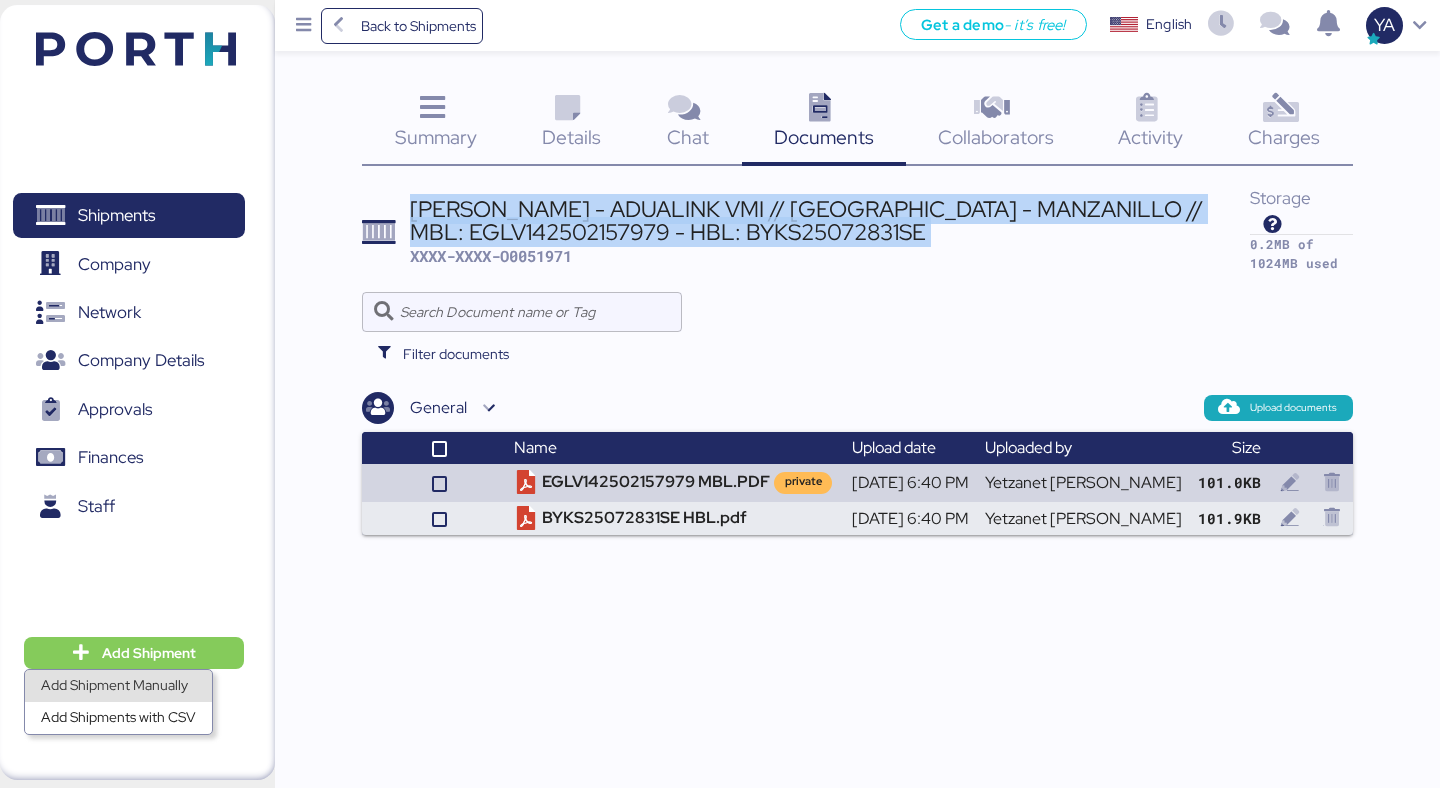 click on "Add Shipment Manually" at bounding box center (118, 686) 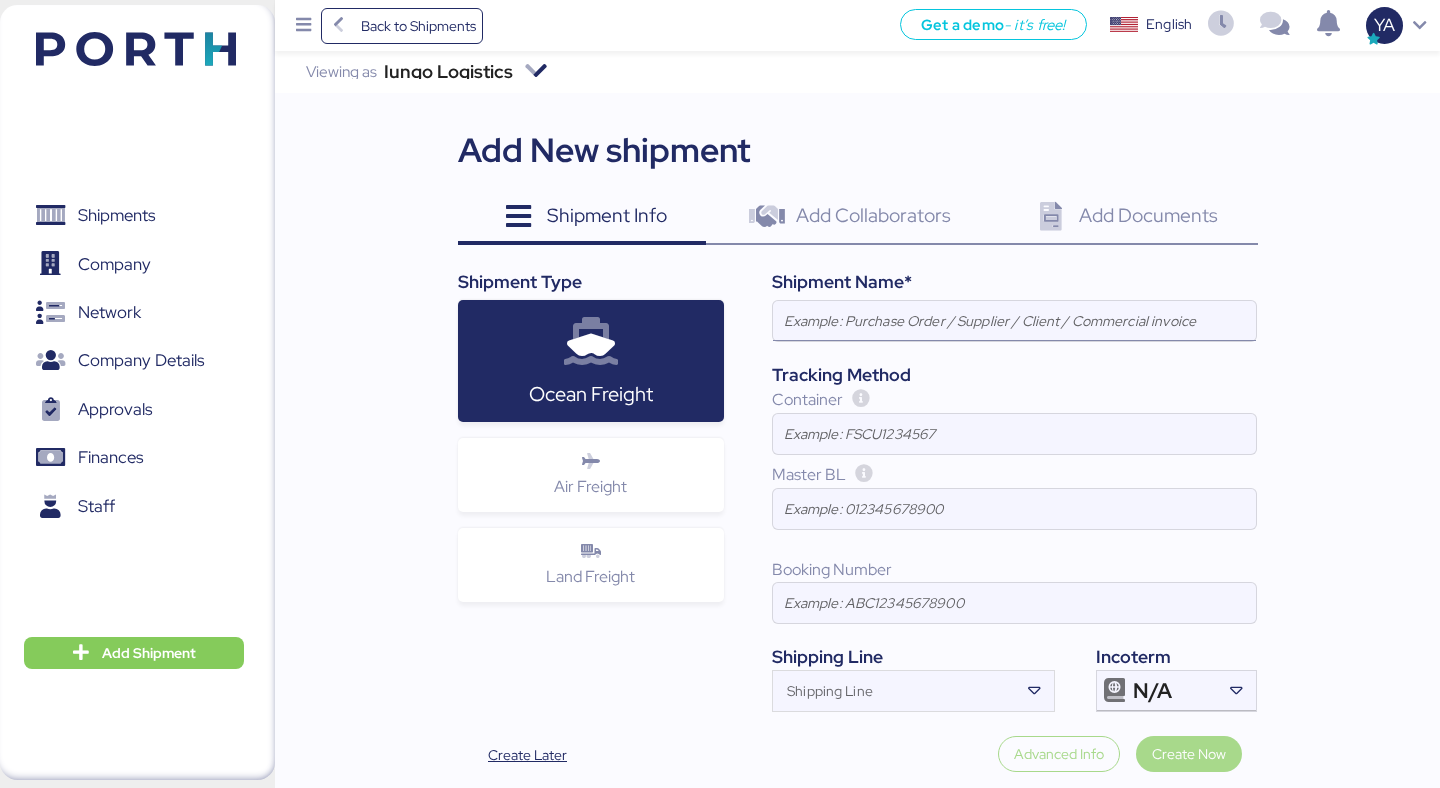 click at bounding box center (1014, 321) 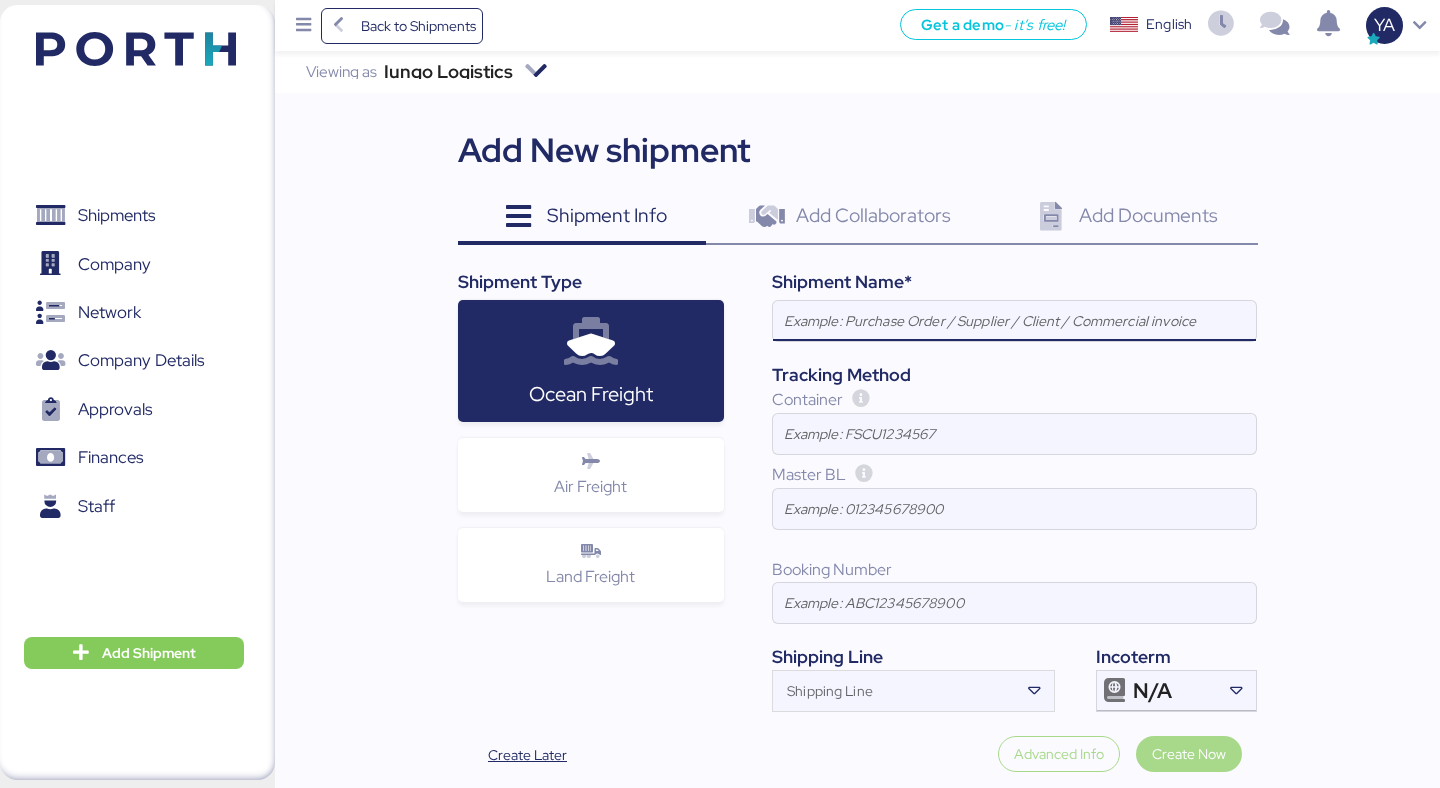 paste on "JIANGSU XIN BURNASIA - ADUALINK VMI // SHANGHAI - MANZANILLO // MBL: EGLV142502157979 - HBL: BYKS25072831SE" 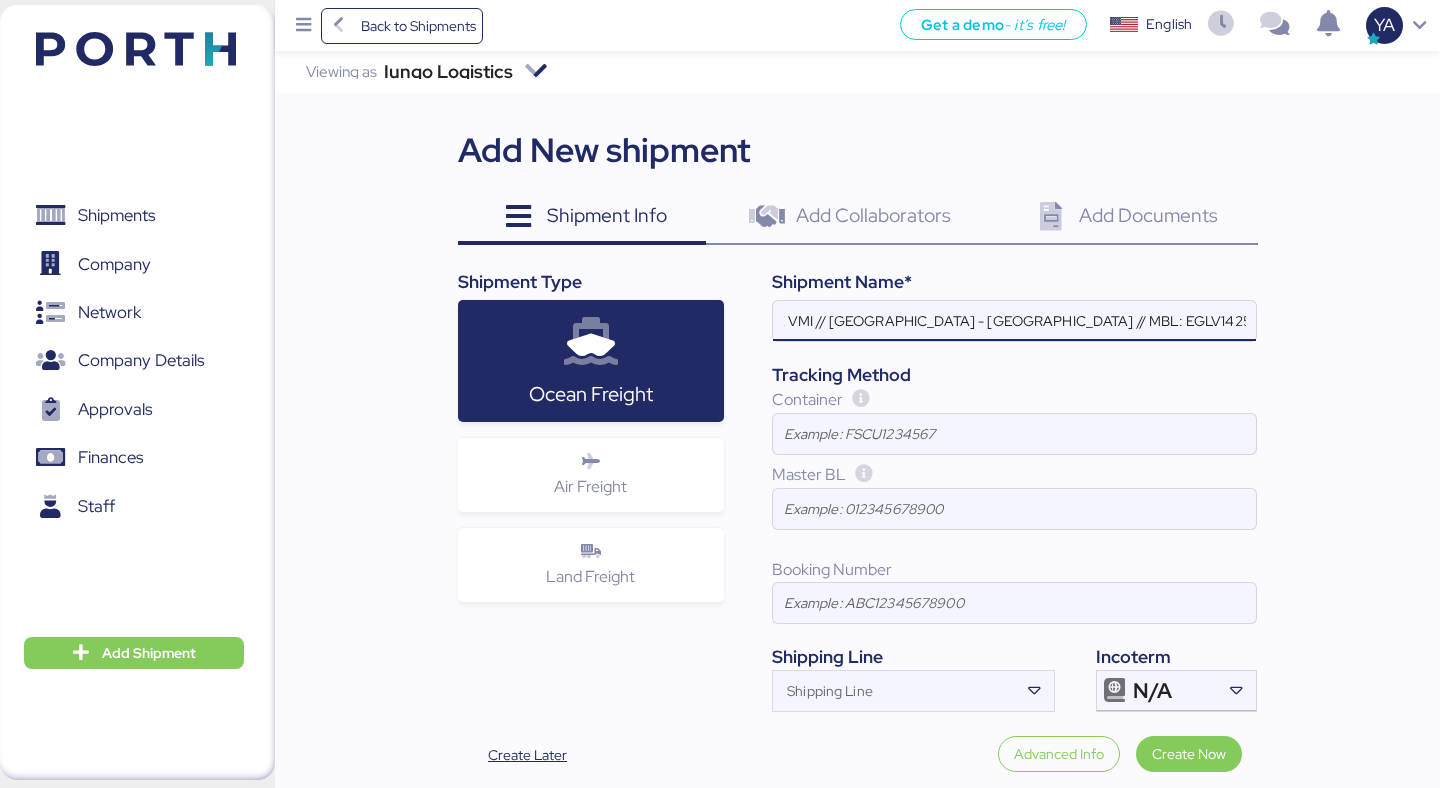 scroll, scrollTop: 0, scrollLeft: 232, axis: horizontal 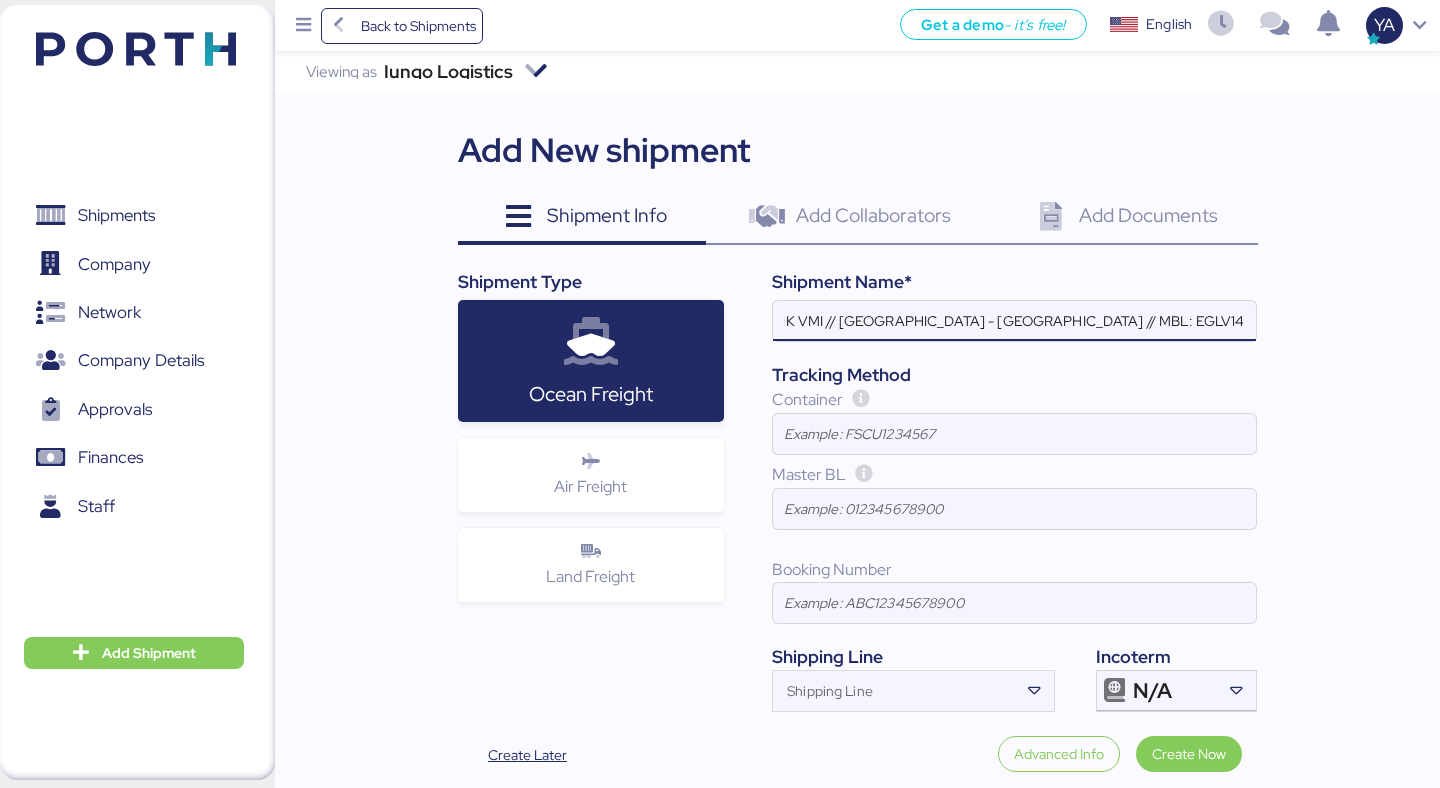 click on "JIANGSU XIN BURNASIA - ADUALINK VMI // SHANGHAI - MANZANILLO // MBL: EGLV142502157979 - HBL:" at bounding box center (1014, 321) 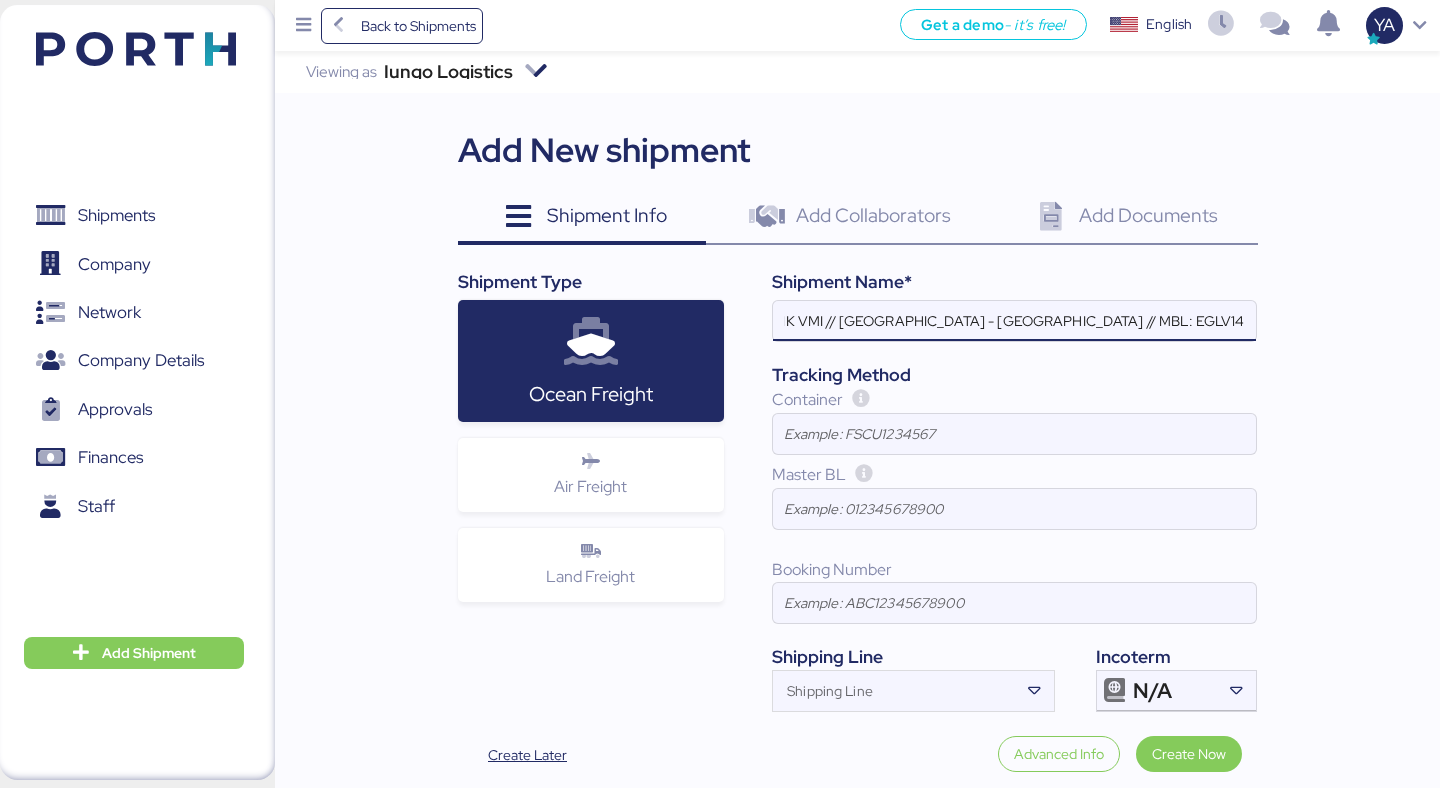 click on "JIANGSU XIN BURNASIA - ADUALINK VMI // SHANGHAI - MANZANILLO // MBL: EGLV142502157979 - HBL:" at bounding box center (1014, 321) 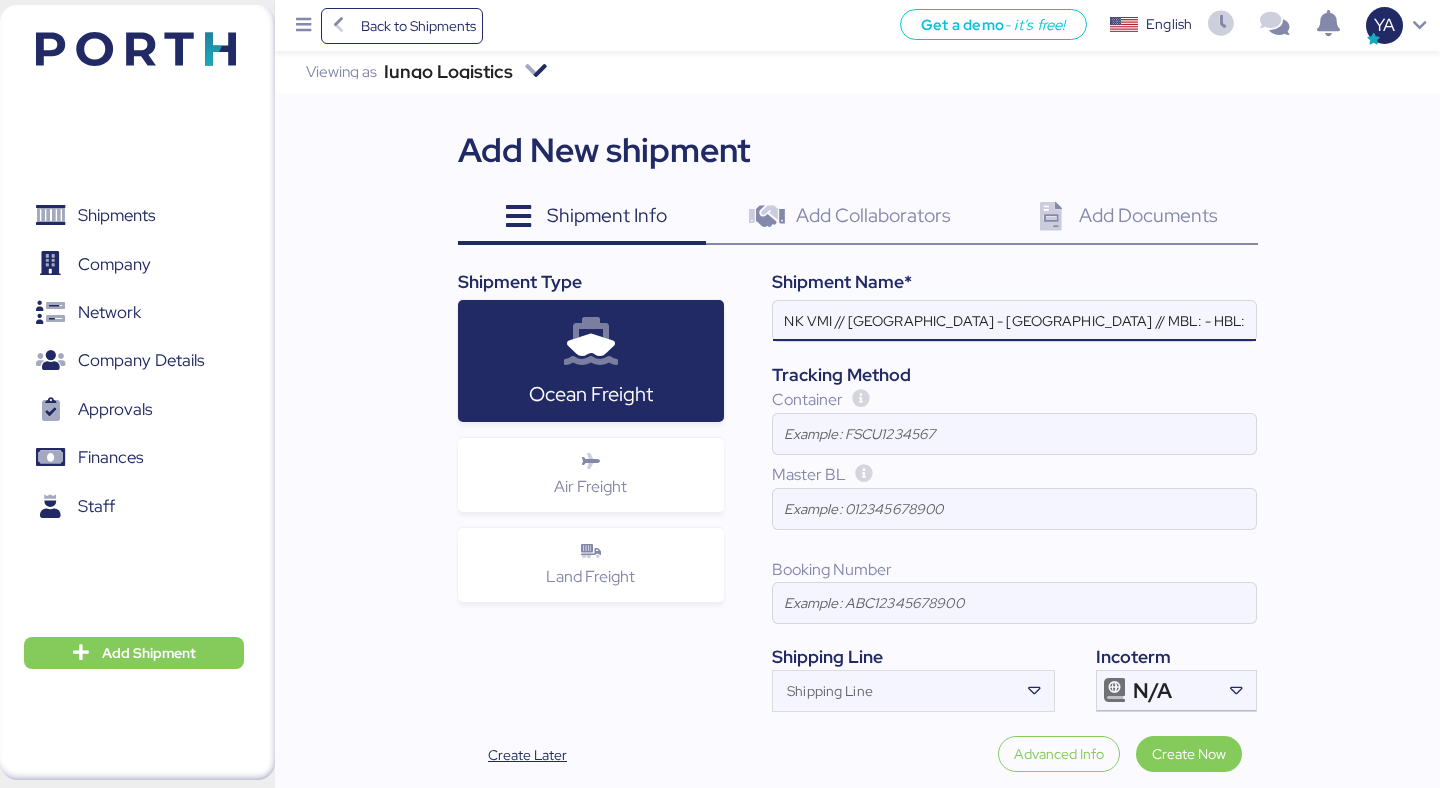 scroll, scrollTop: 0, scrollLeft: 100, axis: horizontal 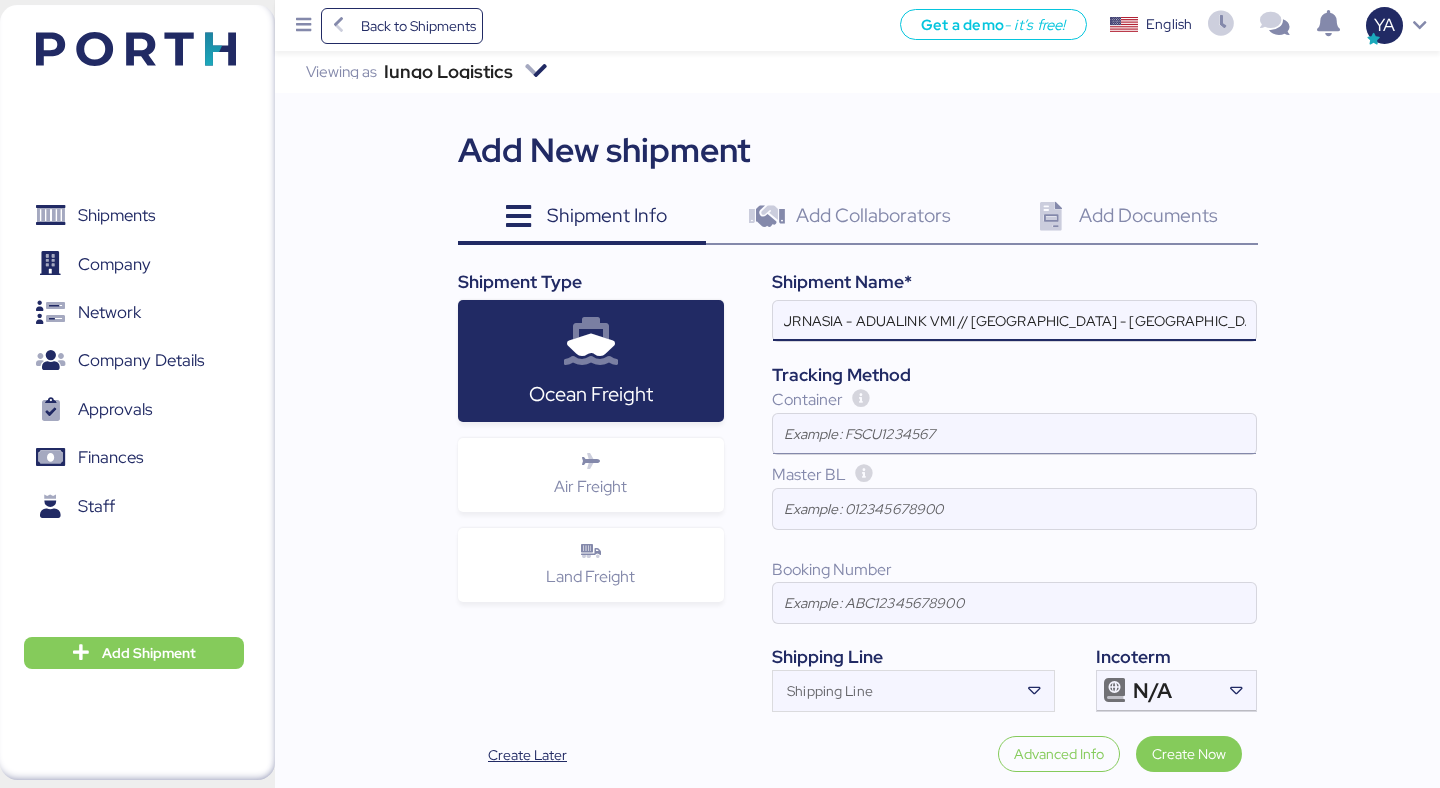 type on "JIANGSU XIN BURNASIA - ADUALINK VMI // SHANGHAI - MANZANILLO // MBL: - HBL:" 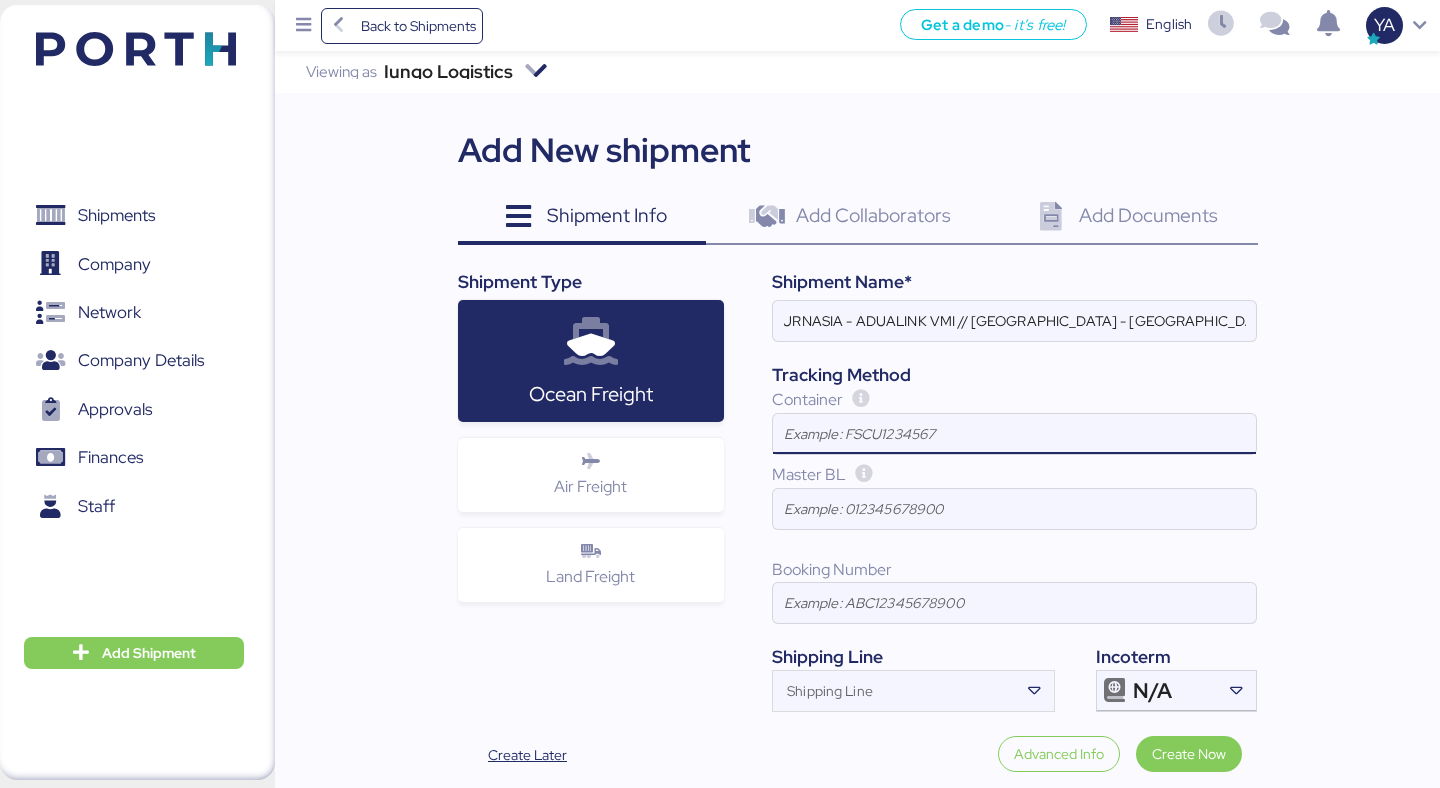 click at bounding box center [1014, 434] 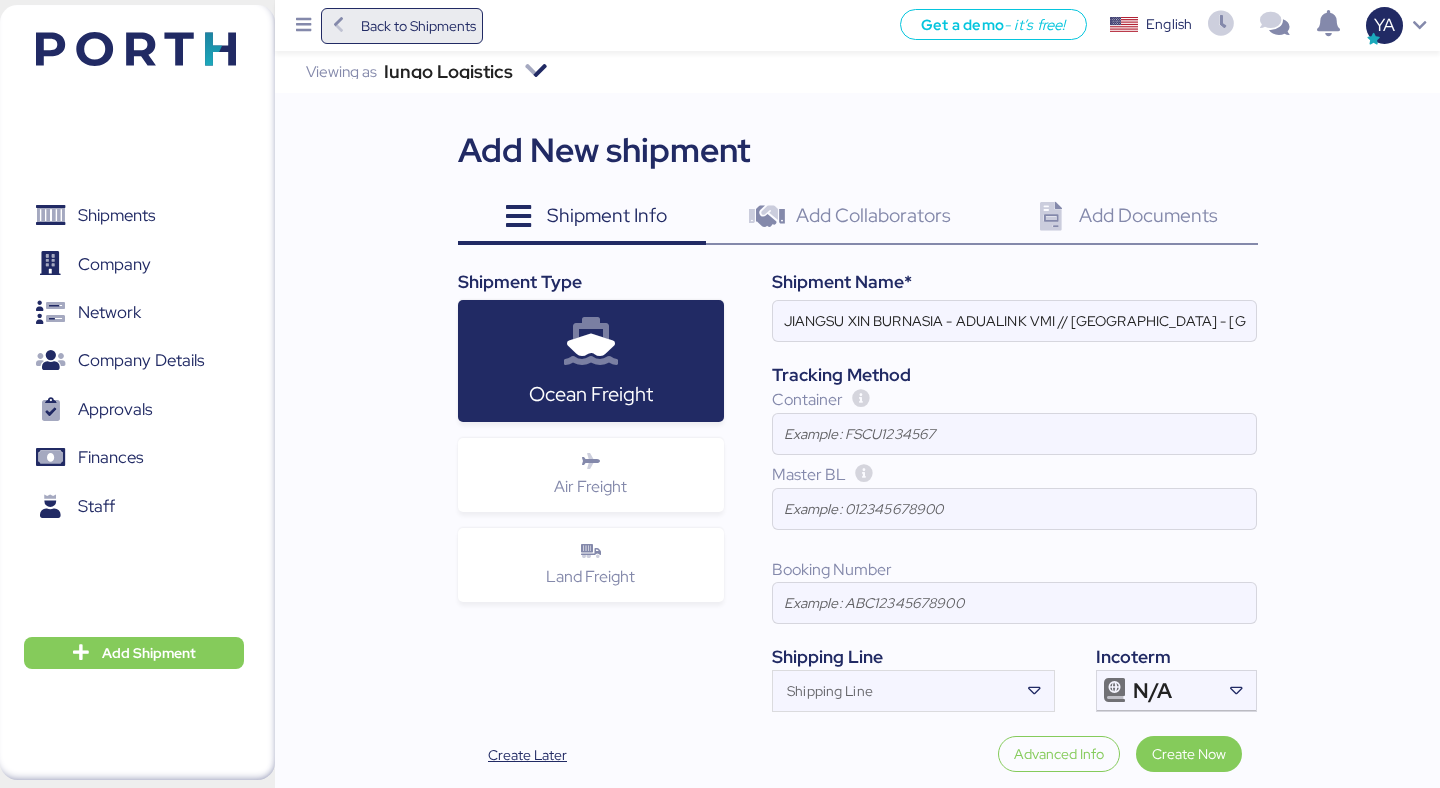 click on "Back to Shipments" at bounding box center [418, 26] 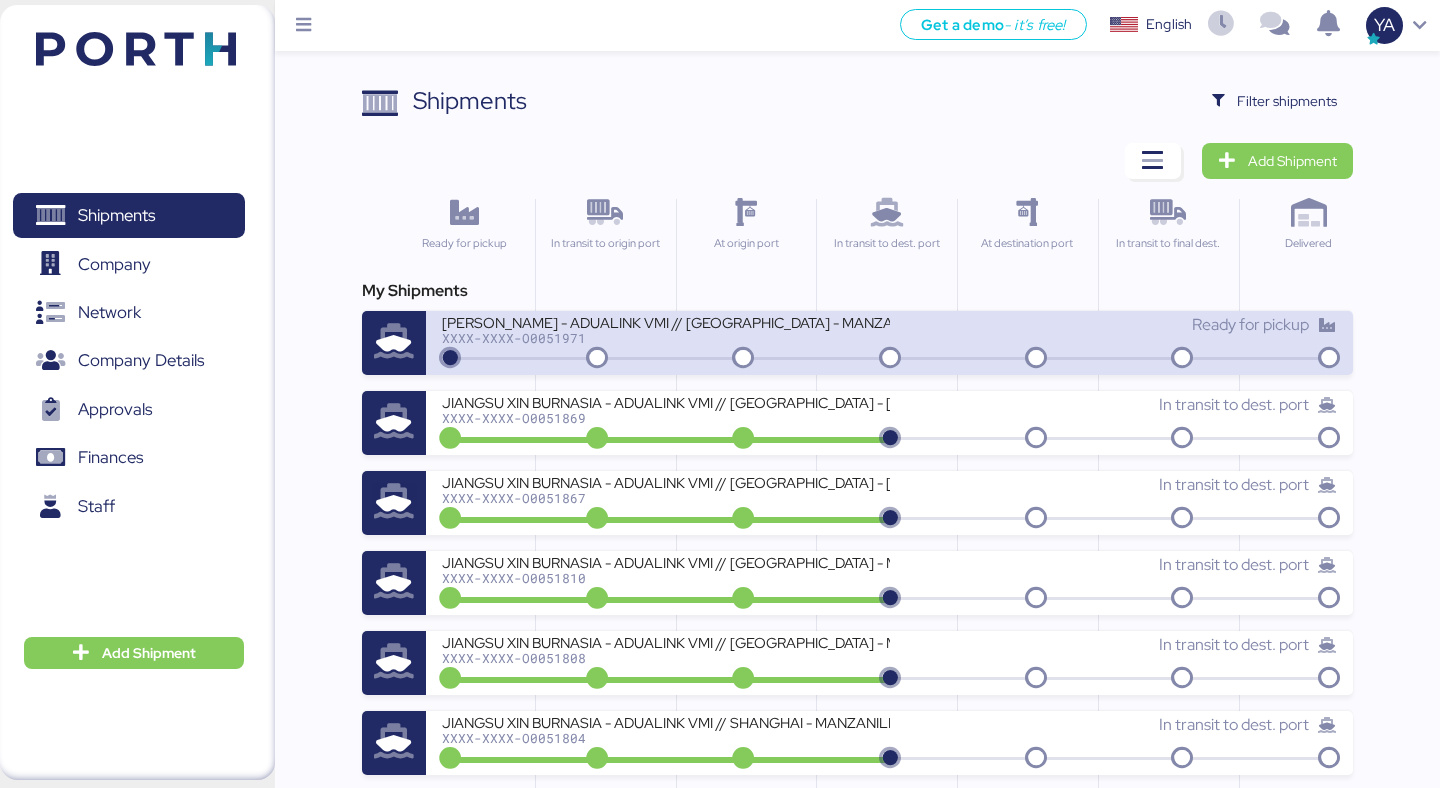 click on "JIANGSU XIN BURNASIA - ADUALINK VMI // SHANGHAI - MANZANILLO // MBL: EGLV142502157979 - HBL: BYKS25072831SE XXXX-XXXX-O0051971" at bounding box center [665, 334] 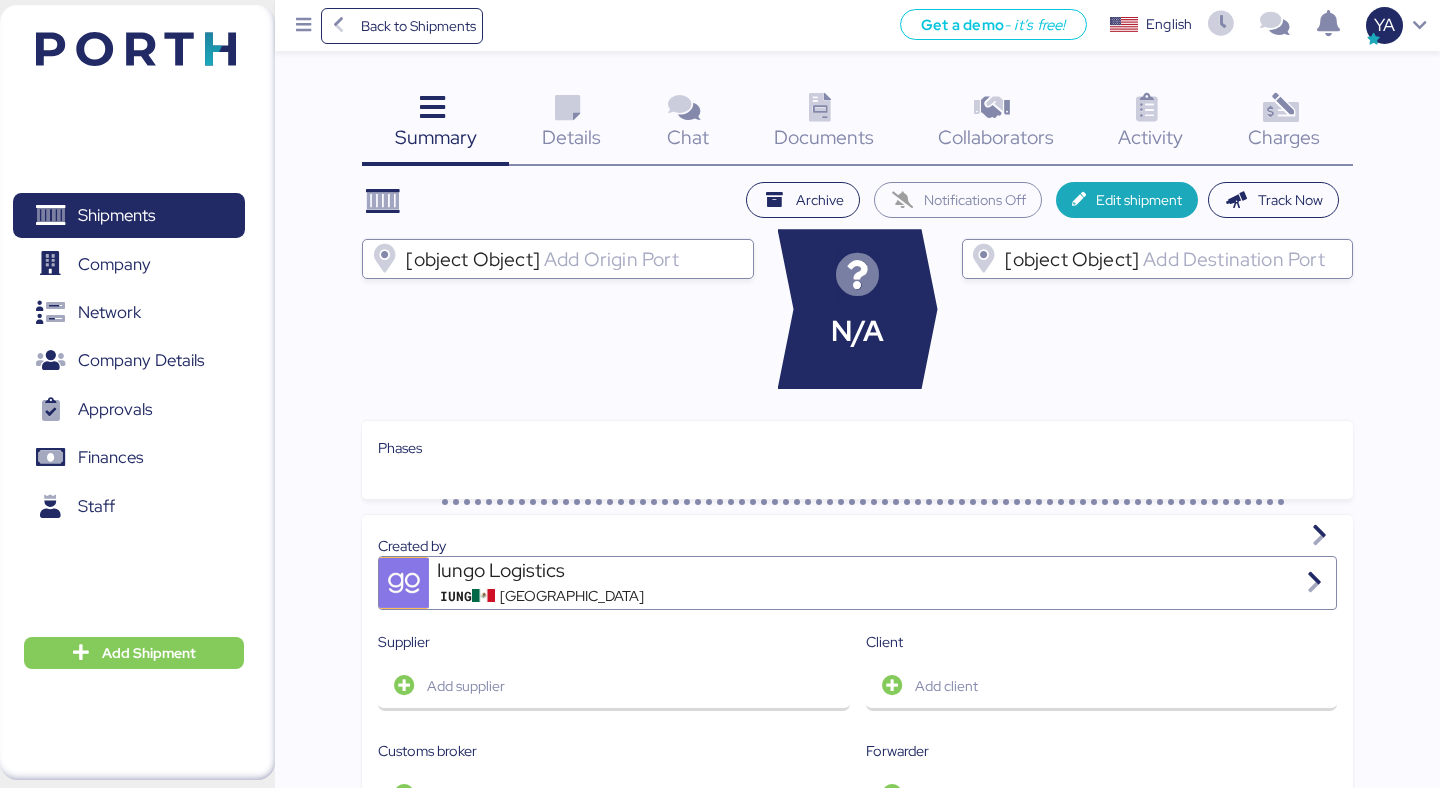 click on "Documents 0" at bounding box center [824, 124] 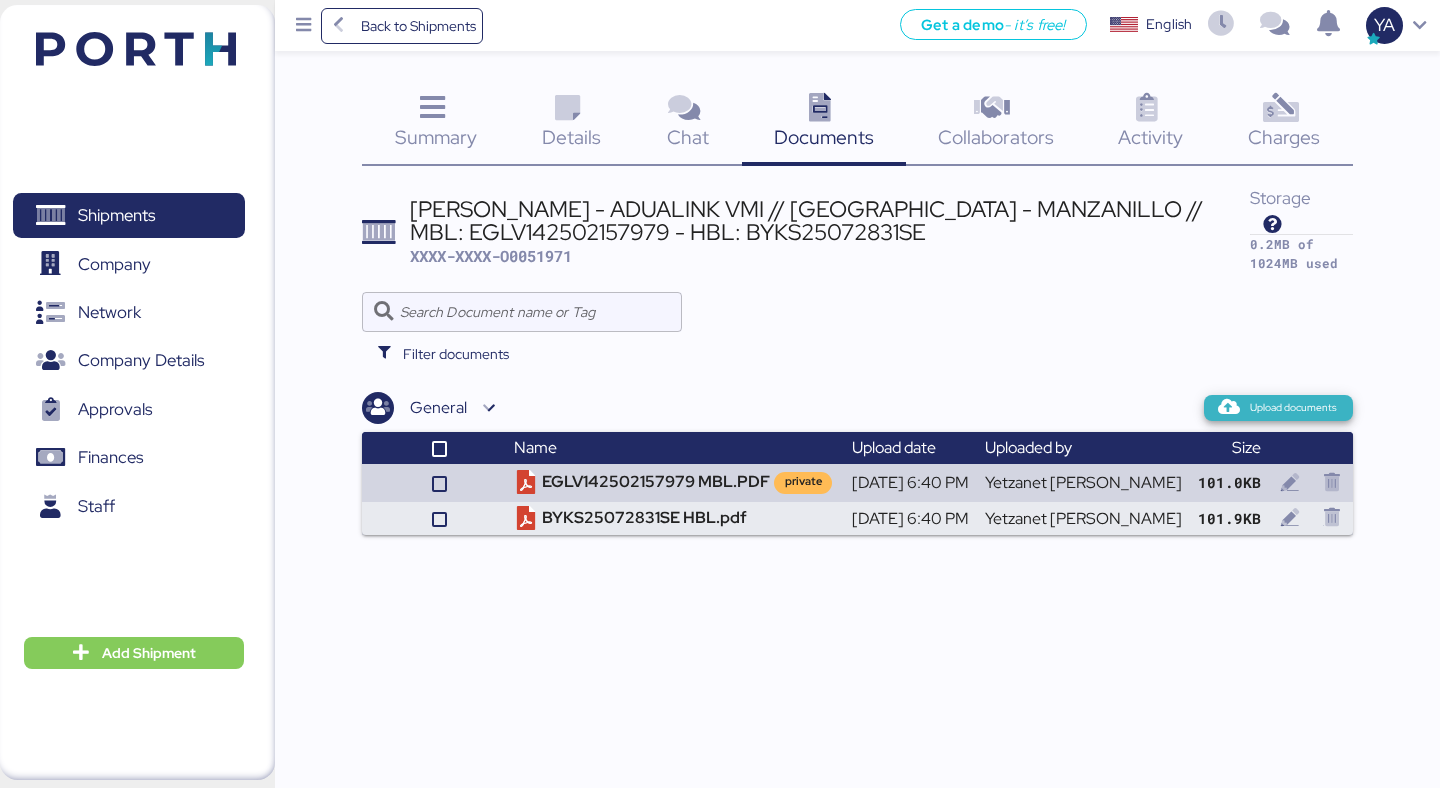click on "Upload documents" at bounding box center (1293, 408) 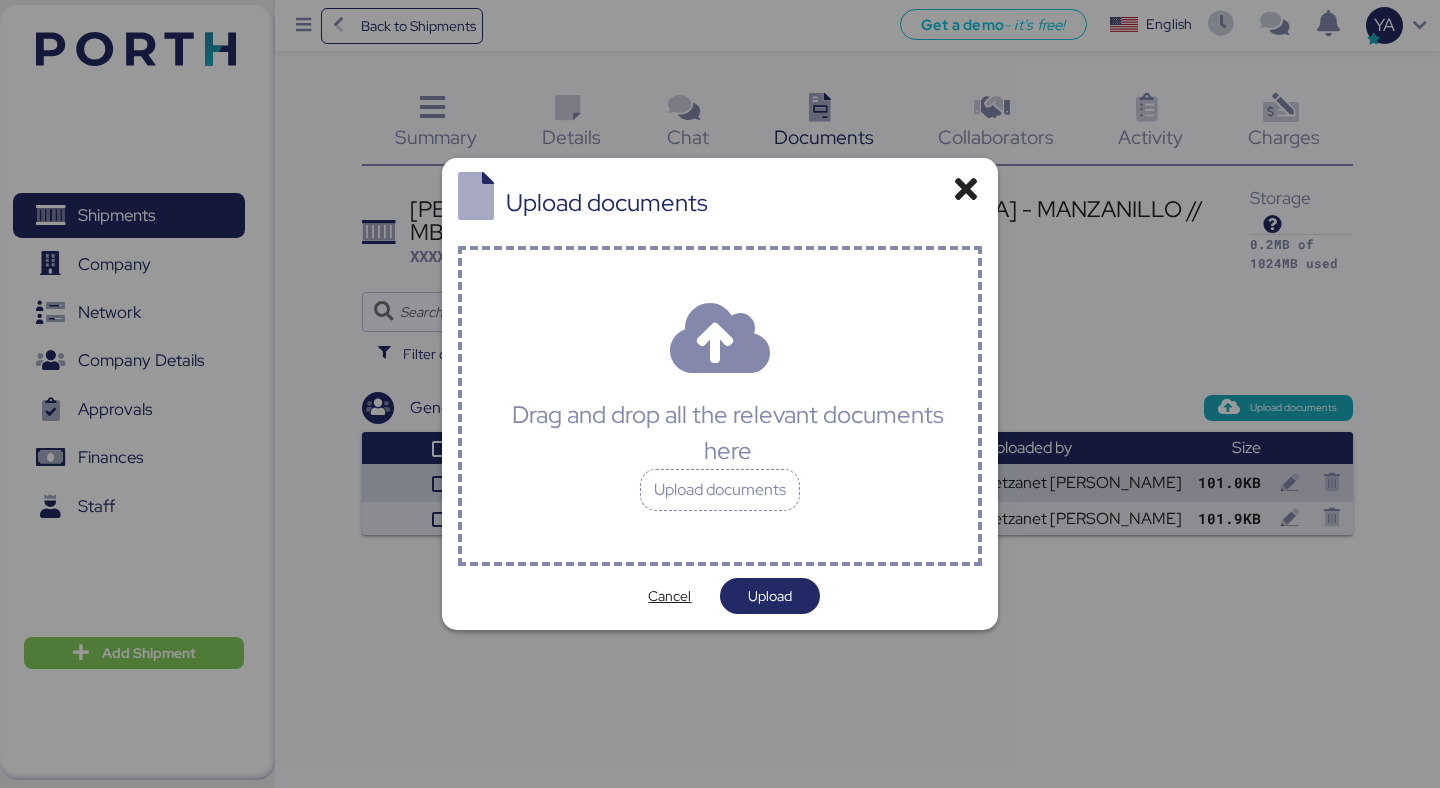 click on "Drag and drop all the relevant documents here Upload documents" at bounding box center [720, 406] 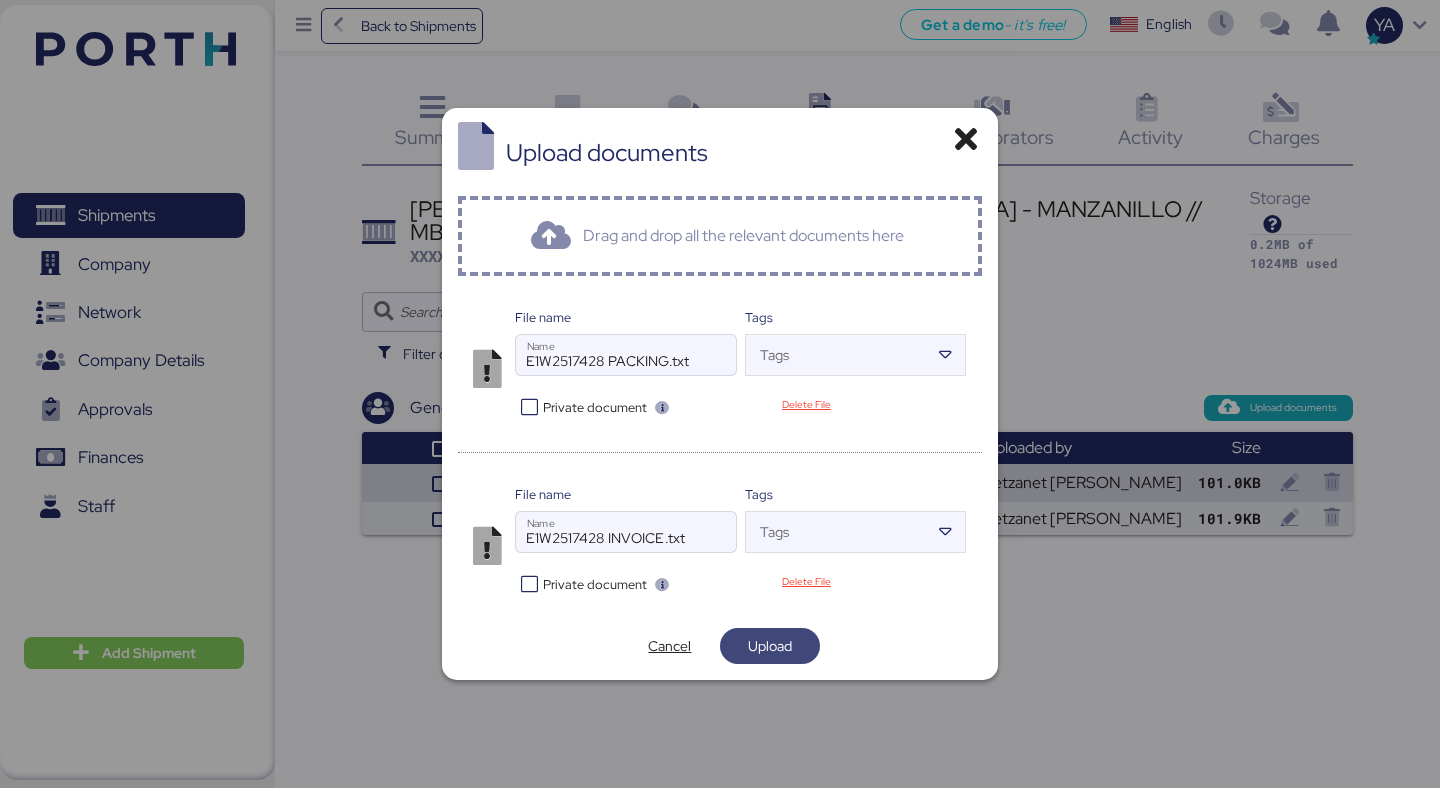 click on "Upload" at bounding box center (770, 646) 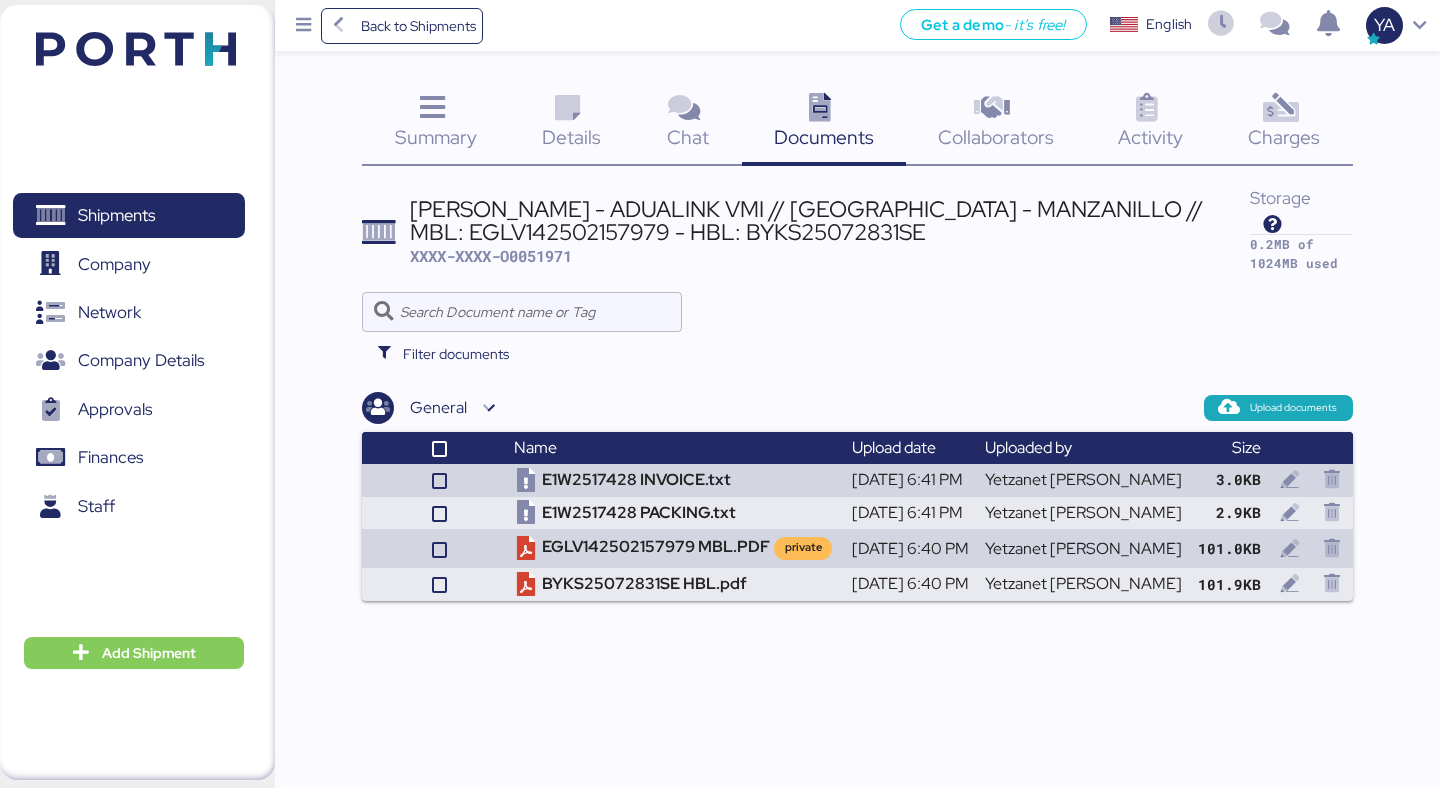 click on "JIANGSU XIN BURNASIA - ADUALINK VMI // SHANGHAI - MANZANILLO // MBL: EGLV142502157979 - HBL: BYKS25072831SE" at bounding box center (830, 220) 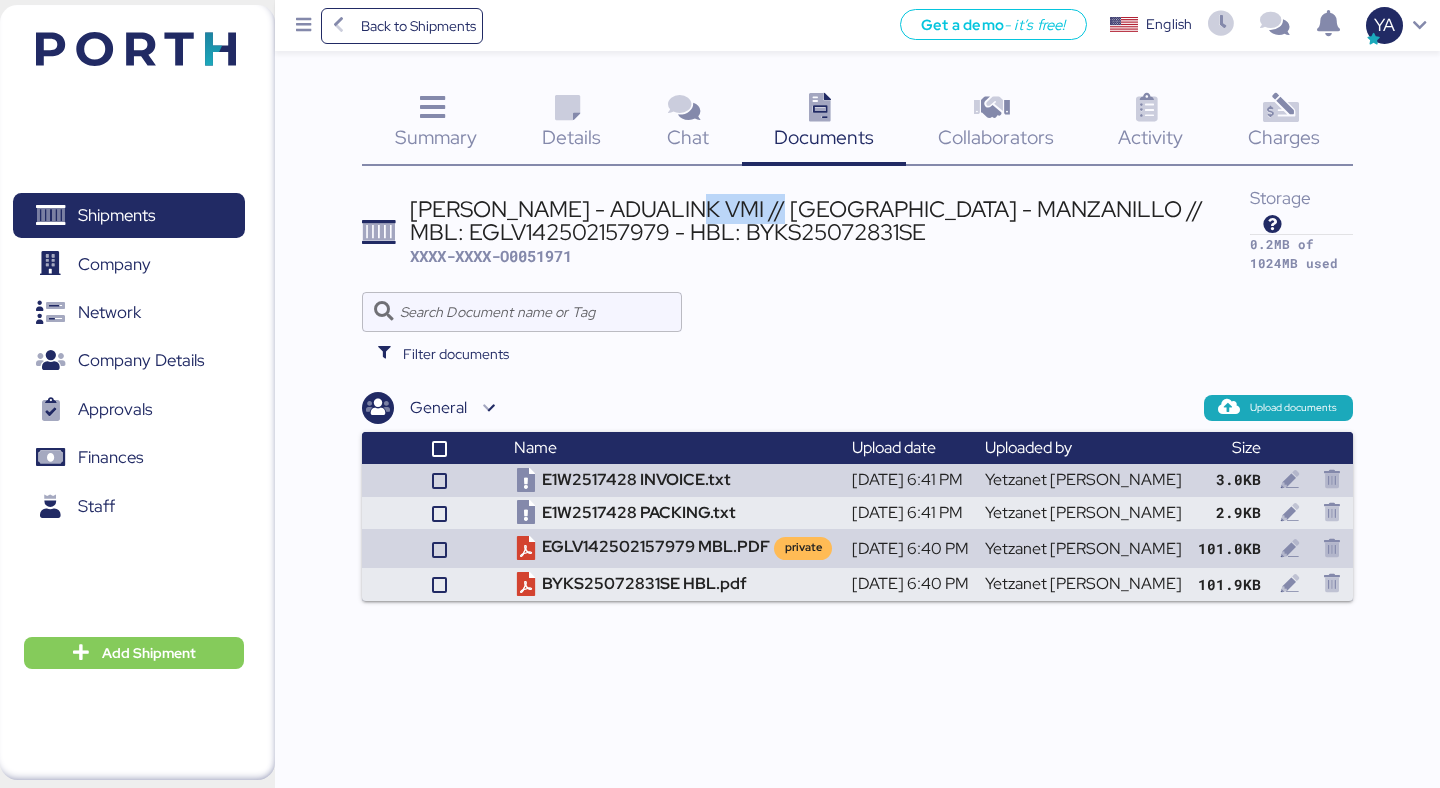 click on "JIANGSU XIN BURNASIA - ADUALINK VMI // SHANGHAI - MANZANILLO // MBL: EGLV142502157979 - HBL: BYKS25072831SE" at bounding box center (830, 220) 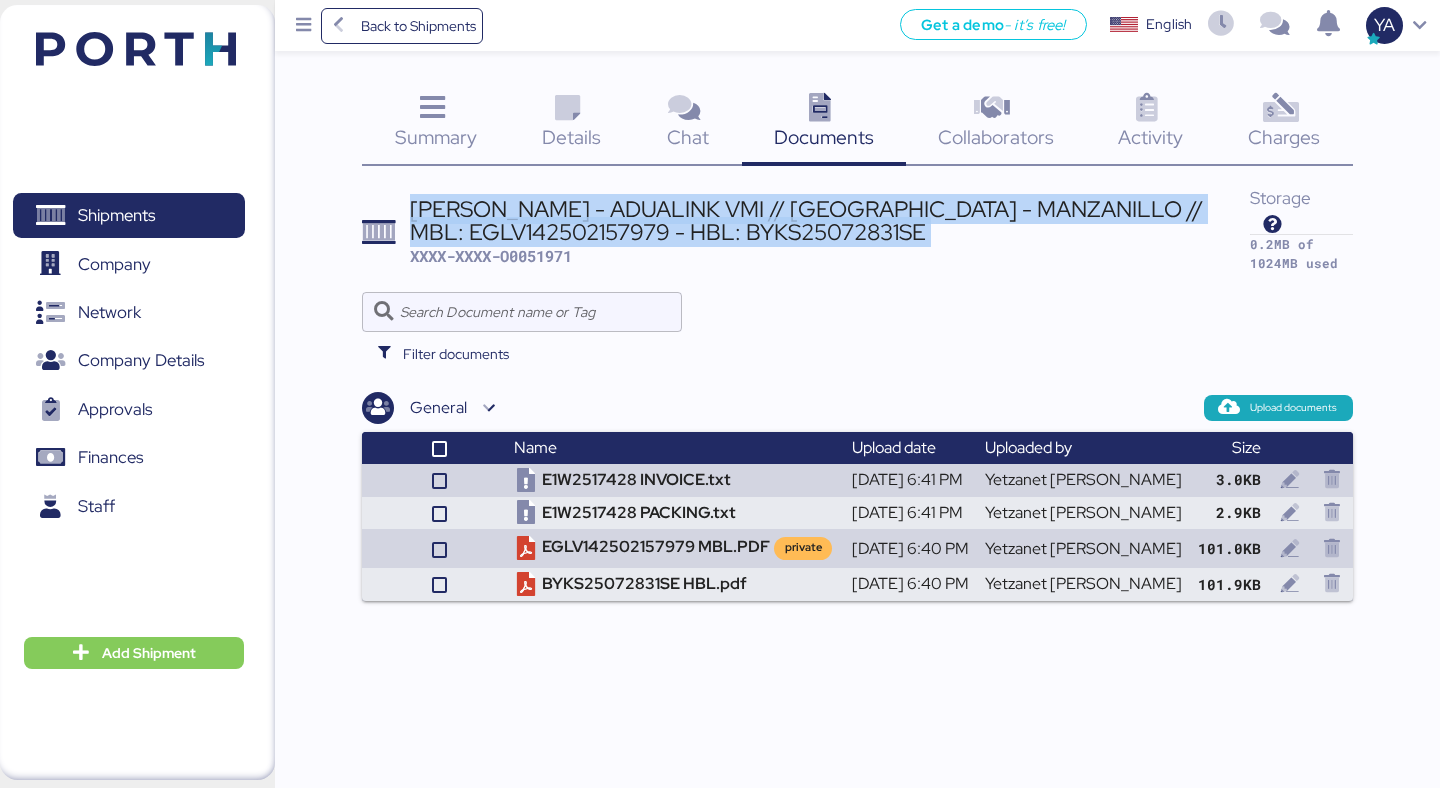 click on "JIANGSU XIN BURNASIA - ADUALINK VMI // SHANGHAI - MANZANILLO // MBL: EGLV142502157979 - HBL: BYKS25072831SE" at bounding box center [830, 220] 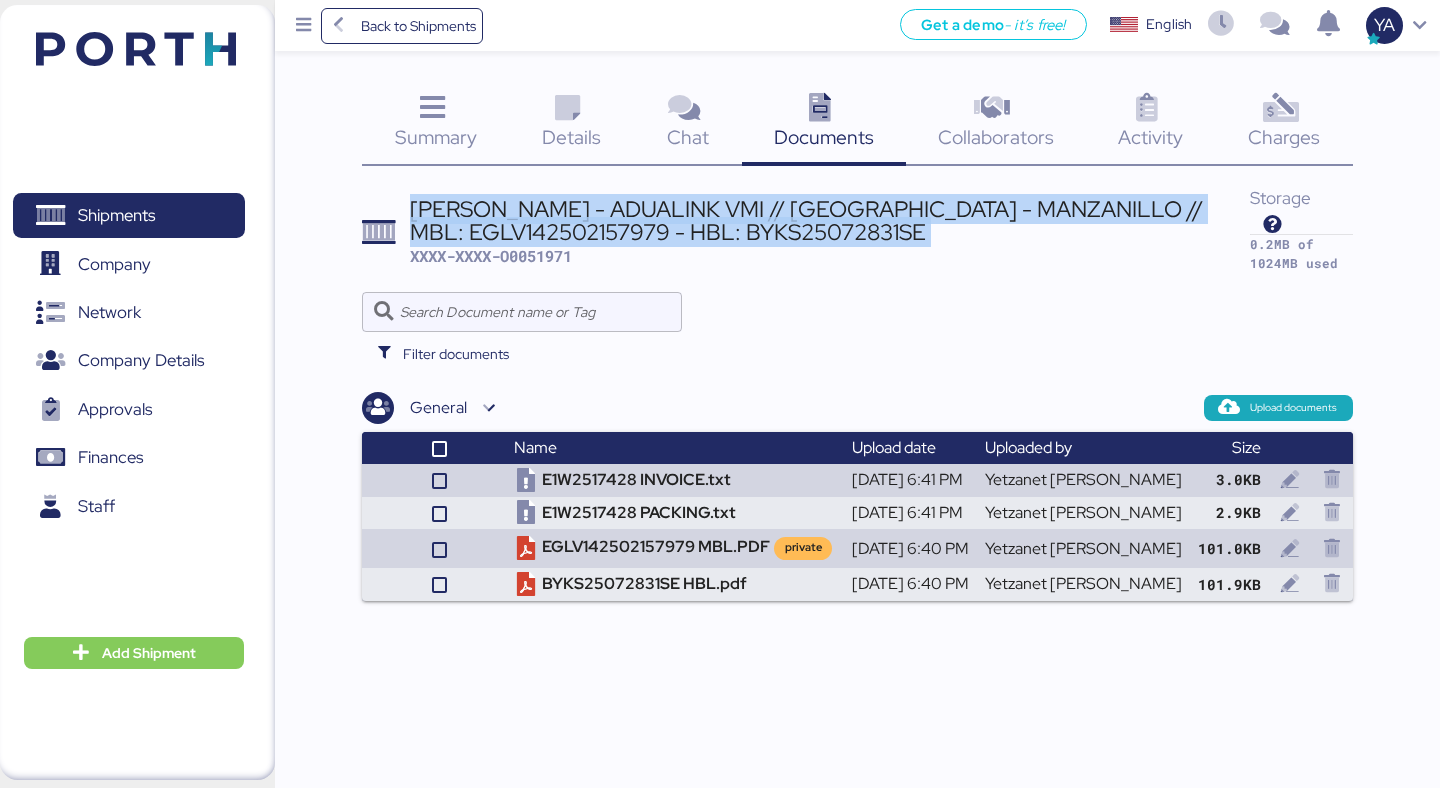 copy on "JIANGSU XIN BURNASIA - ADUALINK VMI // SHANGHAI - MANZANILLO // MBL: EGLV142502157979 - HBL: BYKS25072831SE" 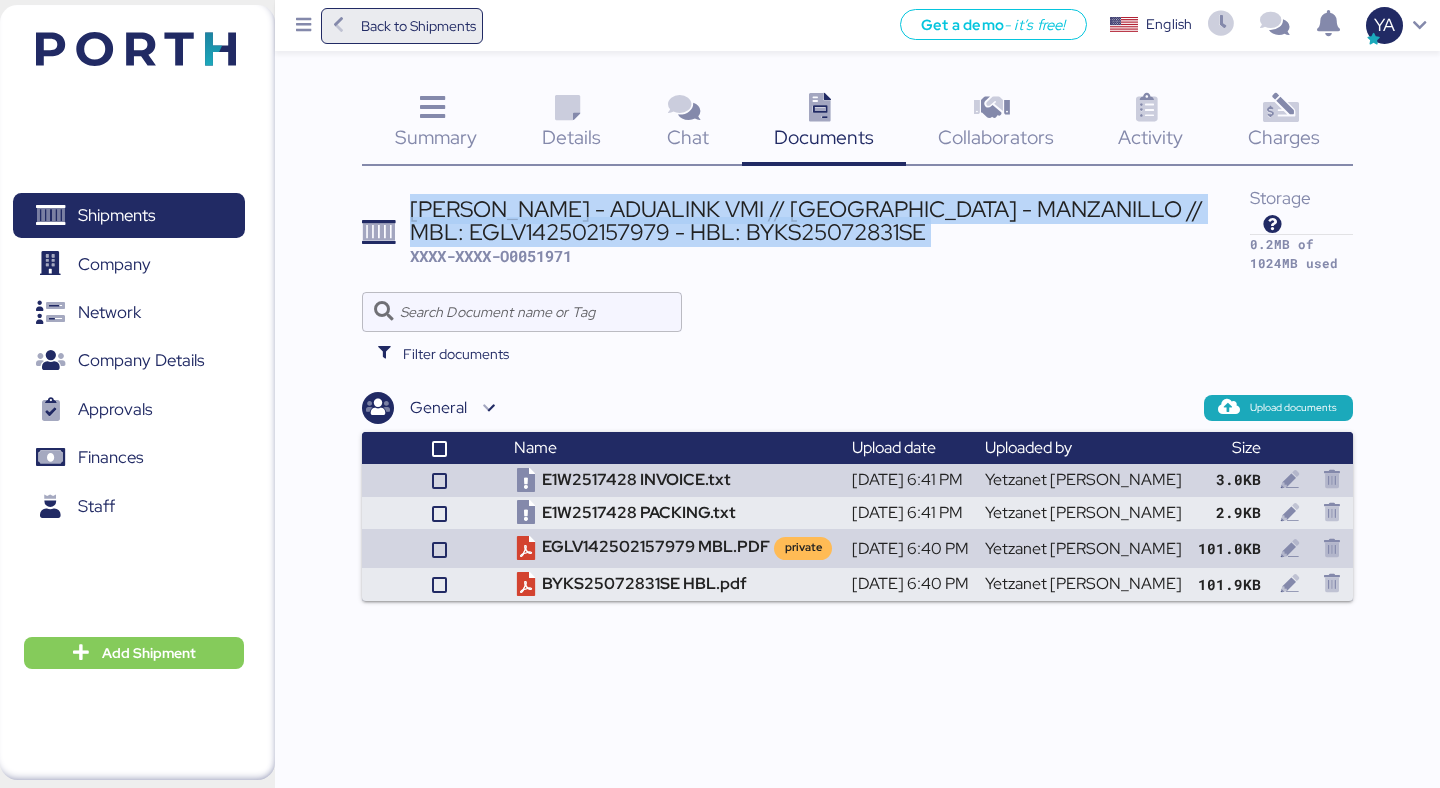 click on "Back to Shipments" at bounding box center [418, 26] 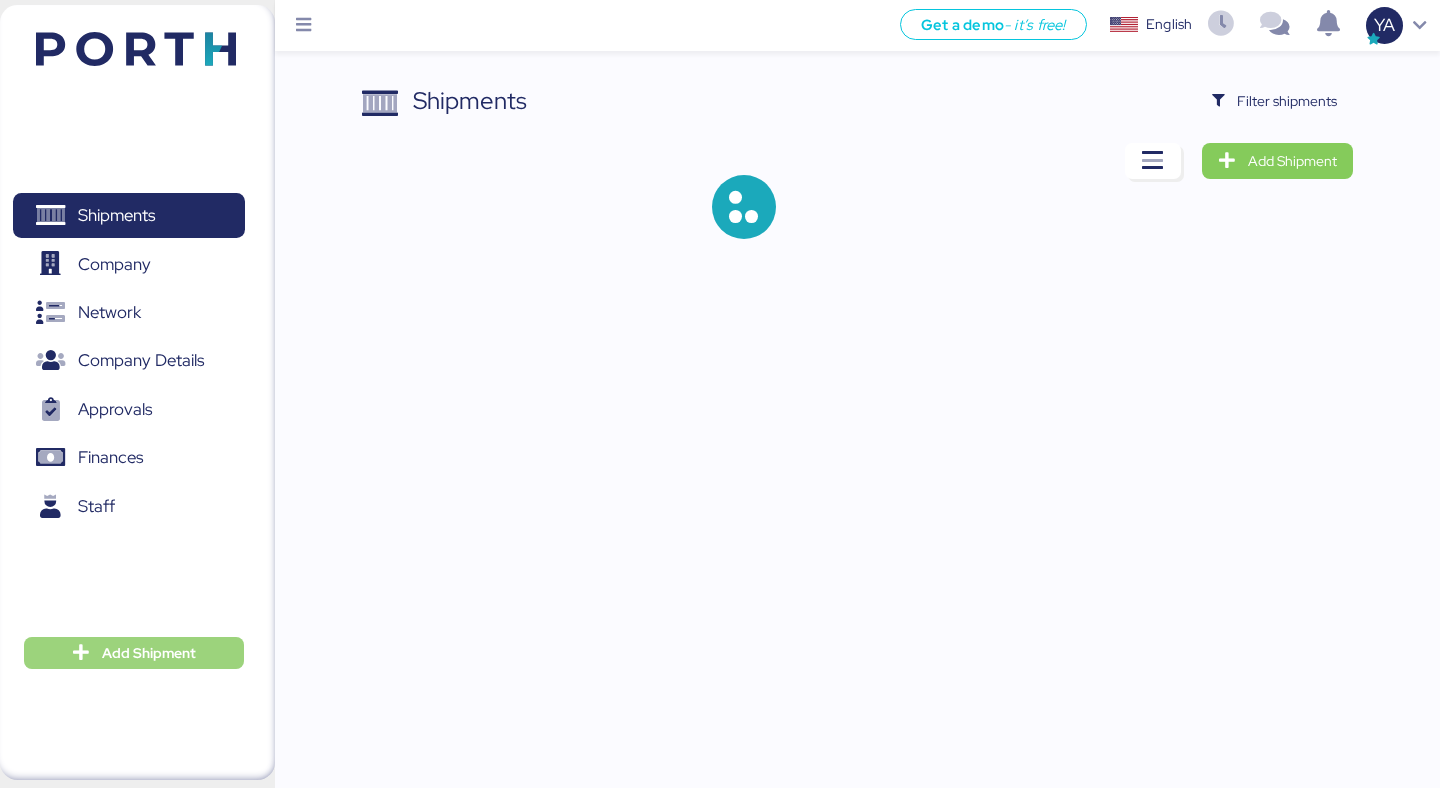 click on "Add Shipment" at bounding box center (149, 653) 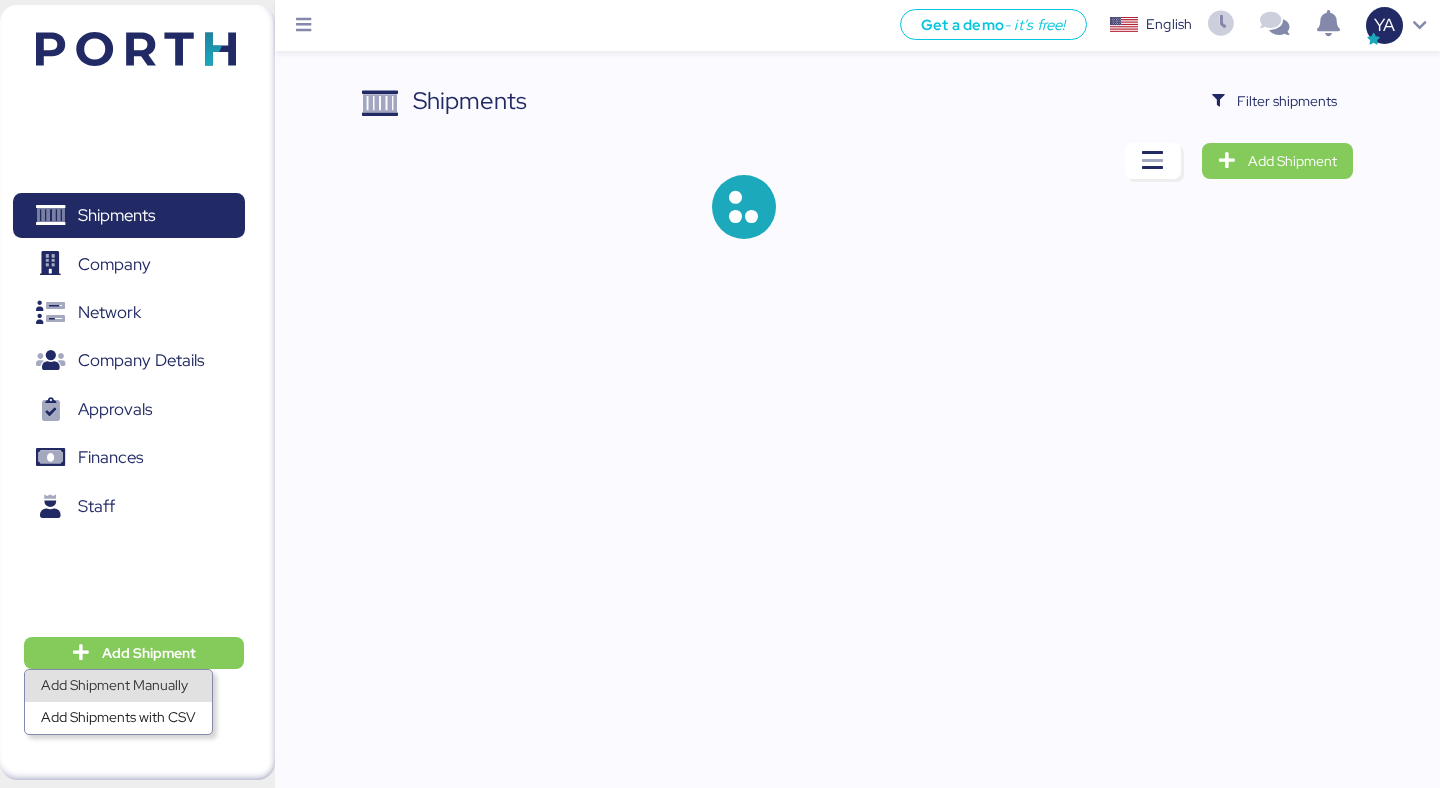 click on "Add Shipment Manually" at bounding box center (118, 686) 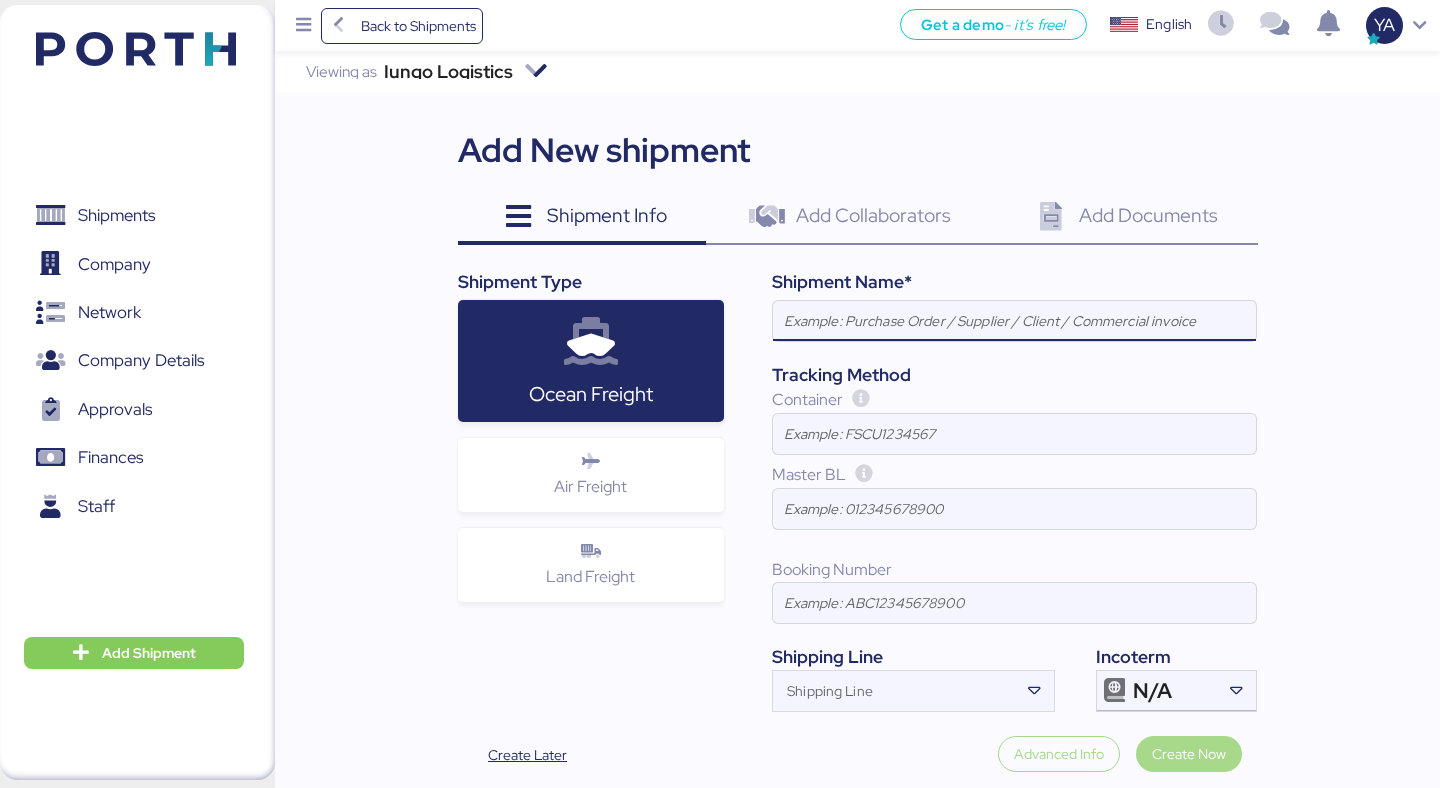 click at bounding box center (1014, 321) 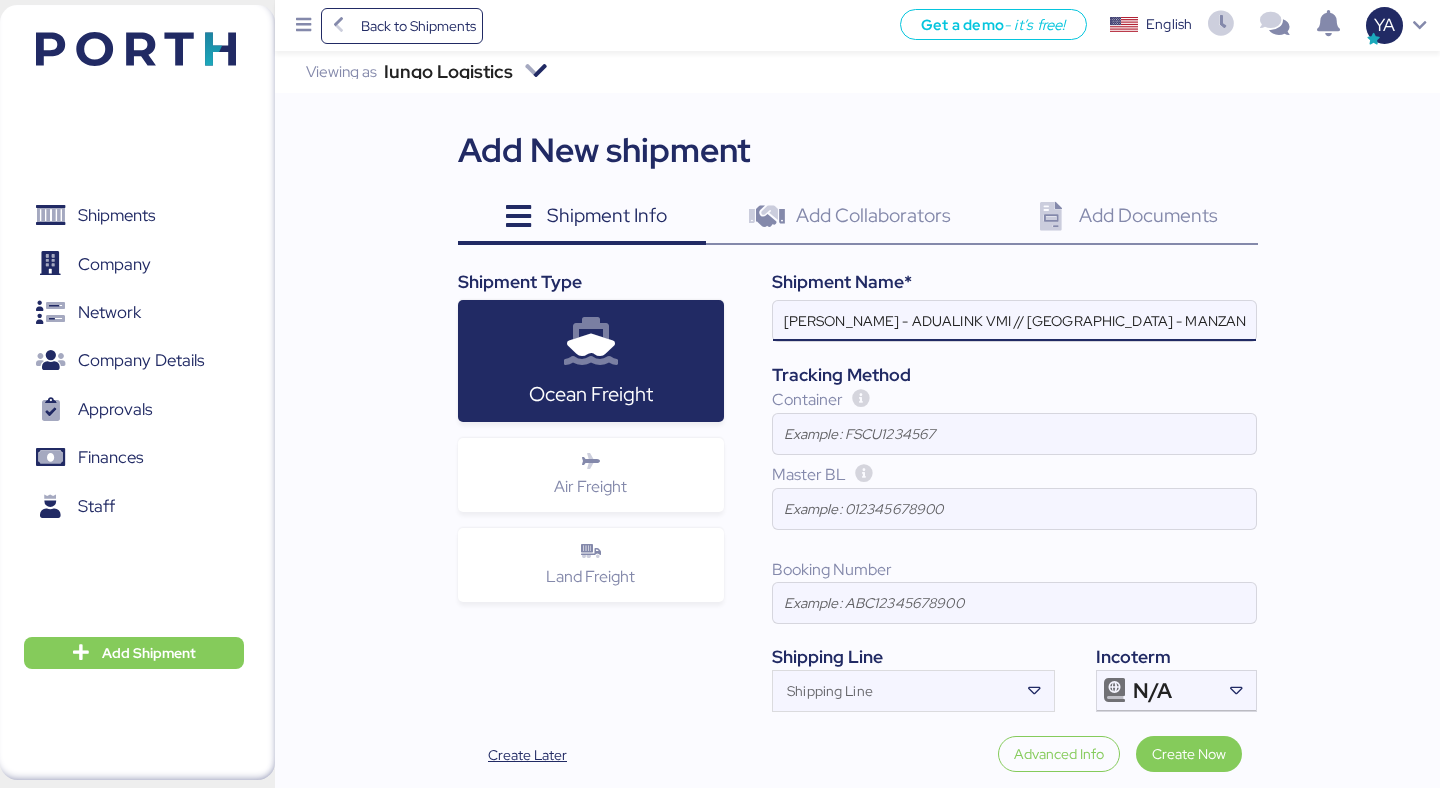 scroll, scrollTop: 0, scrollLeft: 349, axis: horizontal 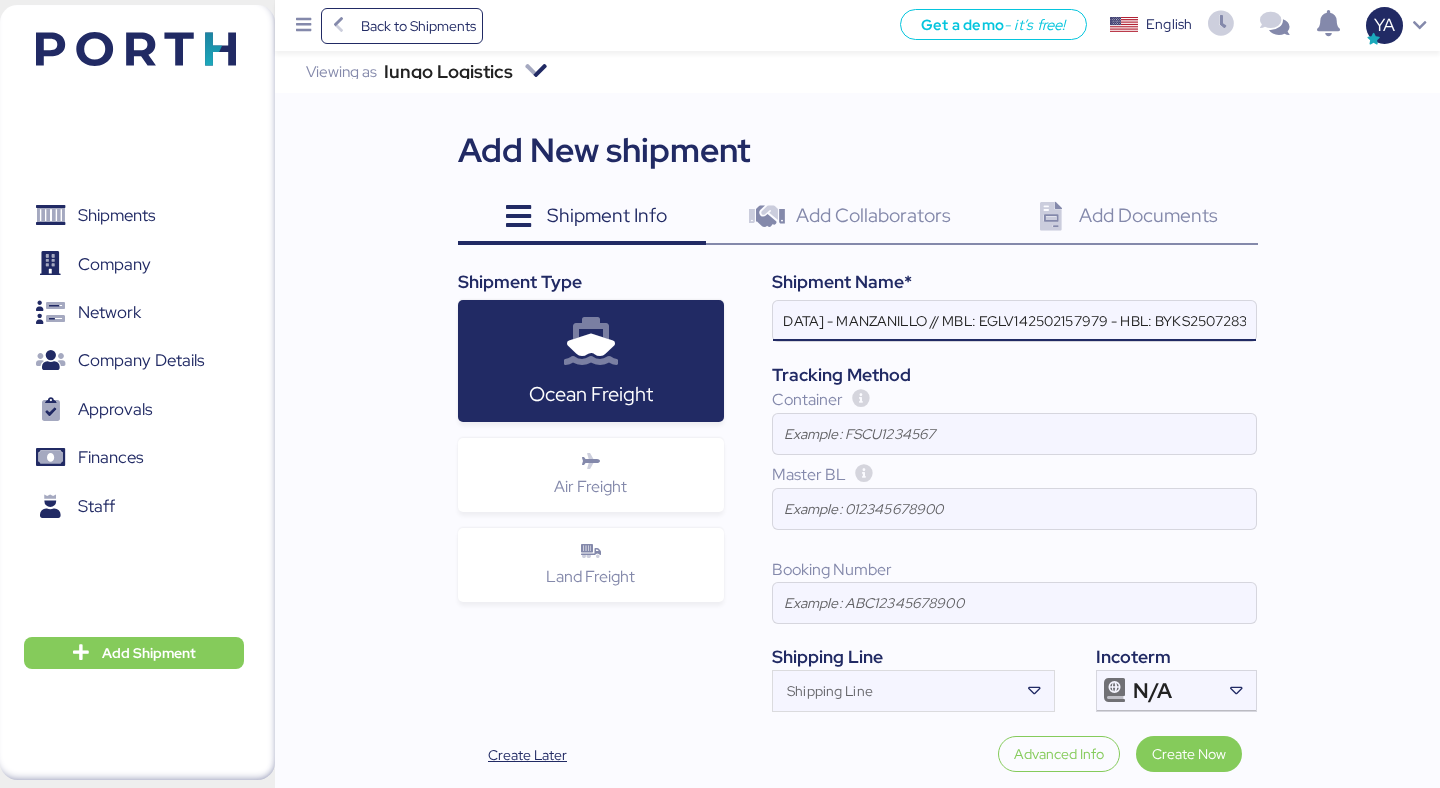 click on "JIANGSU XIN BURNASIA - ADUALINK VMI // SHANGHAI - MANZANILLO // MBL: EGLV142502157979 - HBL: BYKS25072831SE" at bounding box center [1014, 321] 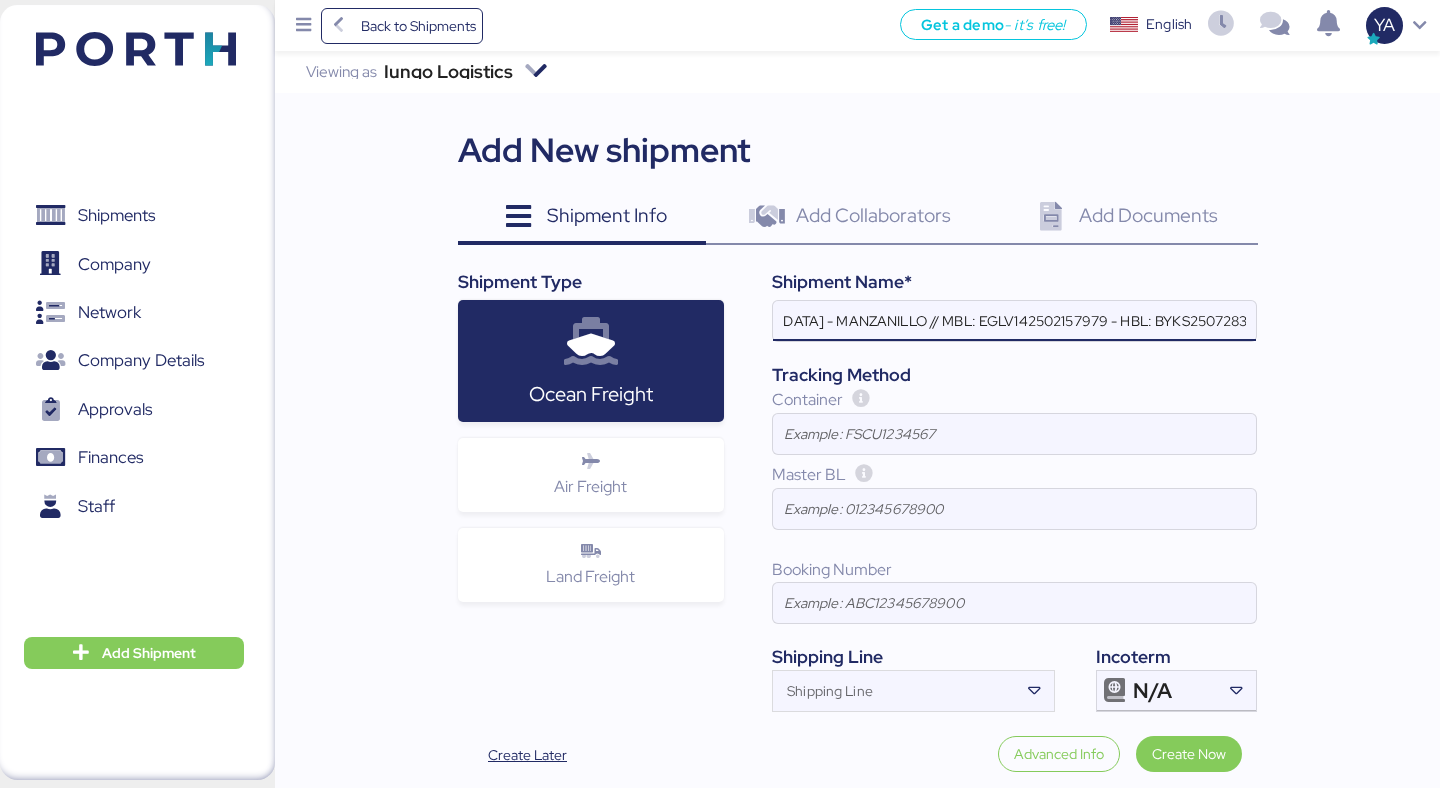 click on "JIANGSU XIN BURNASIA - ADUALINK VMI // SHANGHAI - MANZANILLO // MBL: EGLV142502157979 - HBL: BYKS25072831SE" at bounding box center [1014, 321] 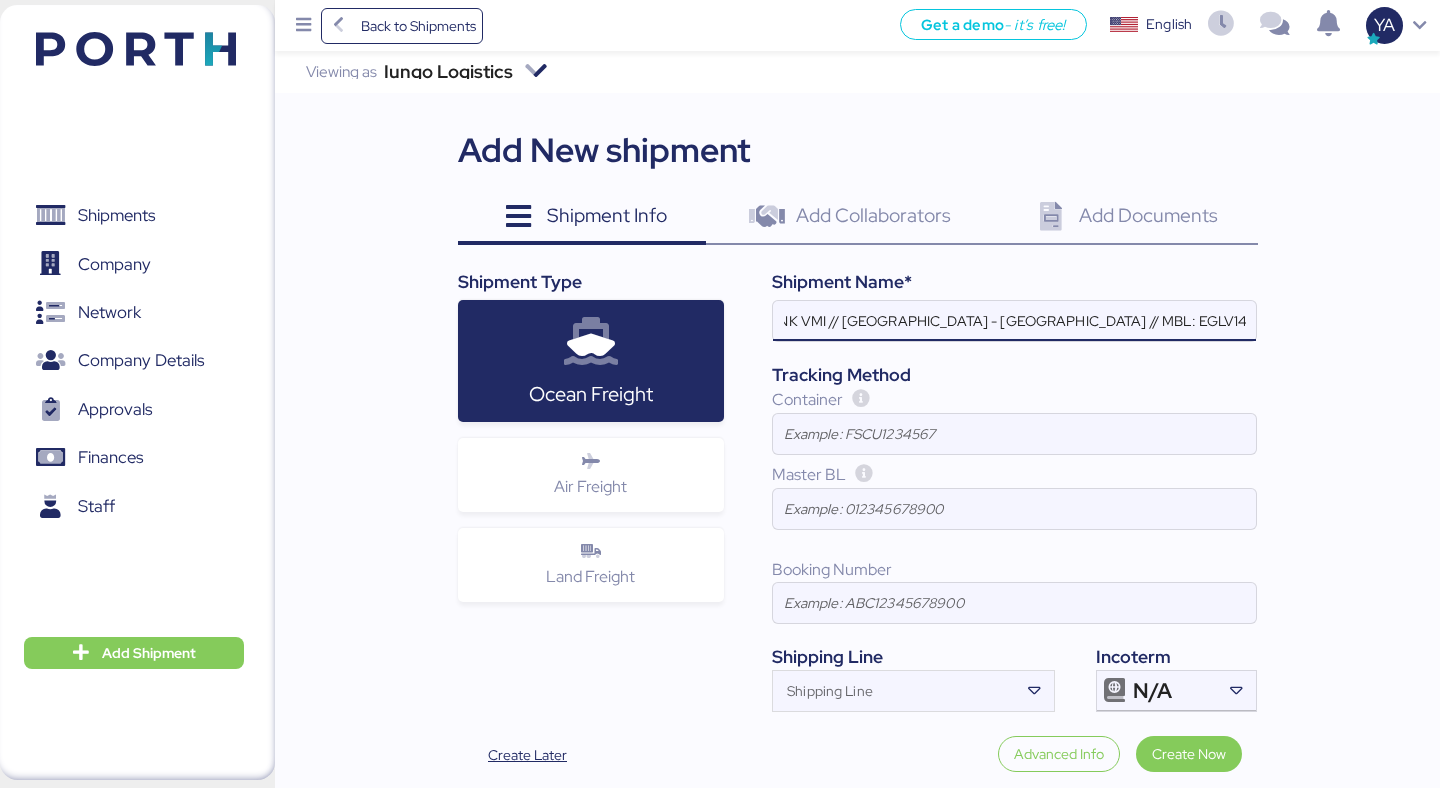 click on "JIANGSU XIN BURNASIA - ADUALINK VMI // SHANGHAI - MANZANILLO // MBL: EGLV142502157979 - HBL:" at bounding box center [1014, 321] 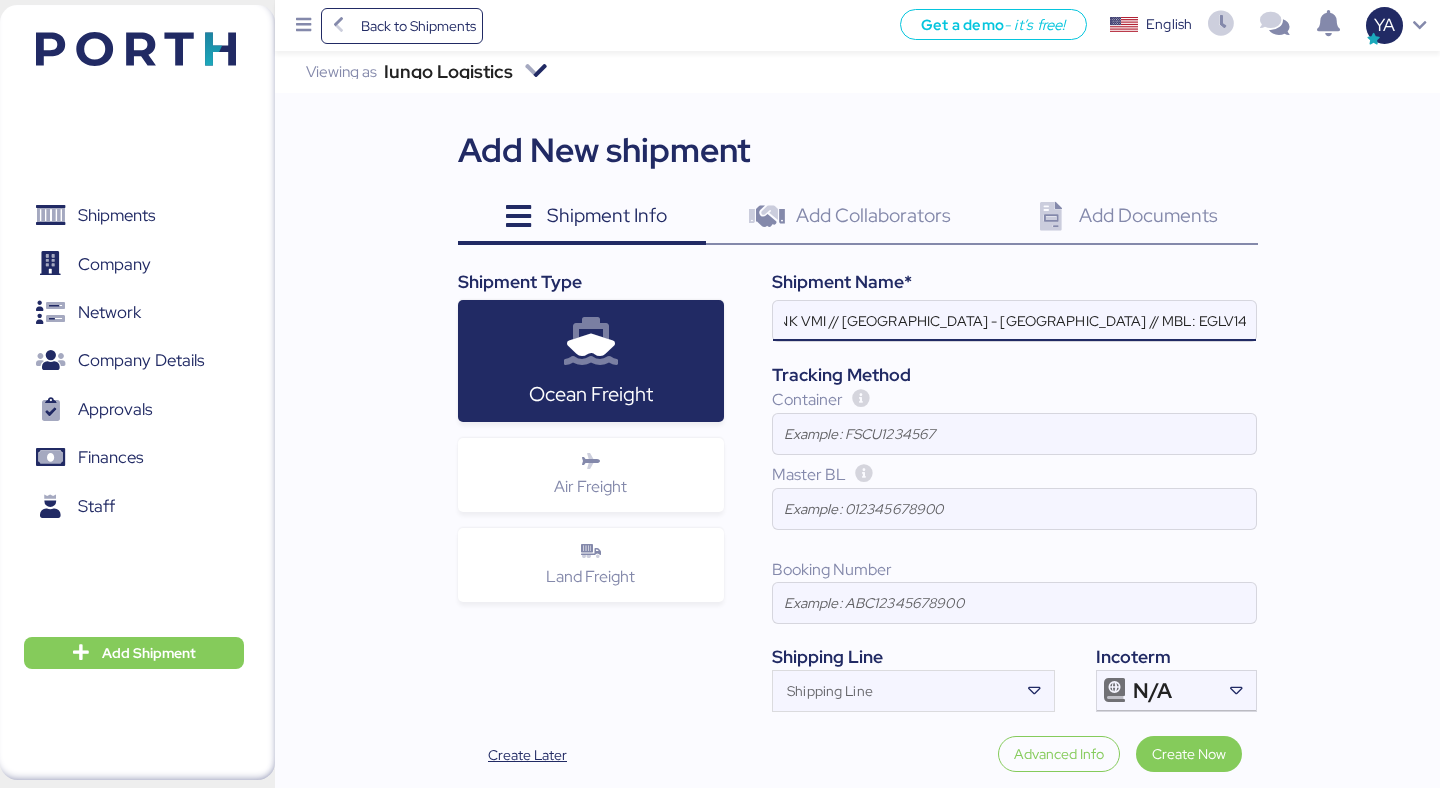click on "JIANGSU XIN BURNASIA - ADUALINK VMI // SHANGHAI - MANZANILLO // MBL: EGLV142502157979 - HBL:" at bounding box center [1014, 321] 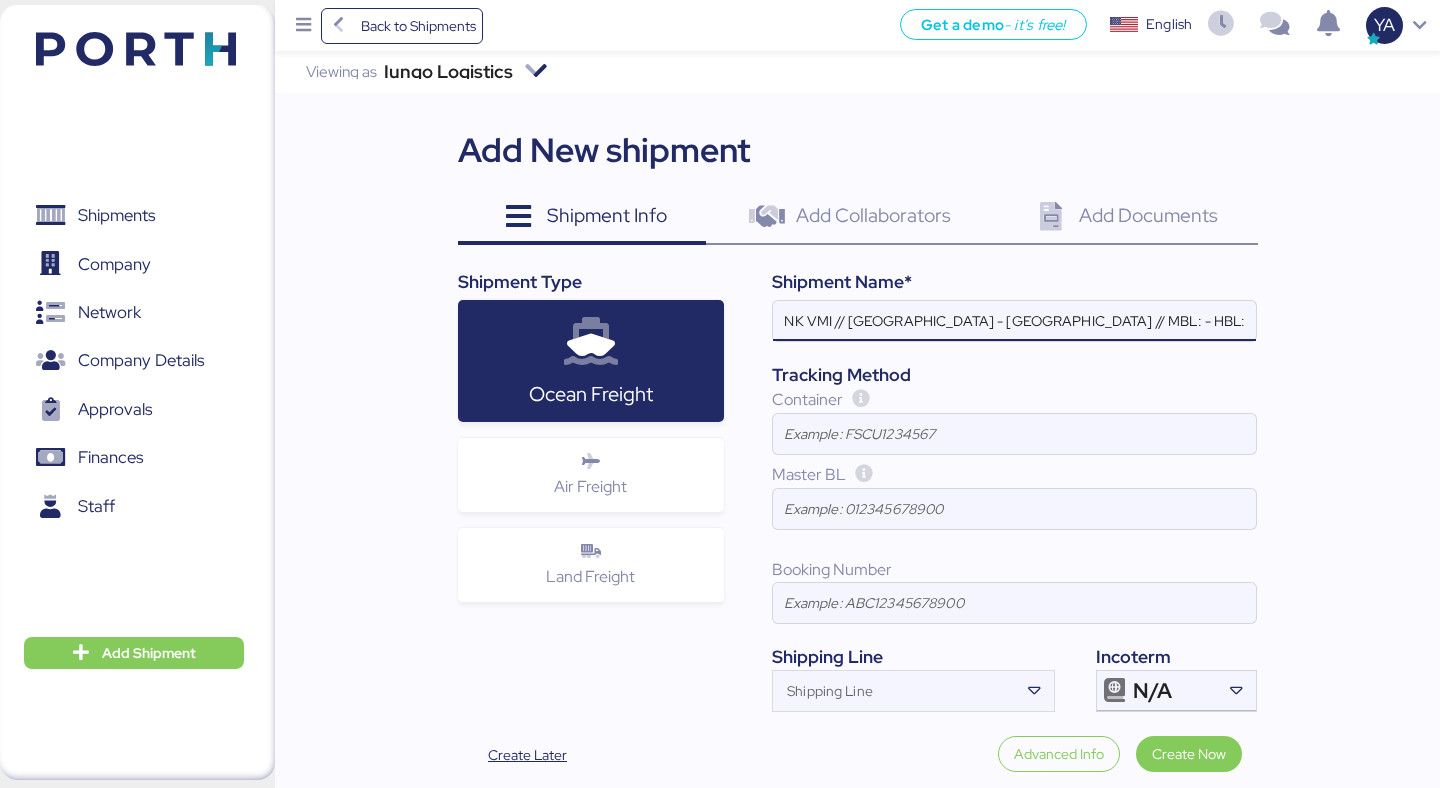 scroll, scrollTop: 0, scrollLeft: 97, axis: horizontal 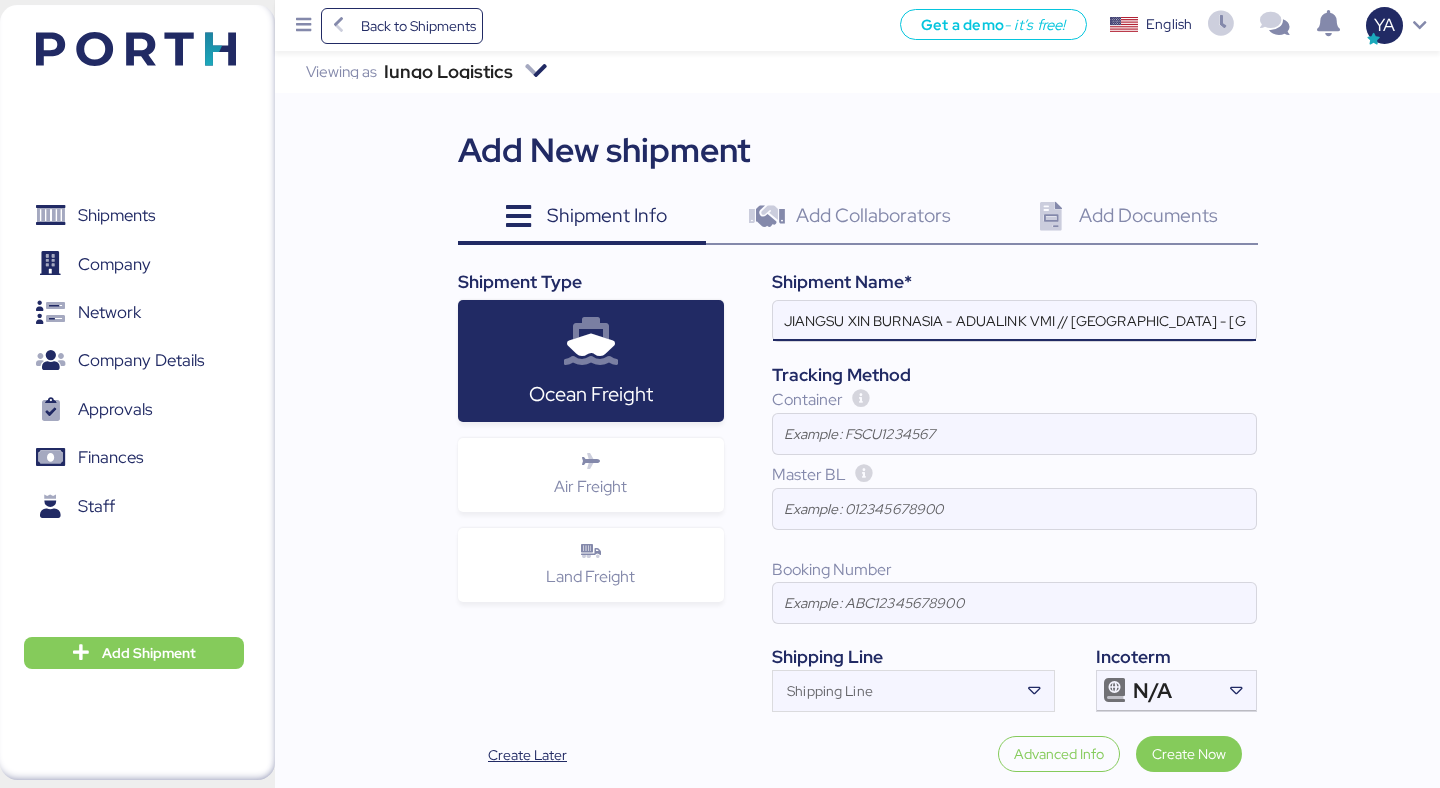 click on "JIANGSU XIN BURNASIA - ADUALINK VMI // SHANGHAI - MANZANILLO // MBL: - HBL:" at bounding box center (1014, 321) 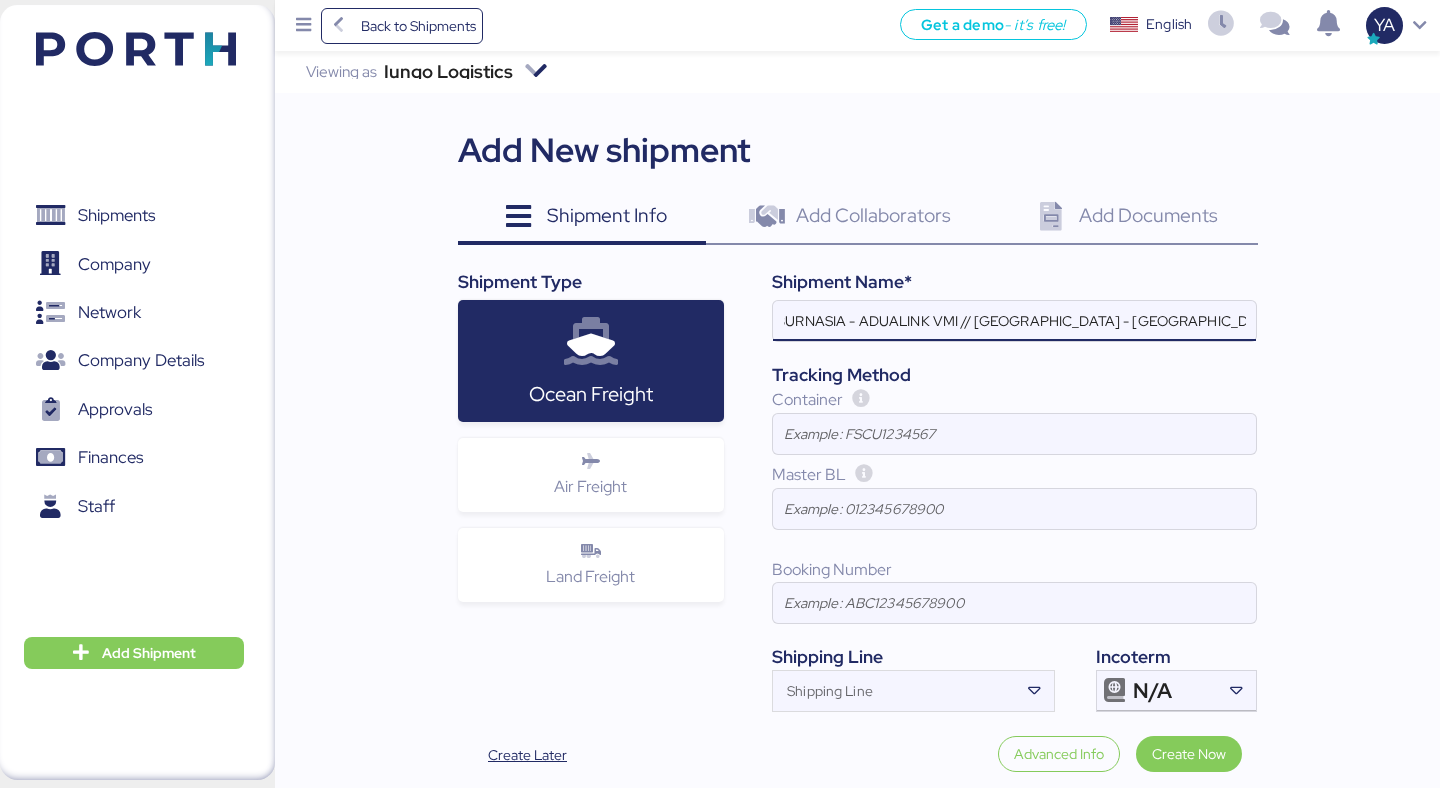 click on "JIANGSU XIN BURNASIA - ADUALINK VMI // SHANGHAI - MANZANILLO // MBL: - HBL:" at bounding box center [1014, 321] 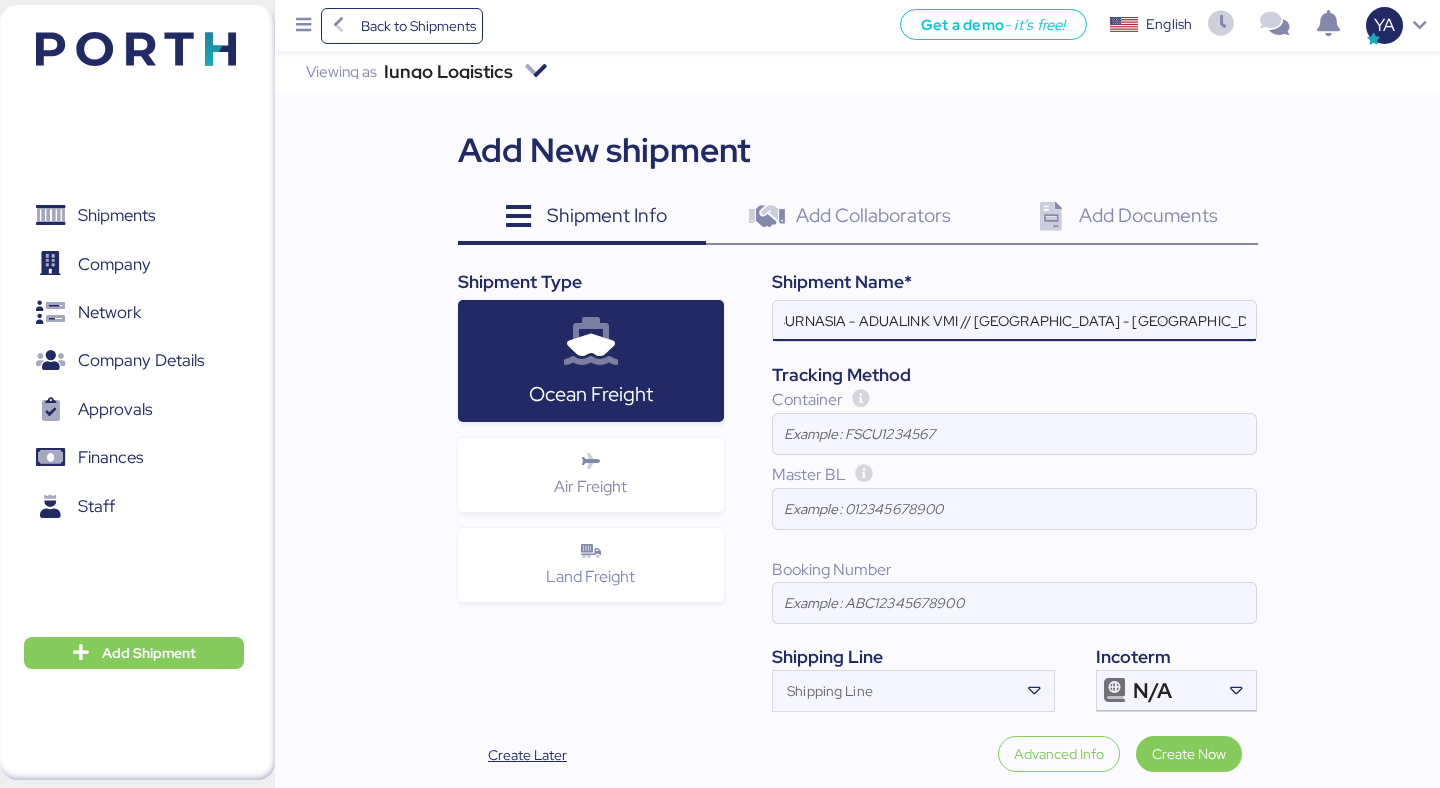 paste on "EGLV142502121753" 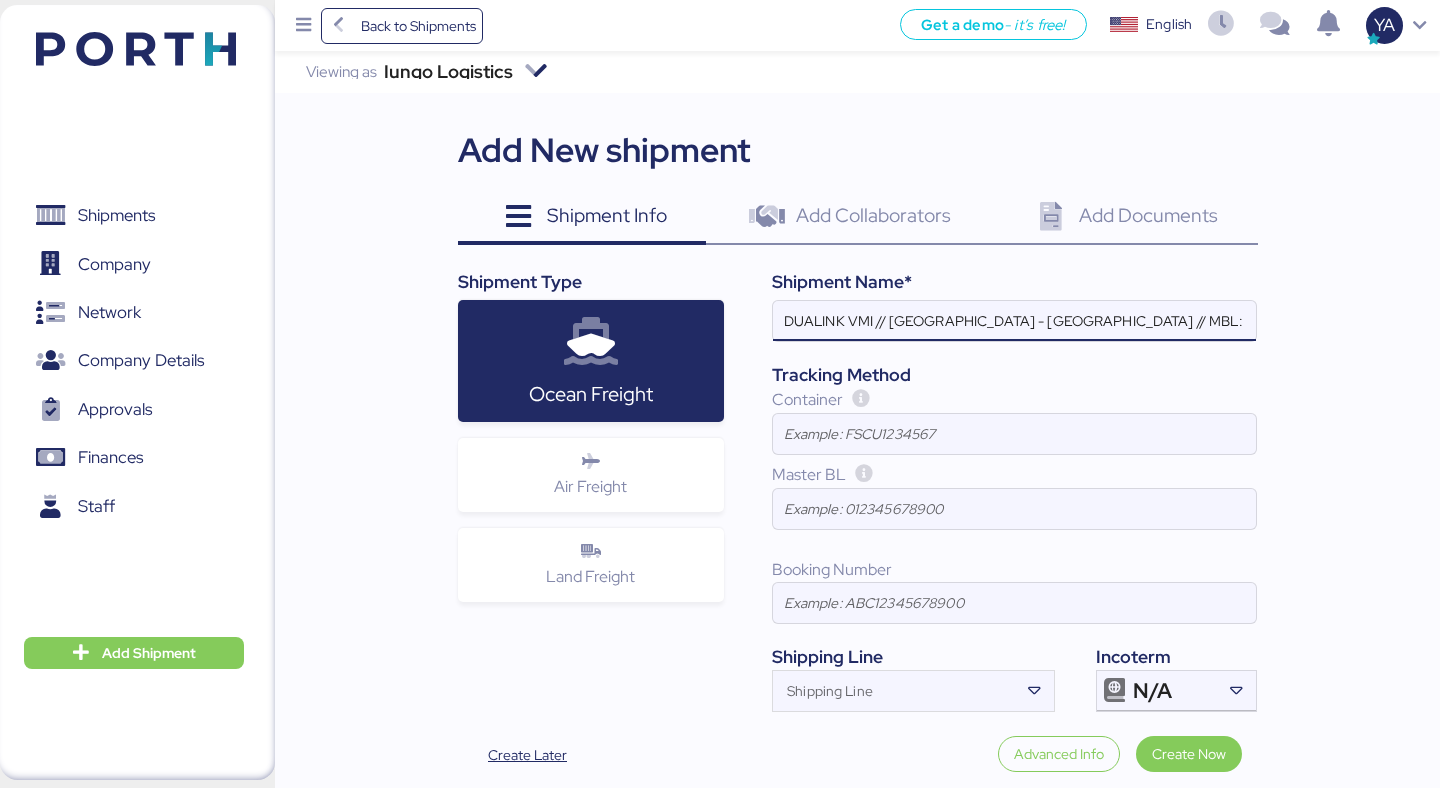 scroll, scrollTop: 0, scrollLeft: 185, axis: horizontal 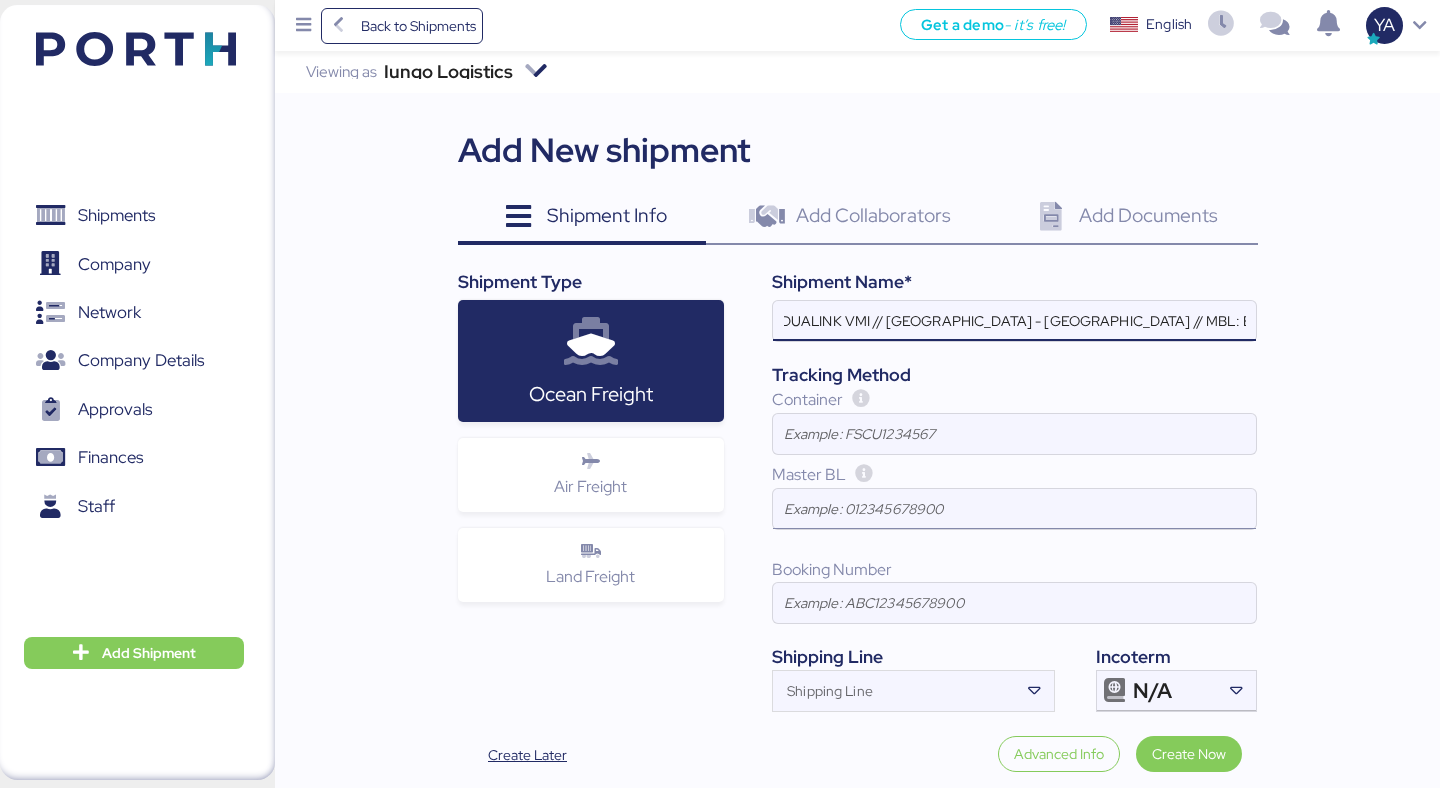 type on "JIANGSU XIN BURNASIA - ADUALINK VMI // SHANGHAI - MANZANILLO // MBL: EGLV142502121753 - HBL:" 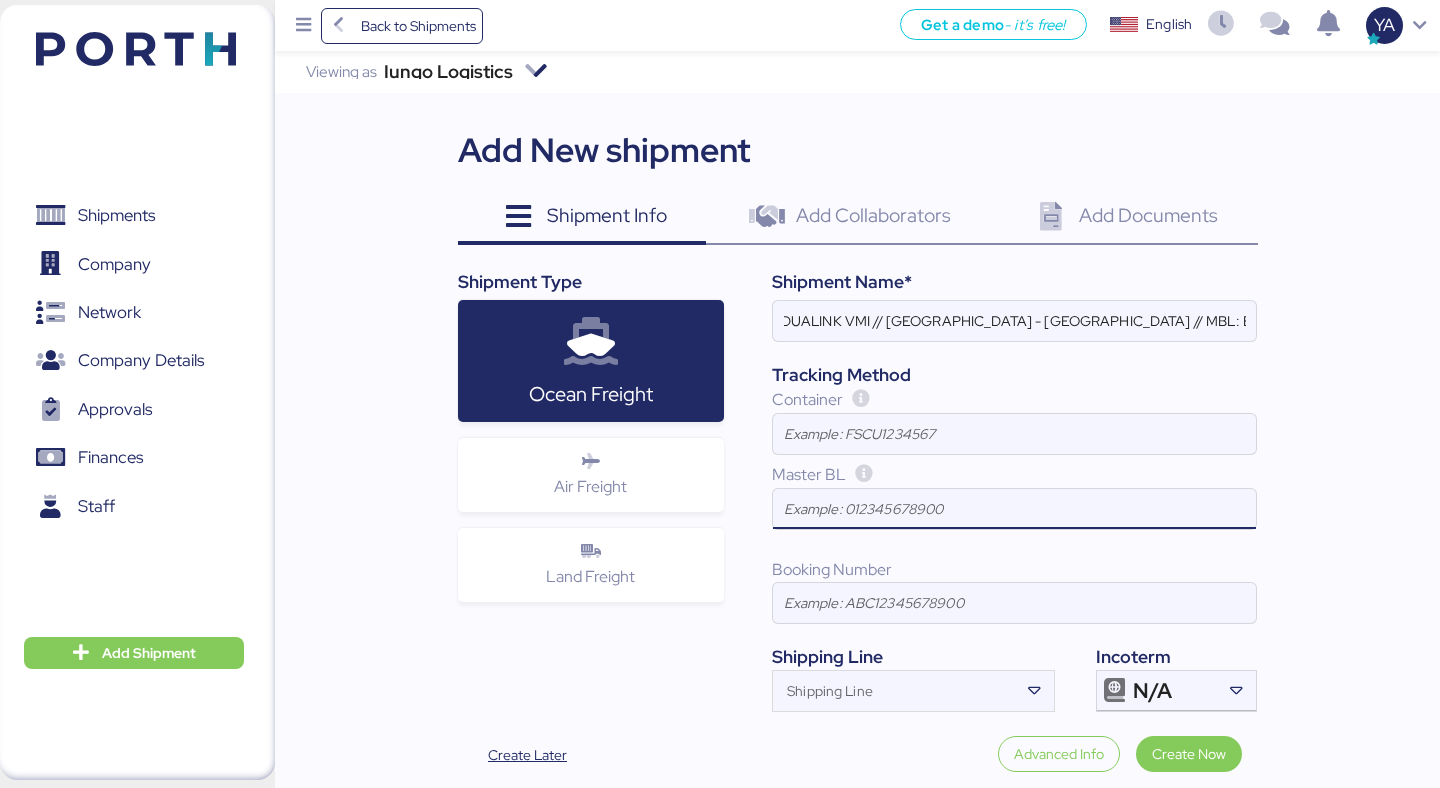 click at bounding box center (1014, 509) 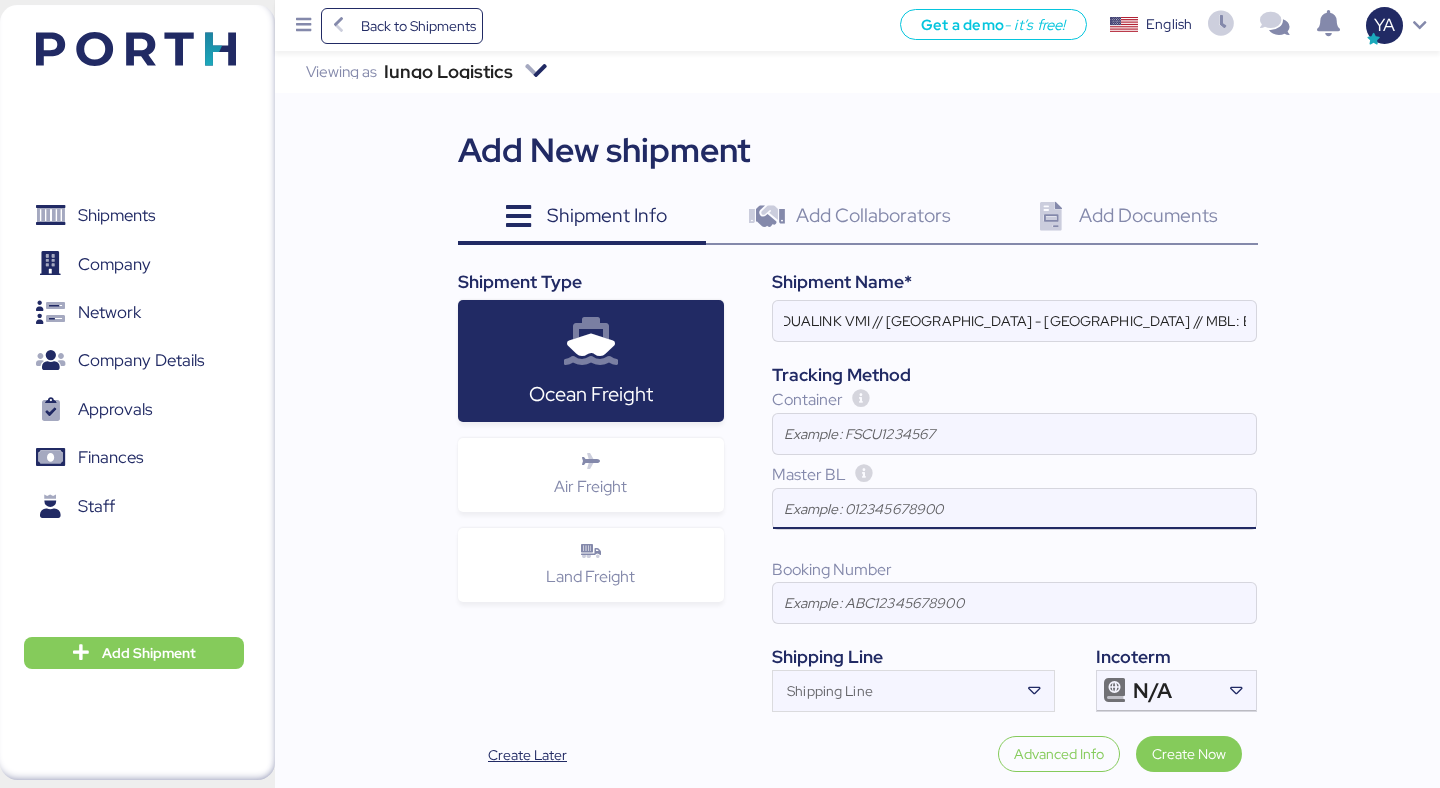 scroll, scrollTop: 0, scrollLeft: 0, axis: both 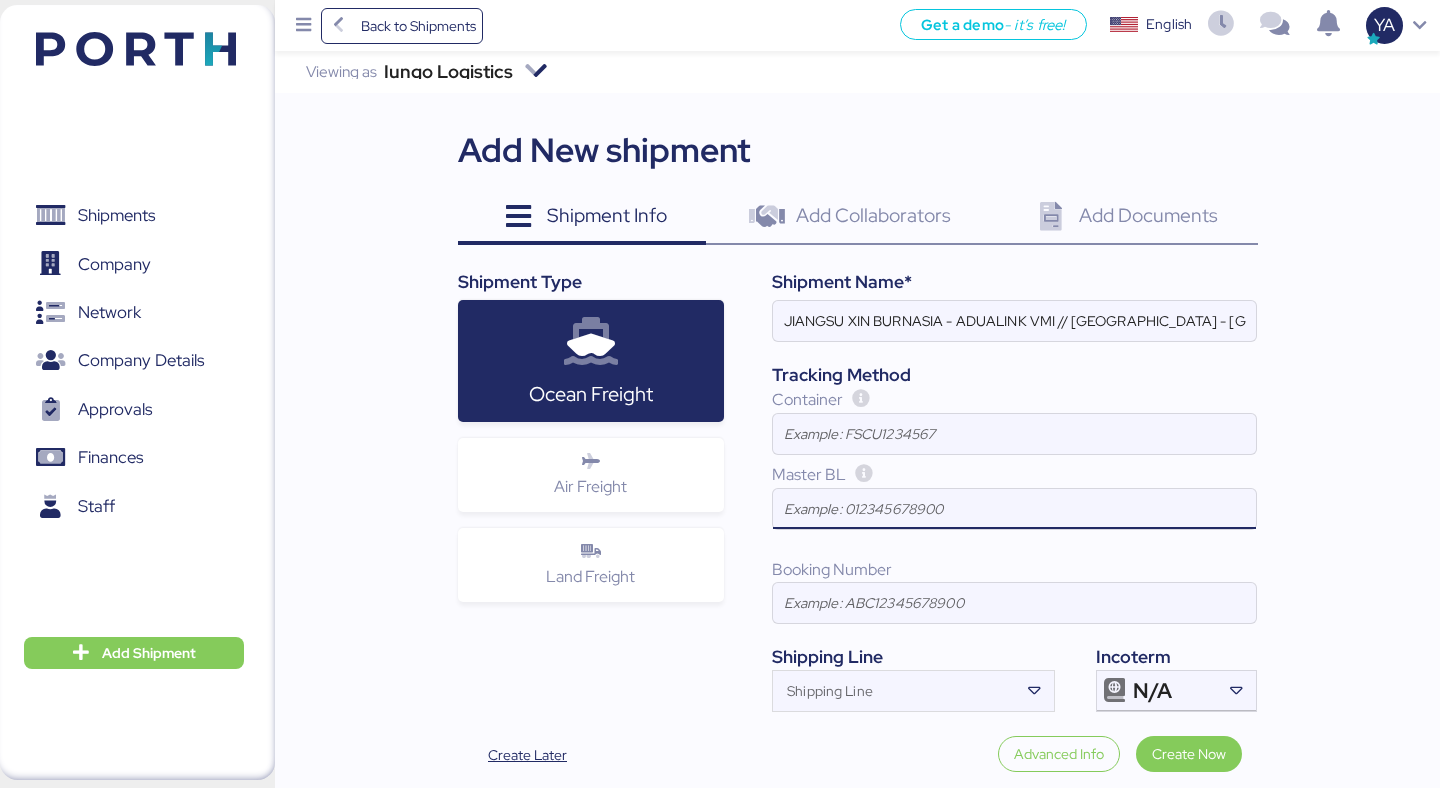 paste on "EGLV142502121753" 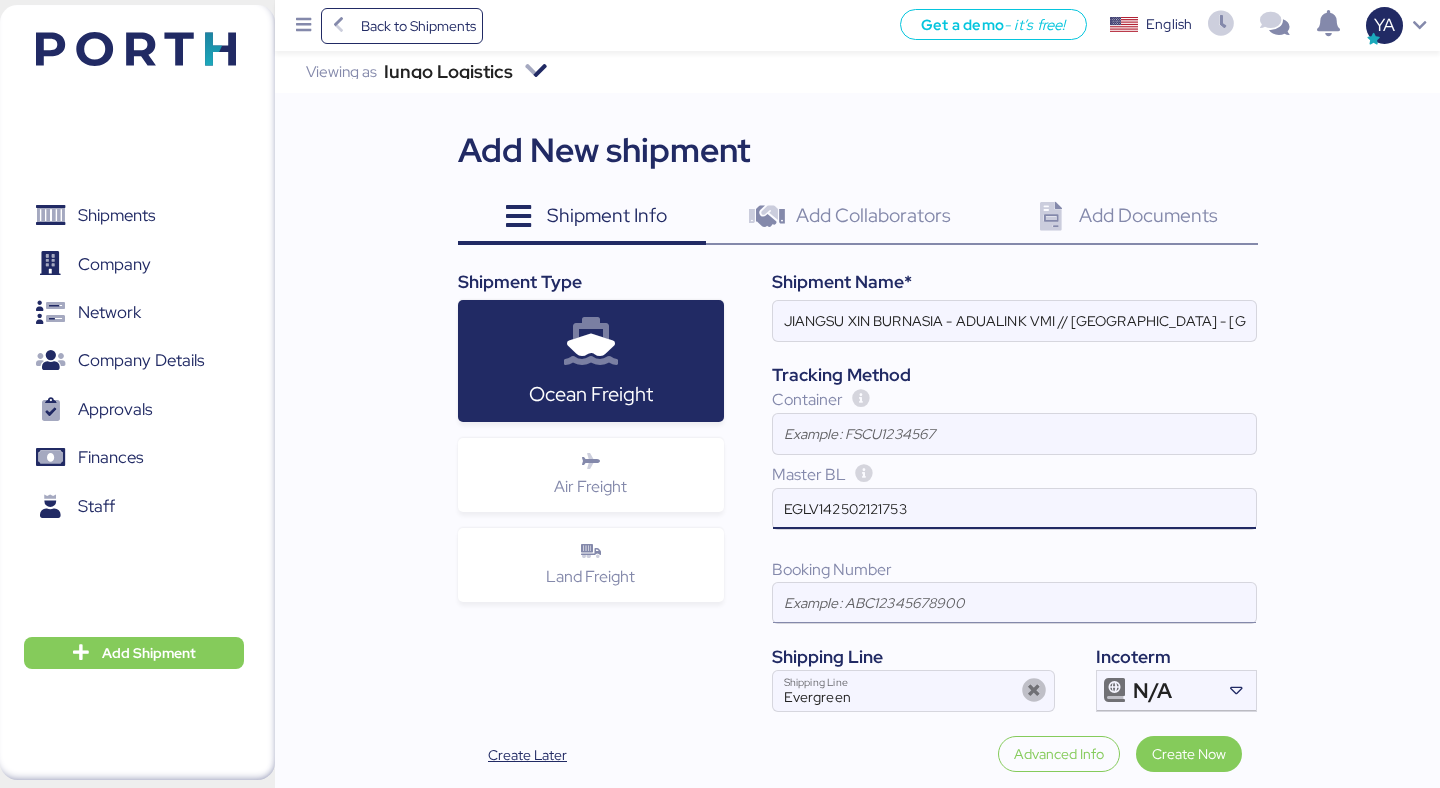type on "EGLV142502121753" 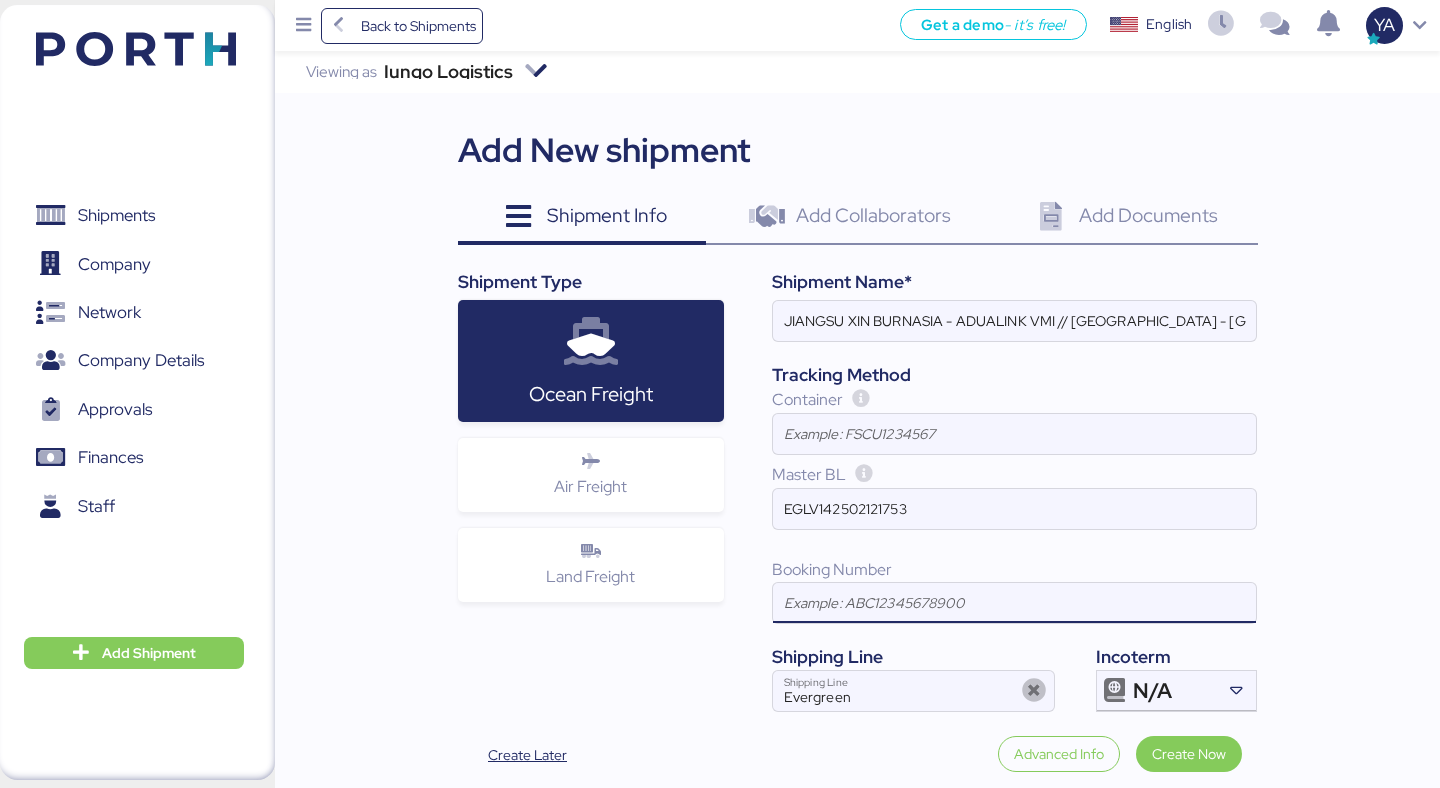 click at bounding box center [1014, 603] 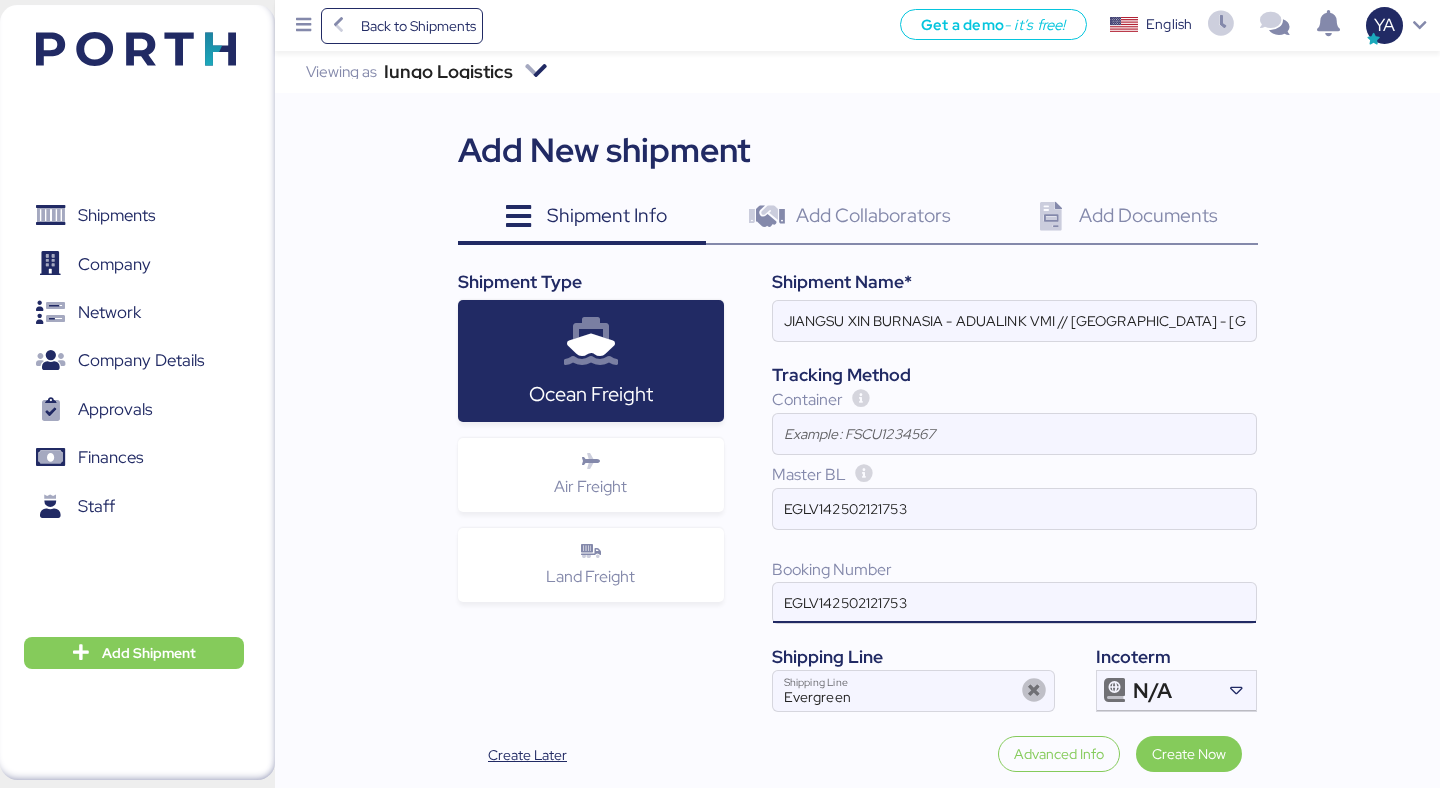 drag, startPoint x: 816, startPoint y: 605, endPoint x: 717, endPoint y: 605, distance: 99 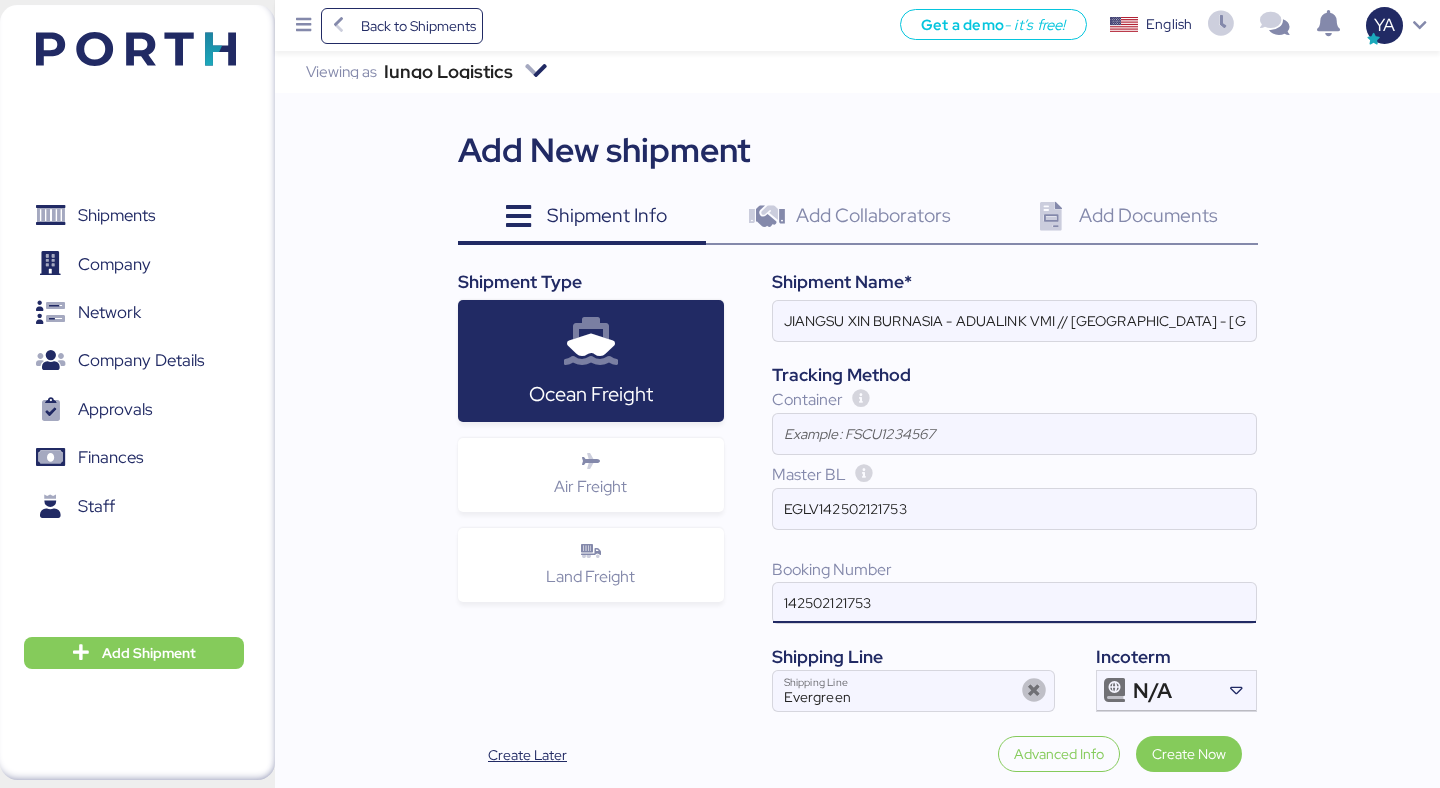 type on "142502121753" 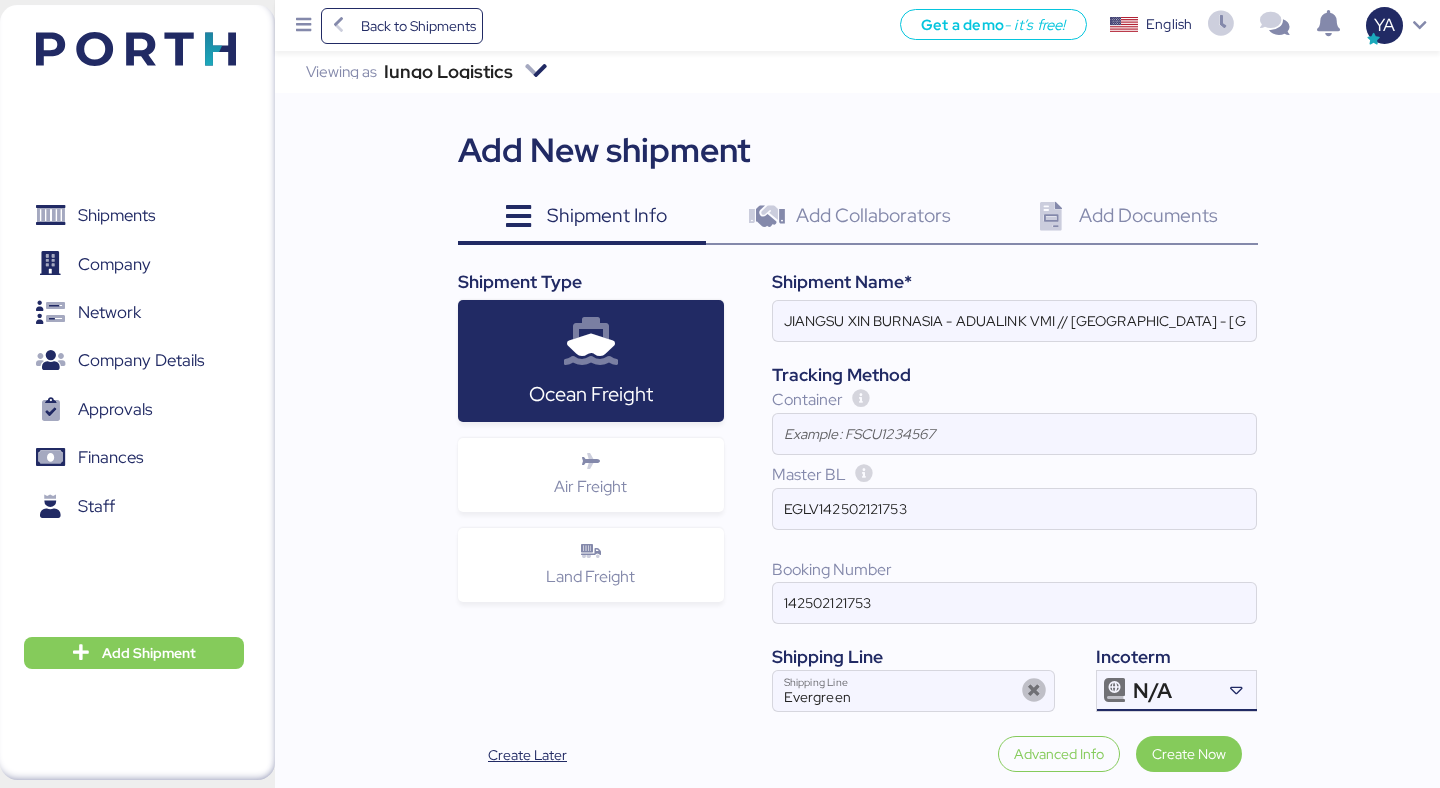 click at bounding box center [1115, 691] 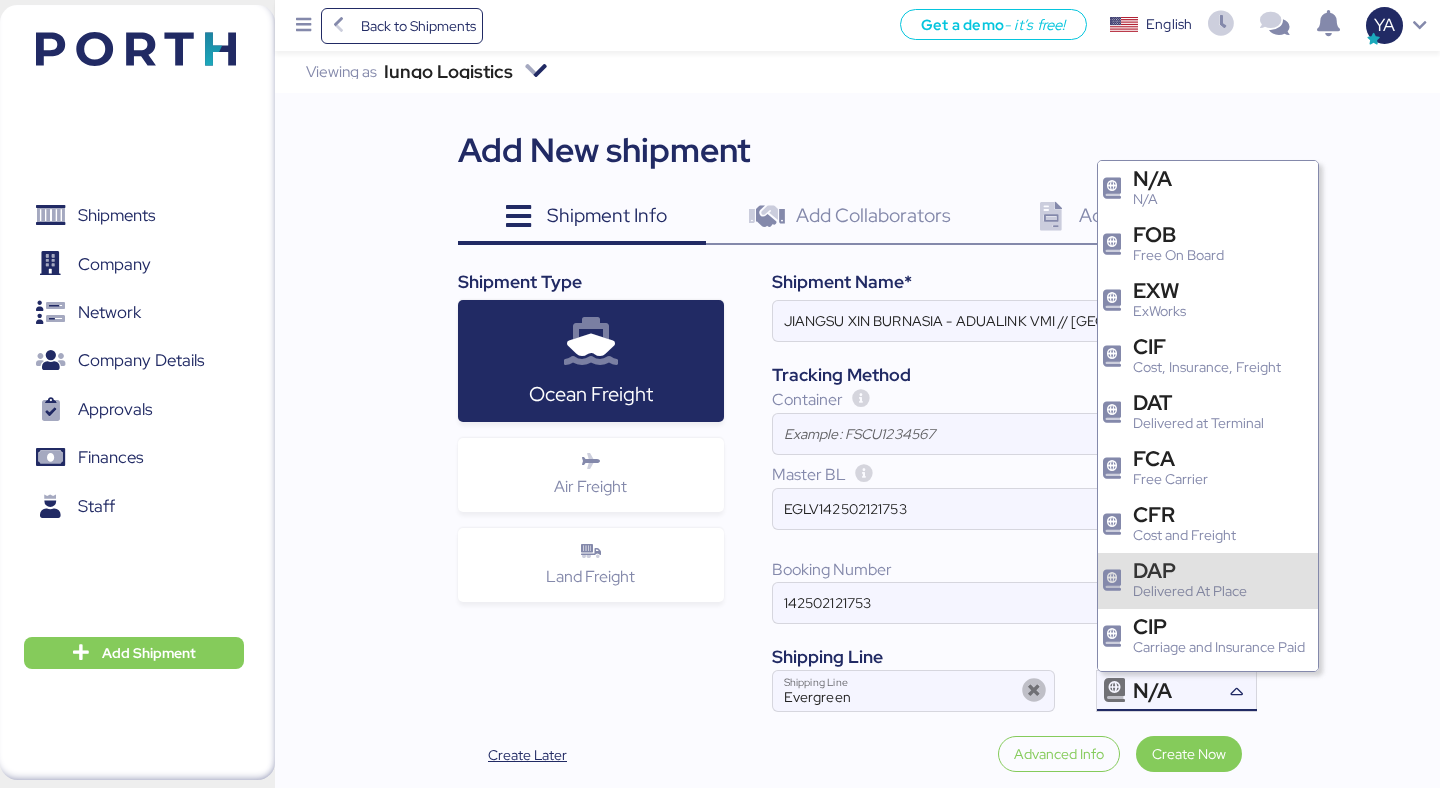 click on "DAP" at bounding box center (1190, 570) 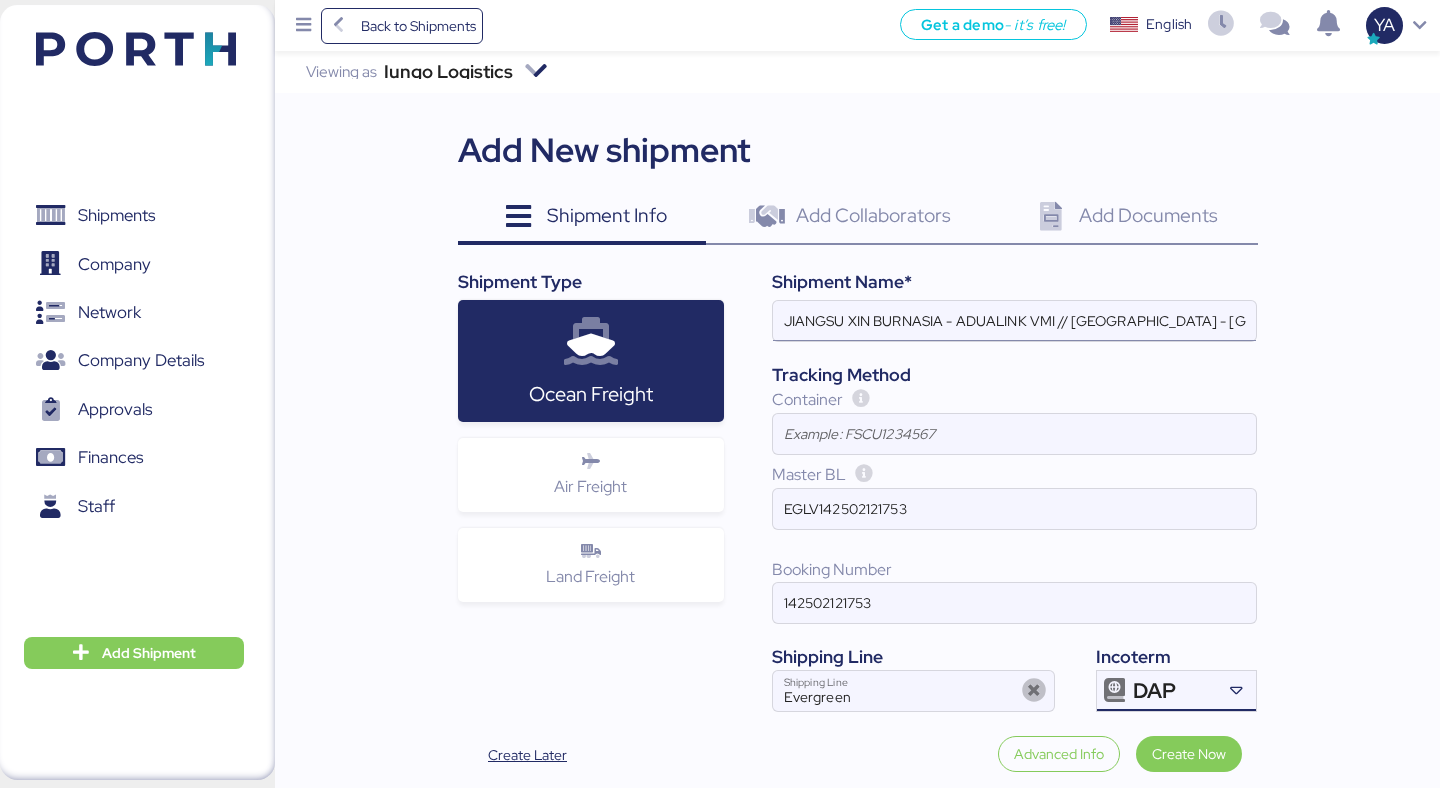 click on "JIANGSU XIN BURNASIA - ADUALINK VMI // SHANGHAI - MANZANILLO // MBL: EGLV142502121753 - HBL:" at bounding box center [1014, 321] 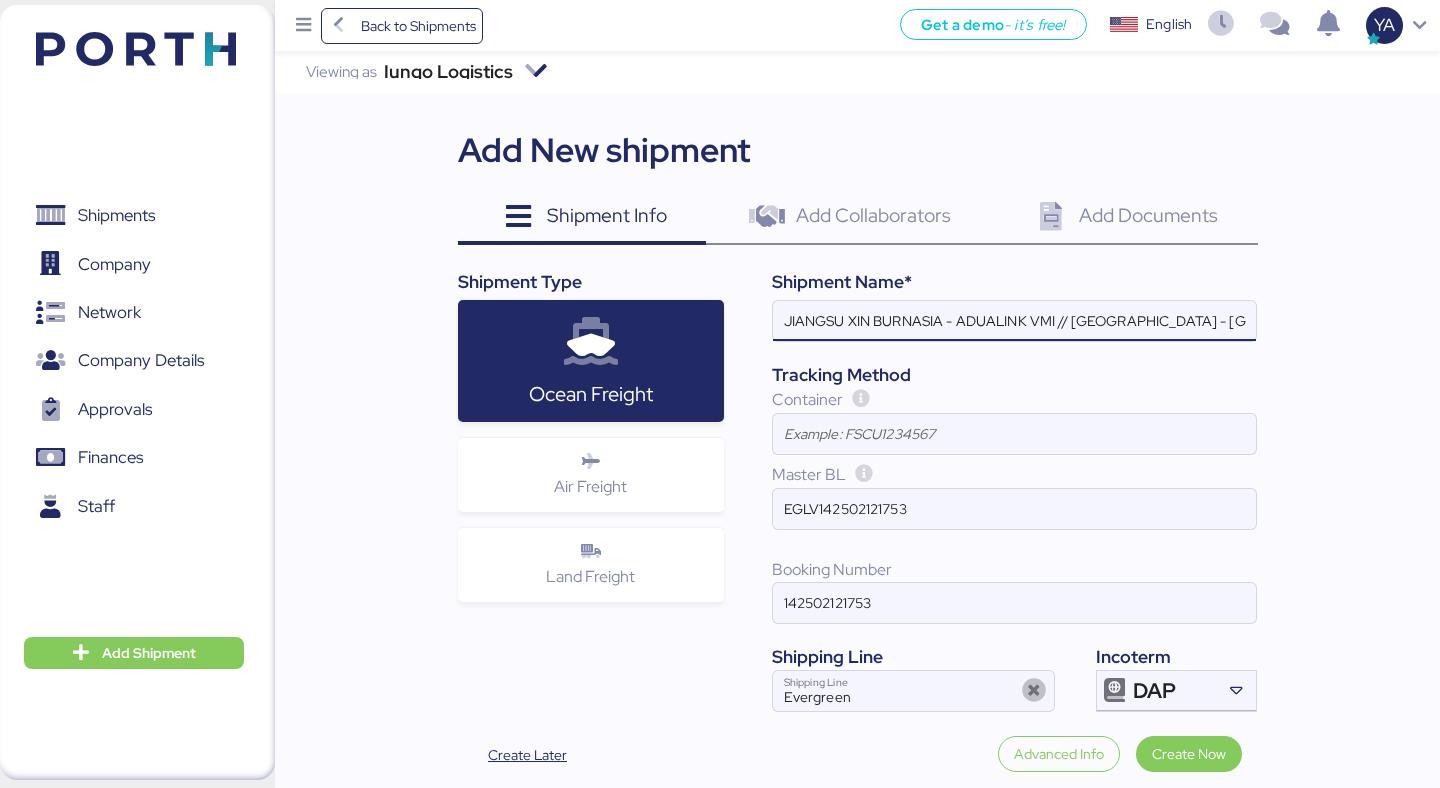 click on "JIANGSU XIN BURNASIA - ADUALINK VMI // SHANGHAI - MANZANILLO // MBL: EGLV142502121753 - HBL:" at bounding box center [1014, 321] 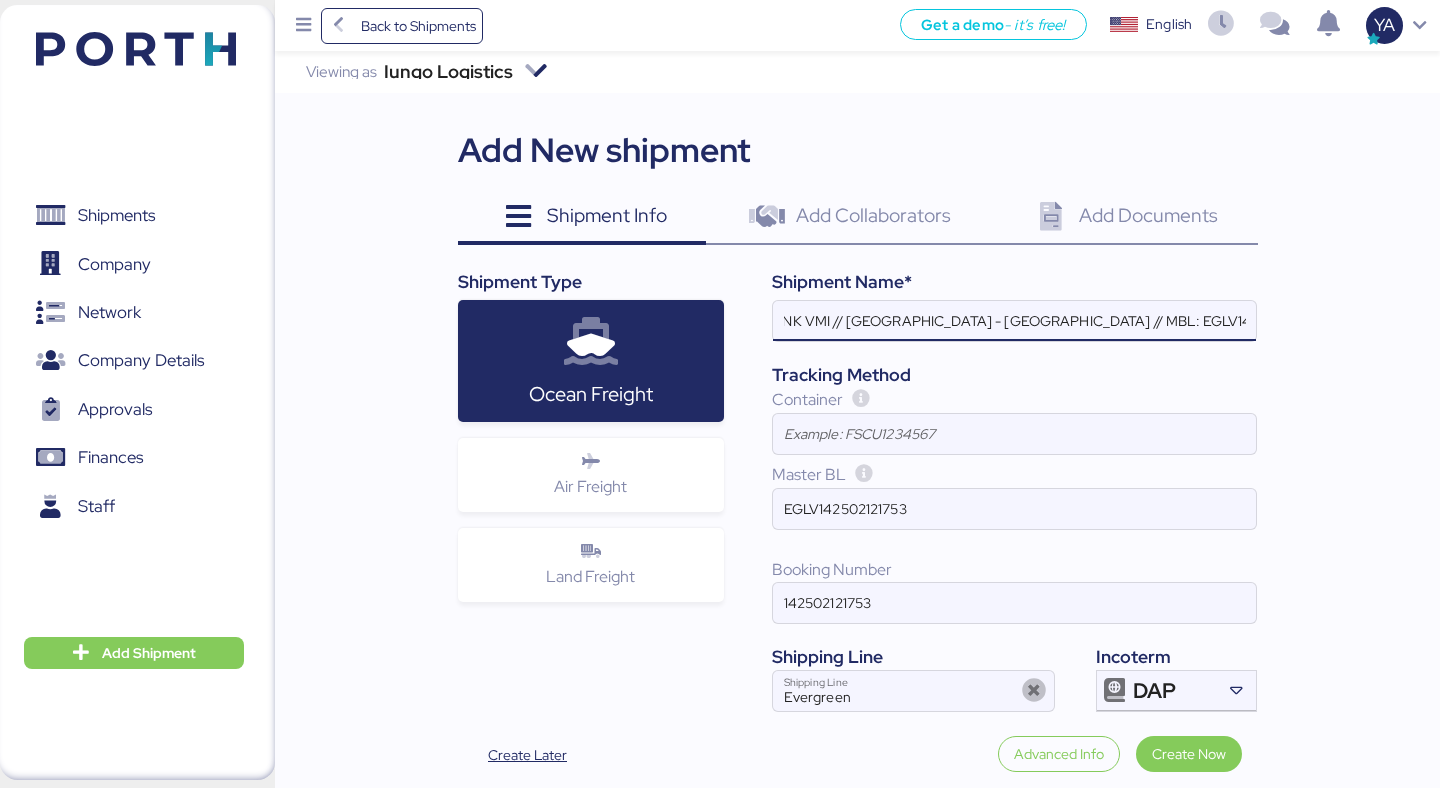 scroll, scrollTop: 0, scrollLeft: 0, axis: both 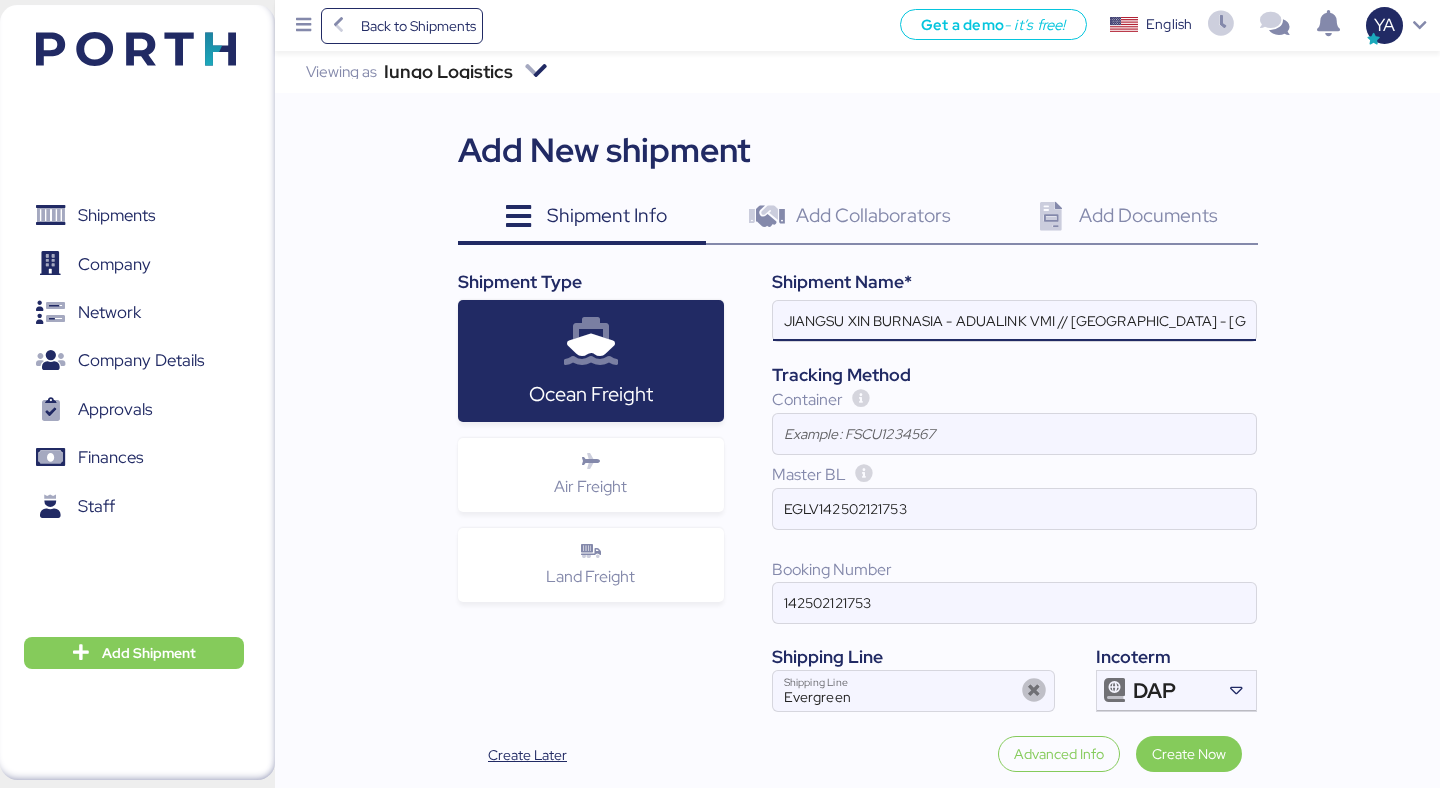 click on "JIANGSU XIN BURNASIA - ADUALINK VMI // SHANGHAI - MANZANILLO // MBL: EGLV142502121753 - HBL:" at bounding box center [1014, 321] 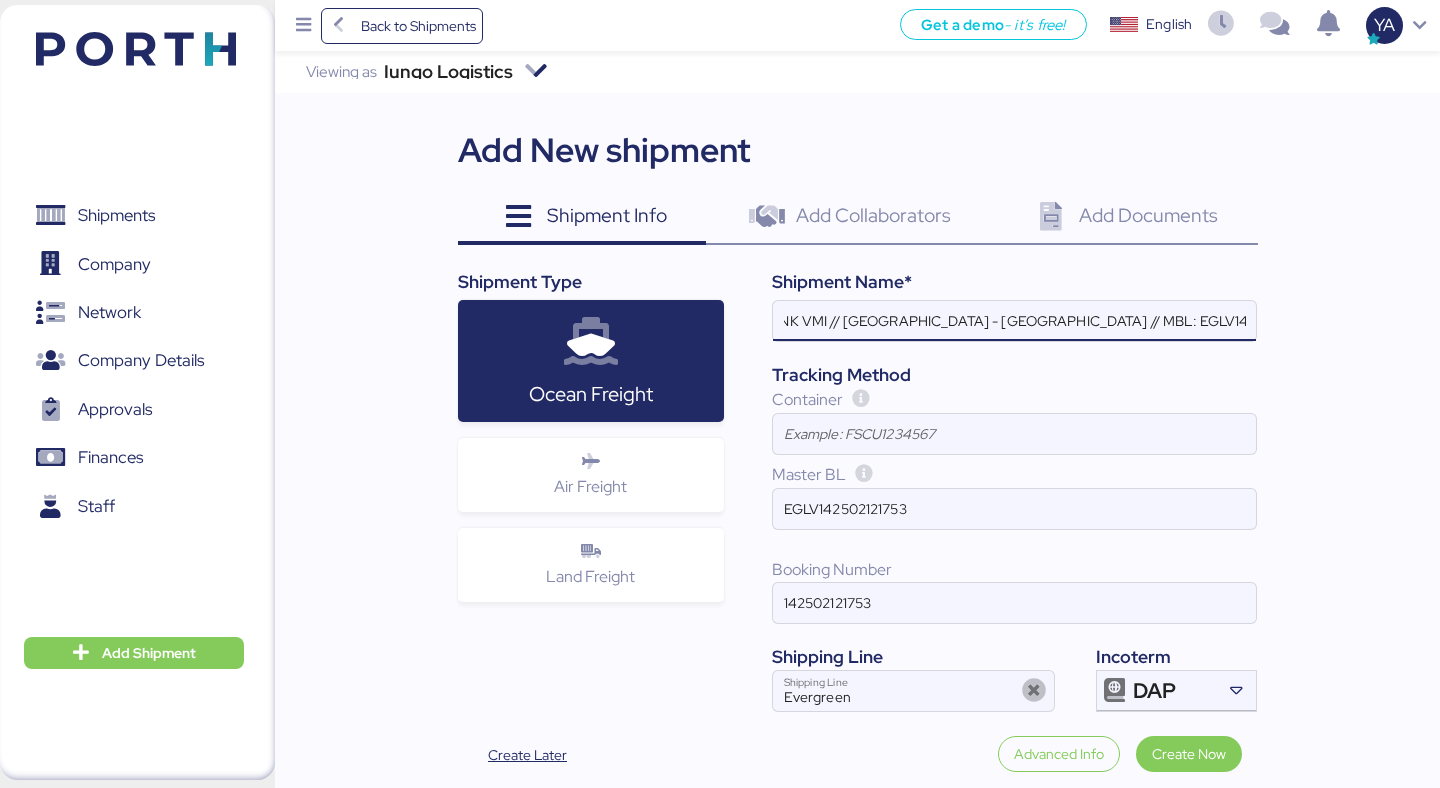 paste on "NO.BYKS25072835SE" 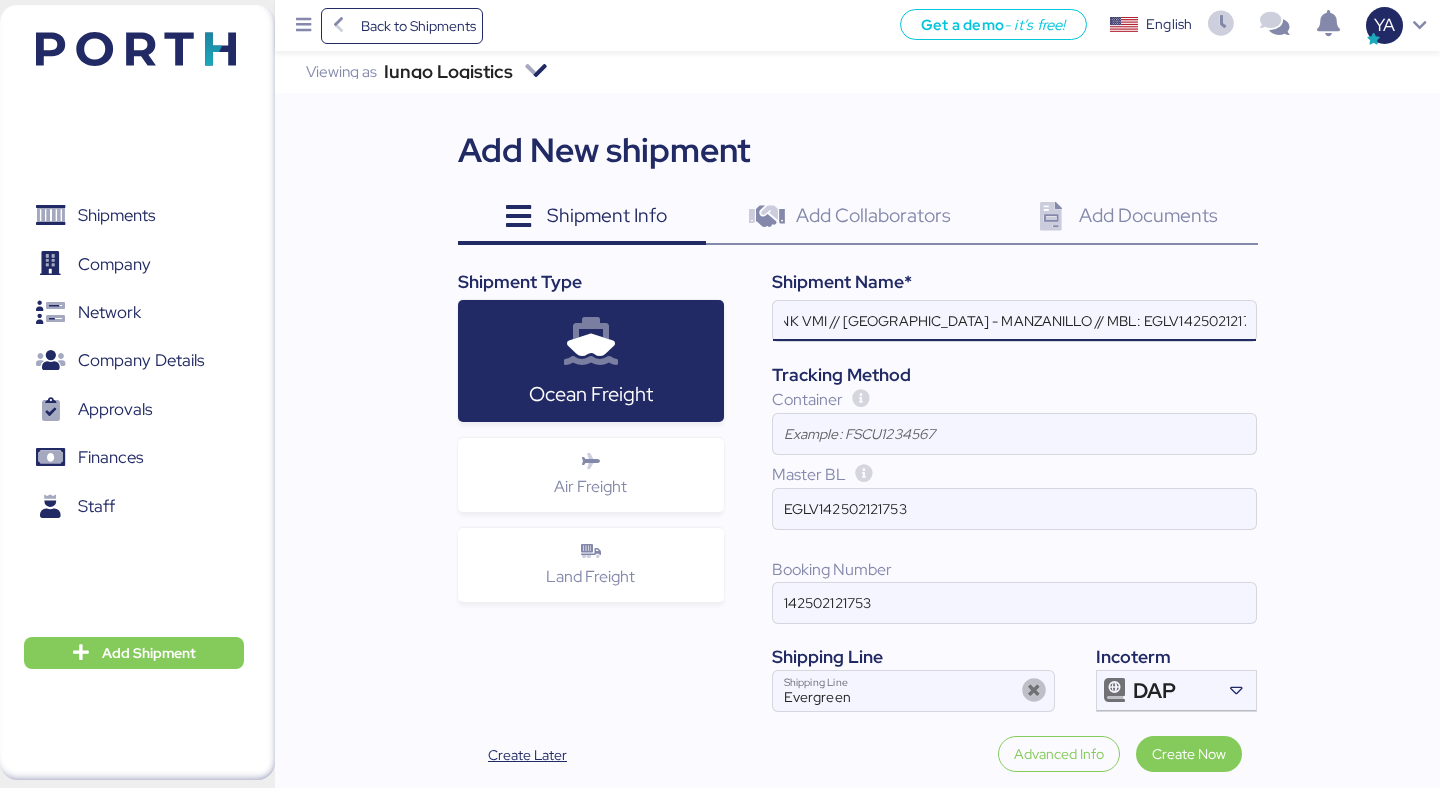 scroll, scrollTop: 0, scrollLeft: 374, axis: horizontal 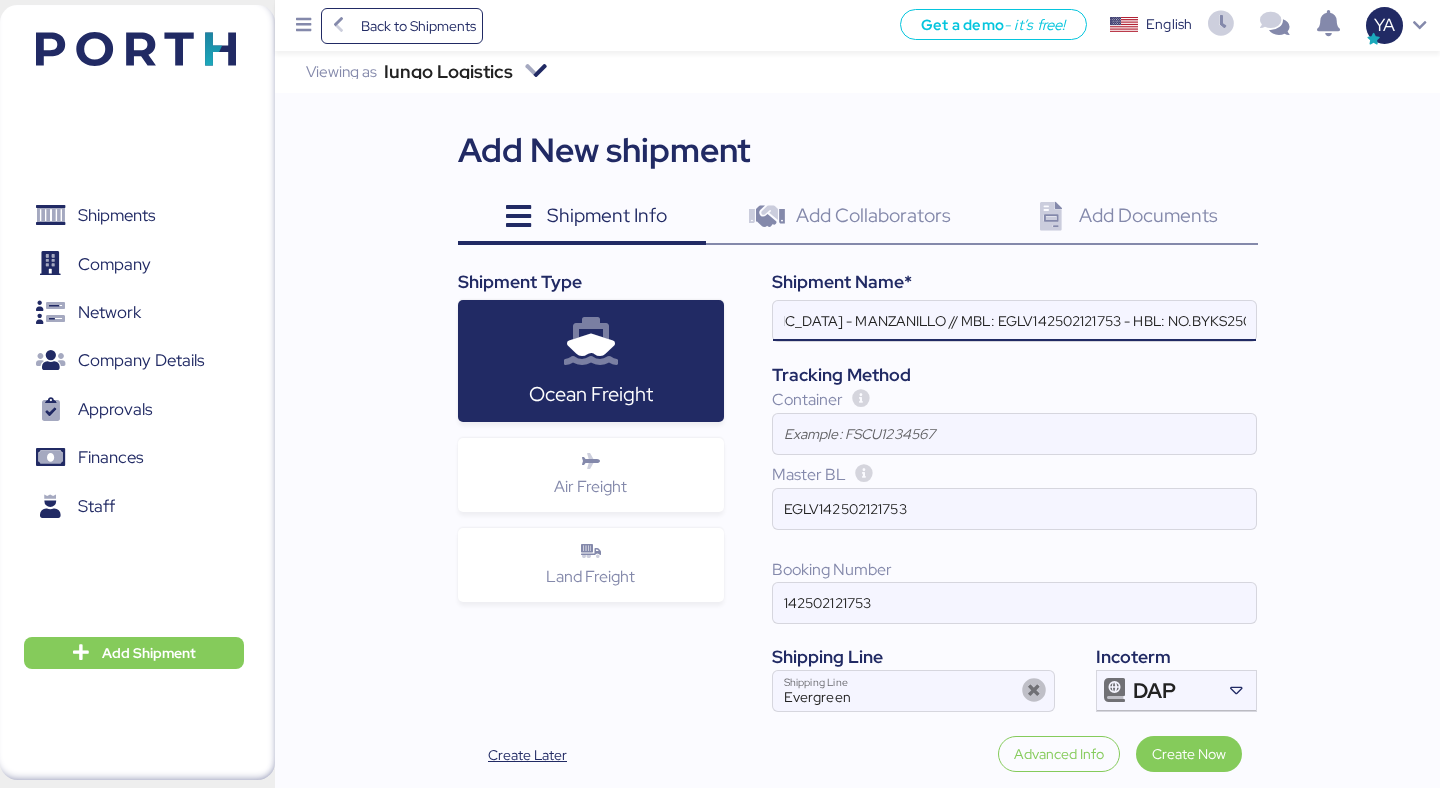 click on "JIANGSU XIN BURNASIA - ADUALINK VMI // SHANGHAI - MANZANILLO // MBL: EGLV142502121753 - HBL: NO.BYKS25072835SE" at bounding box center [1014, 321] 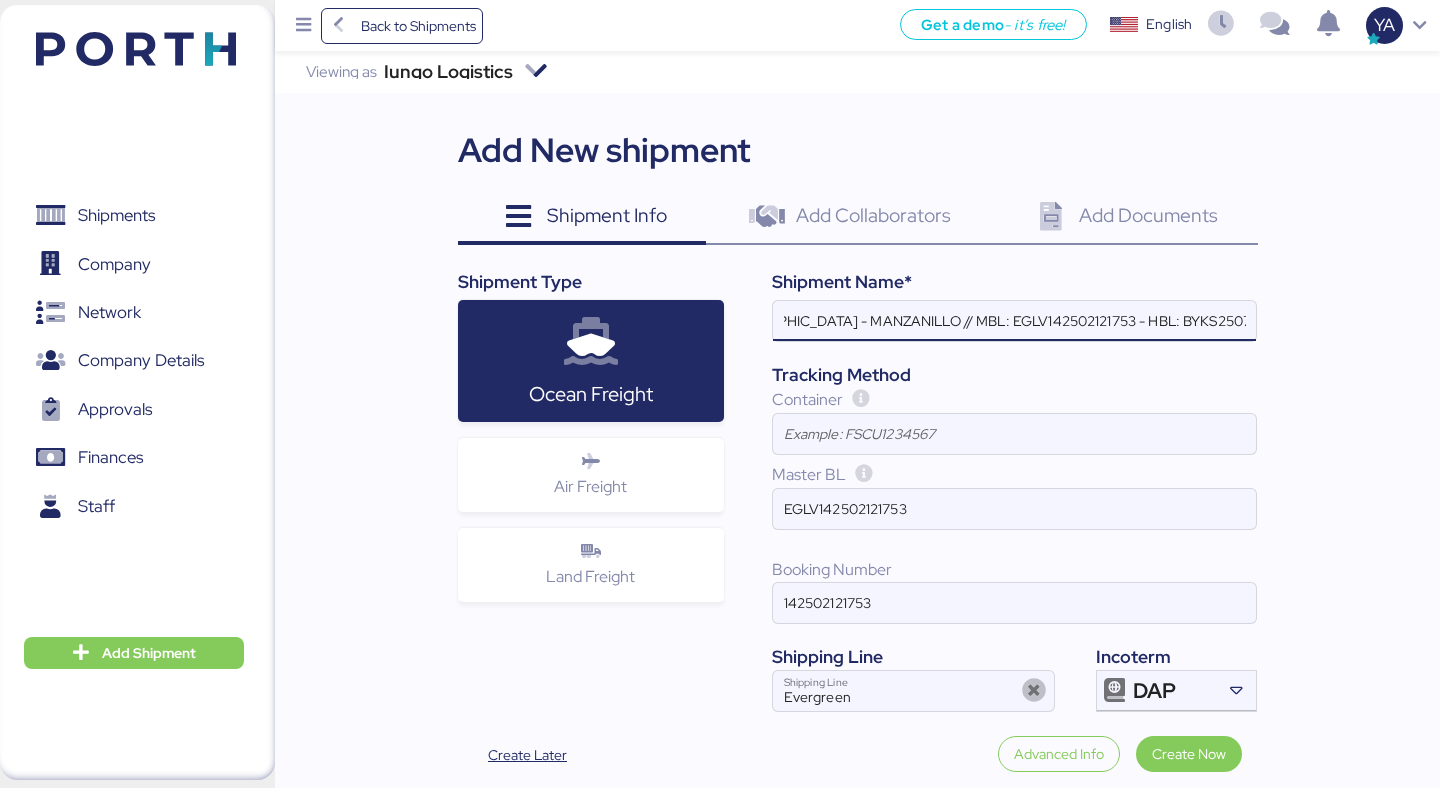scroll, scrollTop: 0, scrollLeft: 349, axis: horizontal 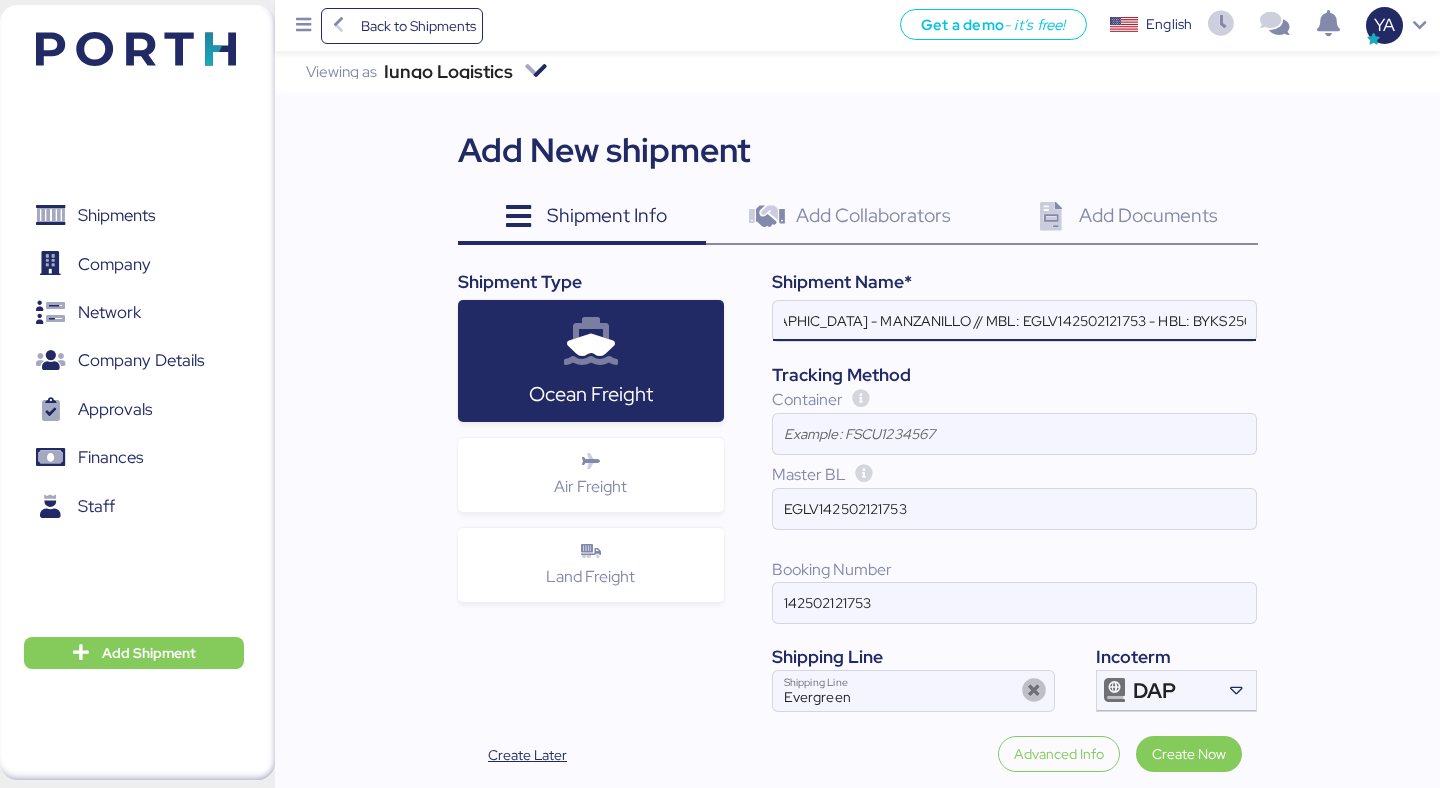 type on "JIANGSU XIN BURNASIA - ADUALINK VMI // SHANGHAI - MANZANILLO // MBL: EGLV142502121753 - HBL: BYKS25072835SE" 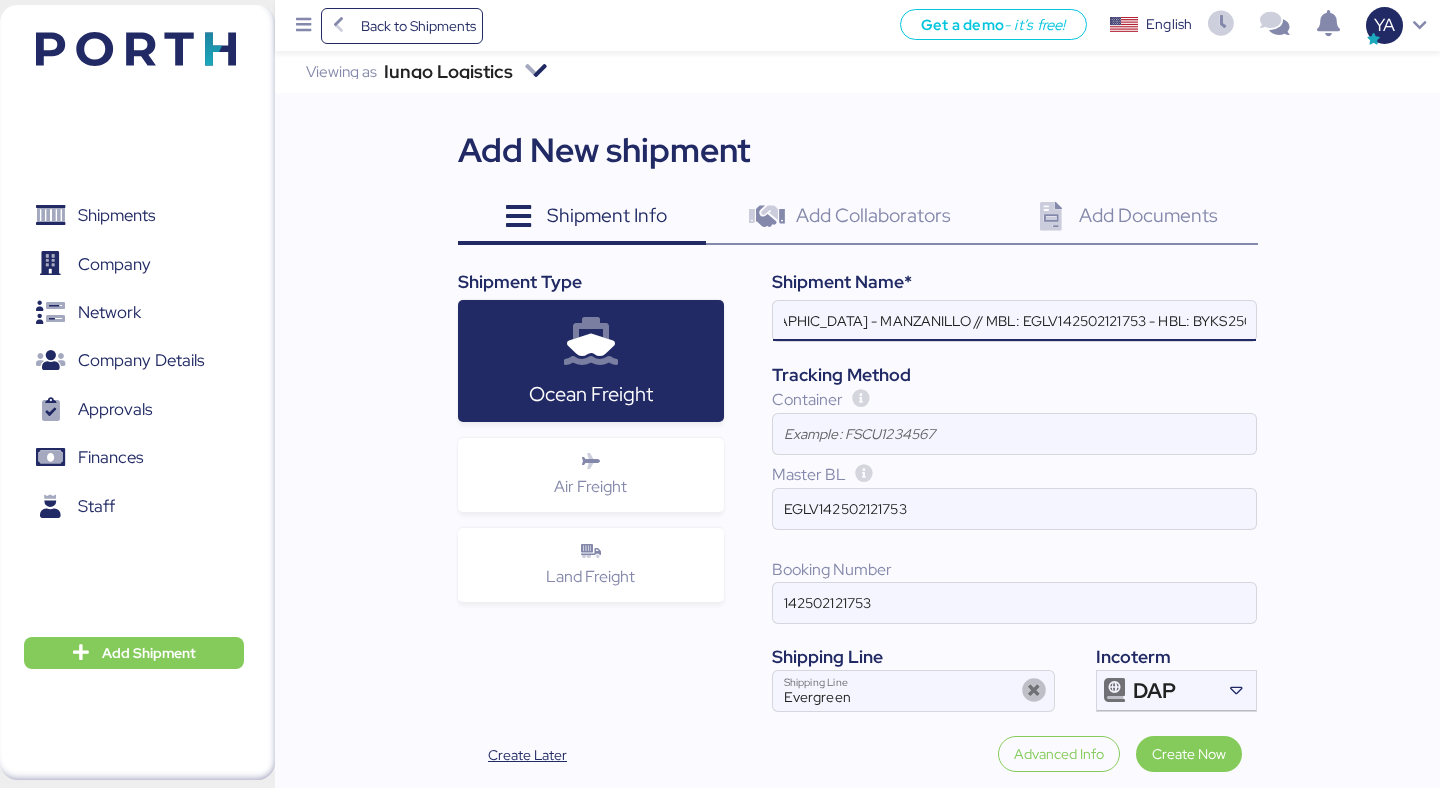 scroll, scrollTop: 0, scrollLeft: 0, axis: both 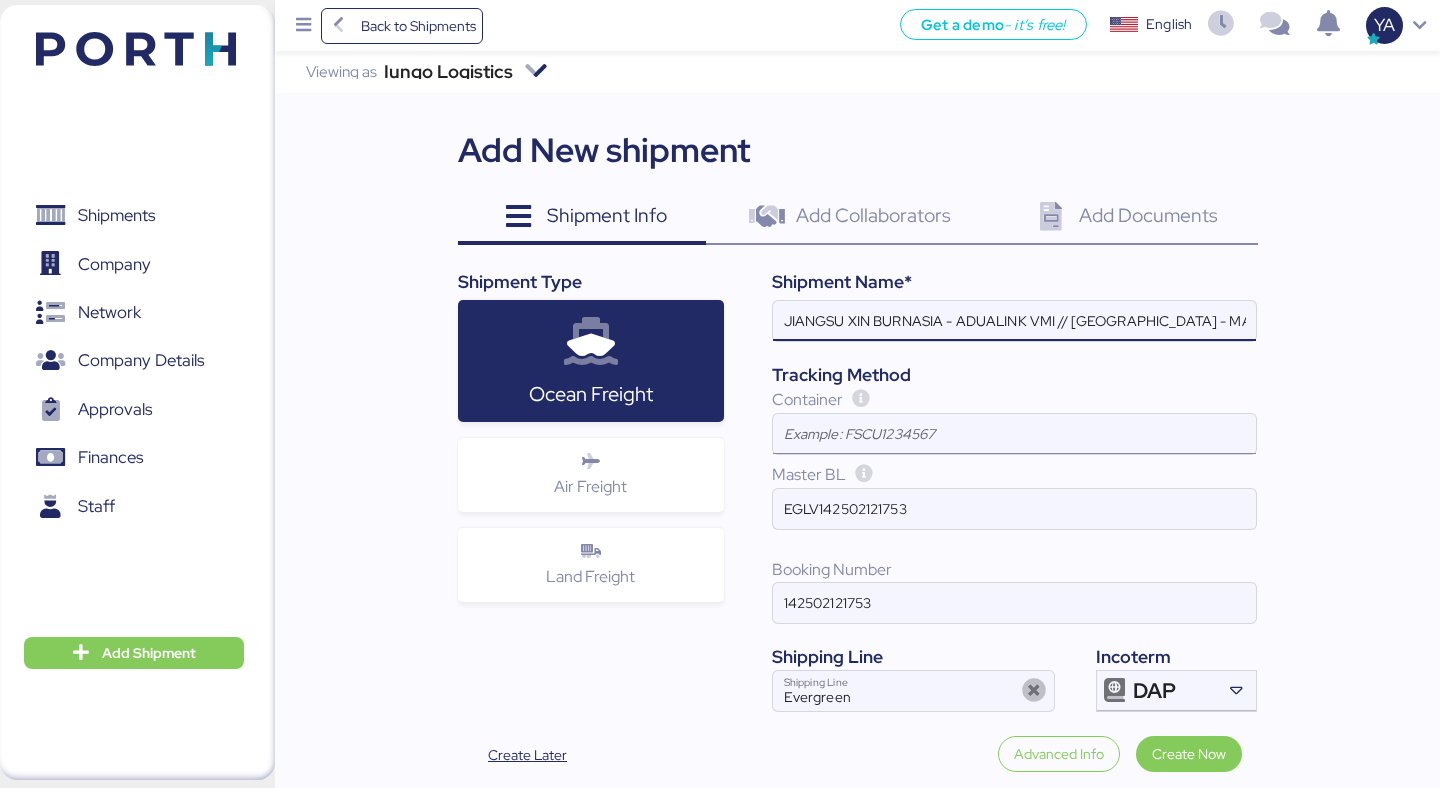 click at bounding box center [1014, 434] 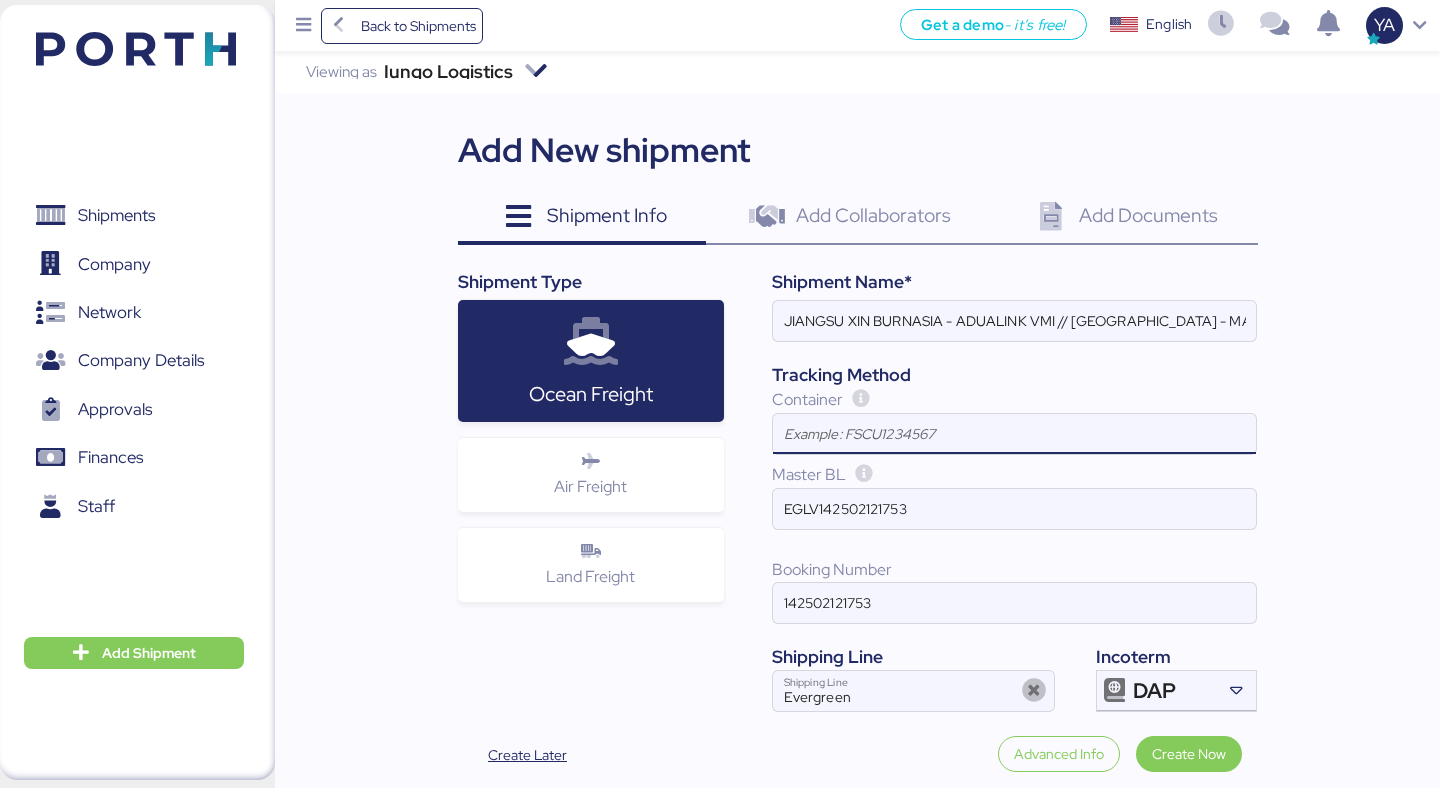 paste on "CAAU5324188" 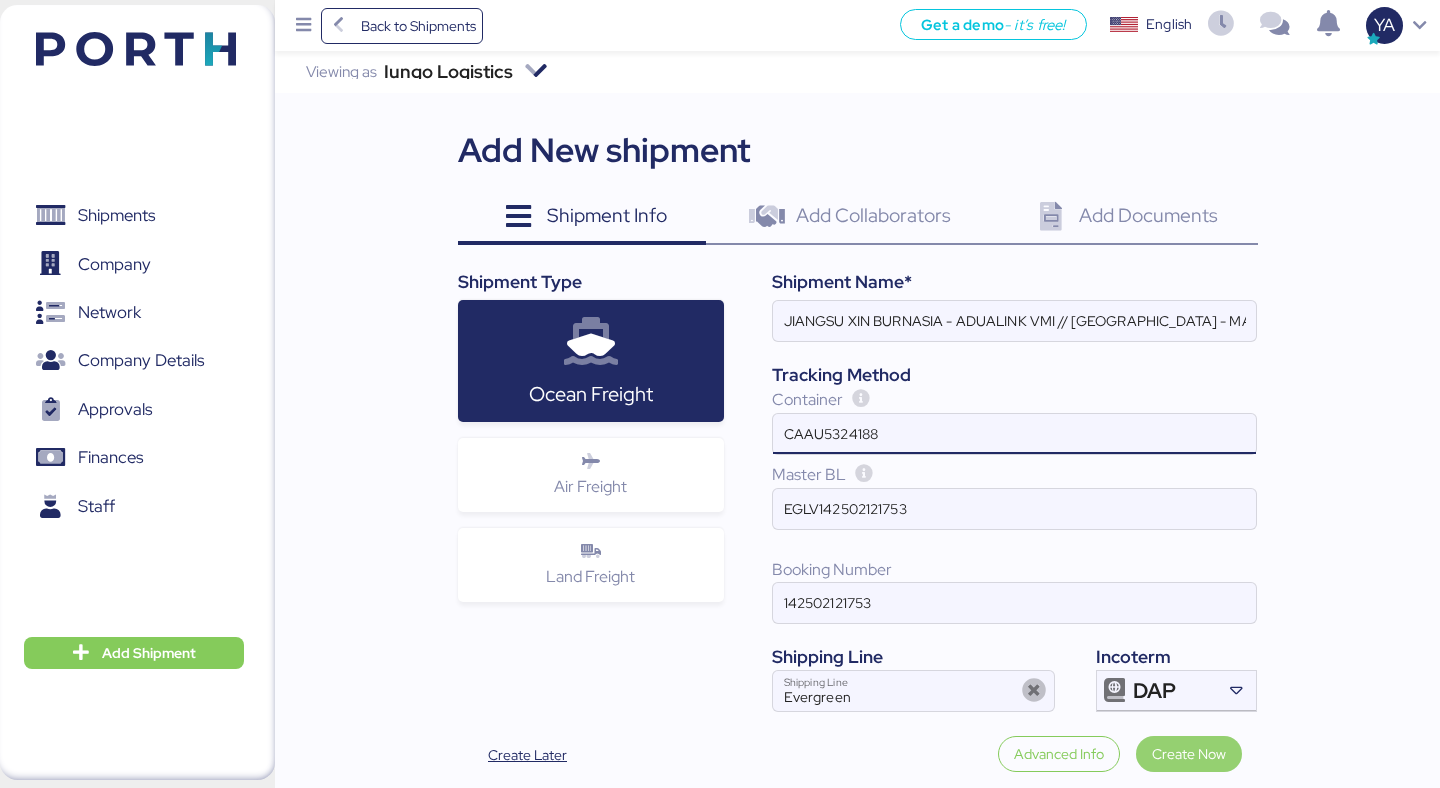 type on "CAAU5324188" 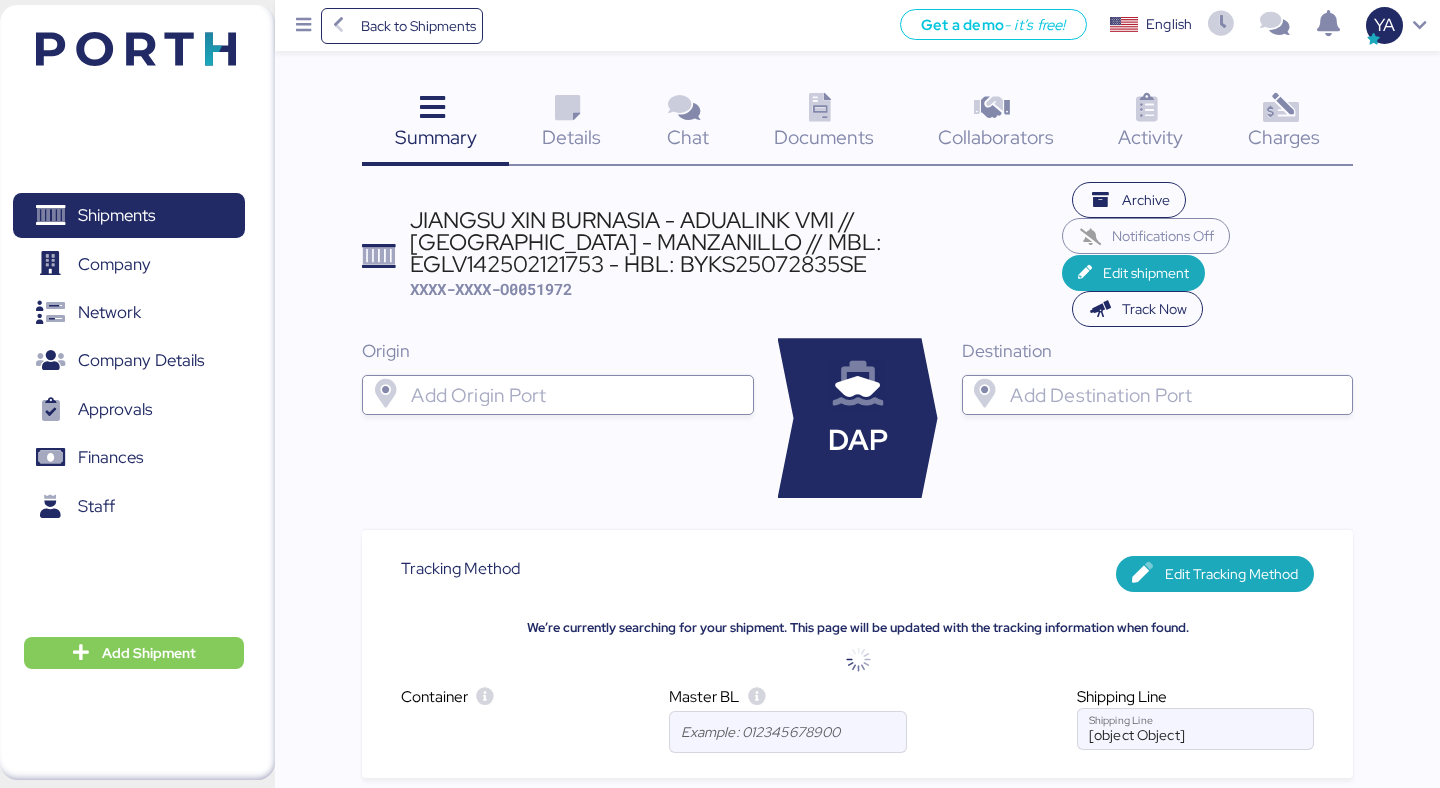 click on "Documents" at bounding box center [824, 137] 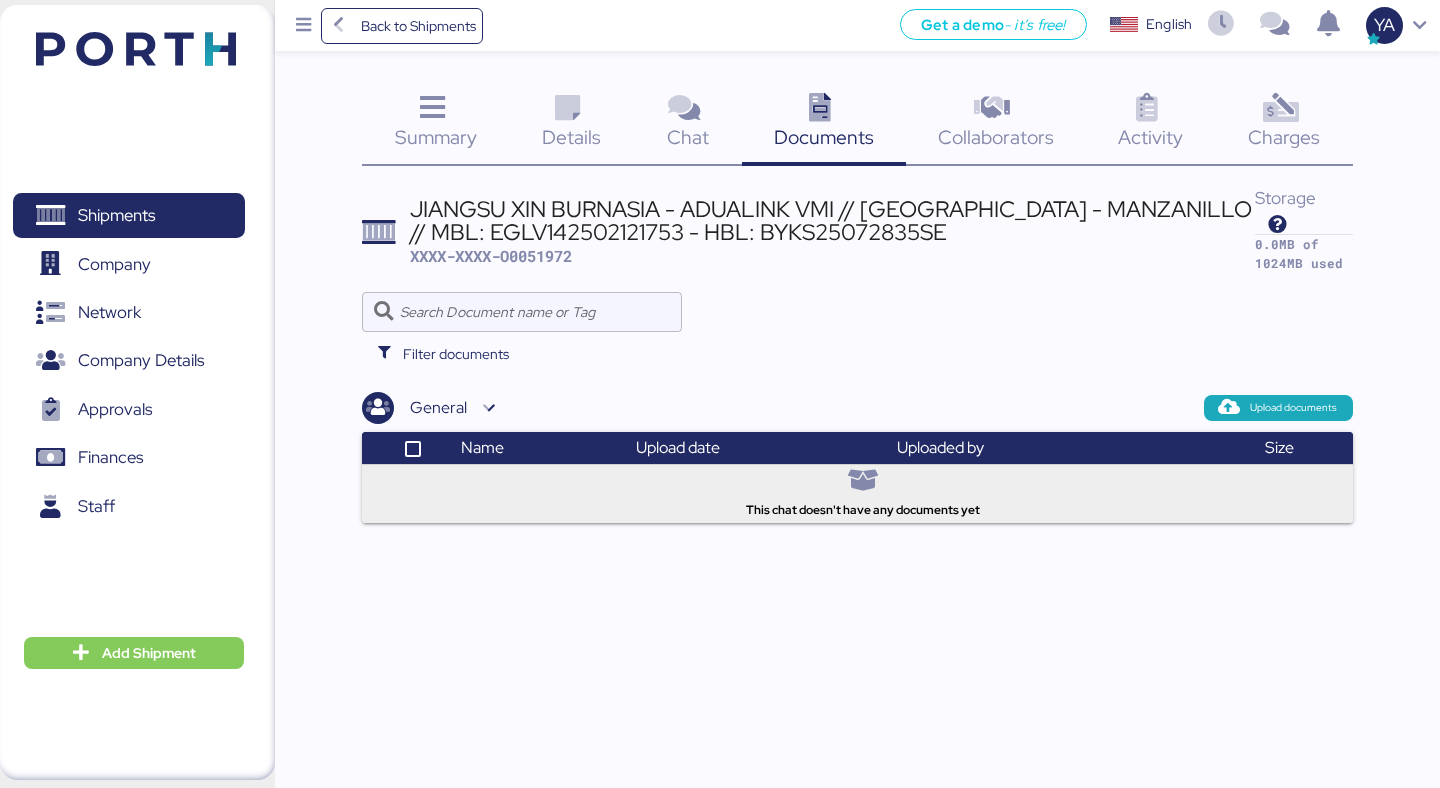 click on "This chat doesn't have any documents yet" at bounding box center [858, 490] 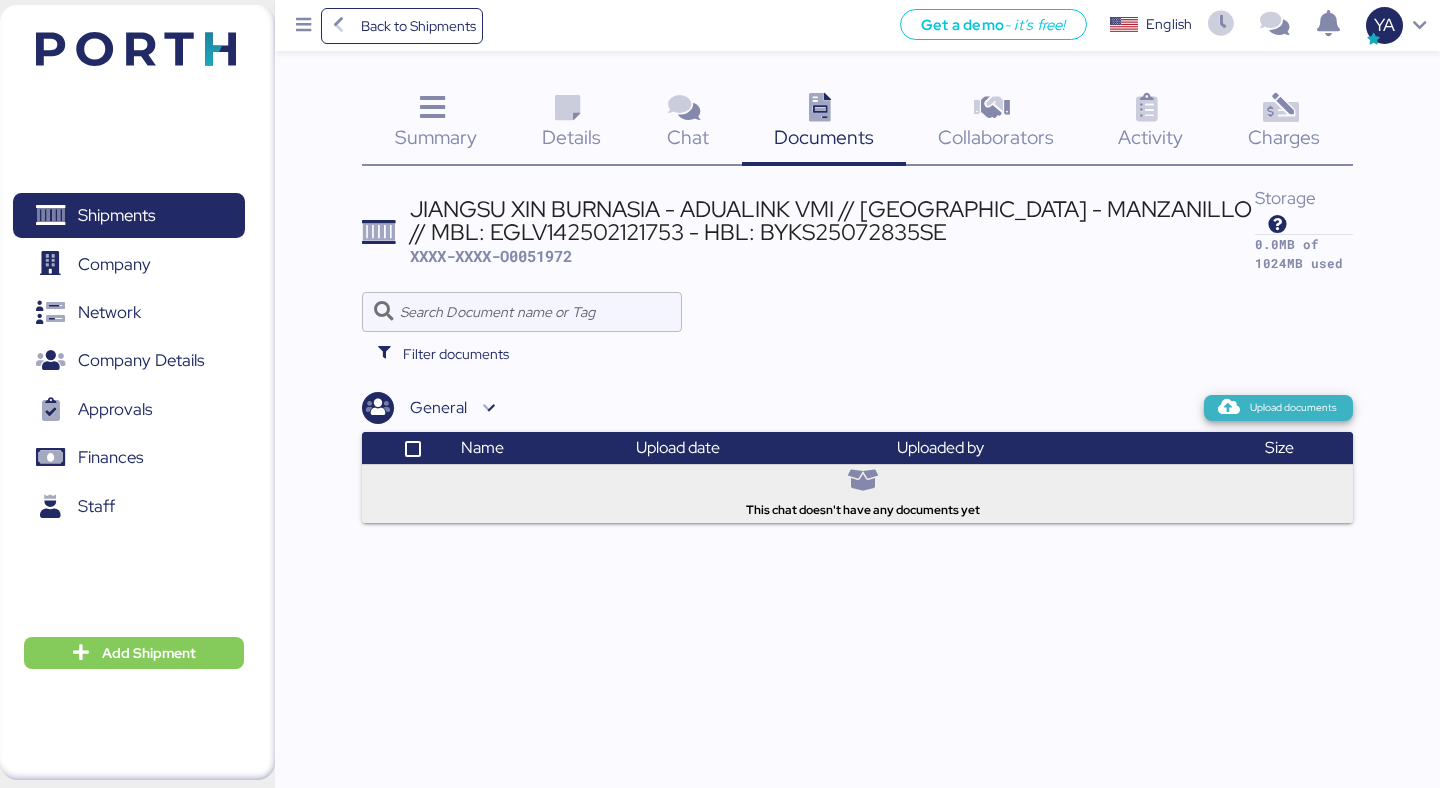 click on "Upload documents" at bounding box center [1278, 408] 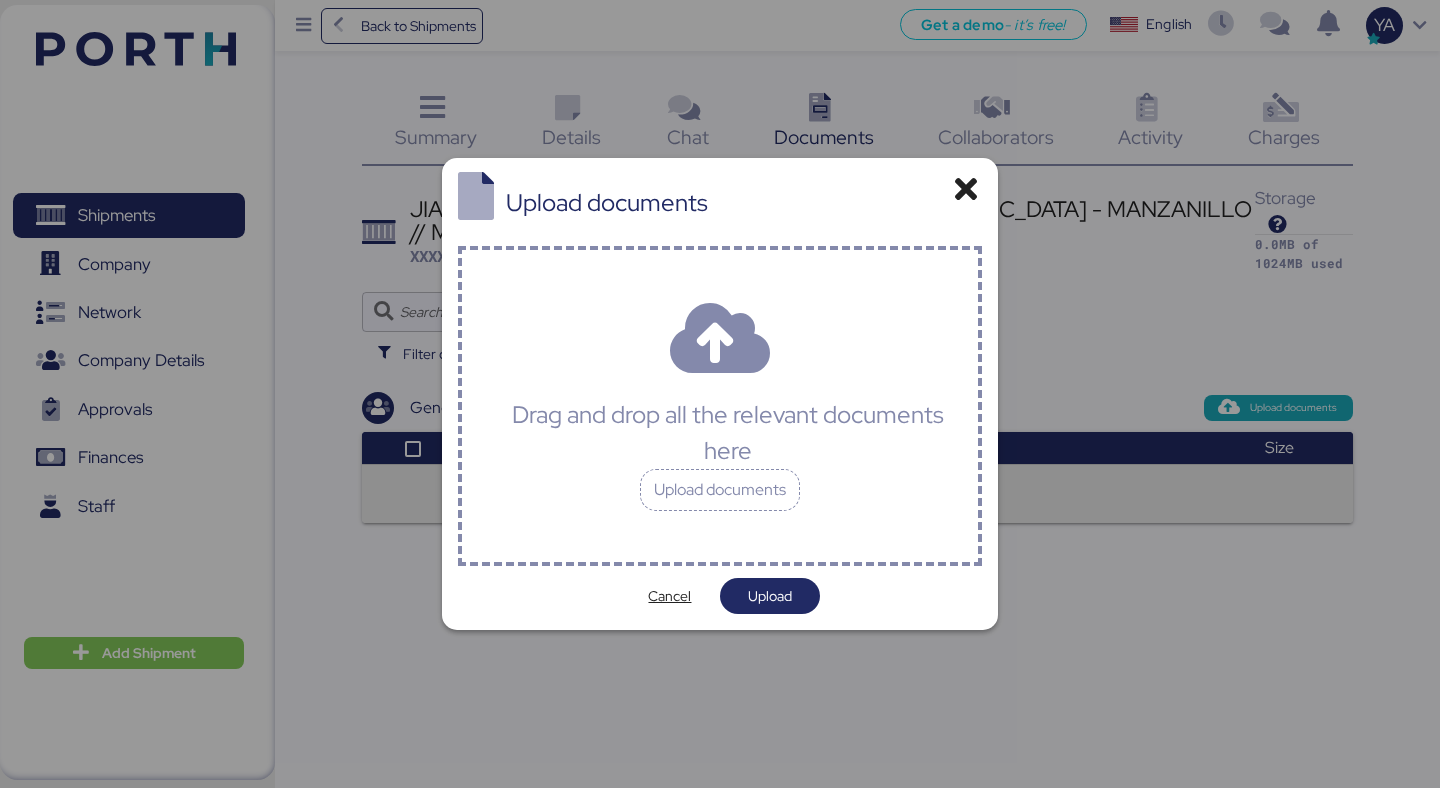 click on "Drag and drop all the relevant documents here Upload documents" at bounding box center (720, 406) 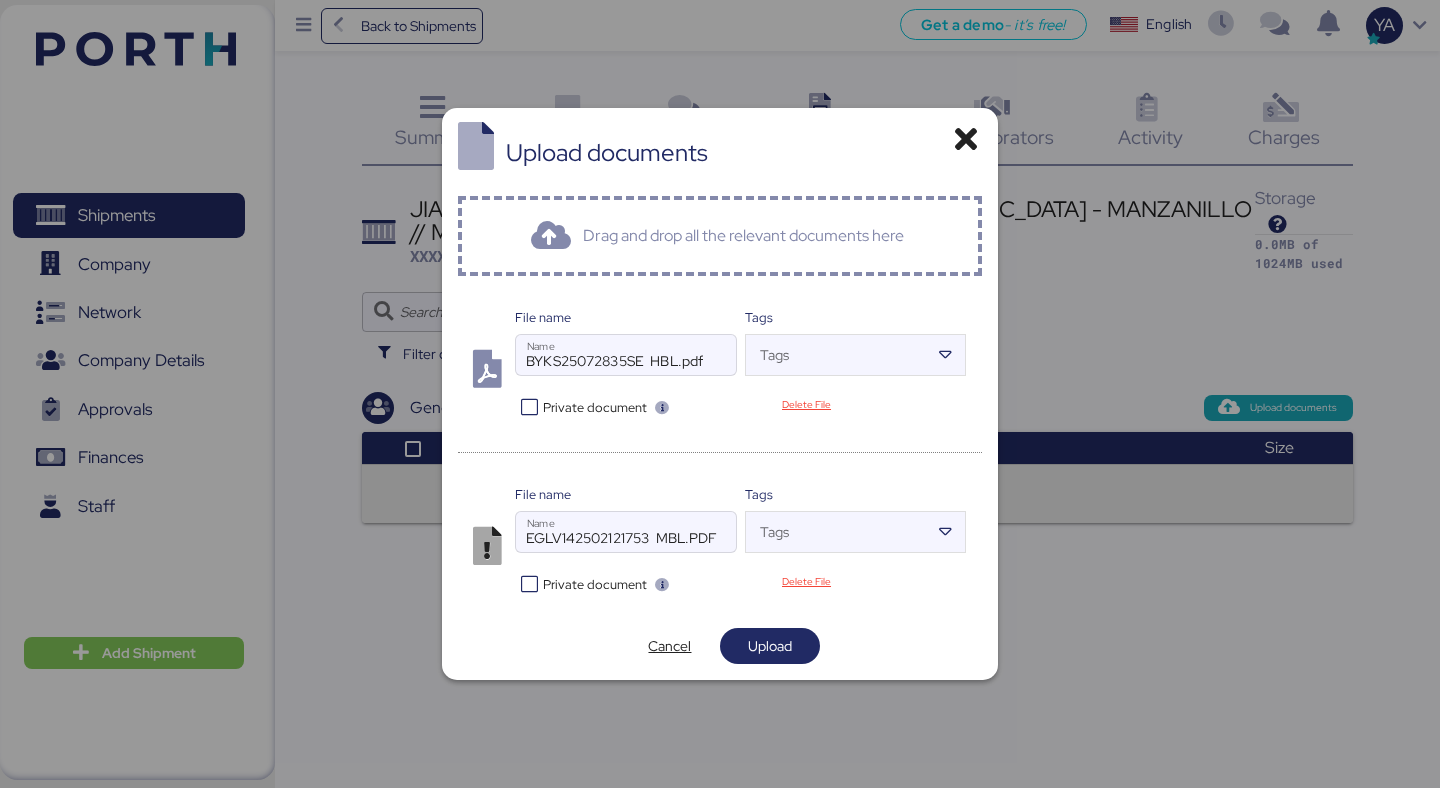 click at bounding box center [626, 562] 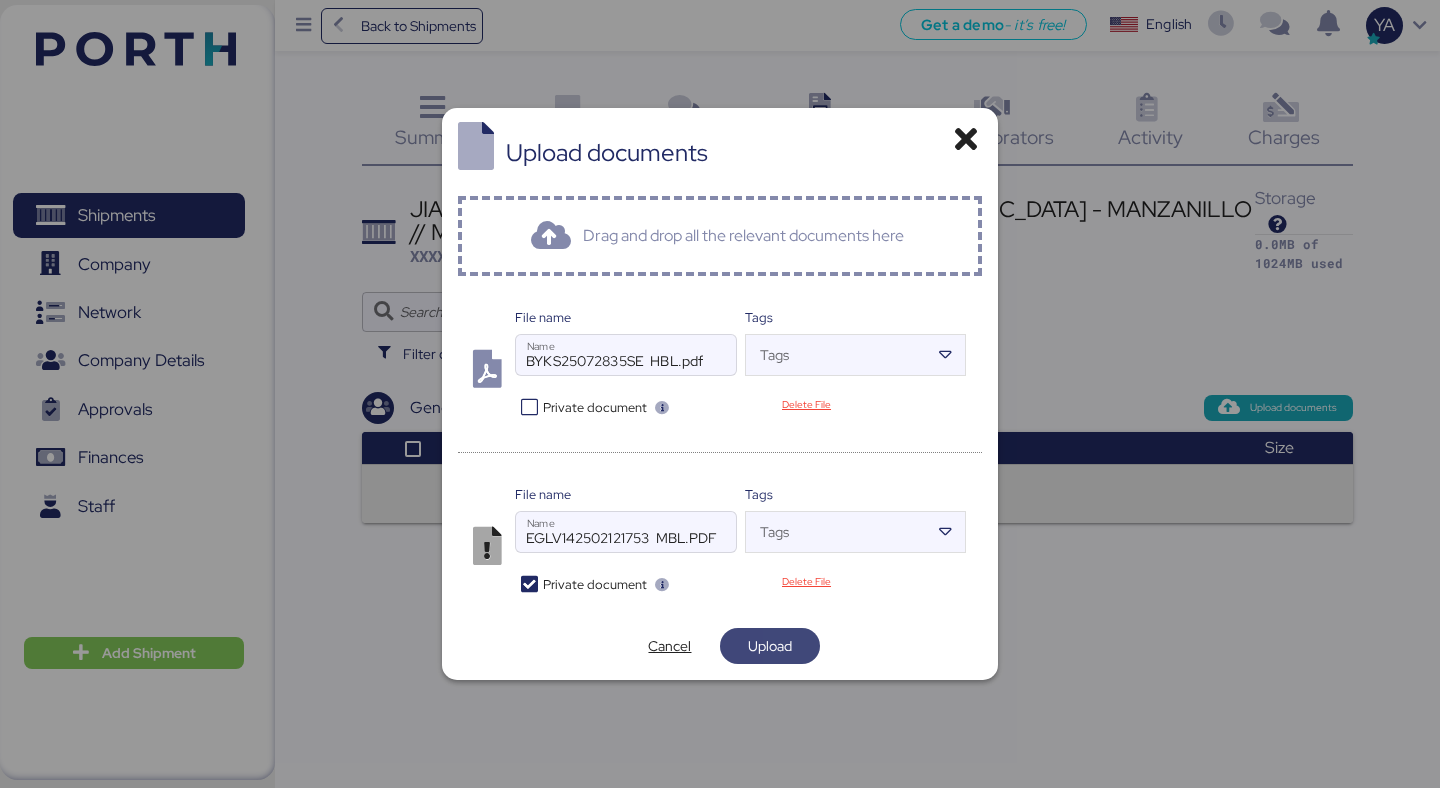 click on "Upload" at bounding box center [770, 646] 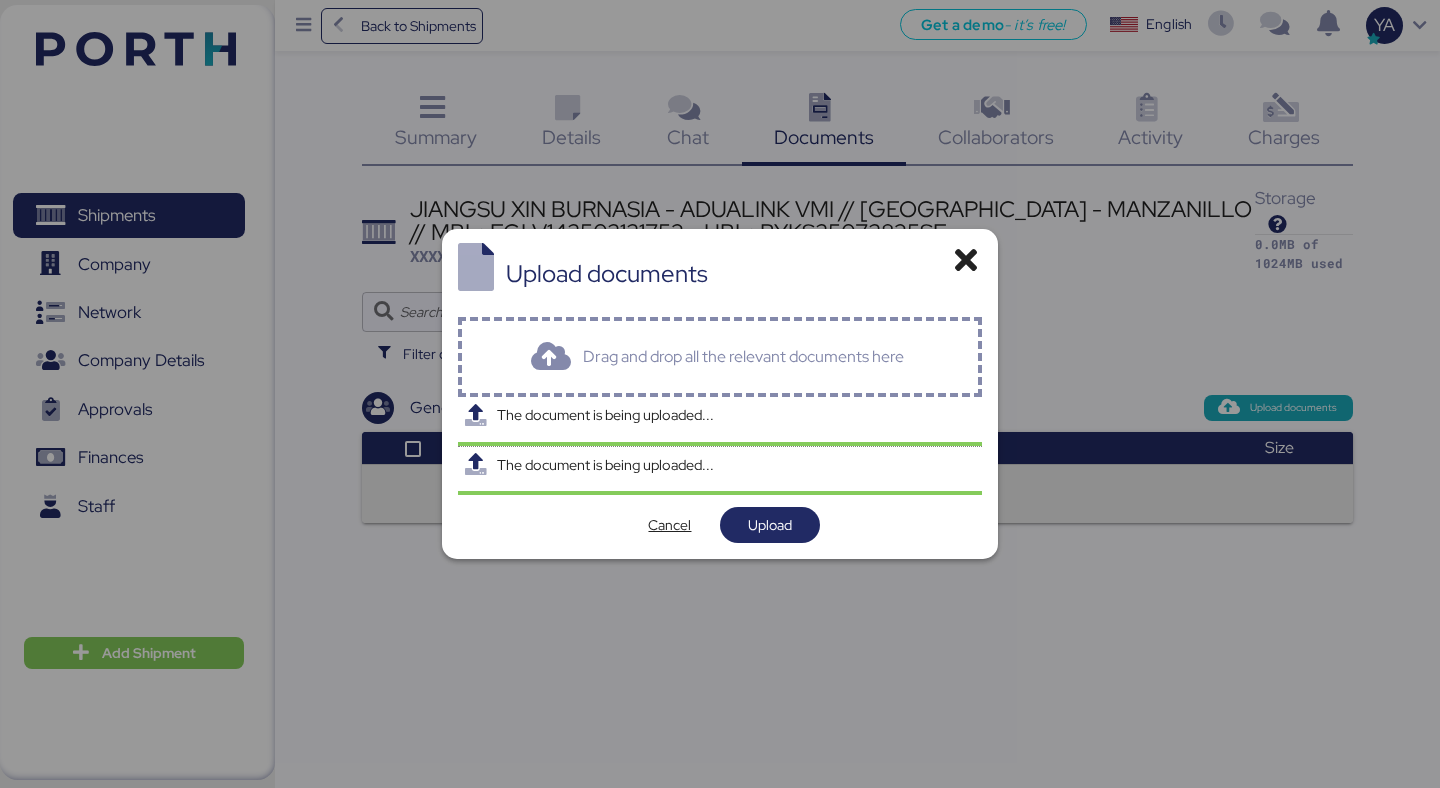 click on "Drag and drop all the relevant documents here" at bounding box center [720, 357] 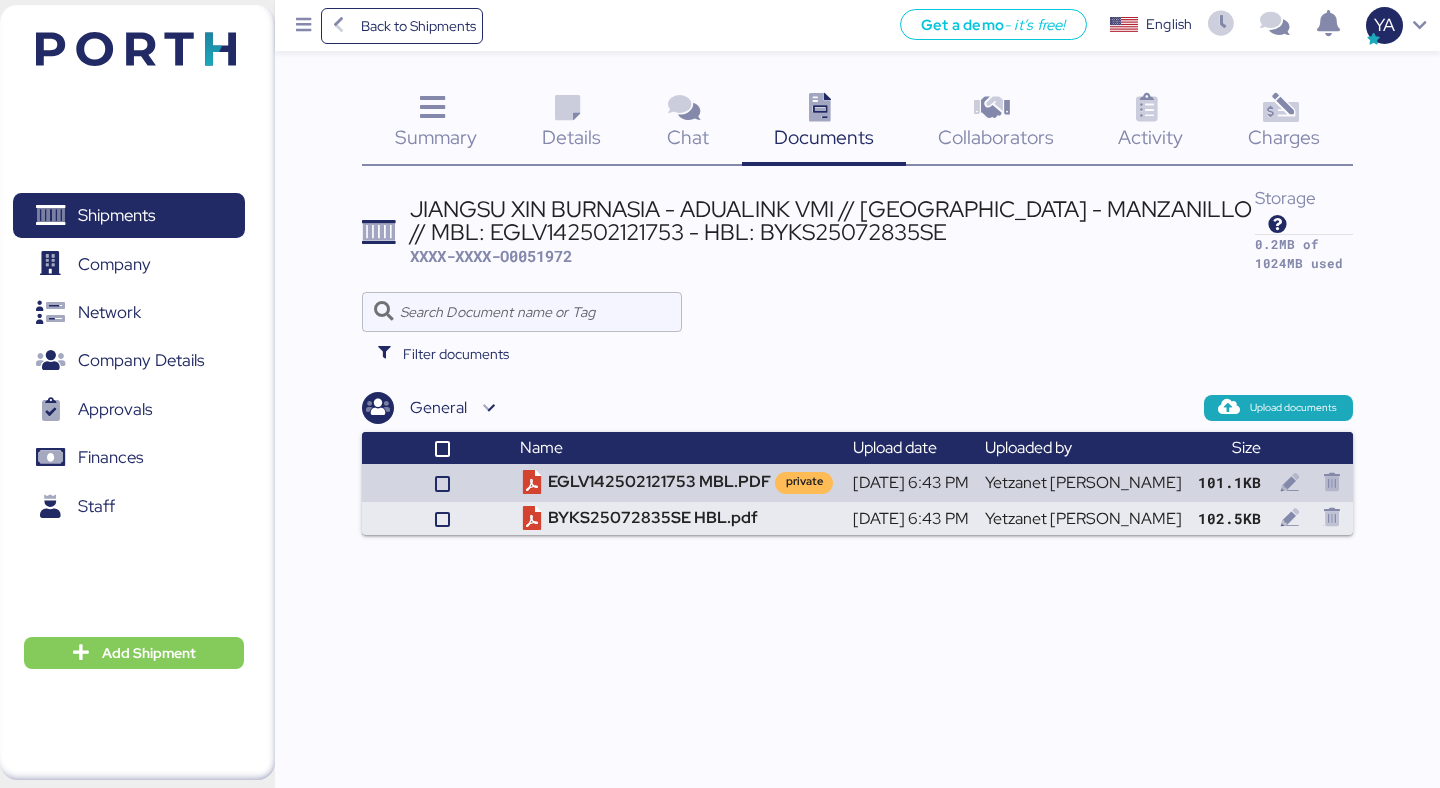 click on "General     Upload documents Name   Upload date   Uploaded by     Size
EGLV142502121753  MBL.PDF
private
Jul 24 2025, 6:43 PM
Yetzanet Armenta
101.1KB
BYKS25072835SE  HBL.pdf
Jul 24 2025, 6:43 PM
Yetzanet Armenta
102.5KB" at bounding box center (857, 463) 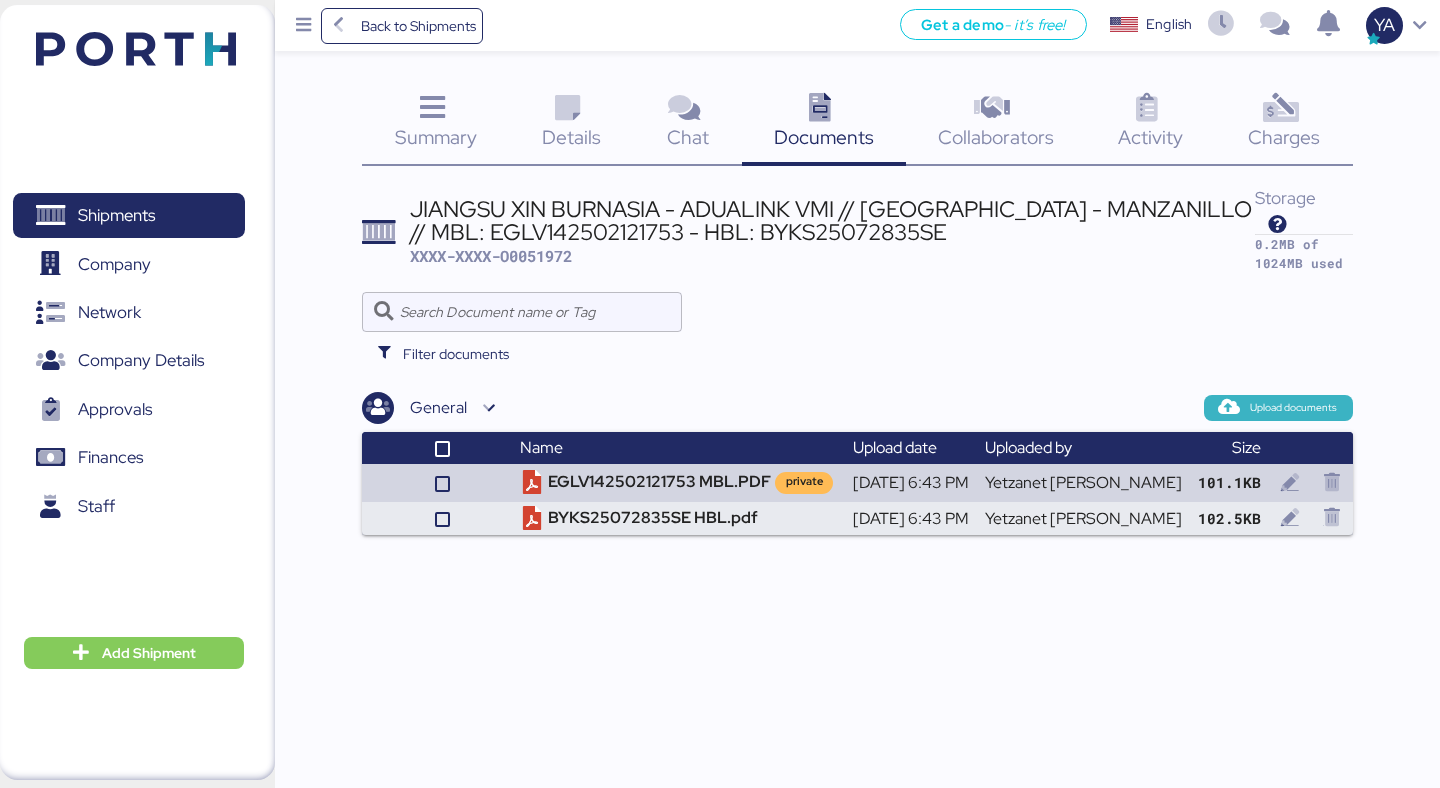 click at bounding box center [1229, 408] 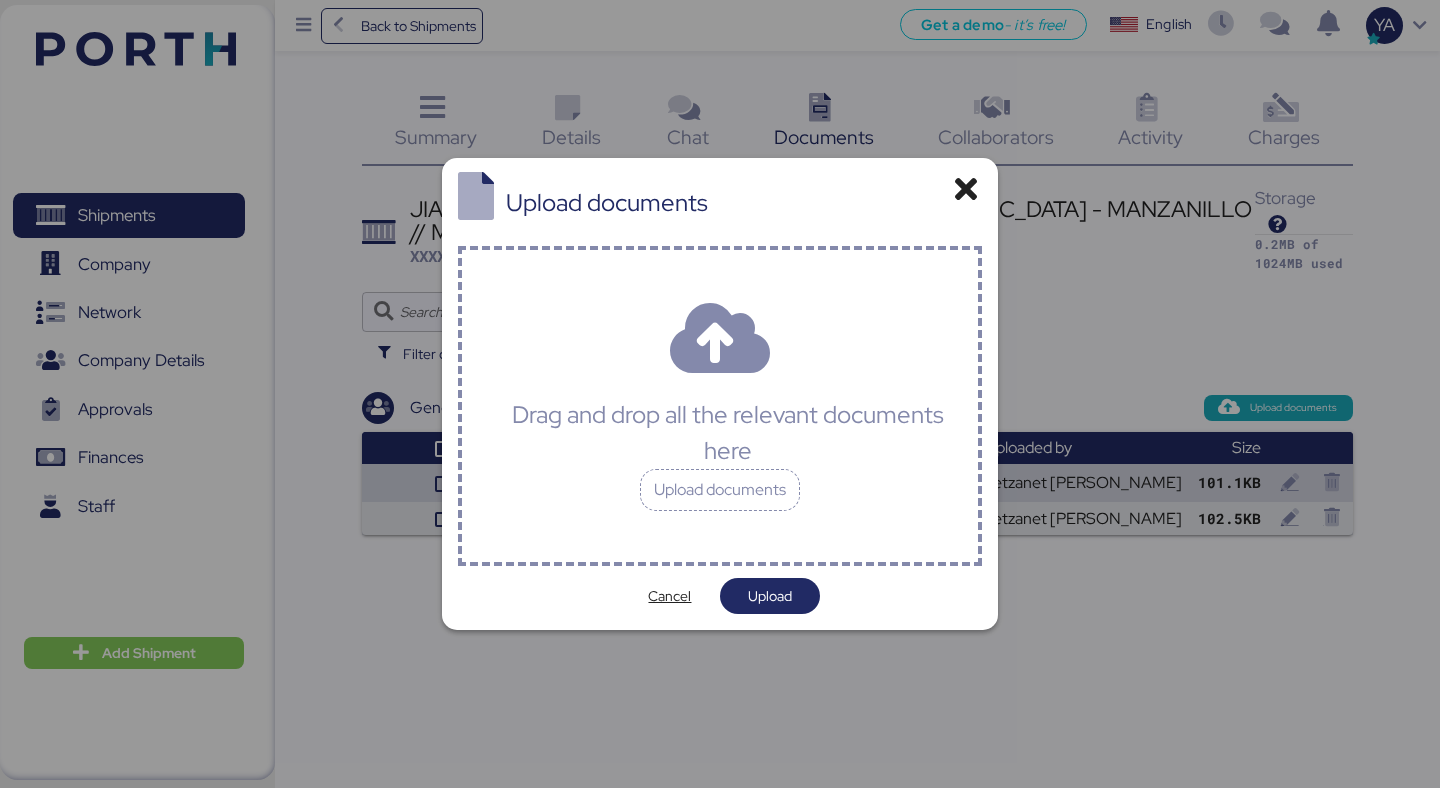 click on "Drag and drop all the relevant documents here Upload documents" at bounding box center (720, 406) 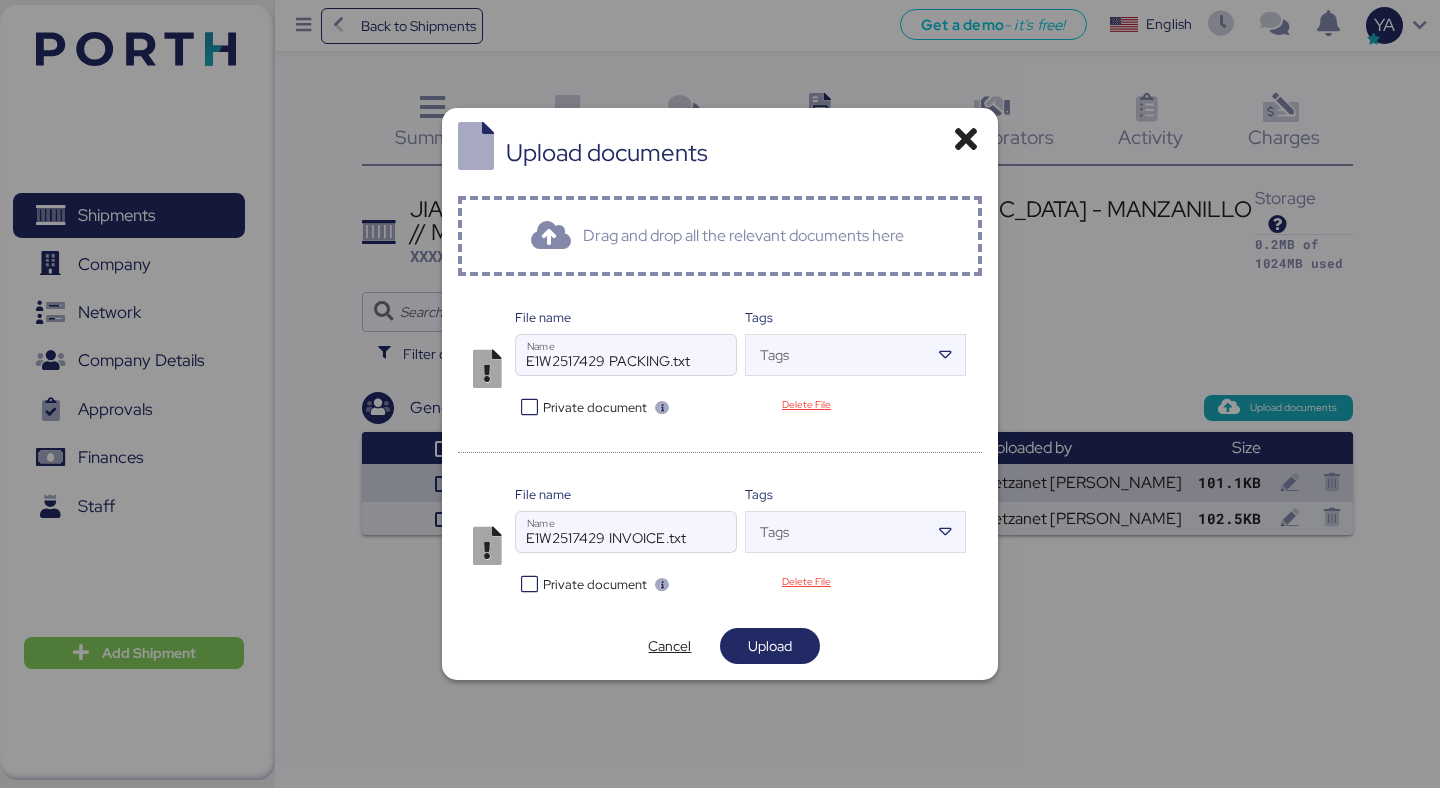 click on "Upload documents     Drag and drop all the relevant documents here   File name E1W2517429 PACKING.txt Name Tags Tags     Private document   Delete File   File name E1W2517429 INVOICE.txt Name Tags Tags     Private document   Delete File Cancel Upload" at bounding box center [720, 394] 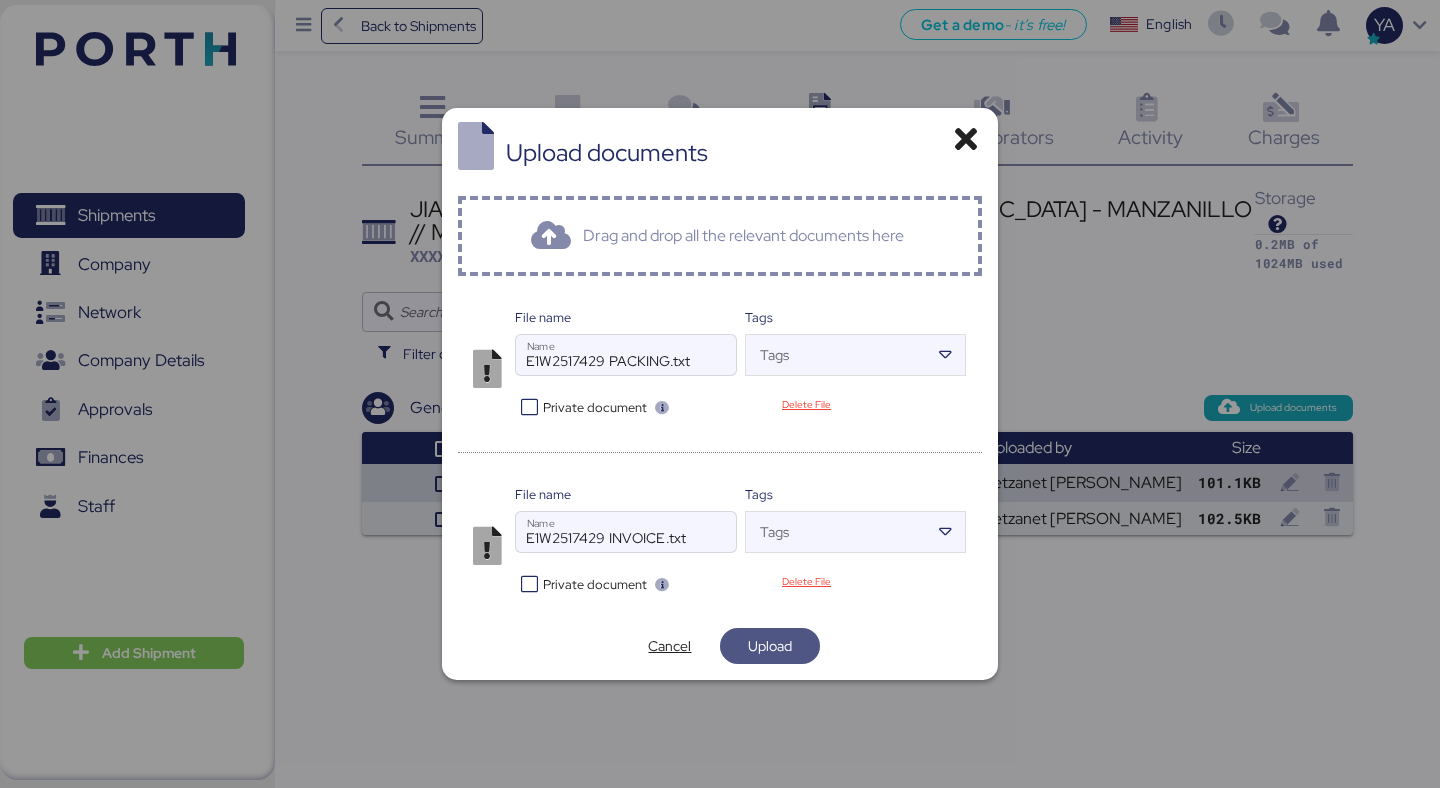 click on "Upload" at bounding box center (770, 646) 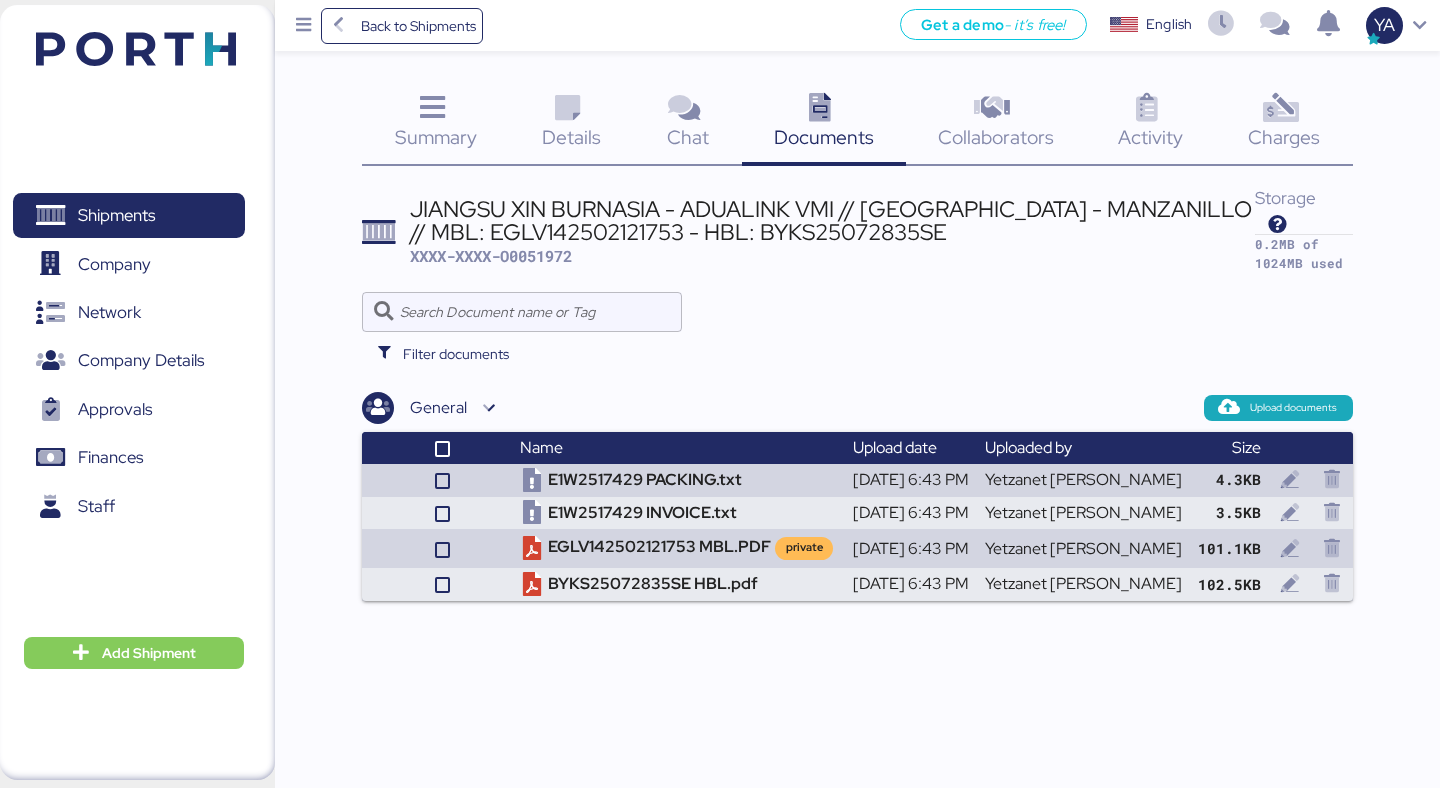 click on "Details 0" at bounding box center (571, 124) 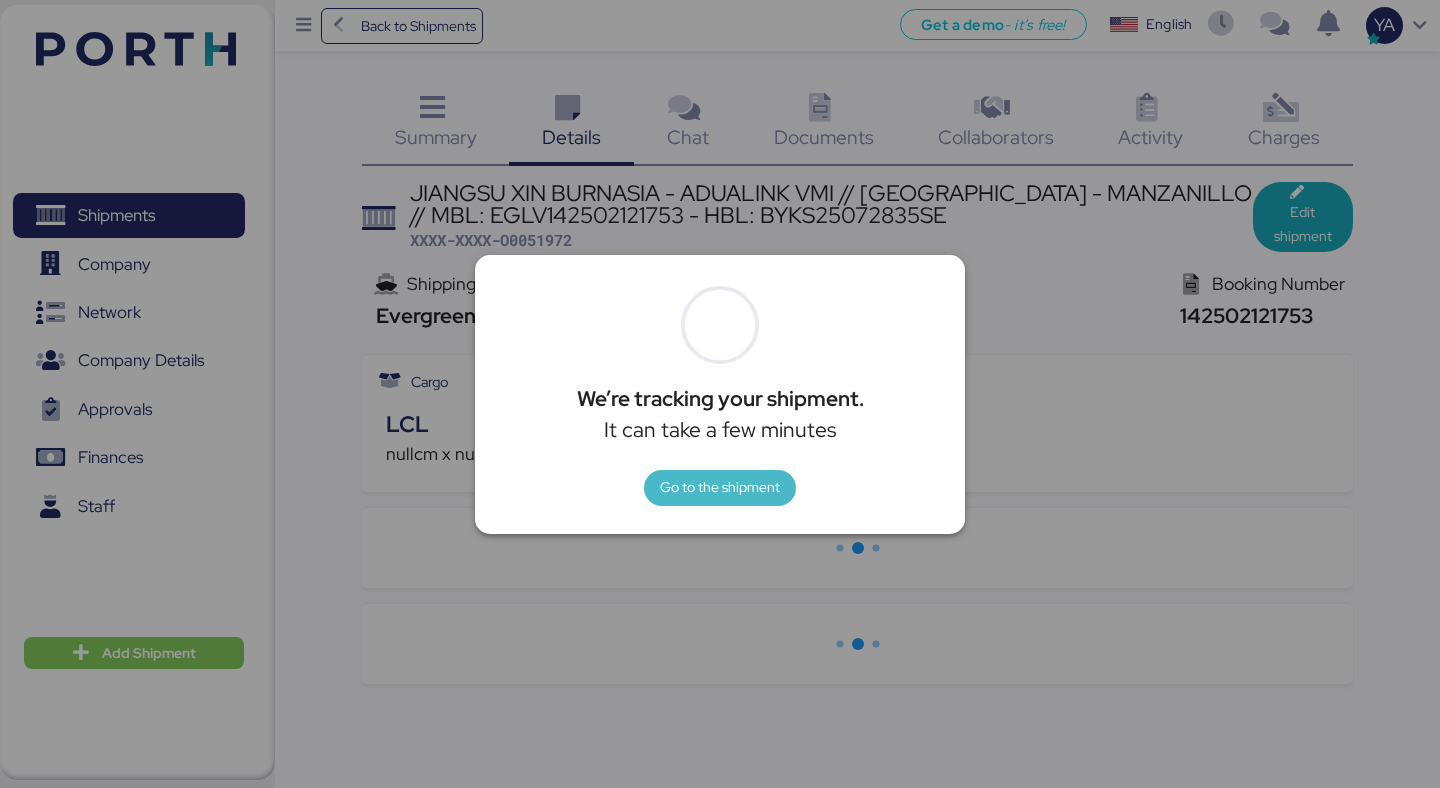 click on "Go to the shipment" at bounding box center [720, 487] 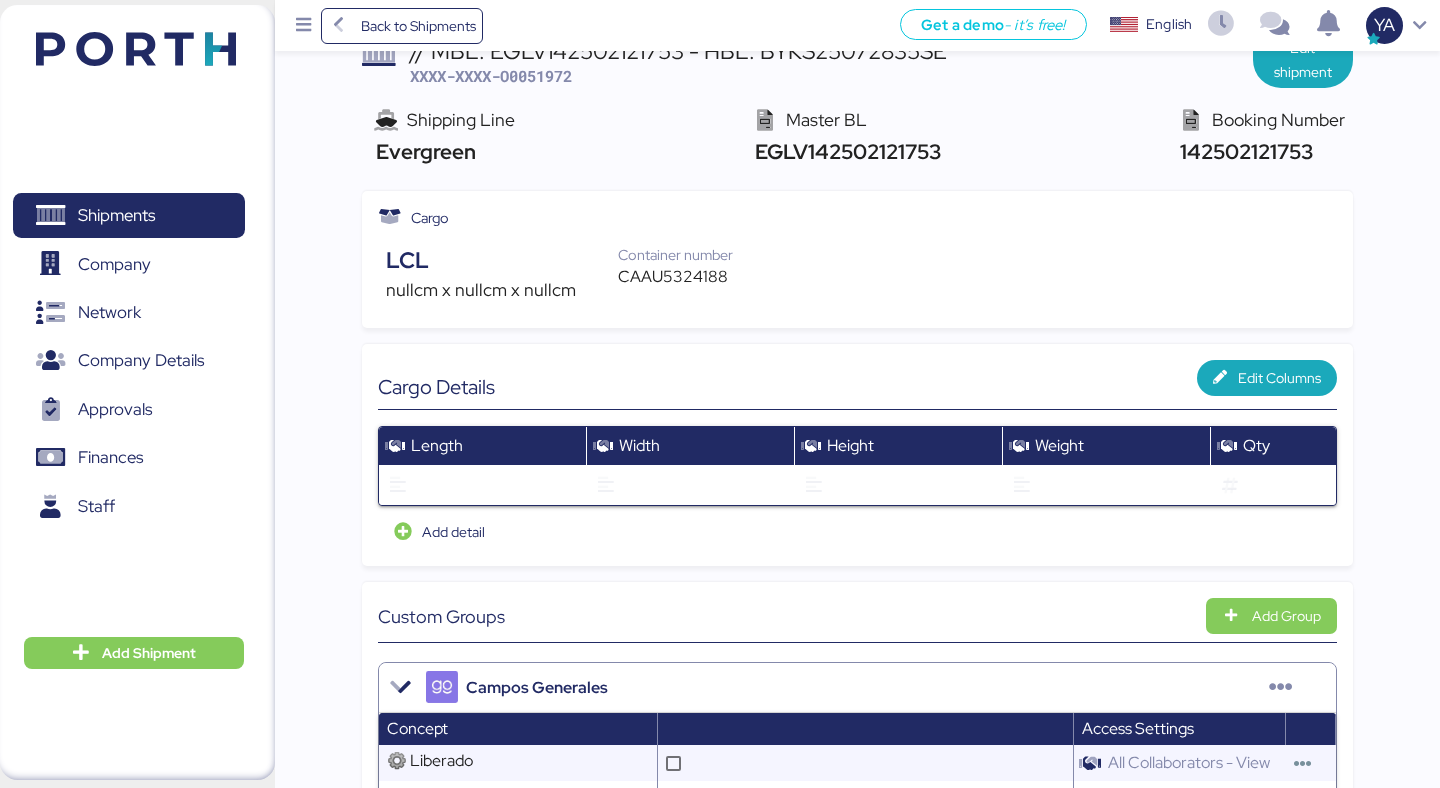 scroll, scrollTop: 0, scrollLeft: 0, axis: both 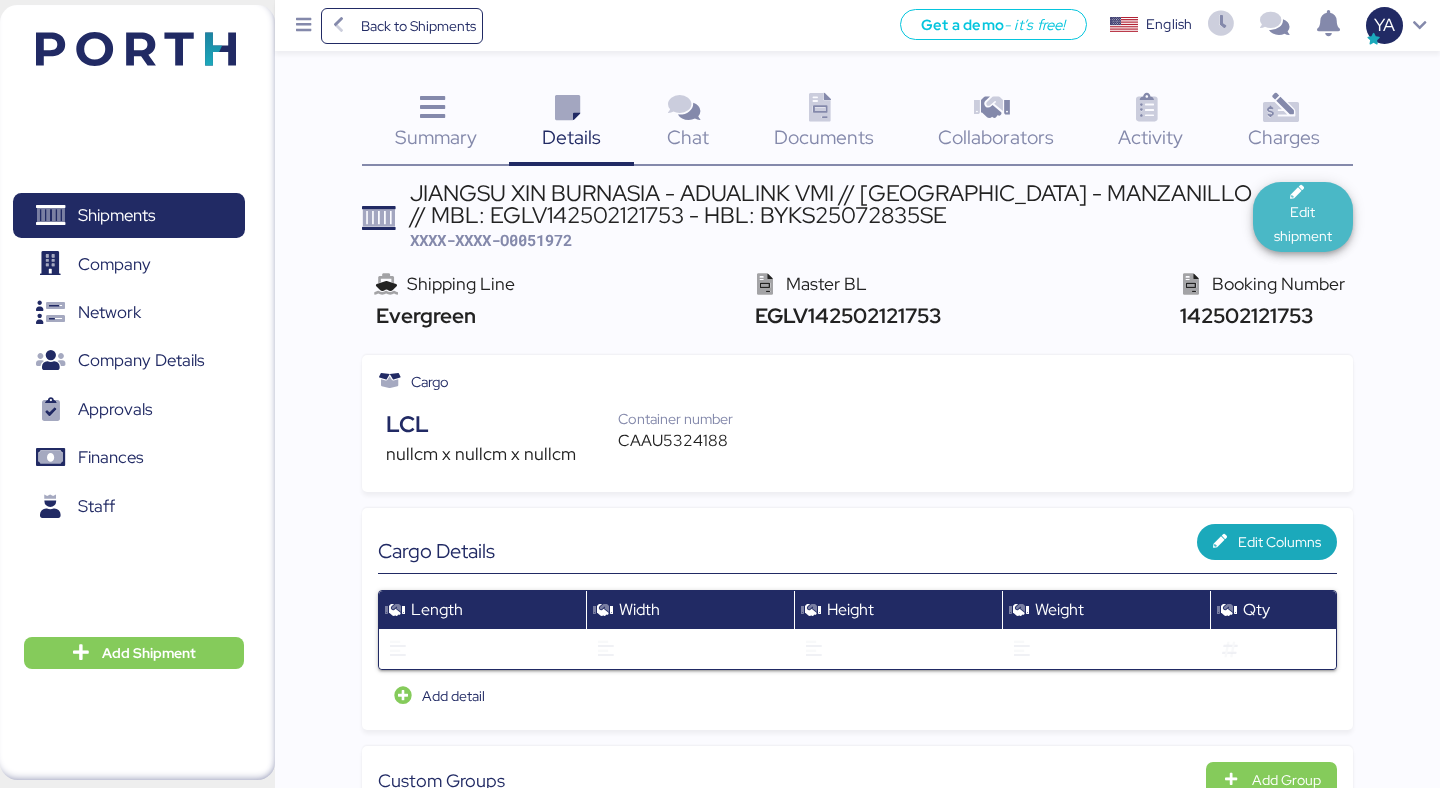 click on "Edit shipment" at bounding box center (1303, 217) 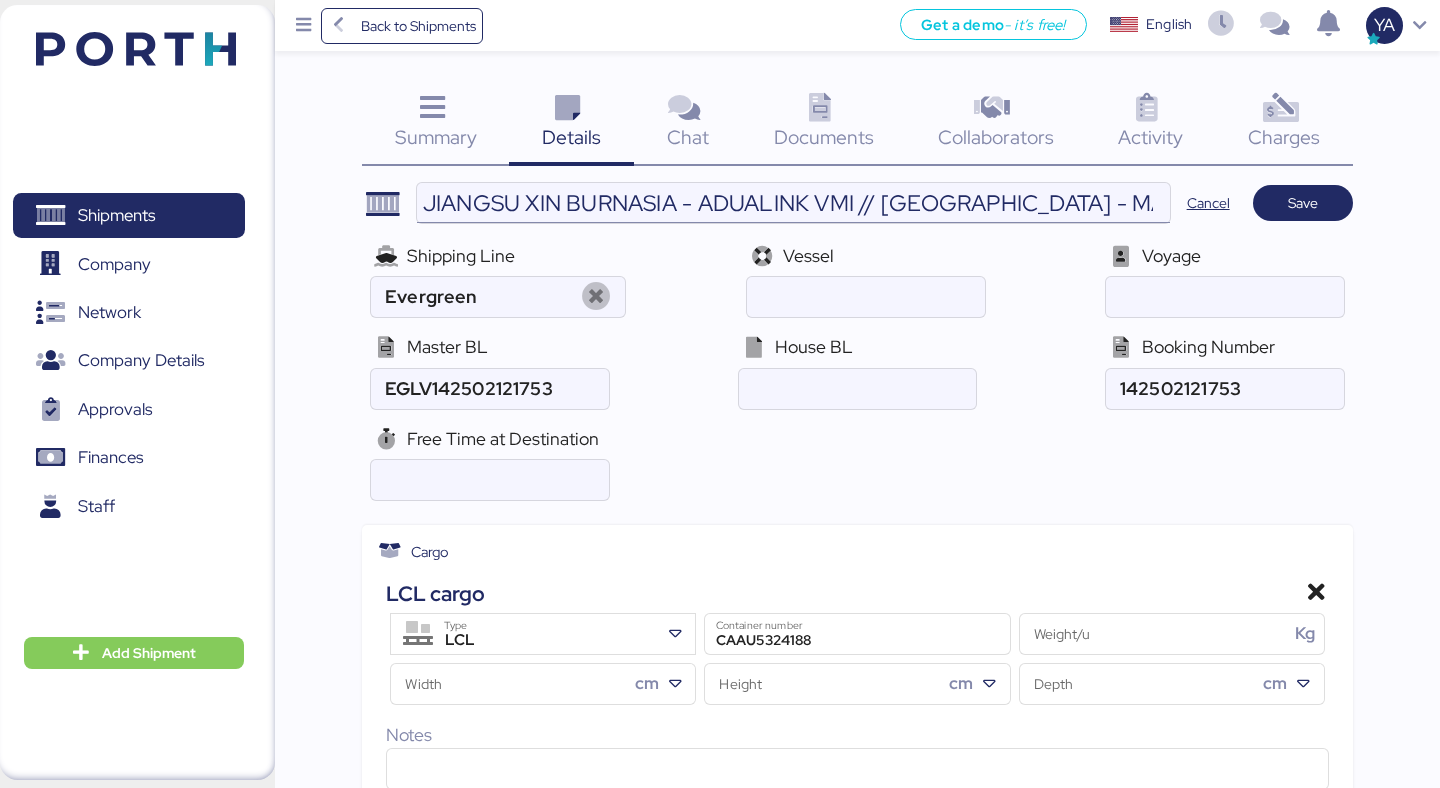 click on "JIANGSU XIN BURNASIA - ADUALINK VMI // SHANGHAI - MANZANILLO // MBL: EGLV142502121753 - HBL: BYKS25072835SE" at bounding box center (793, 203) 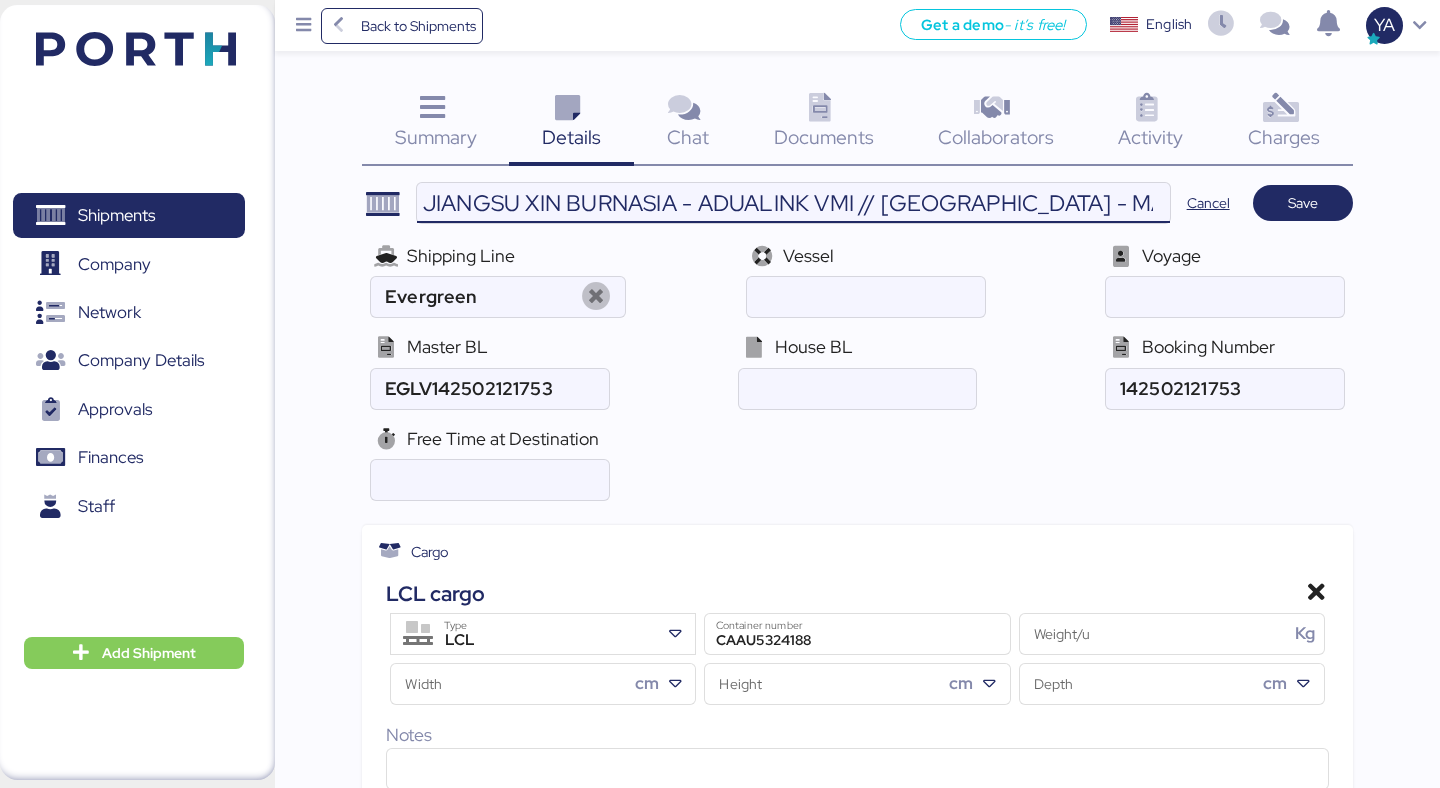 scroll, scrollTop: 0, scrollLeft: 568, axis: horizontal 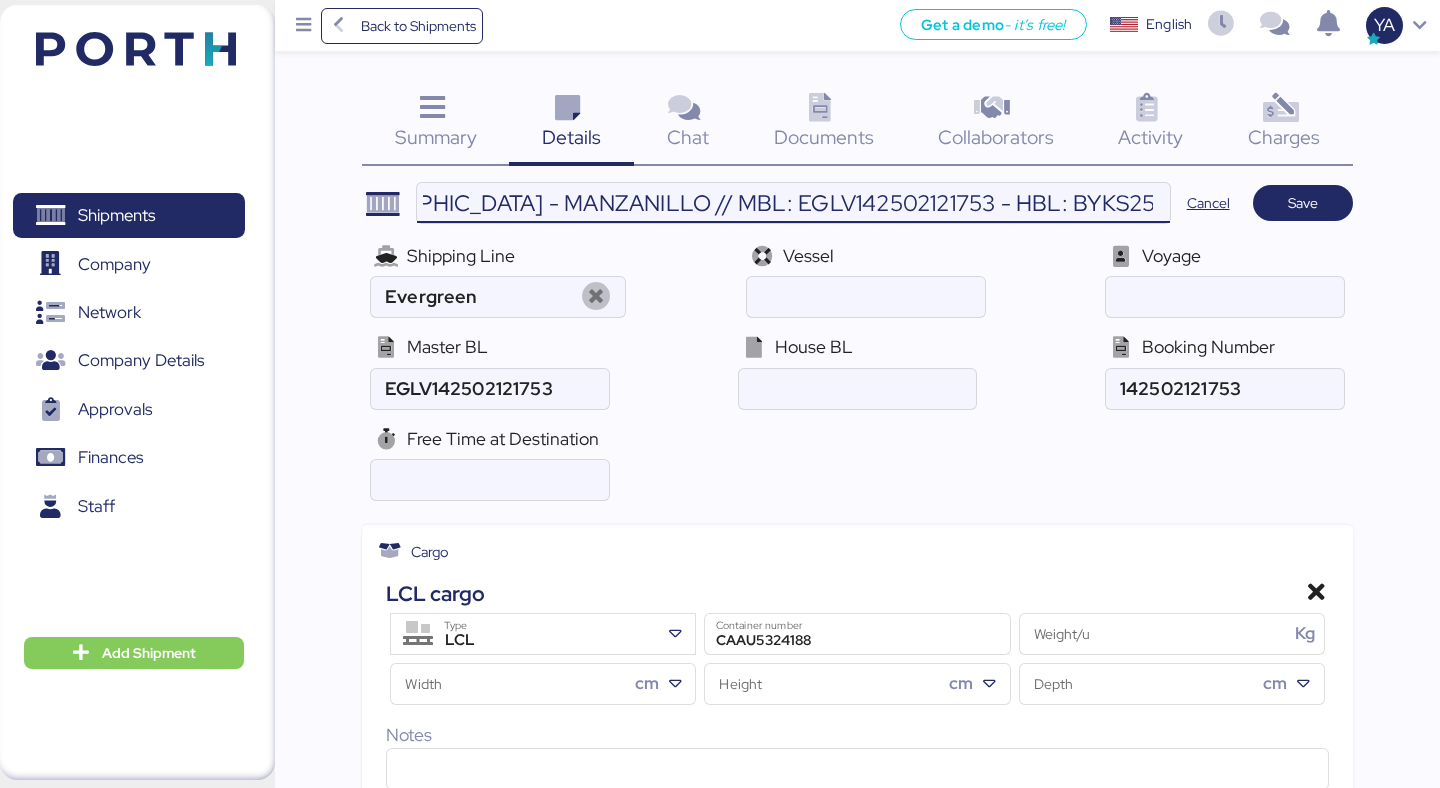 click on "JIANGSU XIN BURNASIA - ADUALINK VMI // SHANGHAI - MANZANILLO // MBL: EGLV142502121753 - HBL: BYKS25072835SE" at bounding box center [793, 203] 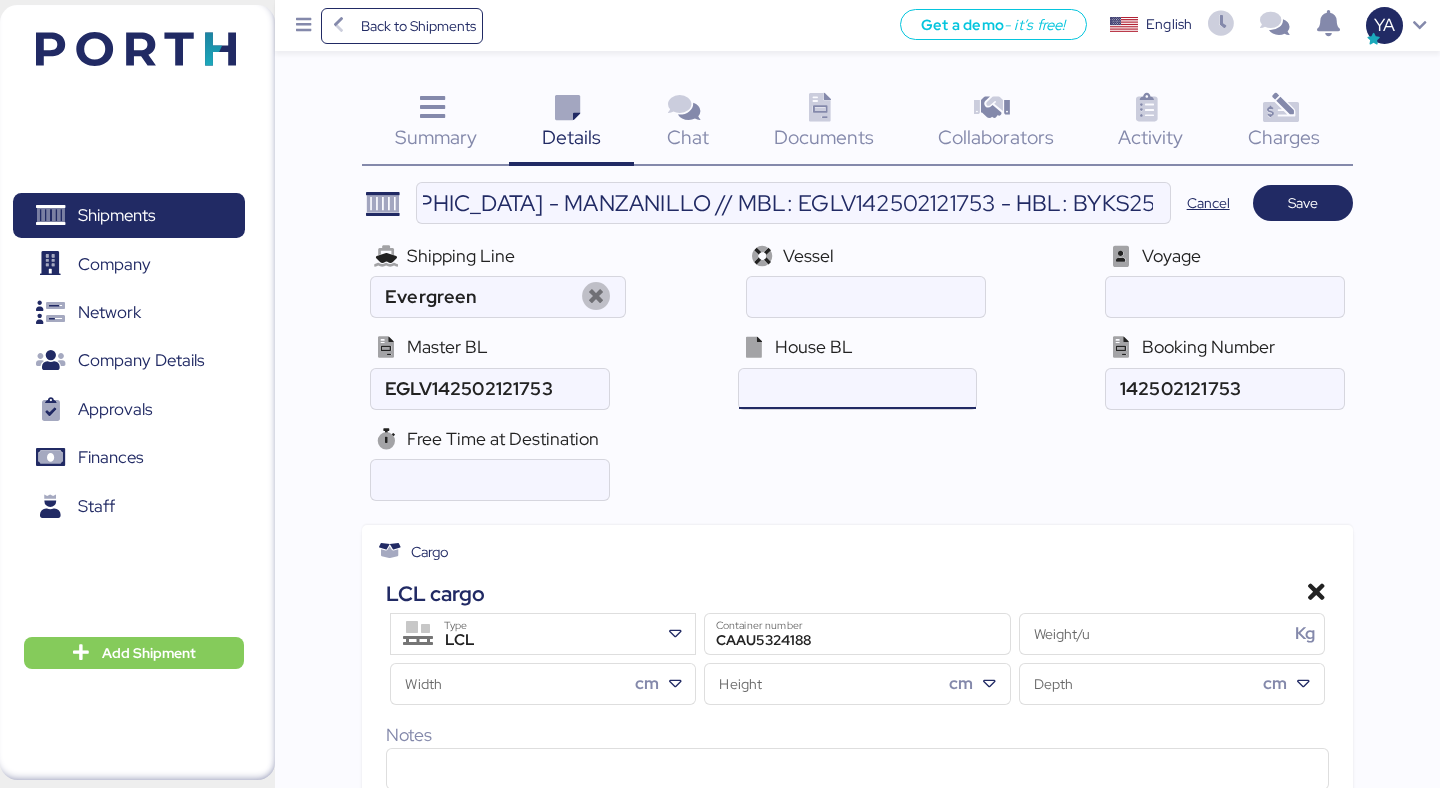 click at bounding box center [857, 389] 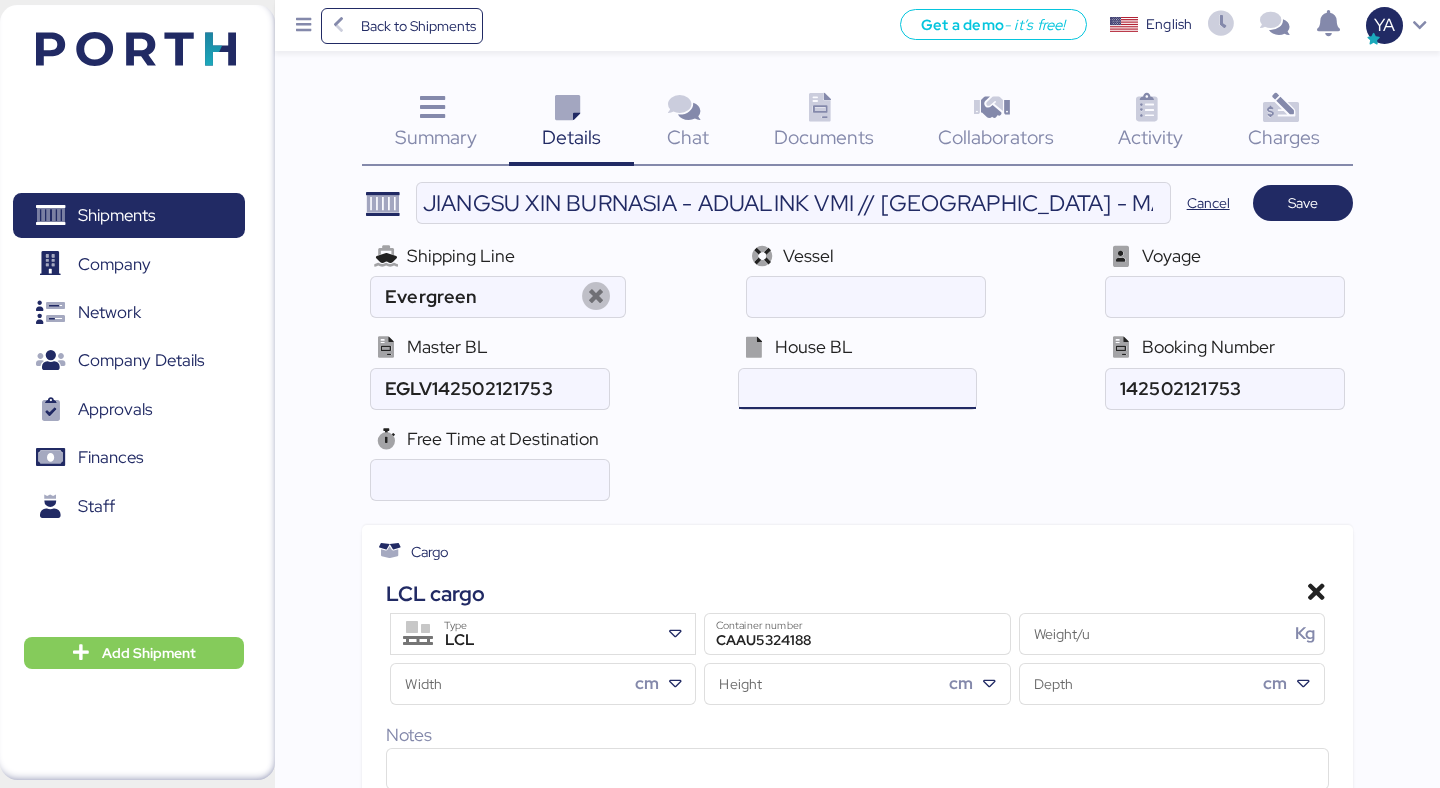 paste on "BYKS25072835SE" 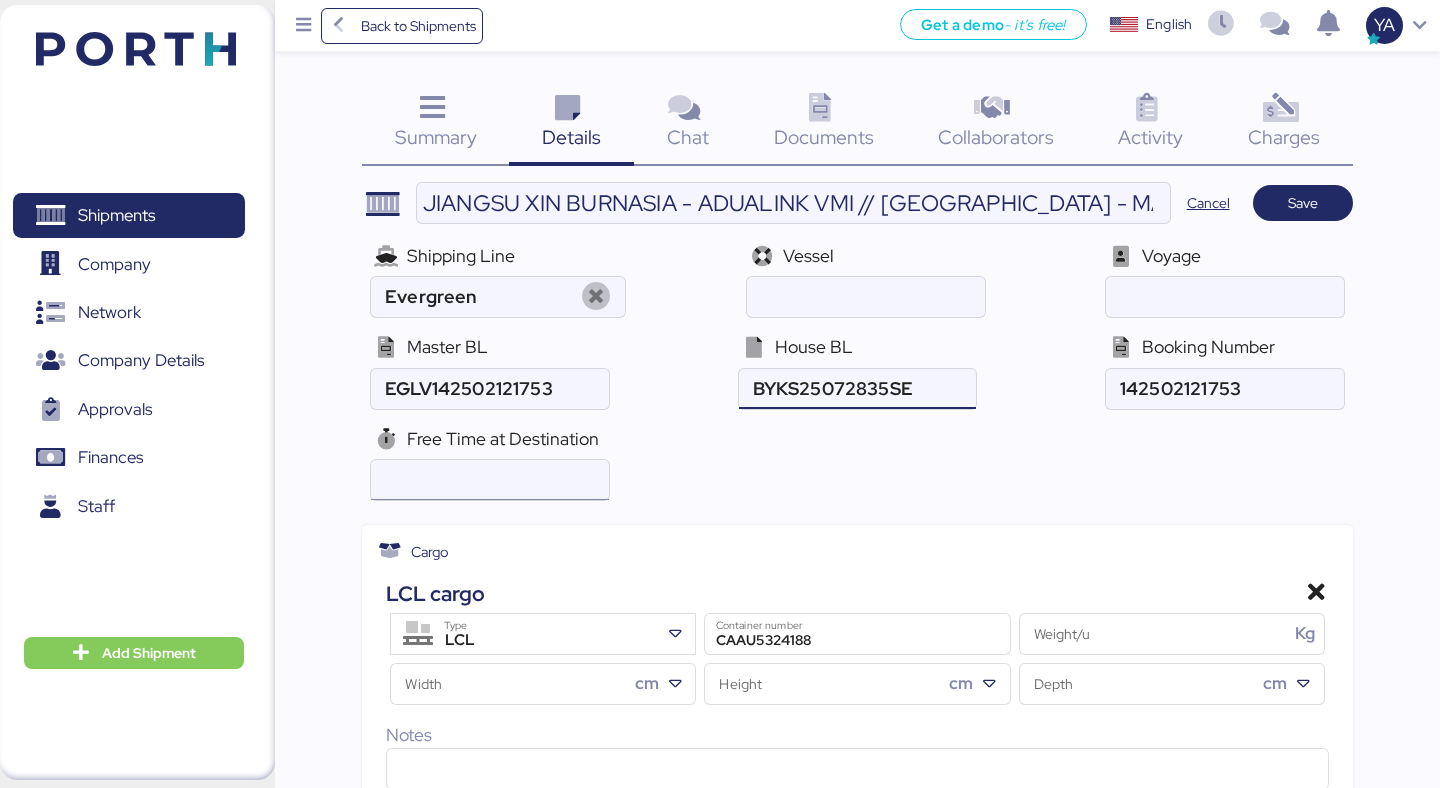 type on "BYKS25072835SE" 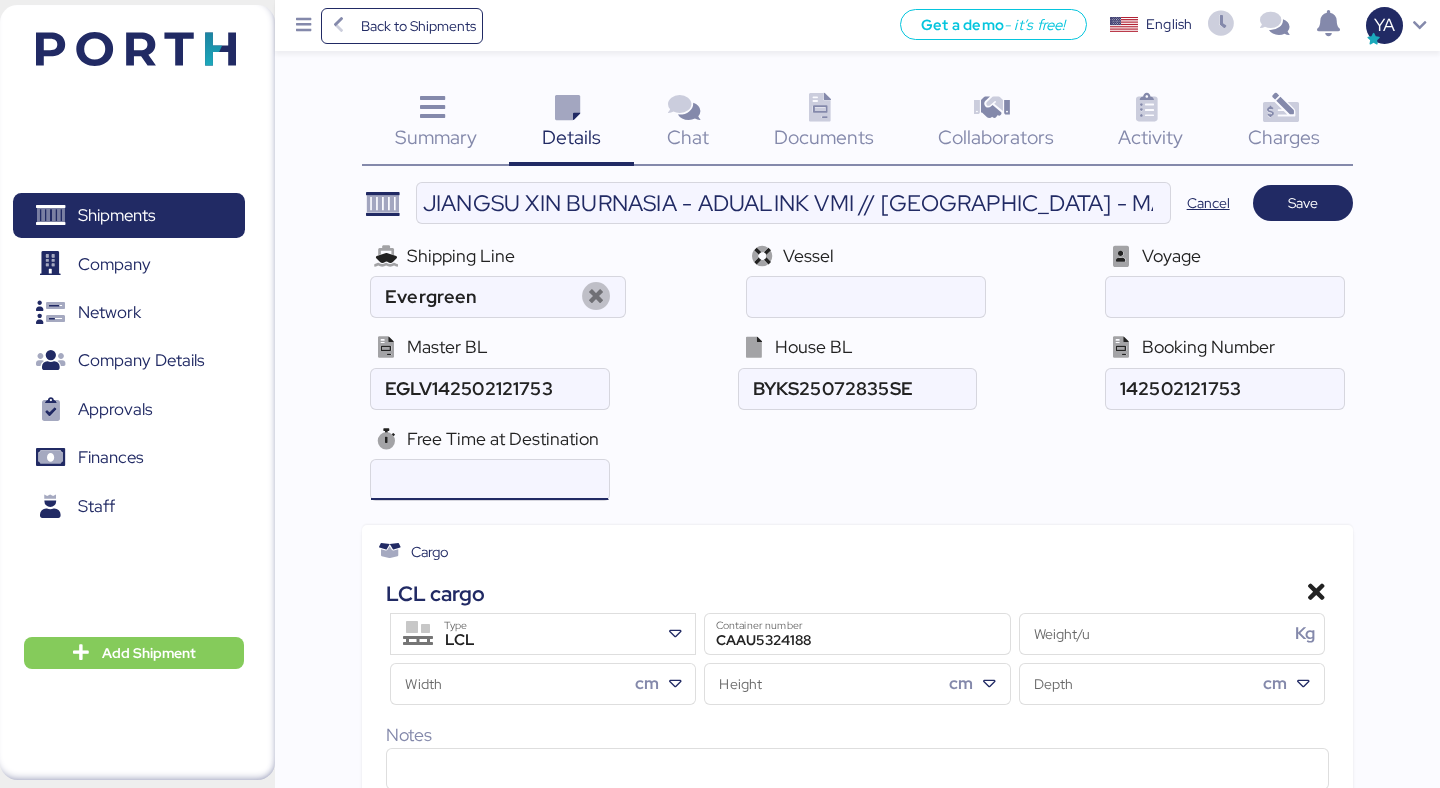 click at bounding box center (489, 480) 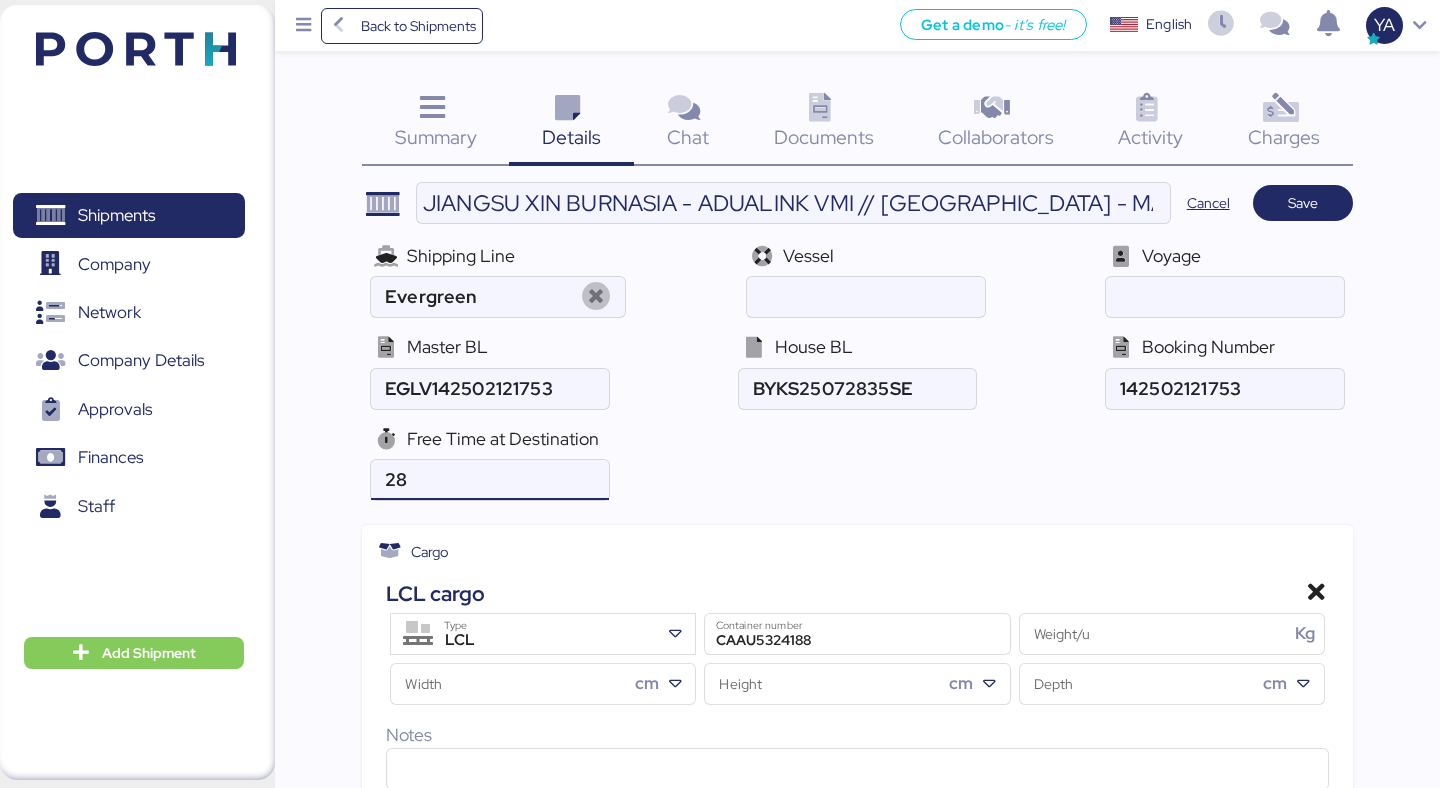 type on "28" 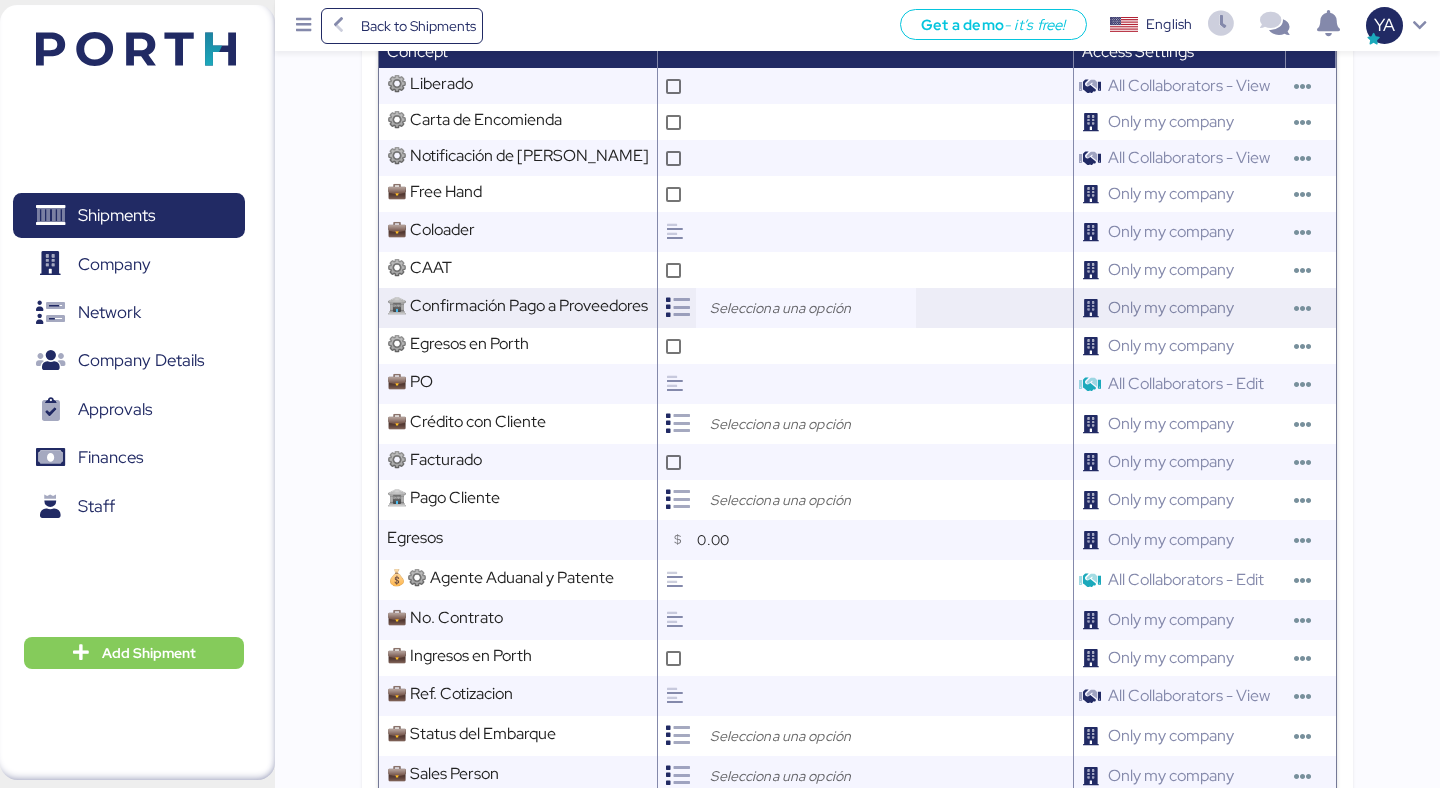 scroll, scrollTop: 1224, scrollLeft: 0, axis: vertical 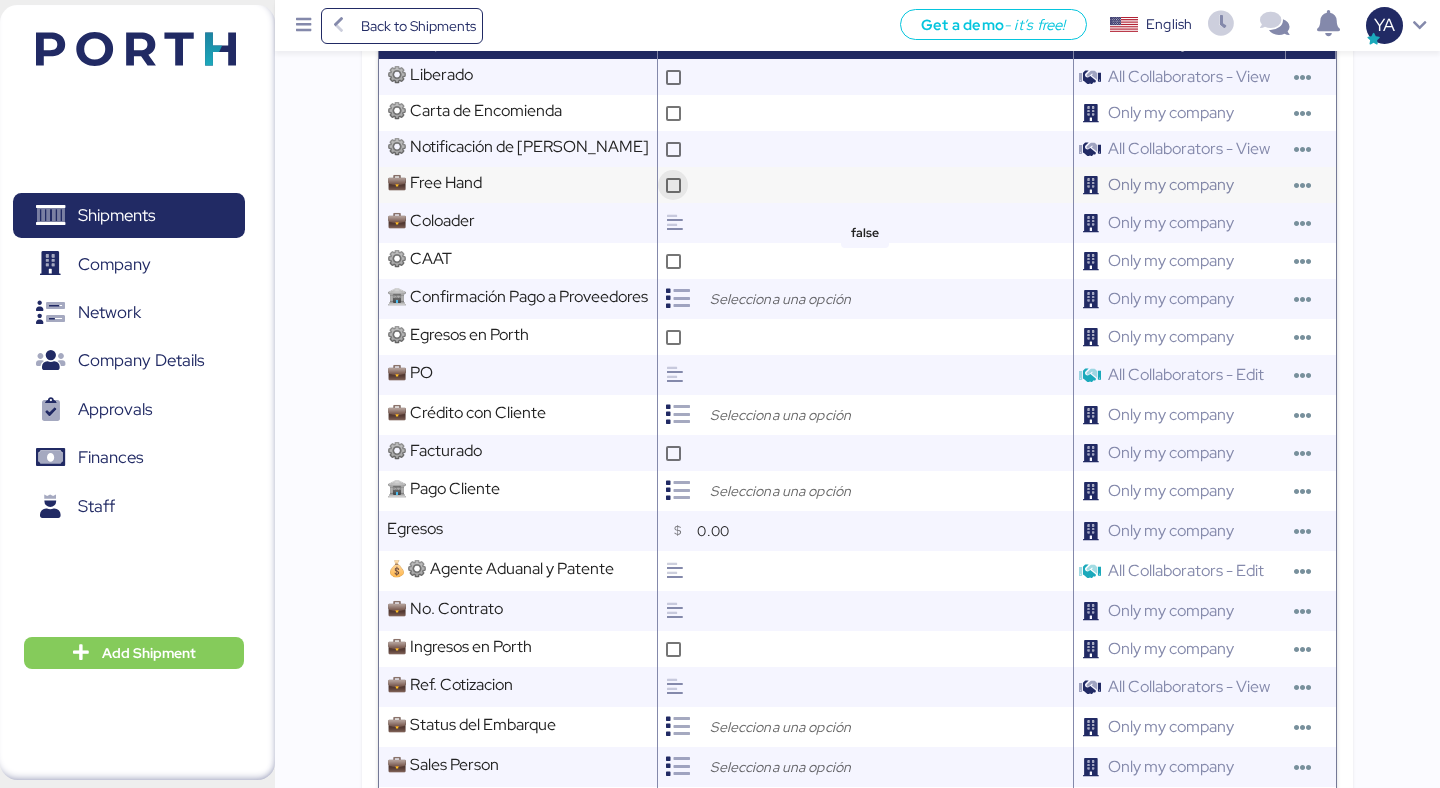 click at bounding box center [673, 185] 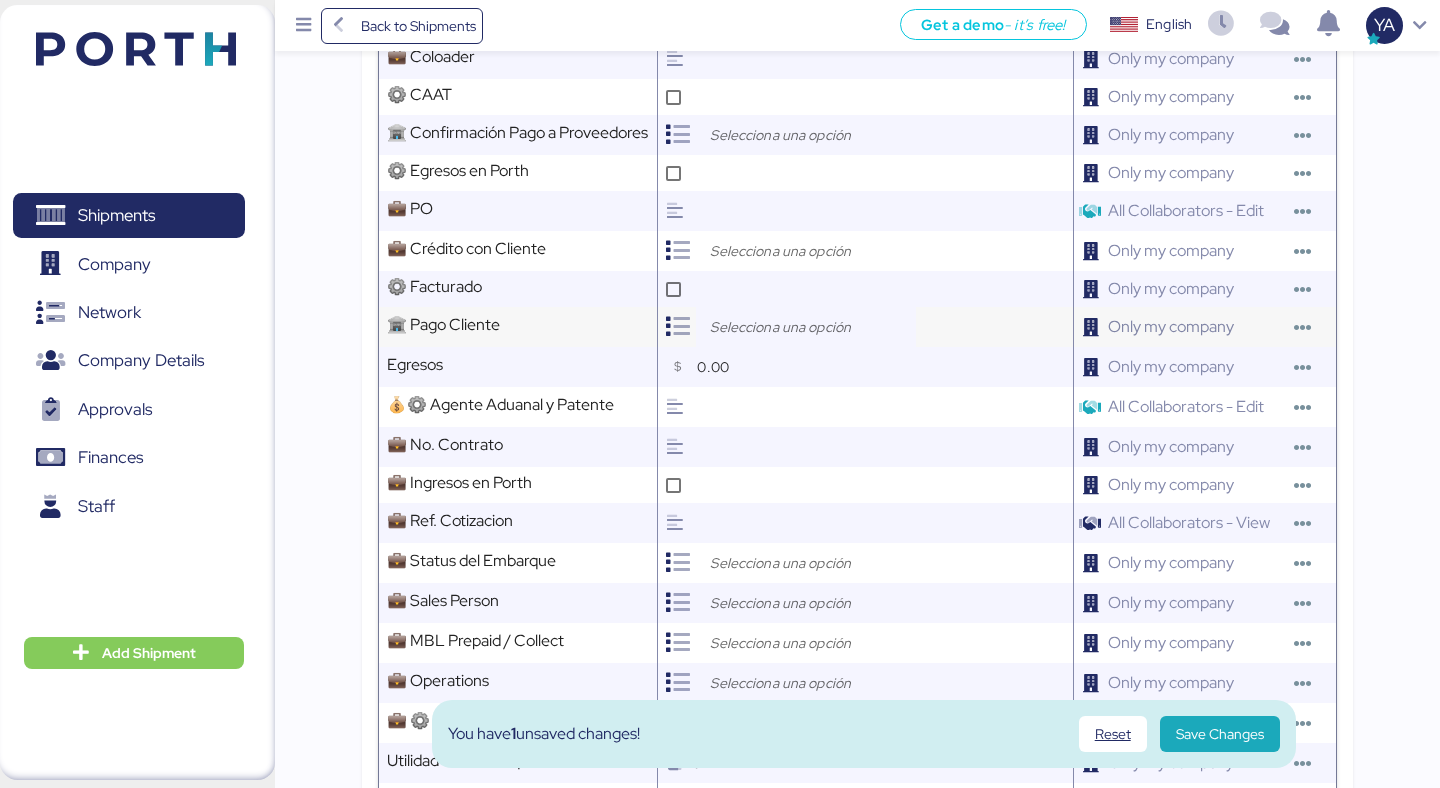 scroll, scrollTop: 1394, scrollLeft: 0, axis: vertical 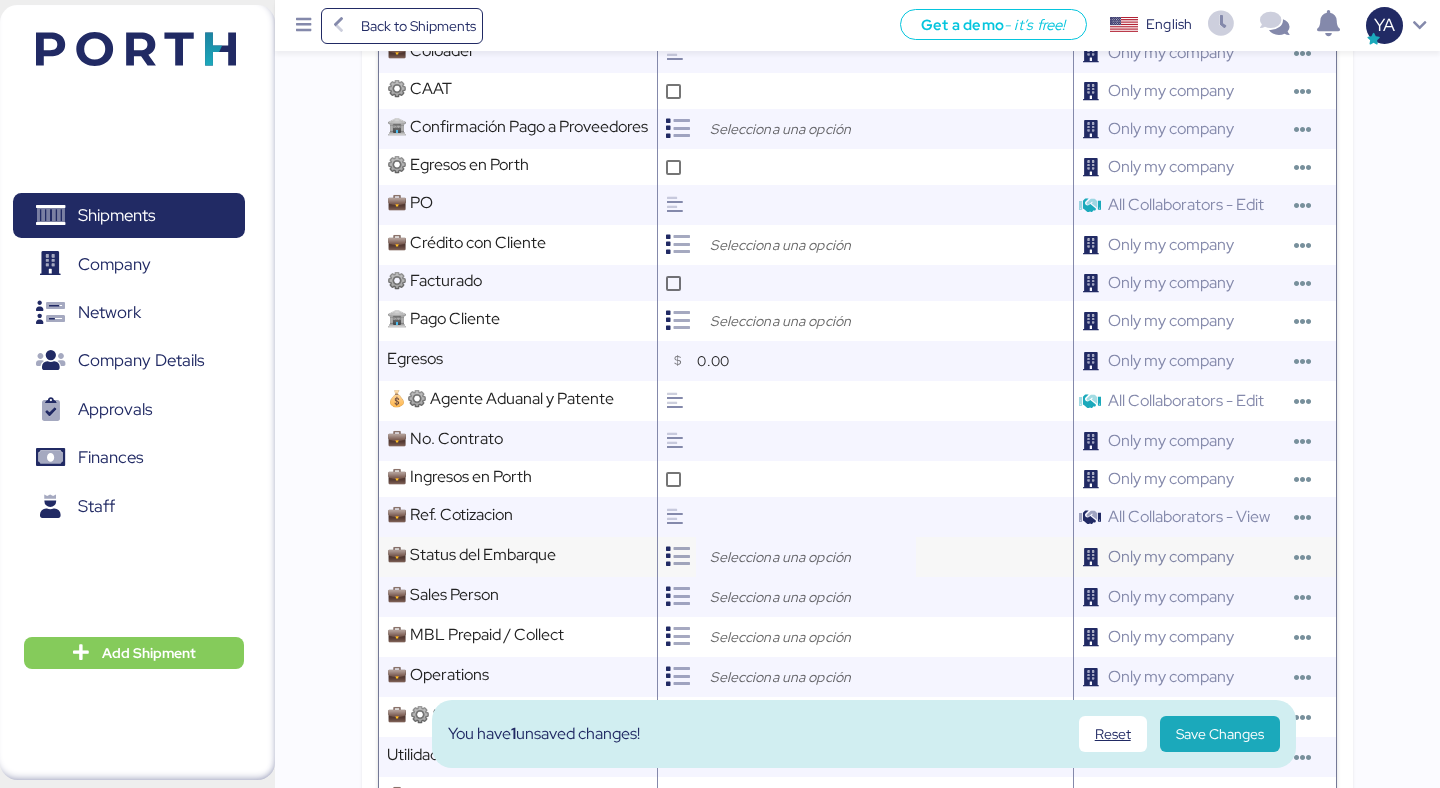 click at bounding box center (811, 557) 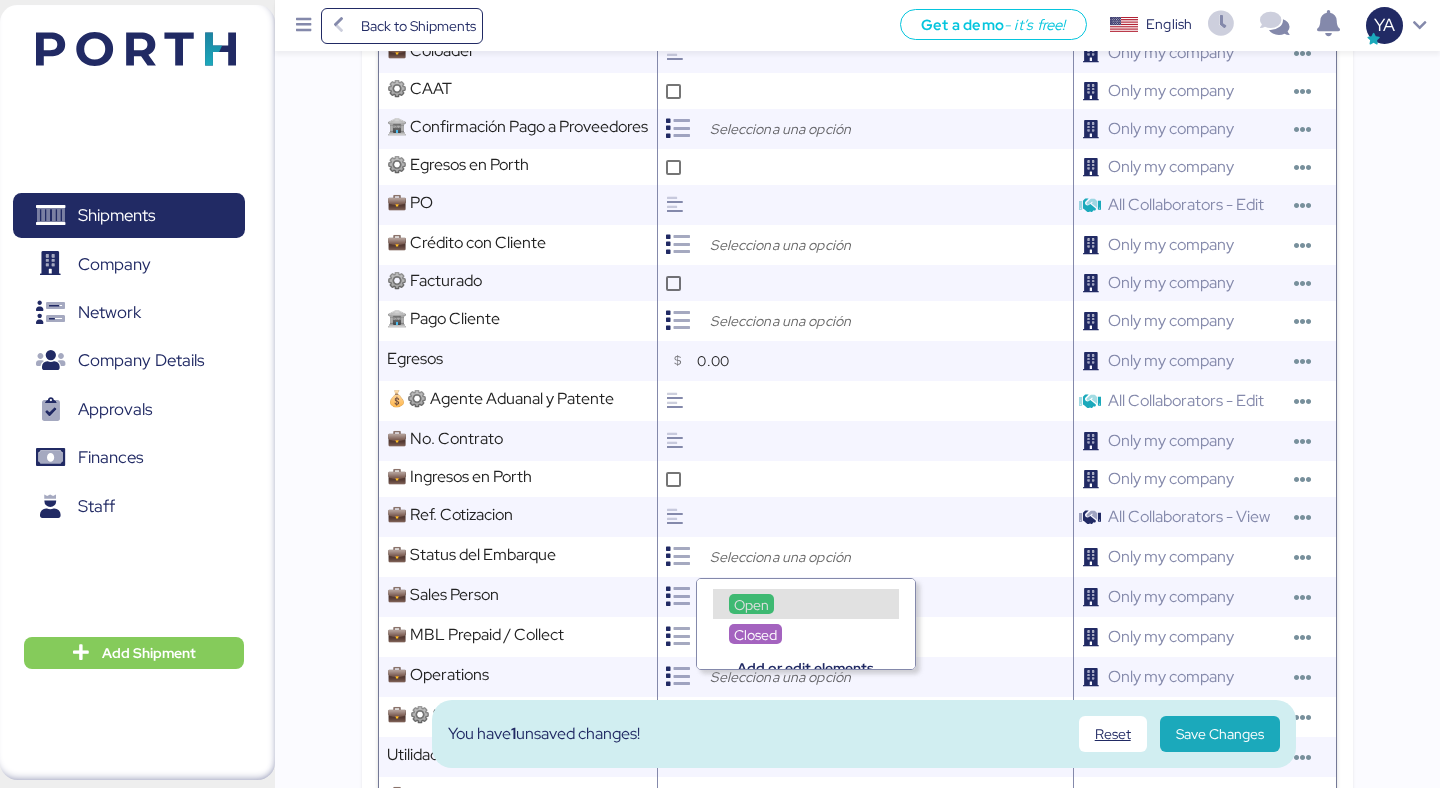 click on "Open" at bounding box center [806, 604] 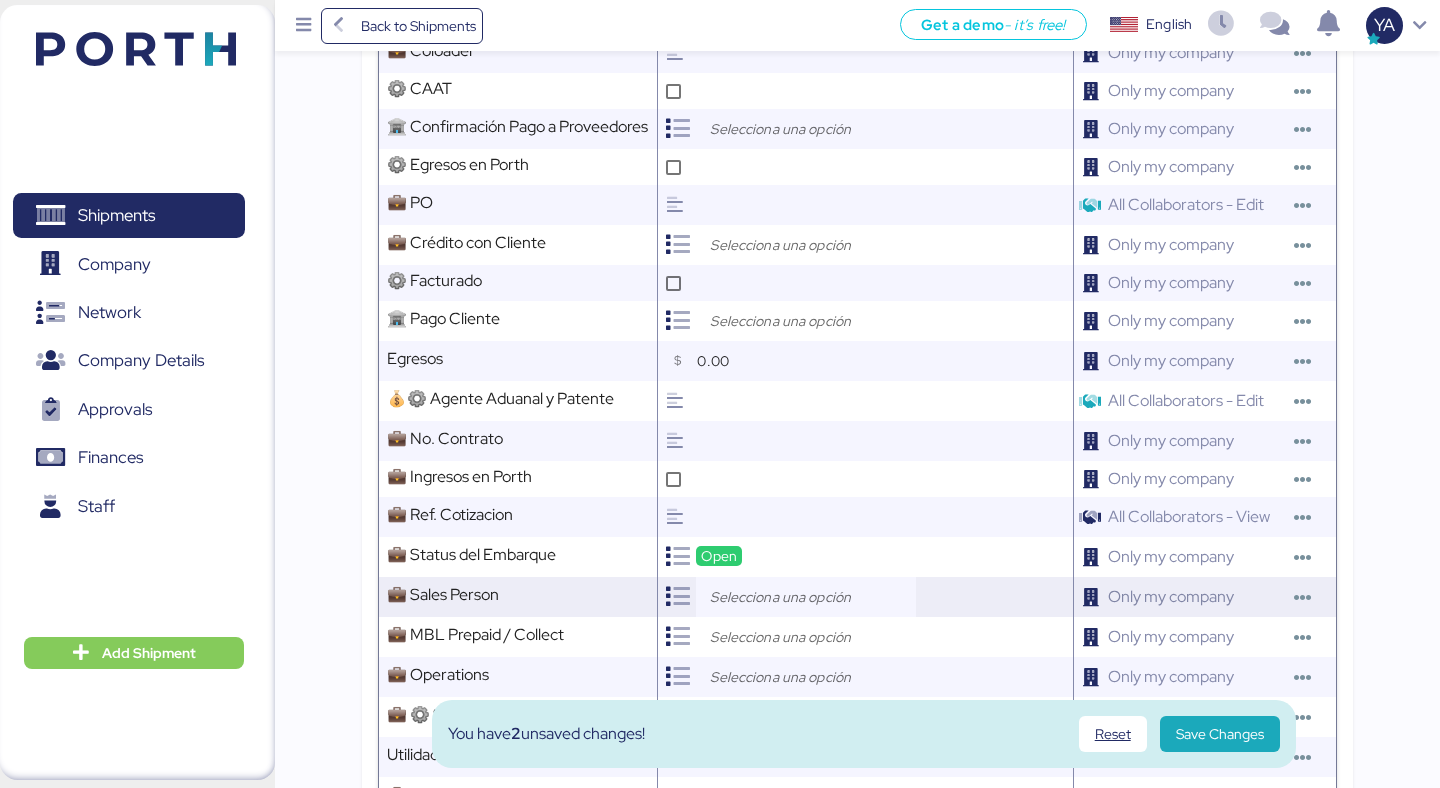 click at bounding box center [811, 597] 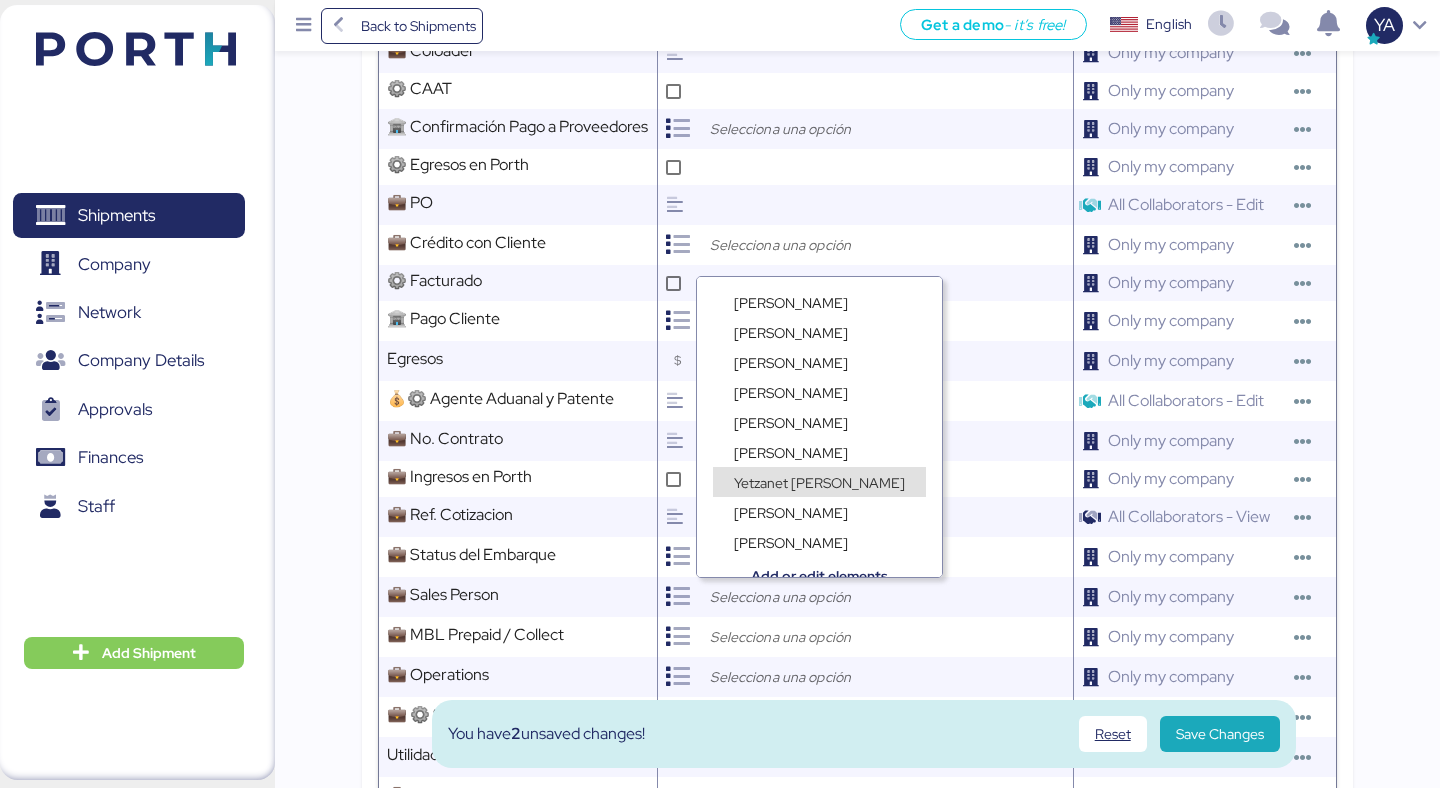 click on "Yetzanet Armenta" at bounding box center [819, 483] 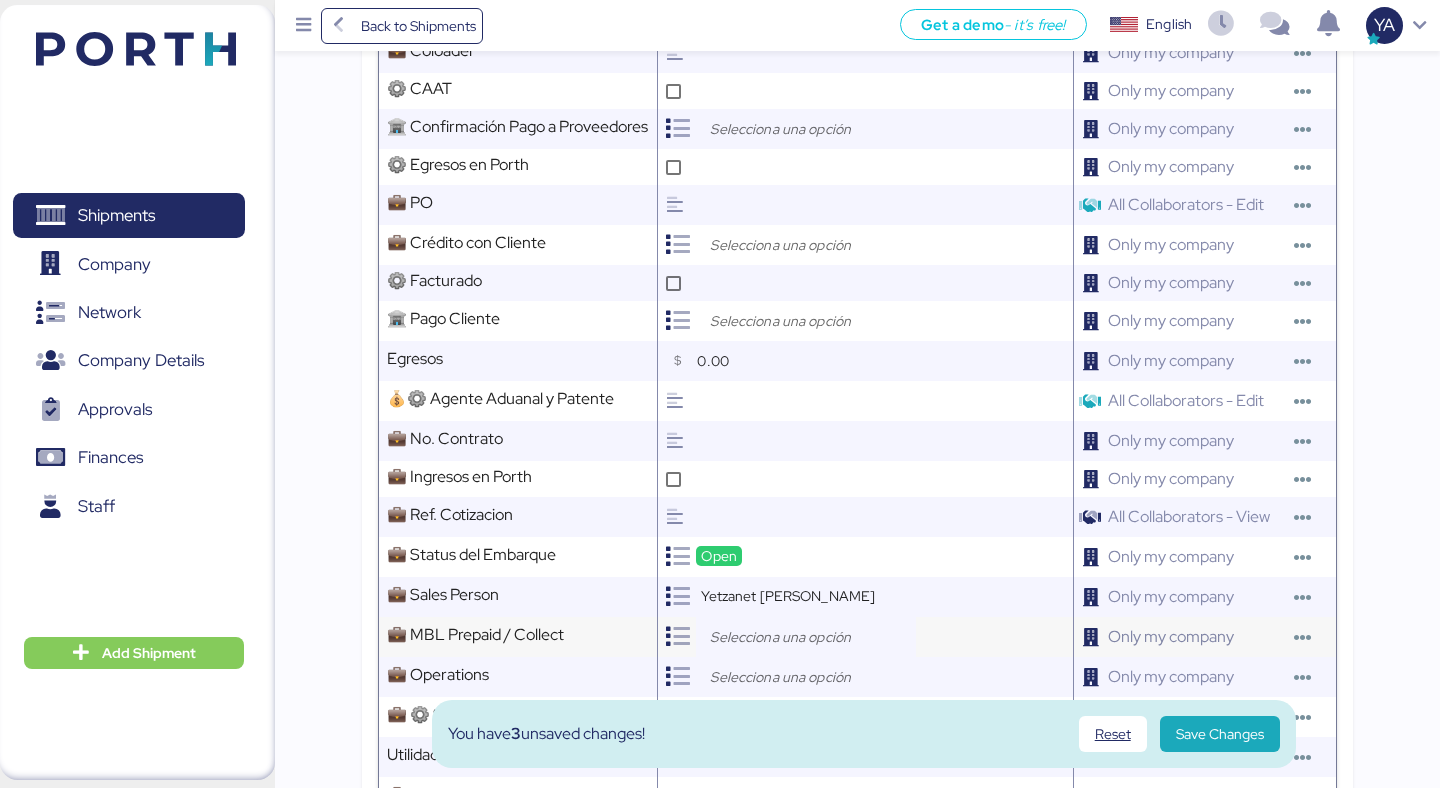 click at bounding box center [811, 637] 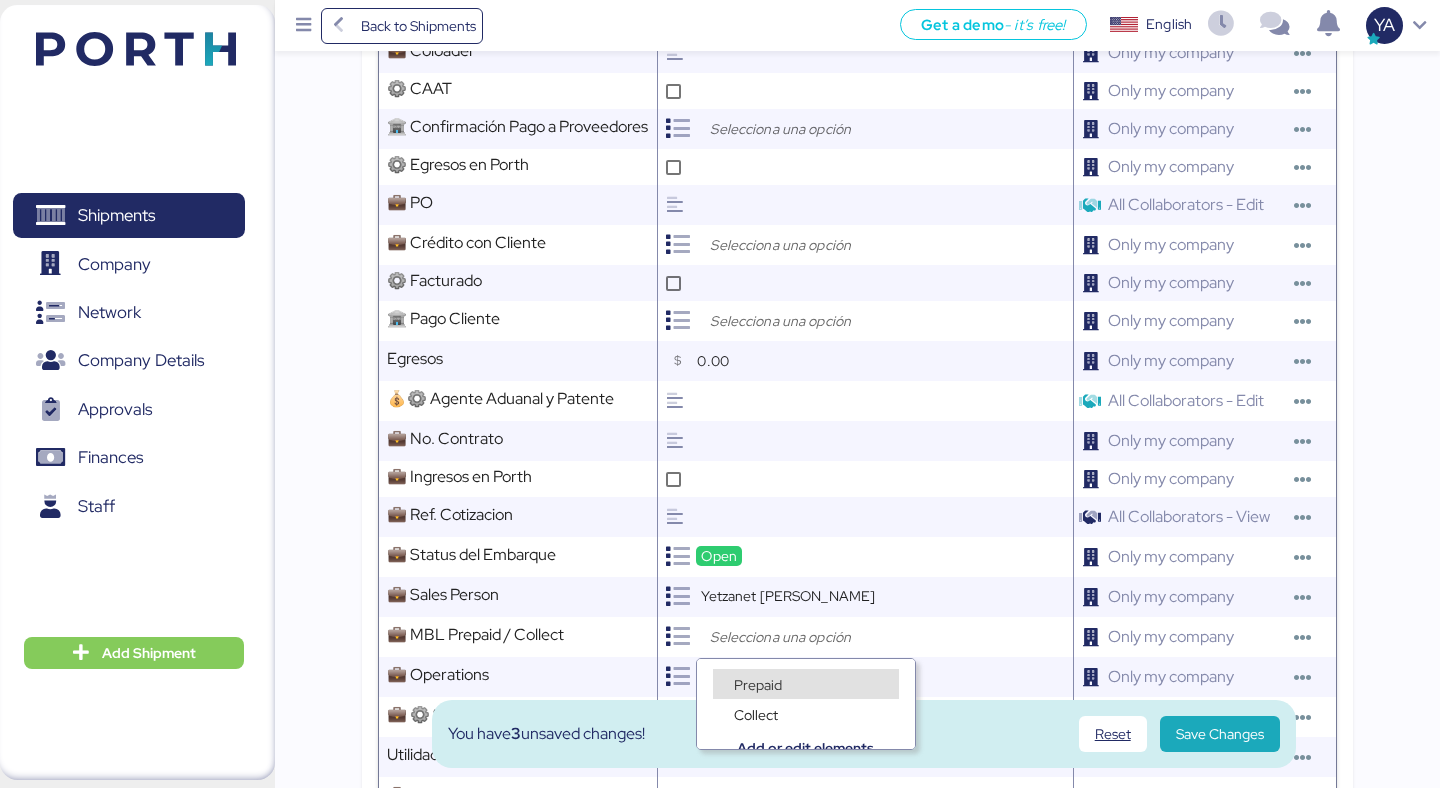 click on "Prepaid" at bounding box center (758, 684) 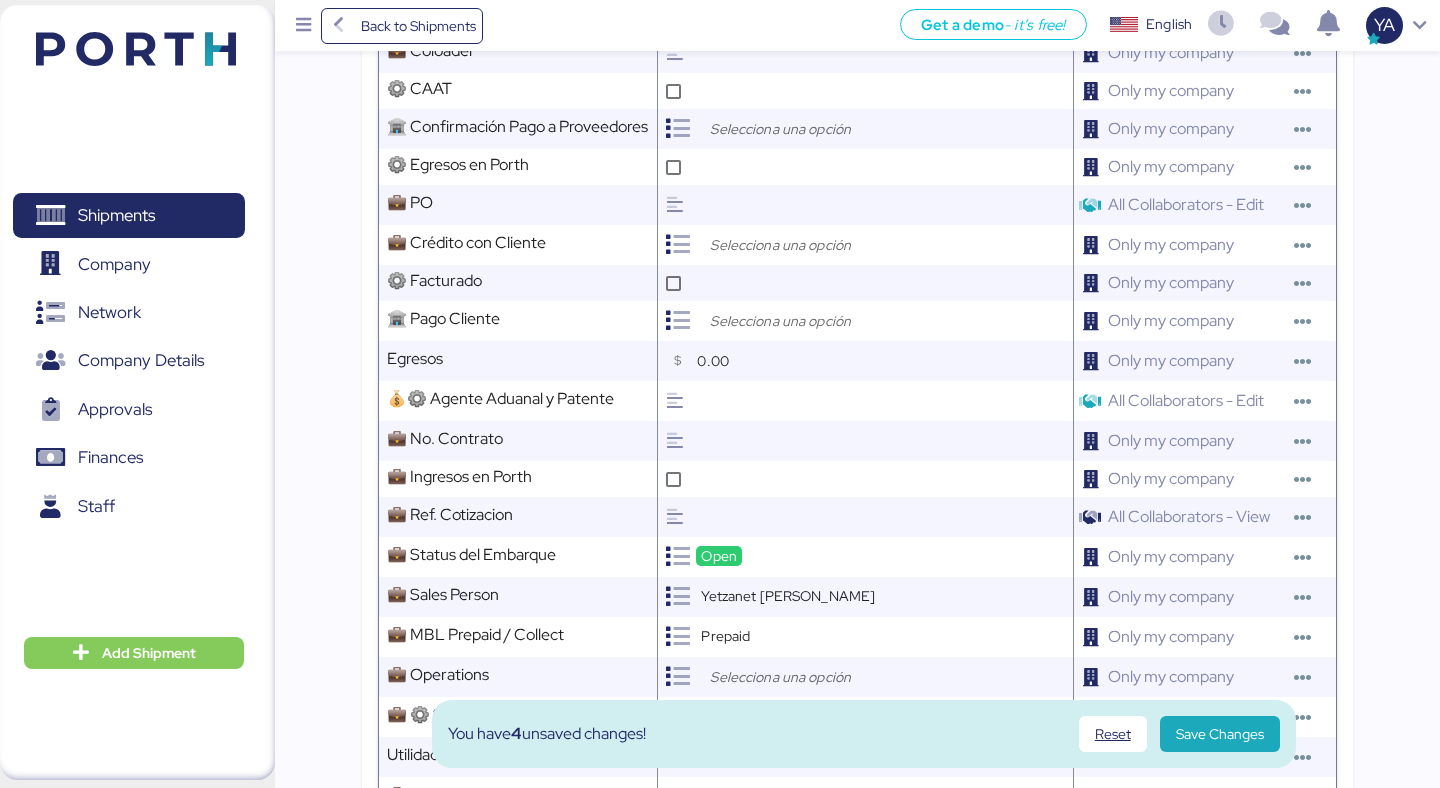 scroll, scrollTop: 15, scrollLeft: 0, axis: vertical 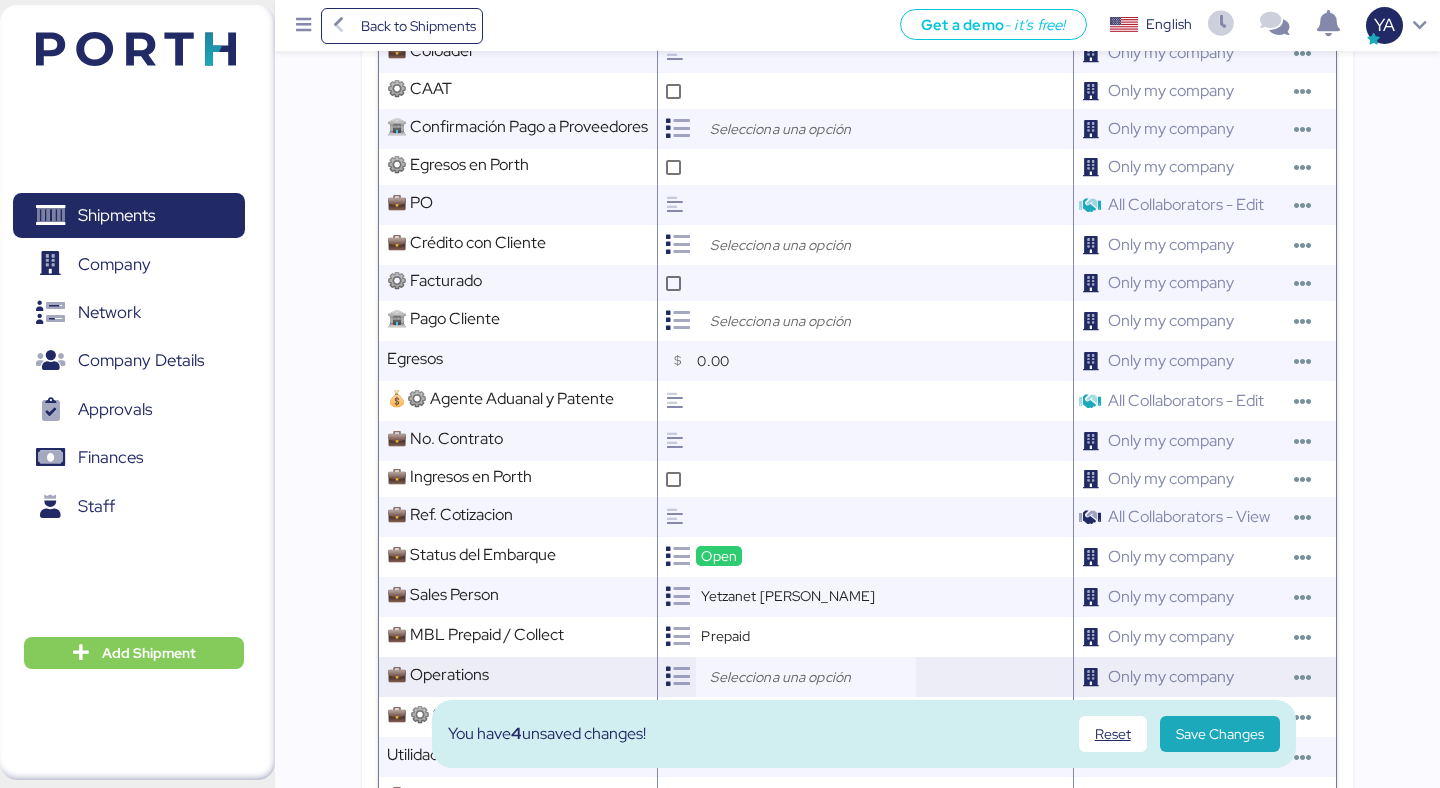 click at bounding box center (806, 677) 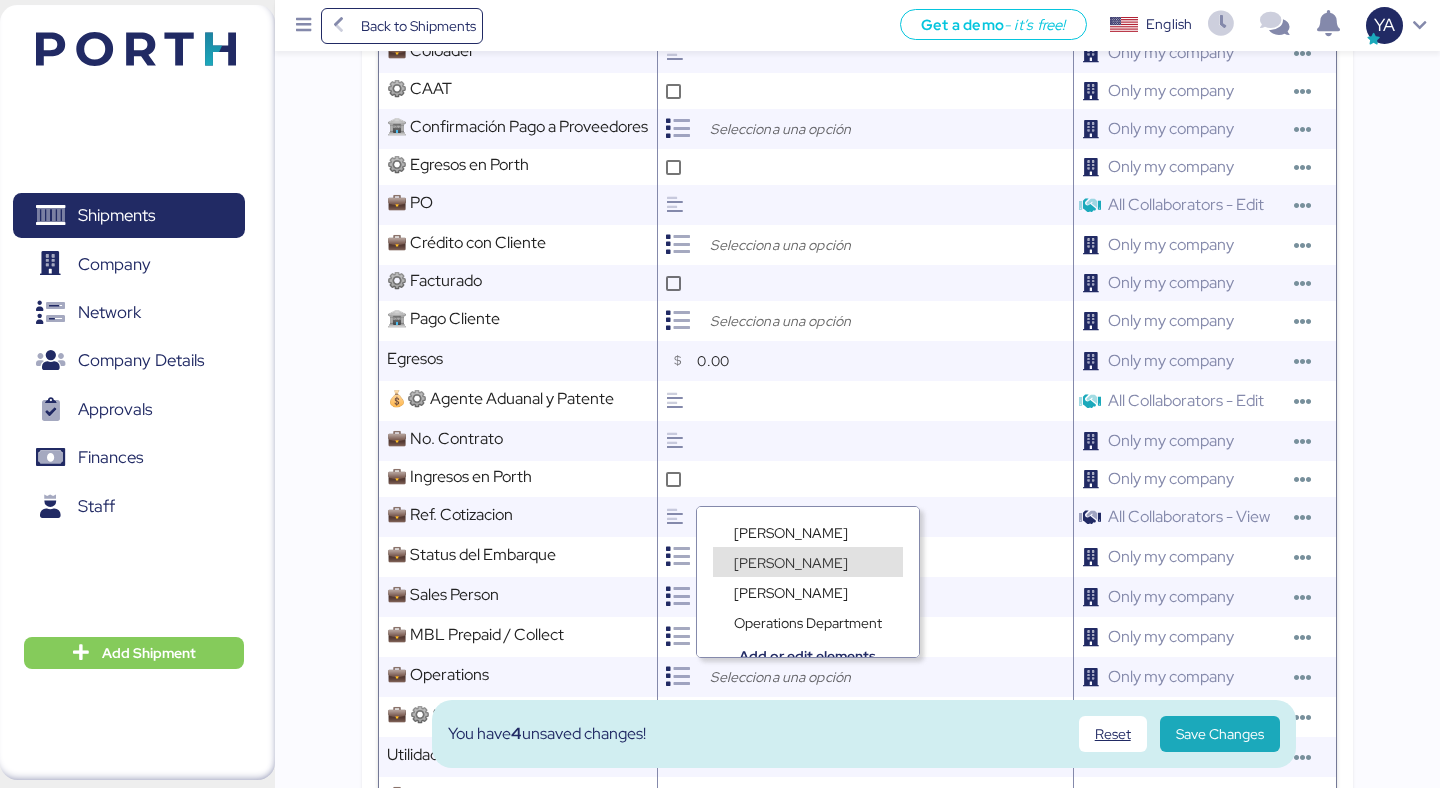 click on "Lorely Velarde" at bounding box center [791, 563] 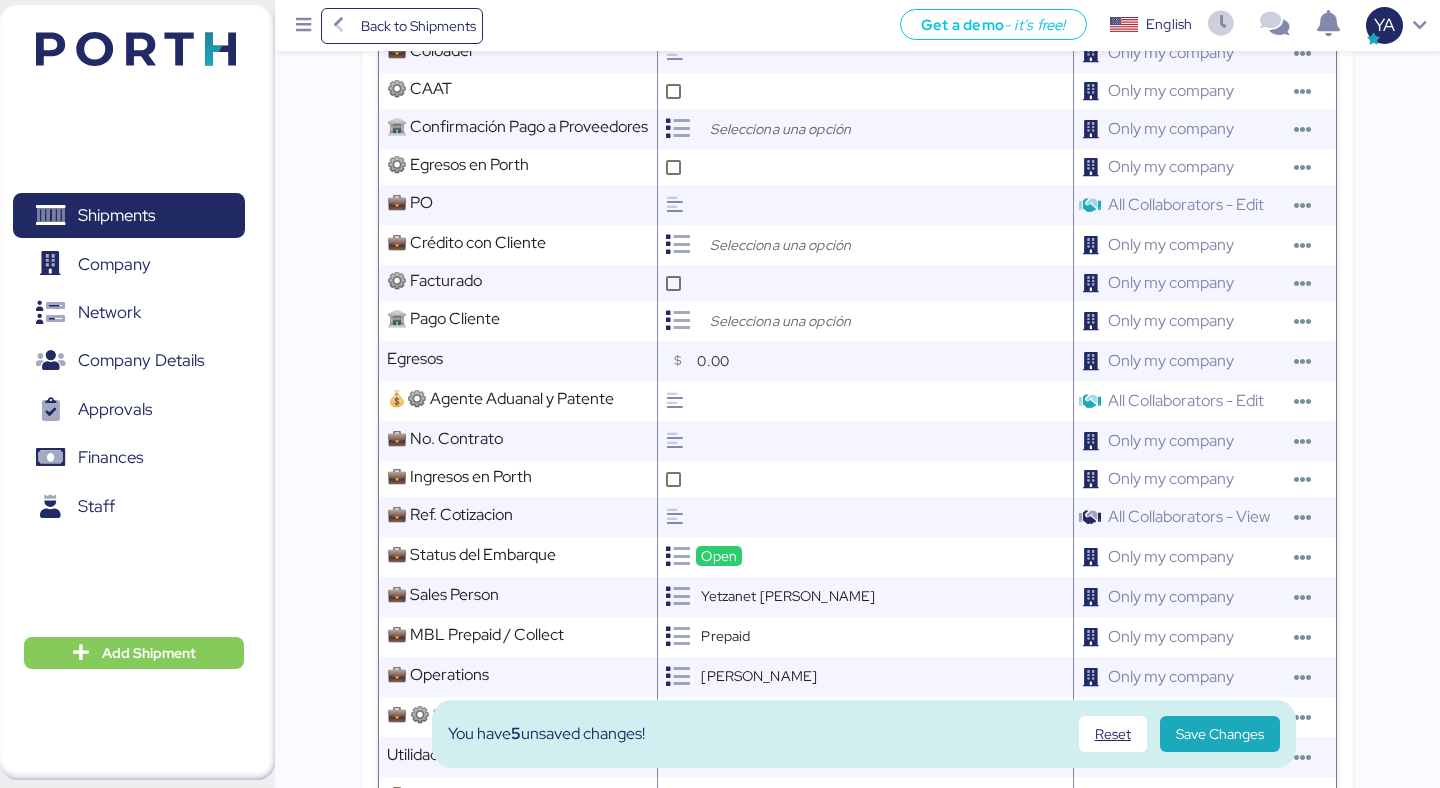 scroll, scrollTop: 0, scrollLeft: 0, axis: both 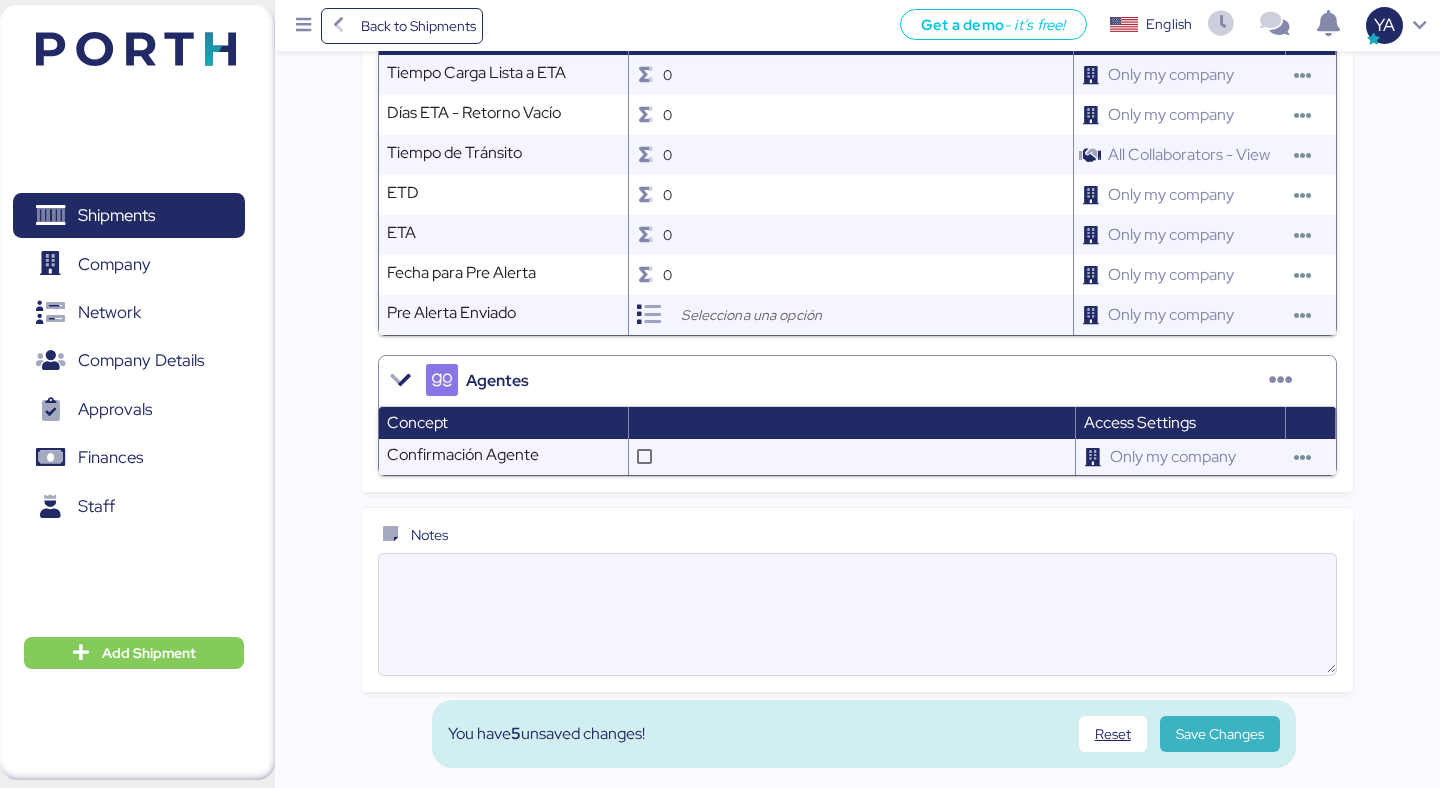 click on "Save Changes" at bounding box center [1220, 734] 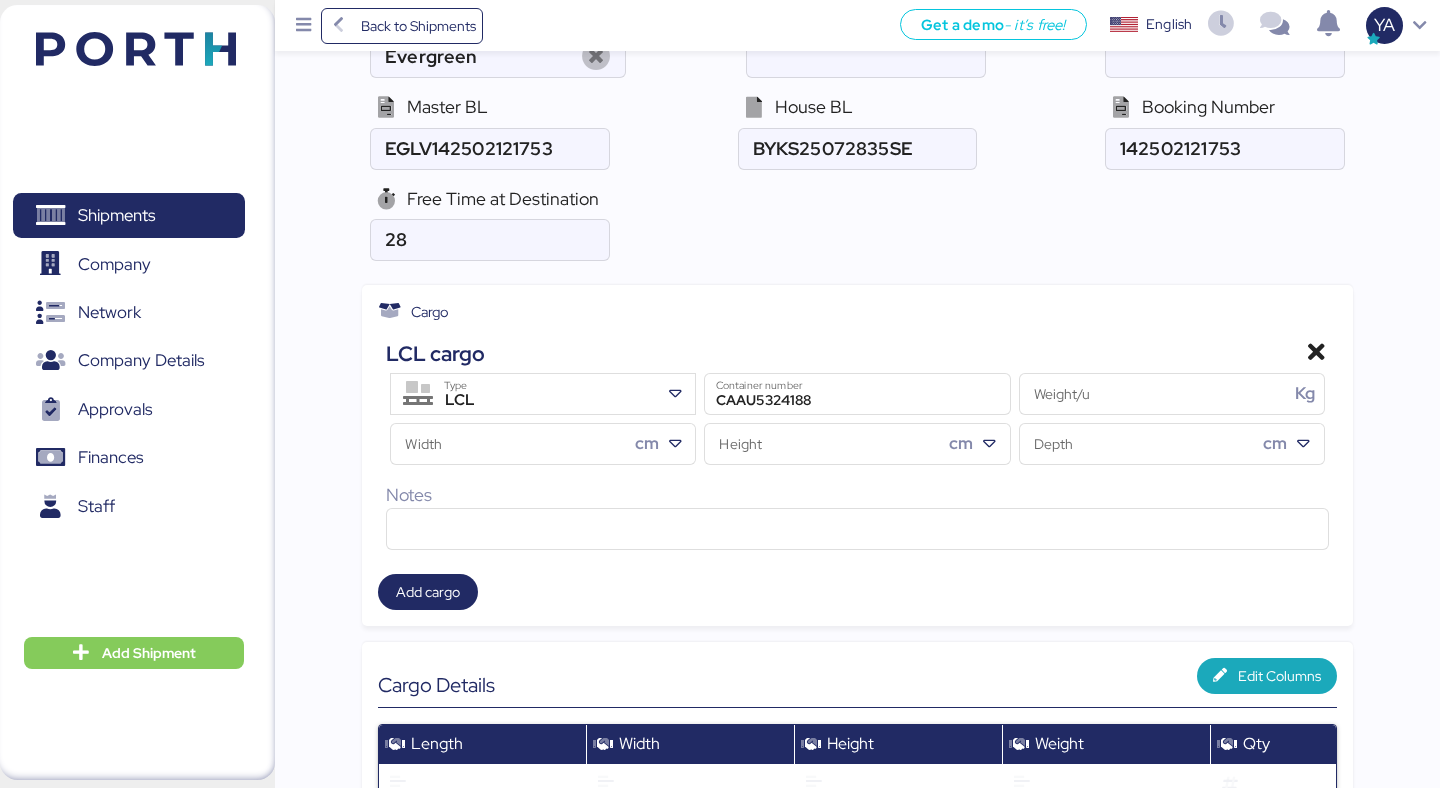 scroll, scrollTop: 0, scrollLeft: 0, axis: both 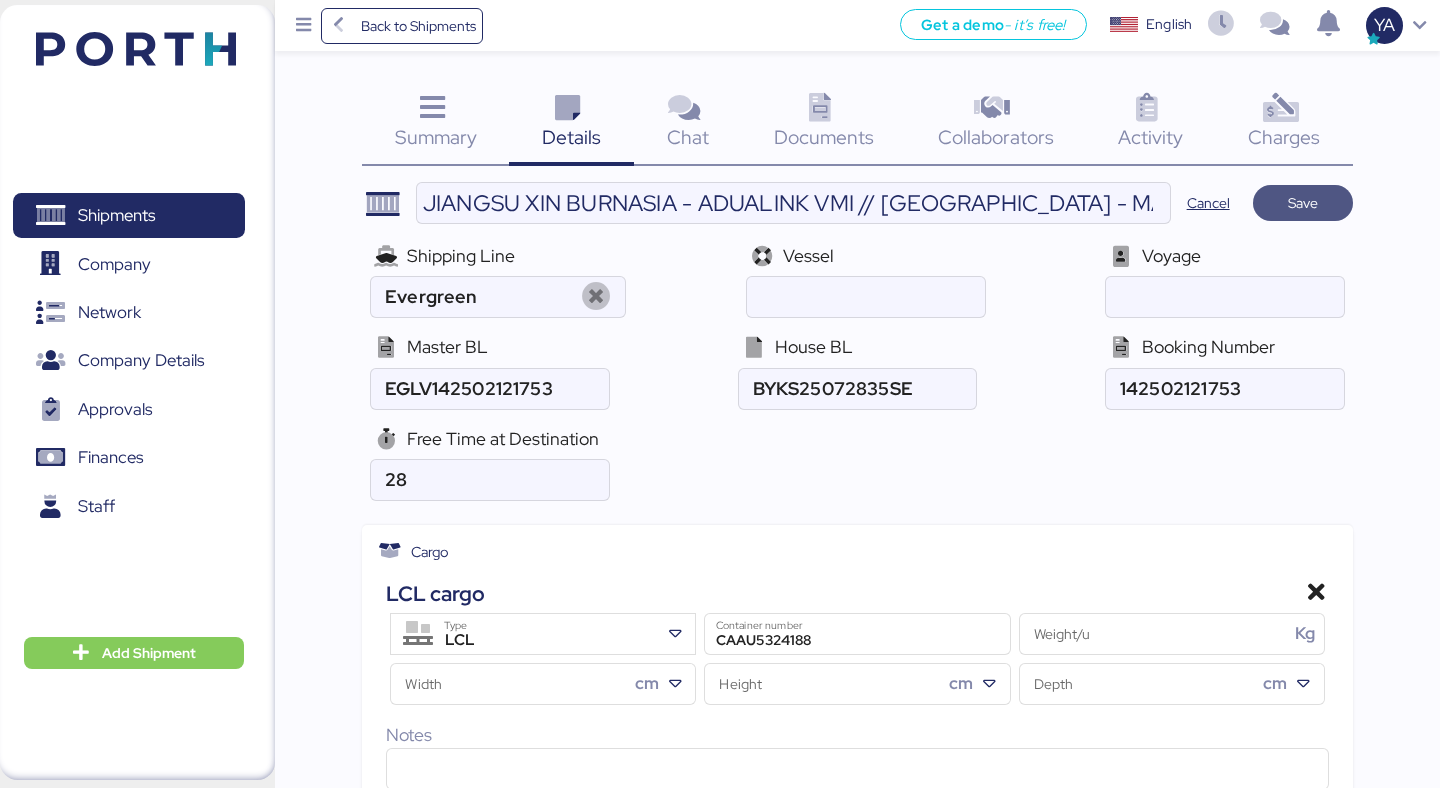 click on "Save" at bounding box center [1303, 203] 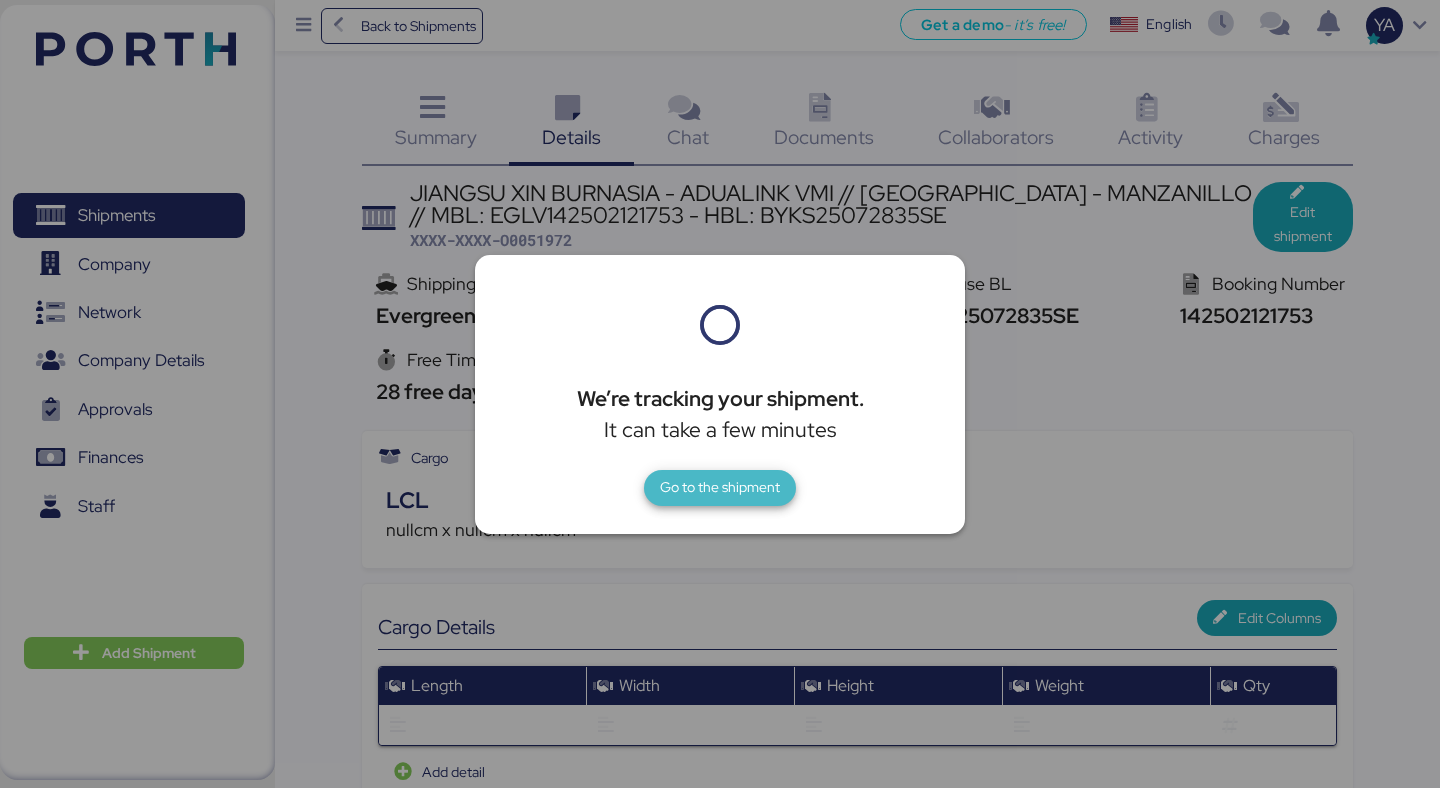 click on "Go to the shipment" at bounding box center (720, 487) 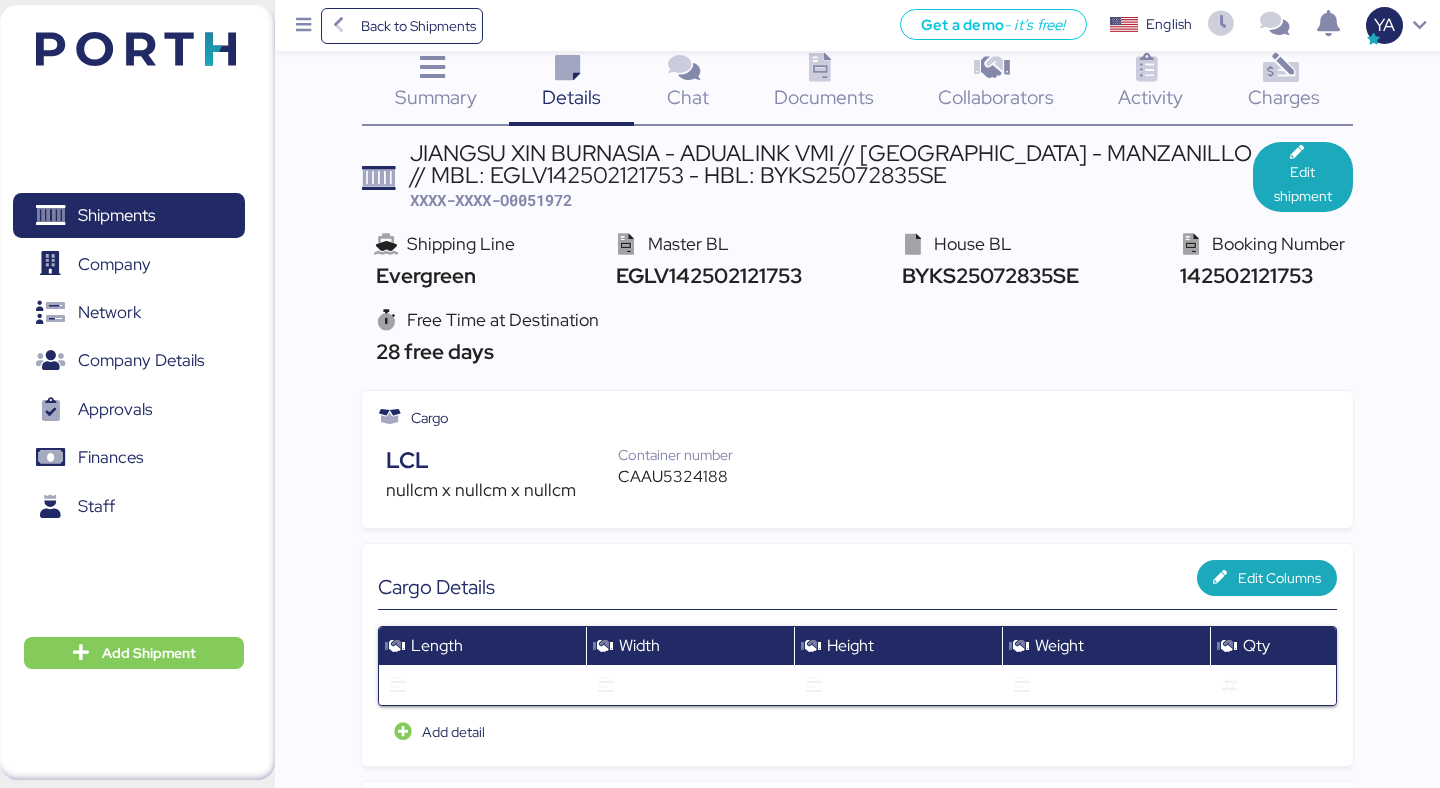 scroll, scrollTop: 0, scrollLeft: 0, axis: both 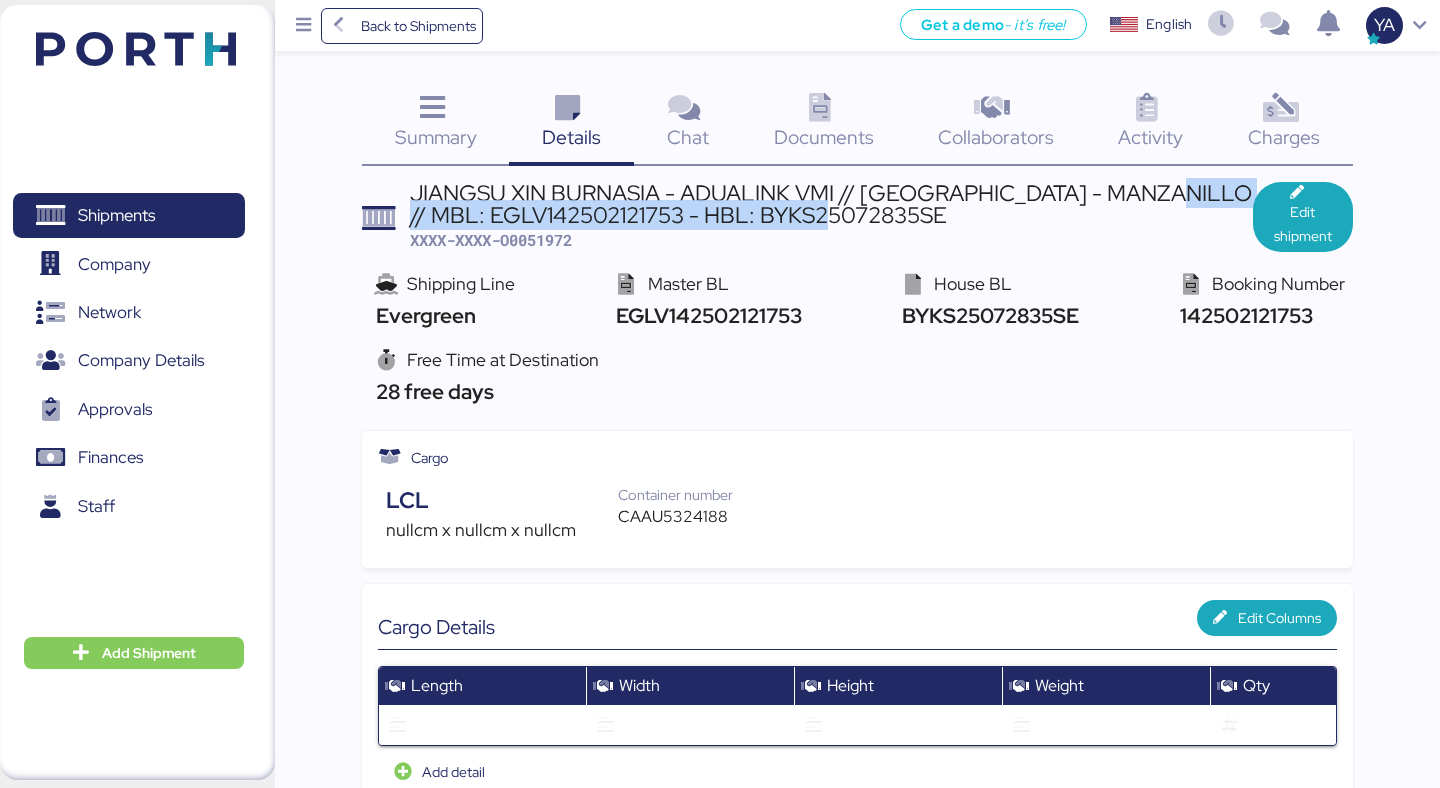 drag, startPoint x: 1174, startPoint y: 192, endPoint x: 1174, endPoint y: 213, distance: 21 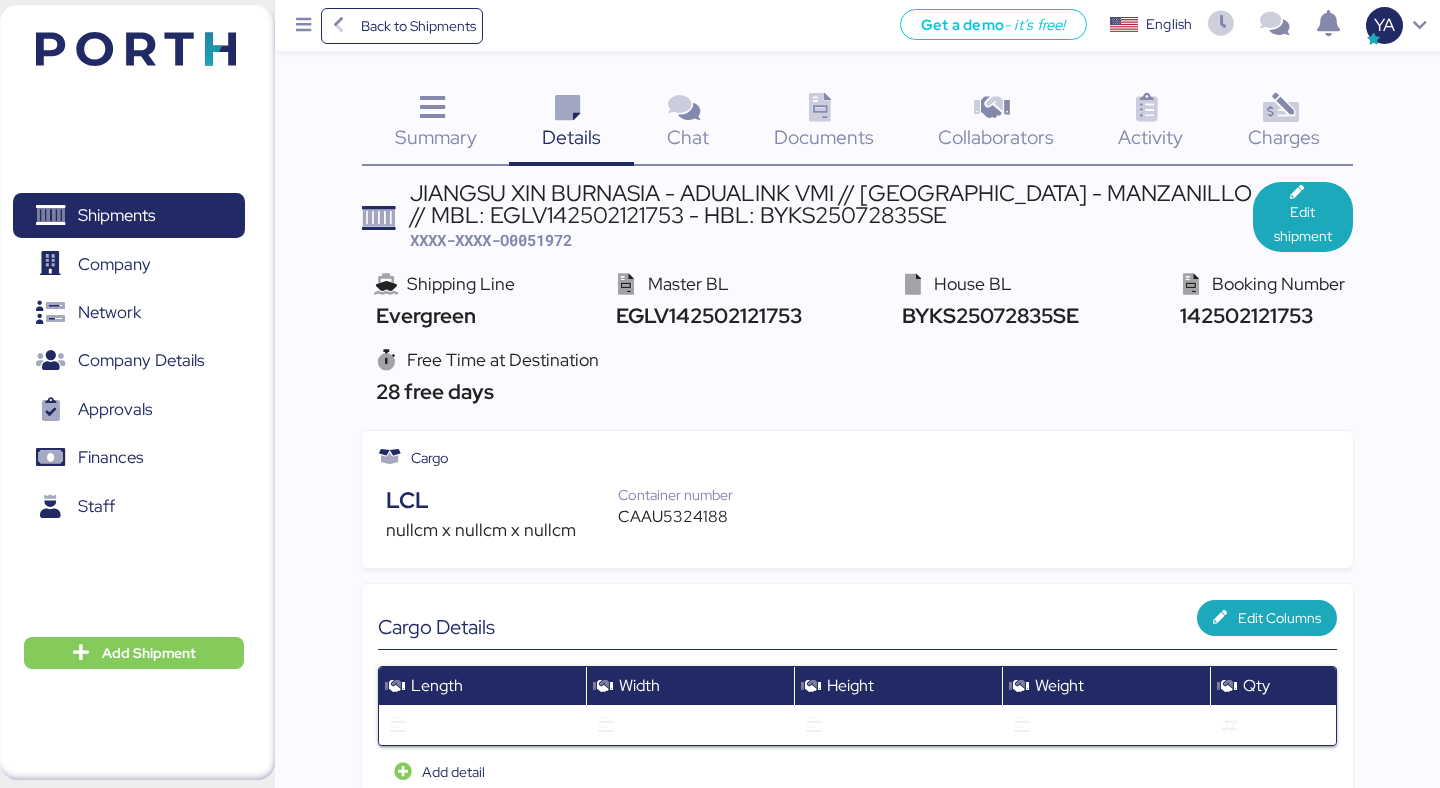 click on "XXXX-XXXX-O0051972" at bounding box center [491, 240] 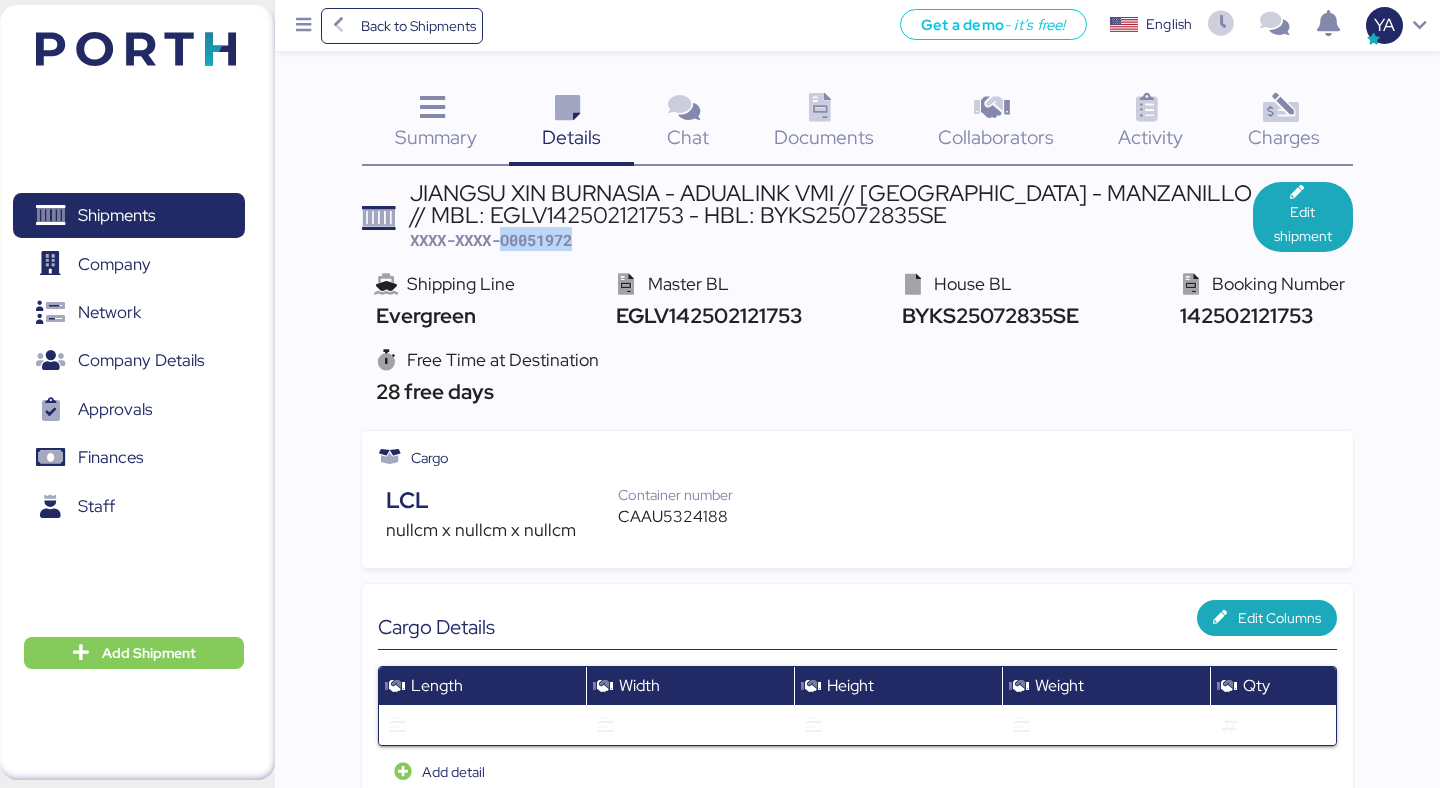 click on "XXXX-XXXX-O0051972" at bounding box center [491, 240] 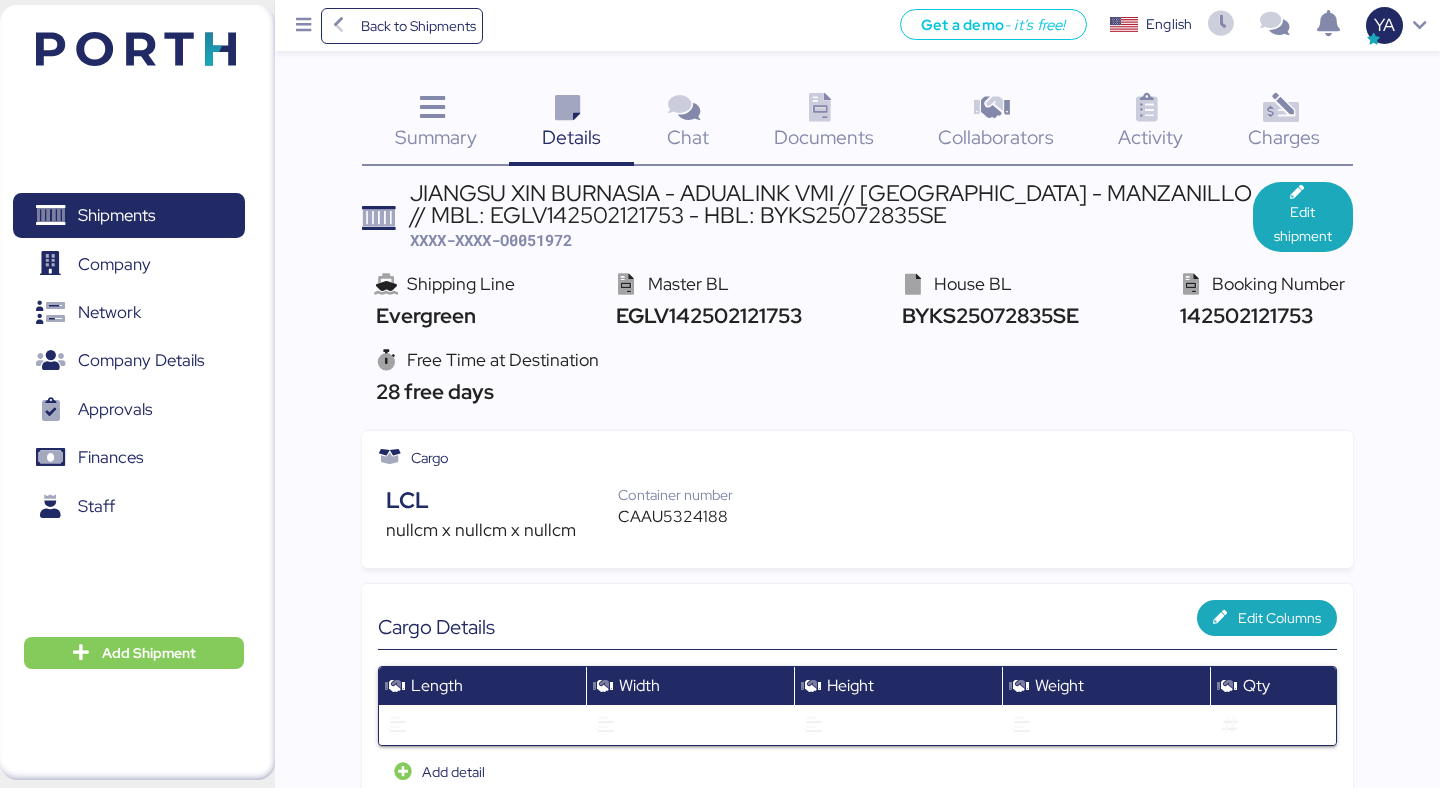 click on "JIANGSU XIN BURNASIA - ADUALINK VMI // SHANGHAI - MANZANILLO // MBL: EGLV142502121753 - HBL: BYKS25072835SE" at bounding box center [831, 204] 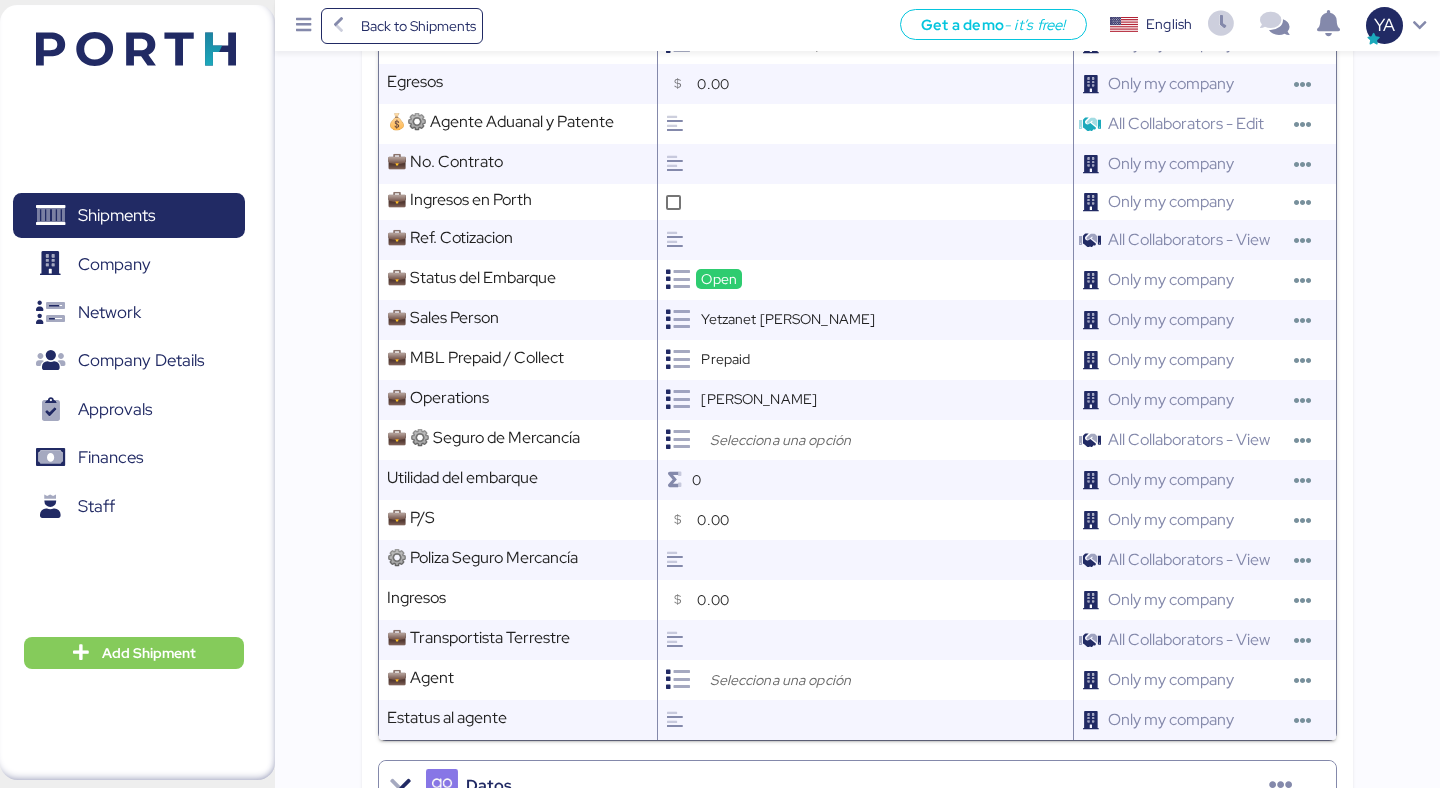 scroll, scrollTop: 1882, scrollLeft: 0, axis: vertical 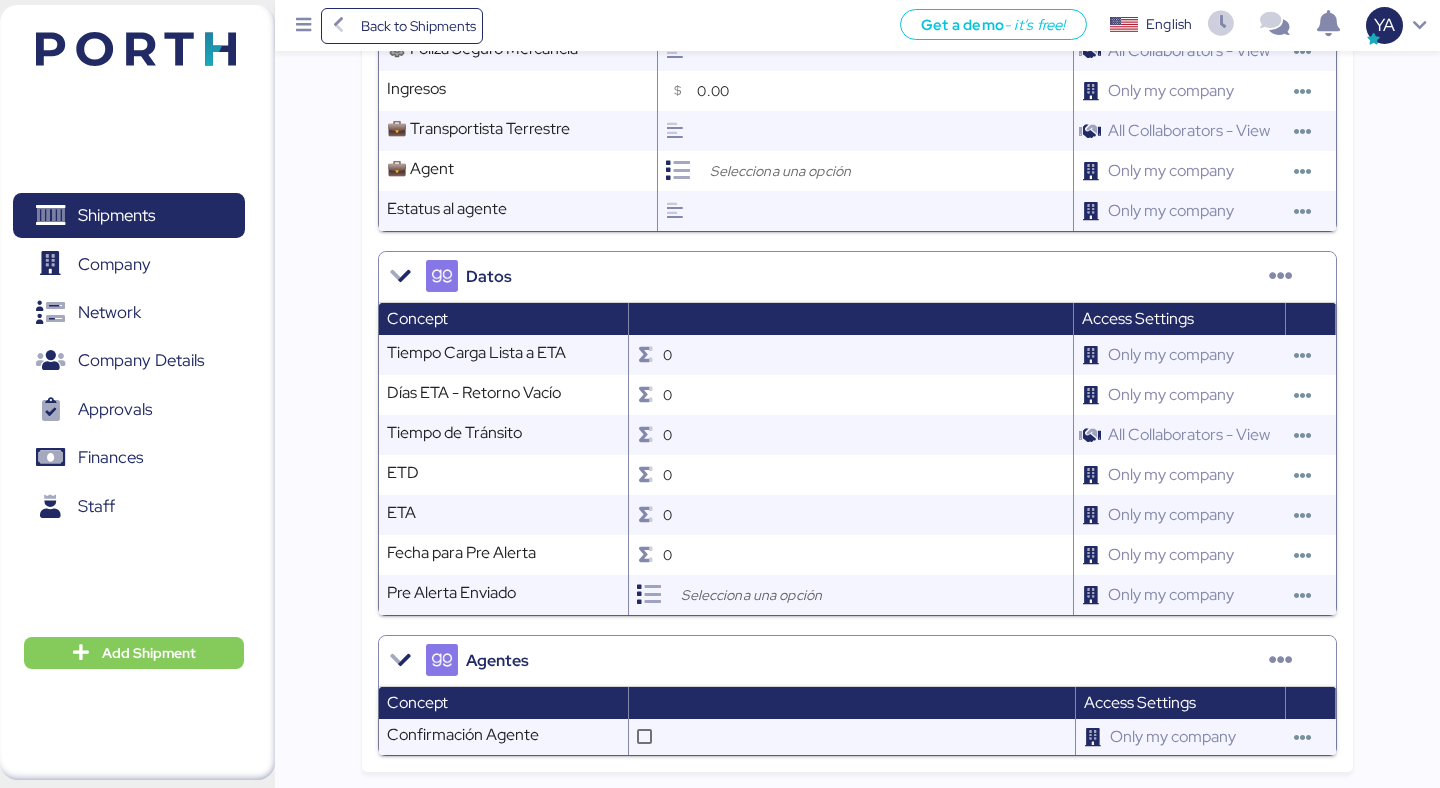 click on "Shipments 0   Company 0   Network 0   Company Details 0   Approvals 0   Finances 0   Staff 0   Add Shipment" at bounding box center [137, 392] 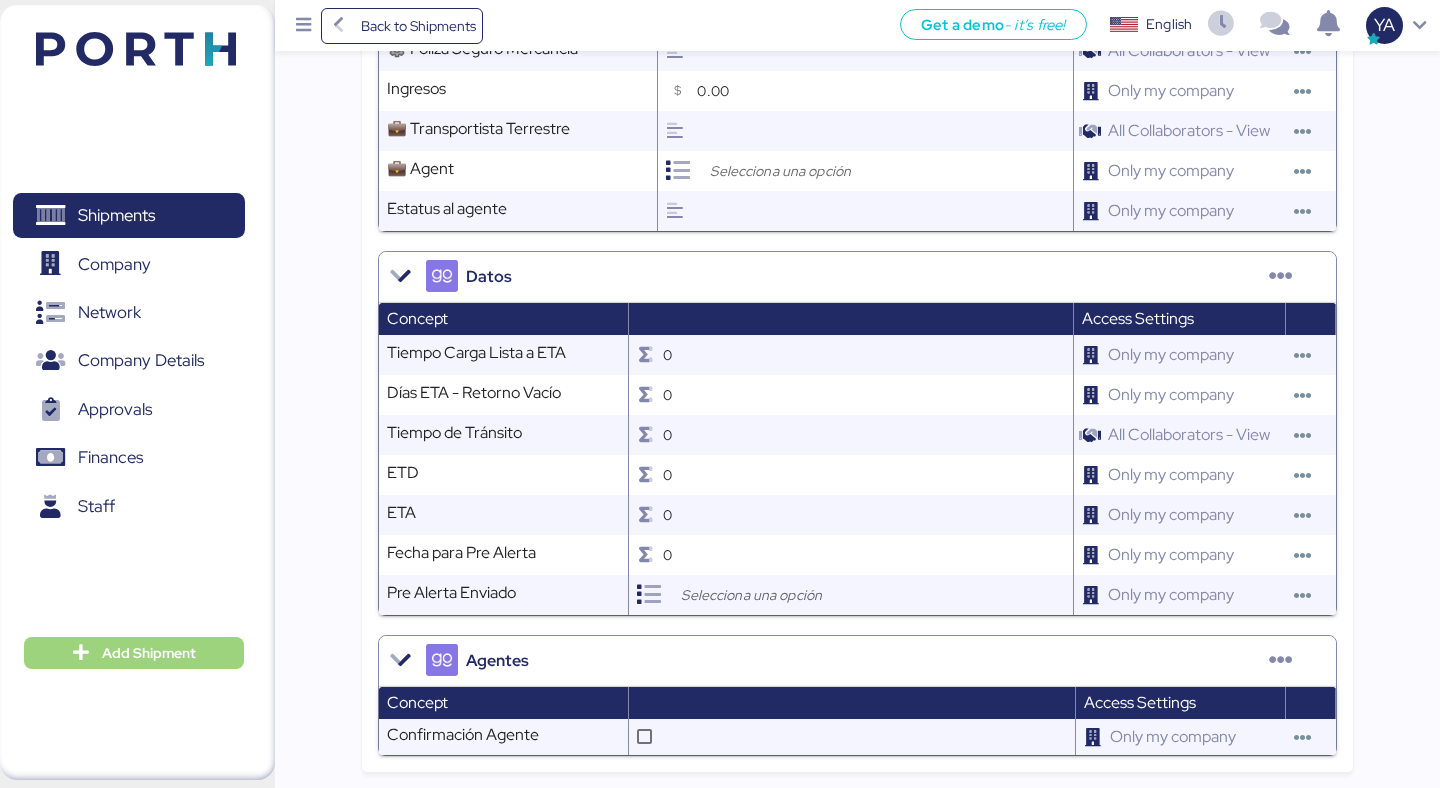 click on "Add Shipment" at bounding box center [134, 653] 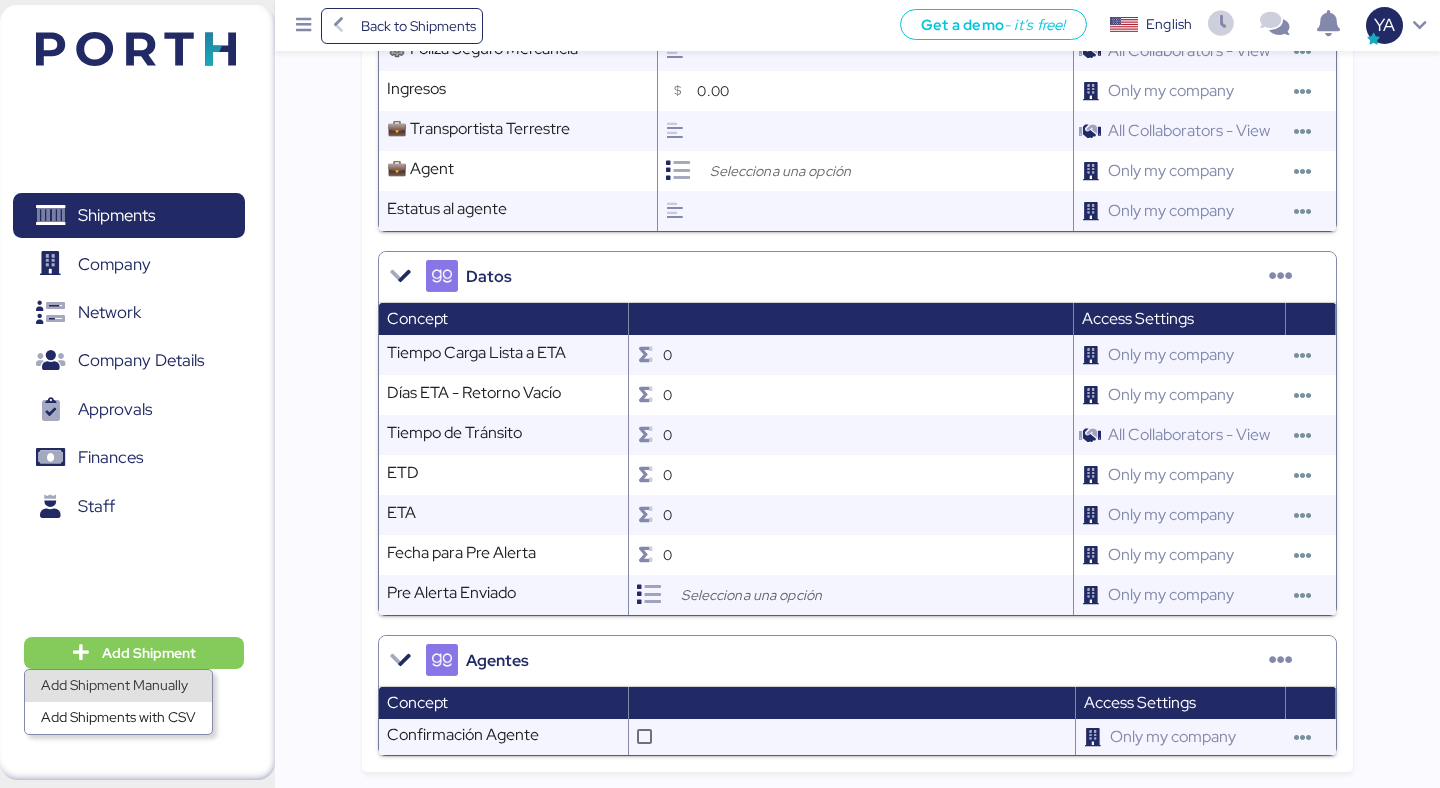 click on "Add Shipment Manually" at bounding box center [118, 686] 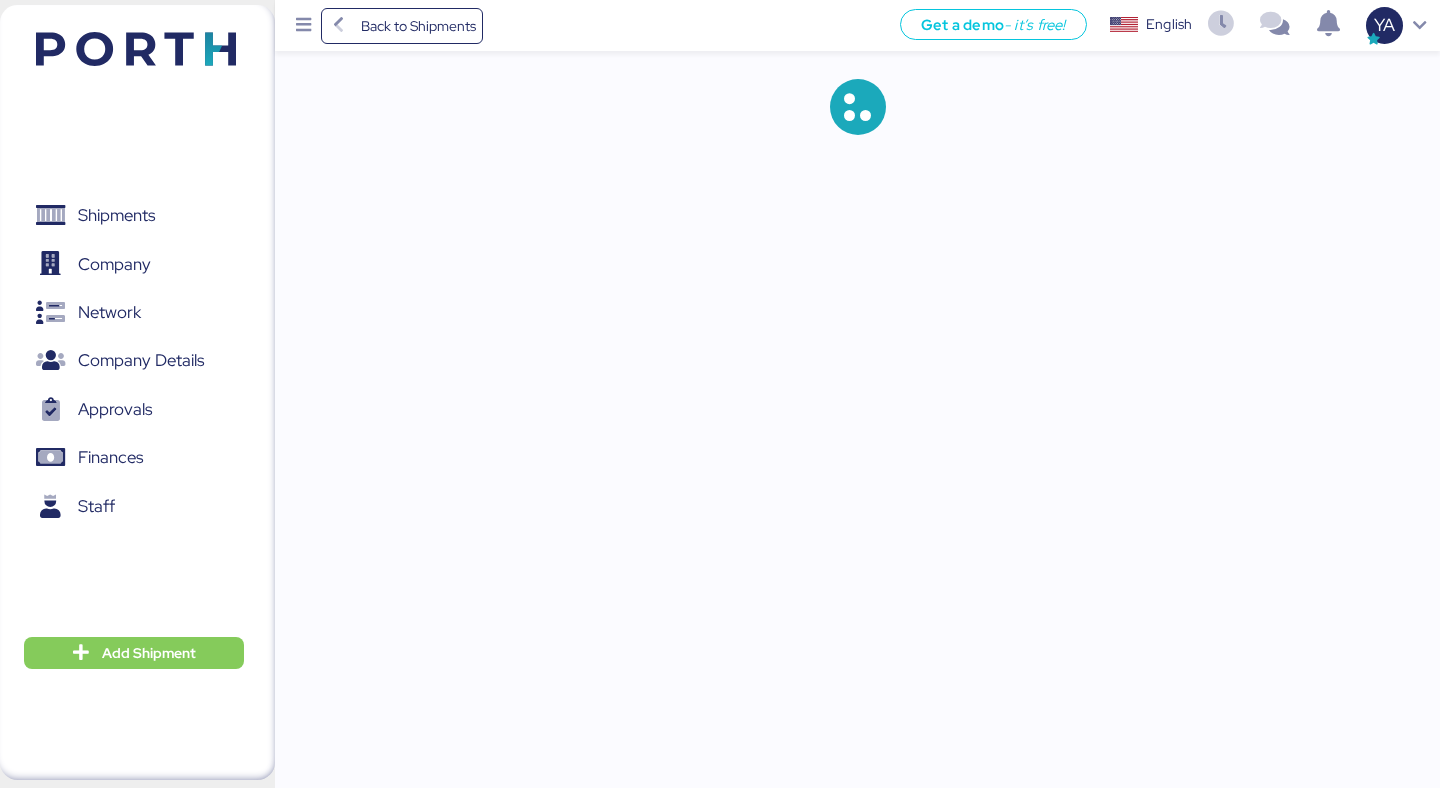 scroll, scrollTop: 0, scrollLeft: 0, axis: both 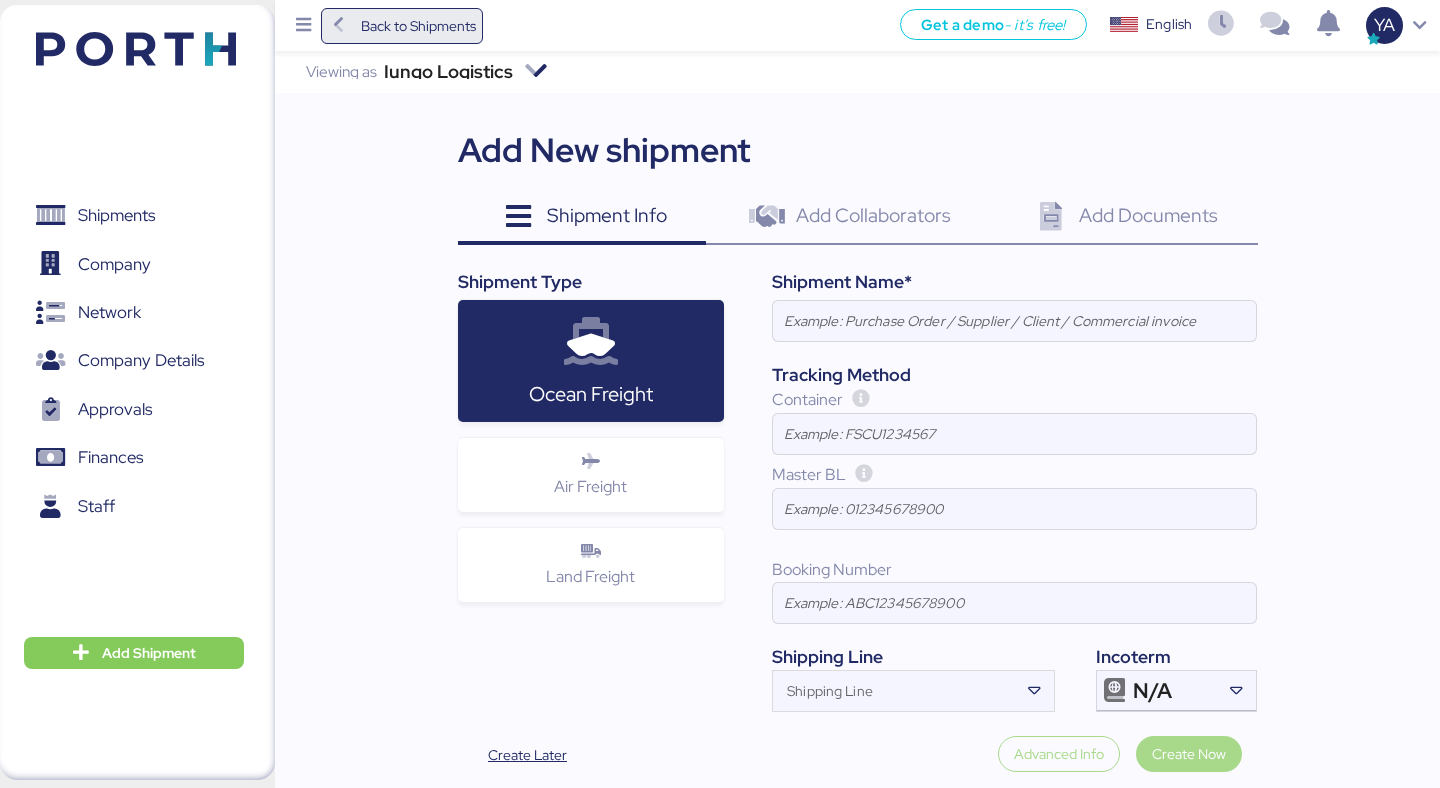 click on "Back to Shipments" at bounding box center [418, 26] 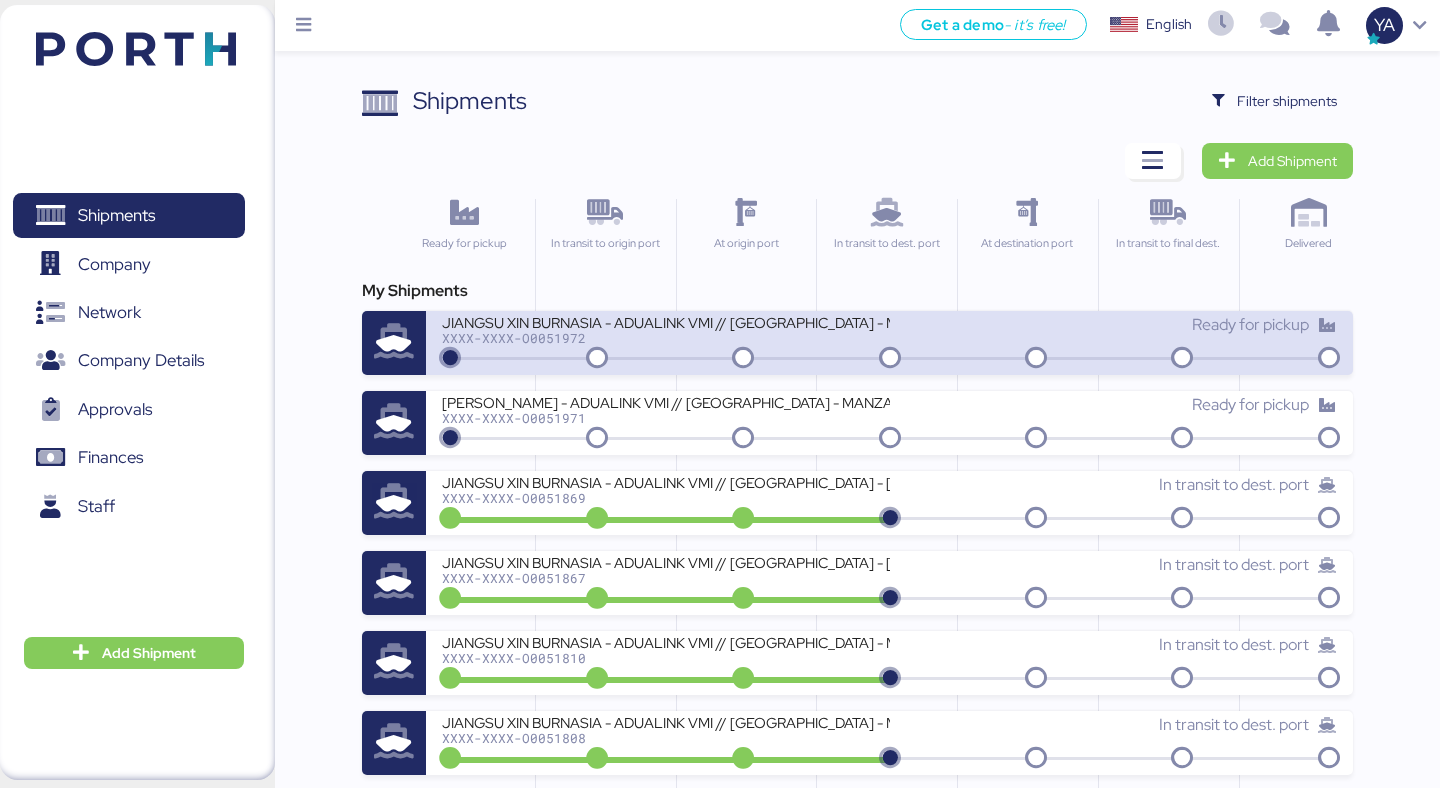 click on "XXXX-XXXX-O0051972" at bounding box center (665, 338) 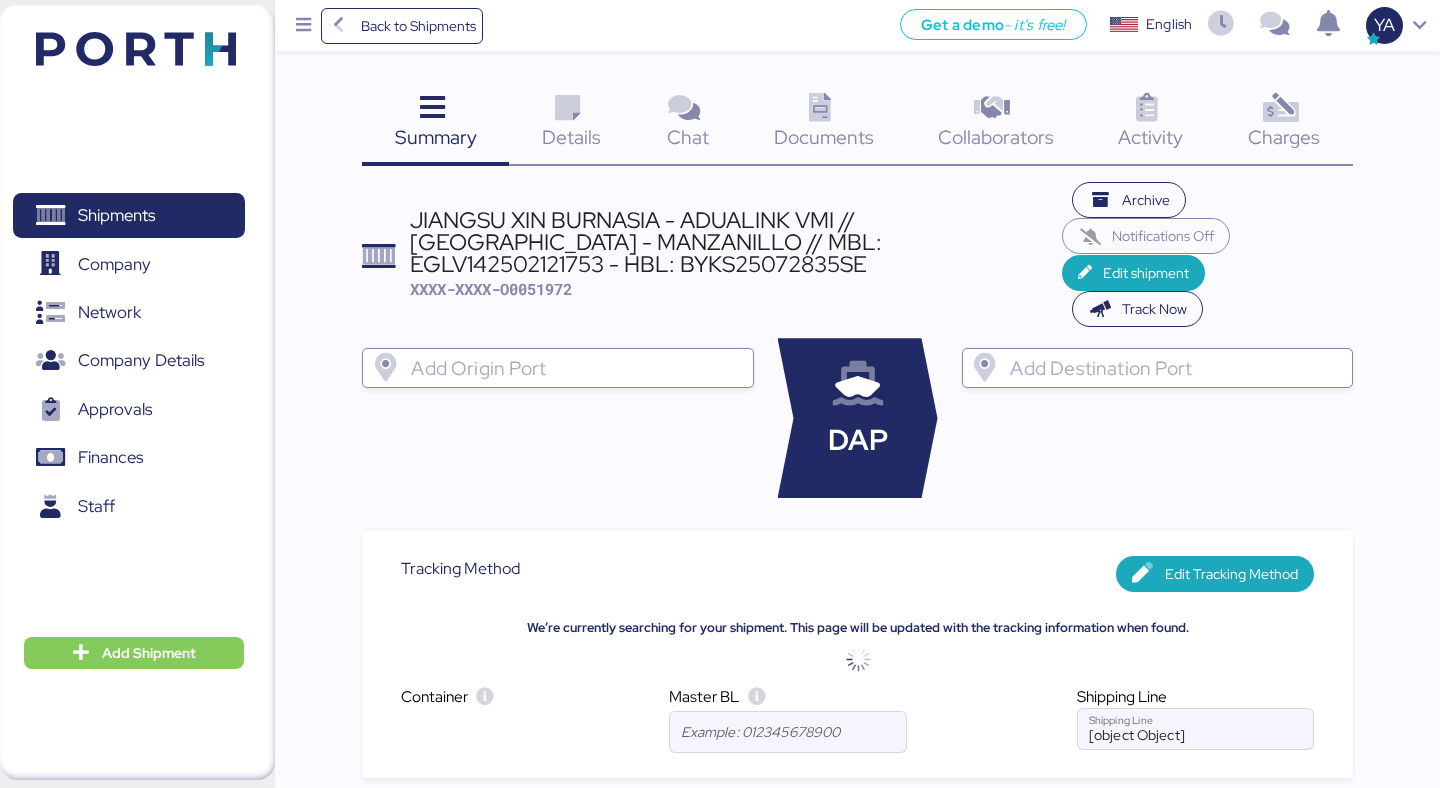click on "JIANGSU XIN BURNASIA - ADUALINK VMI // SHANGHAI - MANZANILLO // MBL: EGLV142502121753 - HBL: BYKS25072835SE" at bounding box center (736, 242) 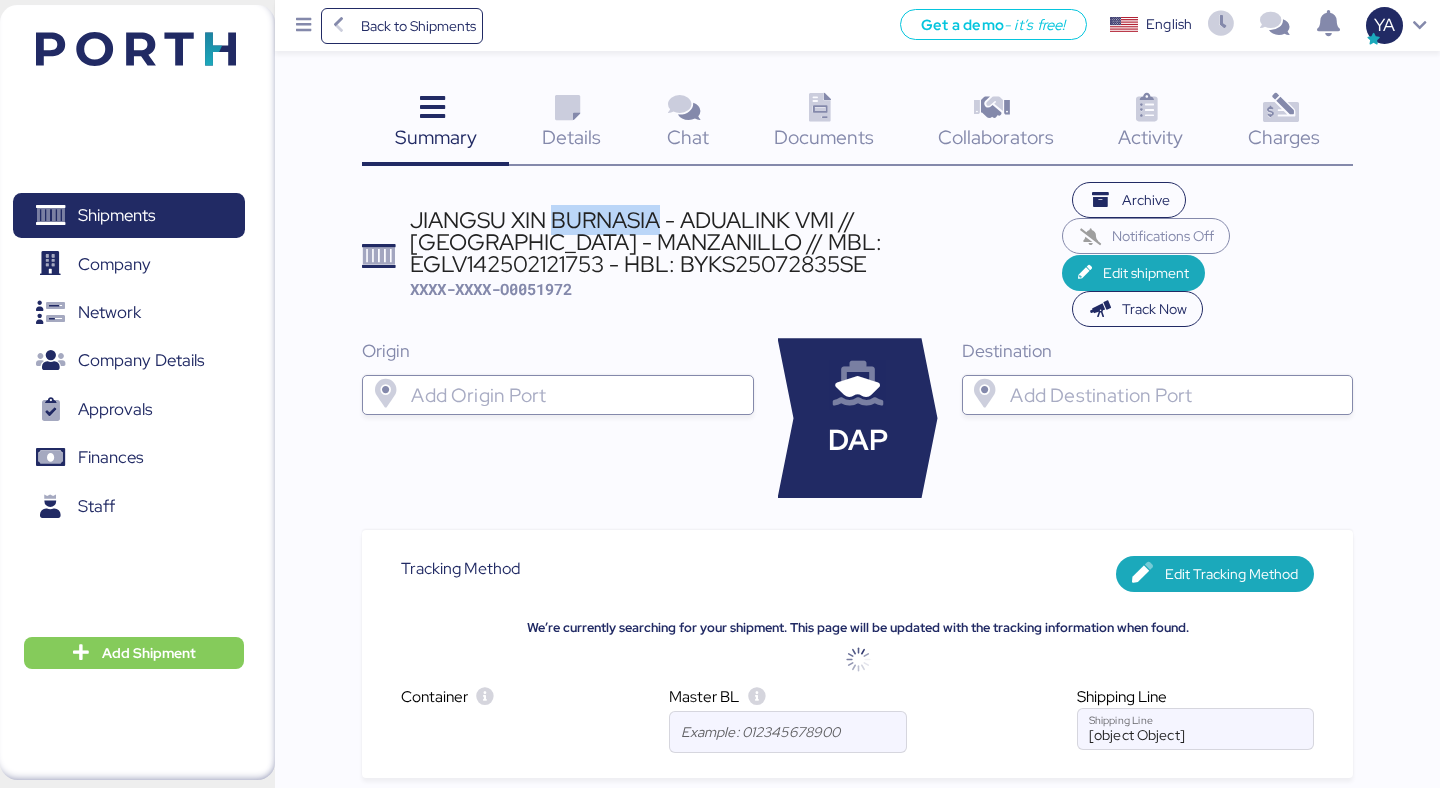 click on "JIANGSU XIN BURNASIA - ADUALINK VMI // SHANGHAI - MANZANILLO // MBL: EGLV142502121753 - HBL: BYKS25072835SE" at bounding box center [736, 242] 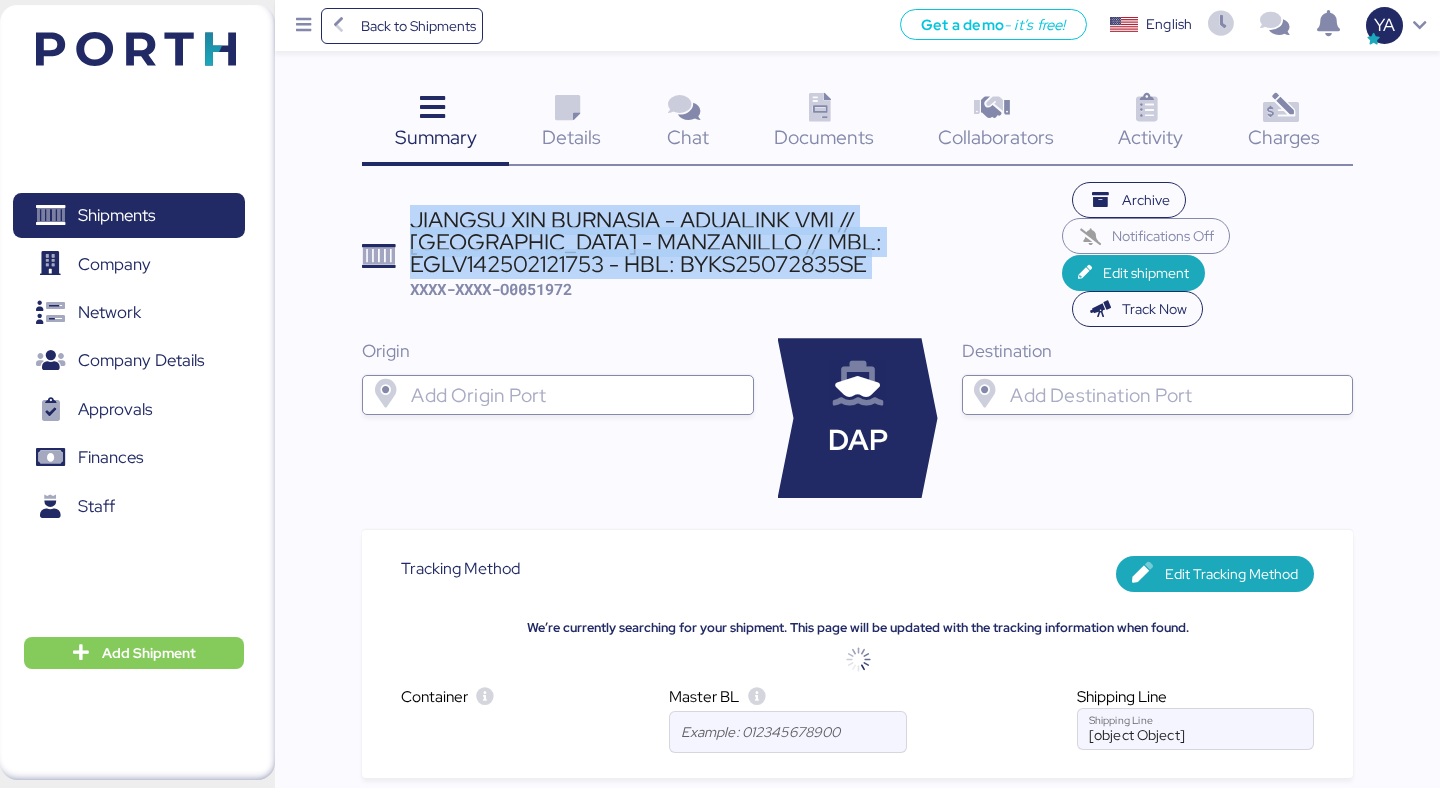 click on "JIANGSU XIN BURNASIA - ADUALINK VMI // SHANGHAI - MANZANILLO // MBL: EGLV142502121753 - HBL: BYKS25072835SE" at bounding box center (736, 242) 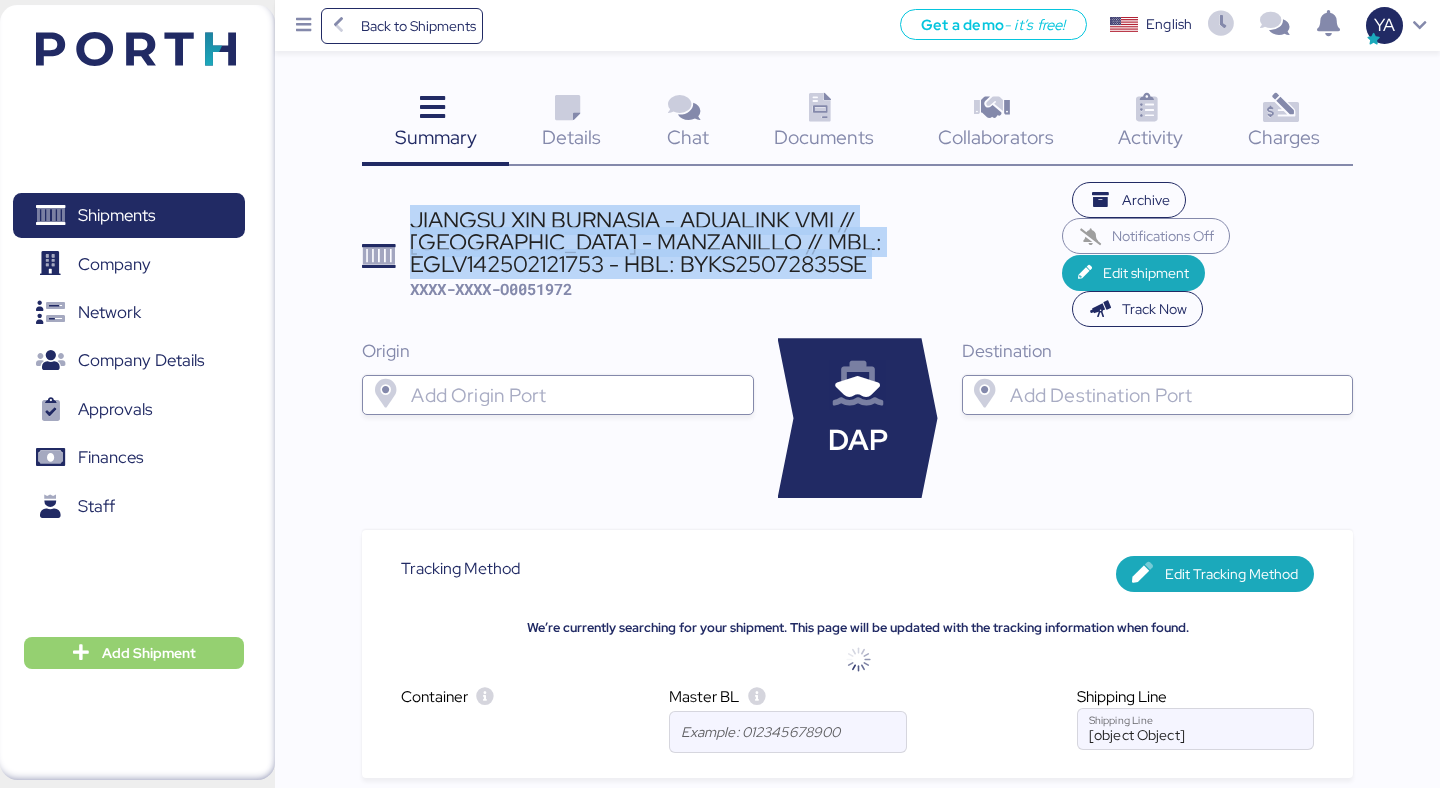 click on "Add Shipment" at bounding box center (134, 653) 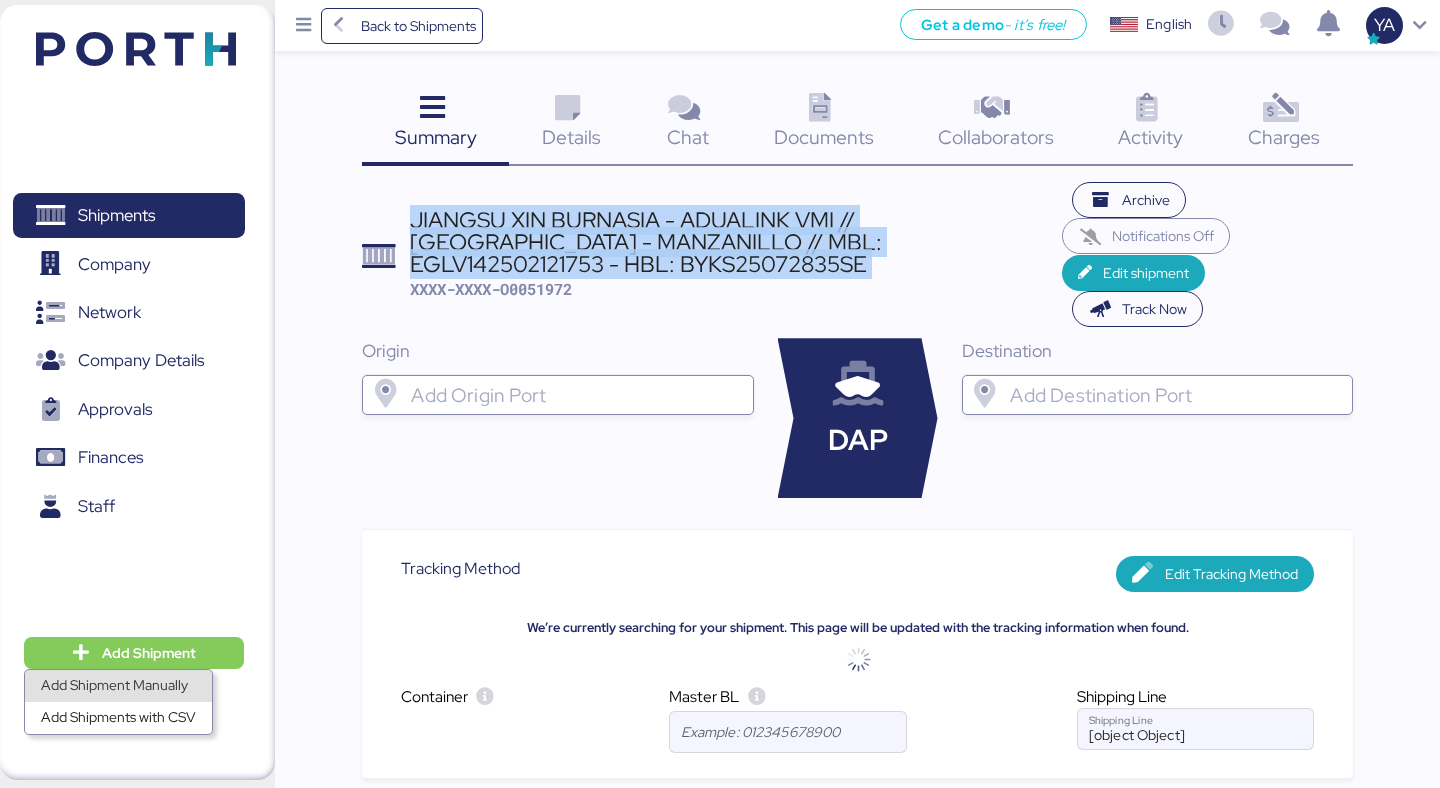 click on "Add Shipment Manually" at bounding box center [118, 686] 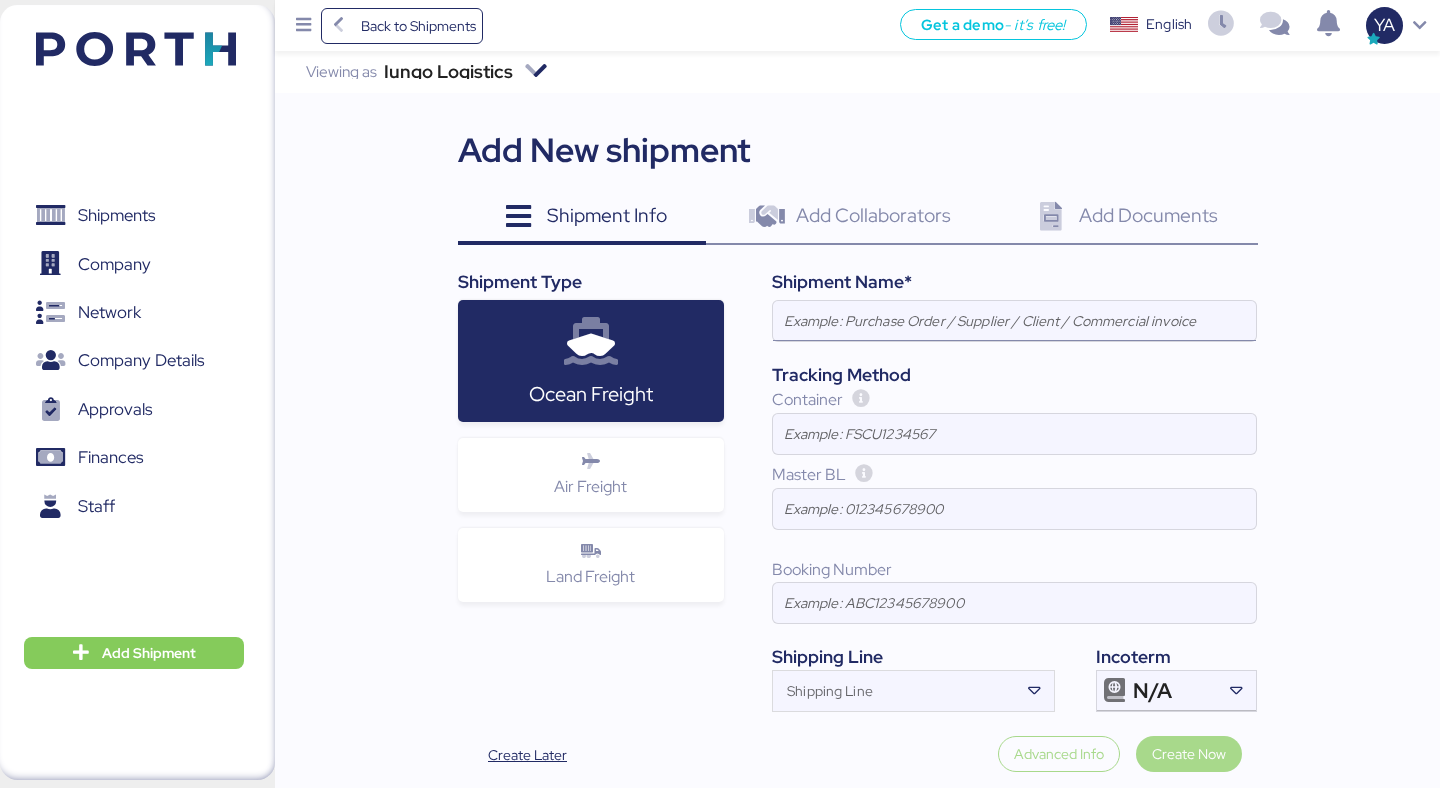 click at bounding box center [1014, 321] 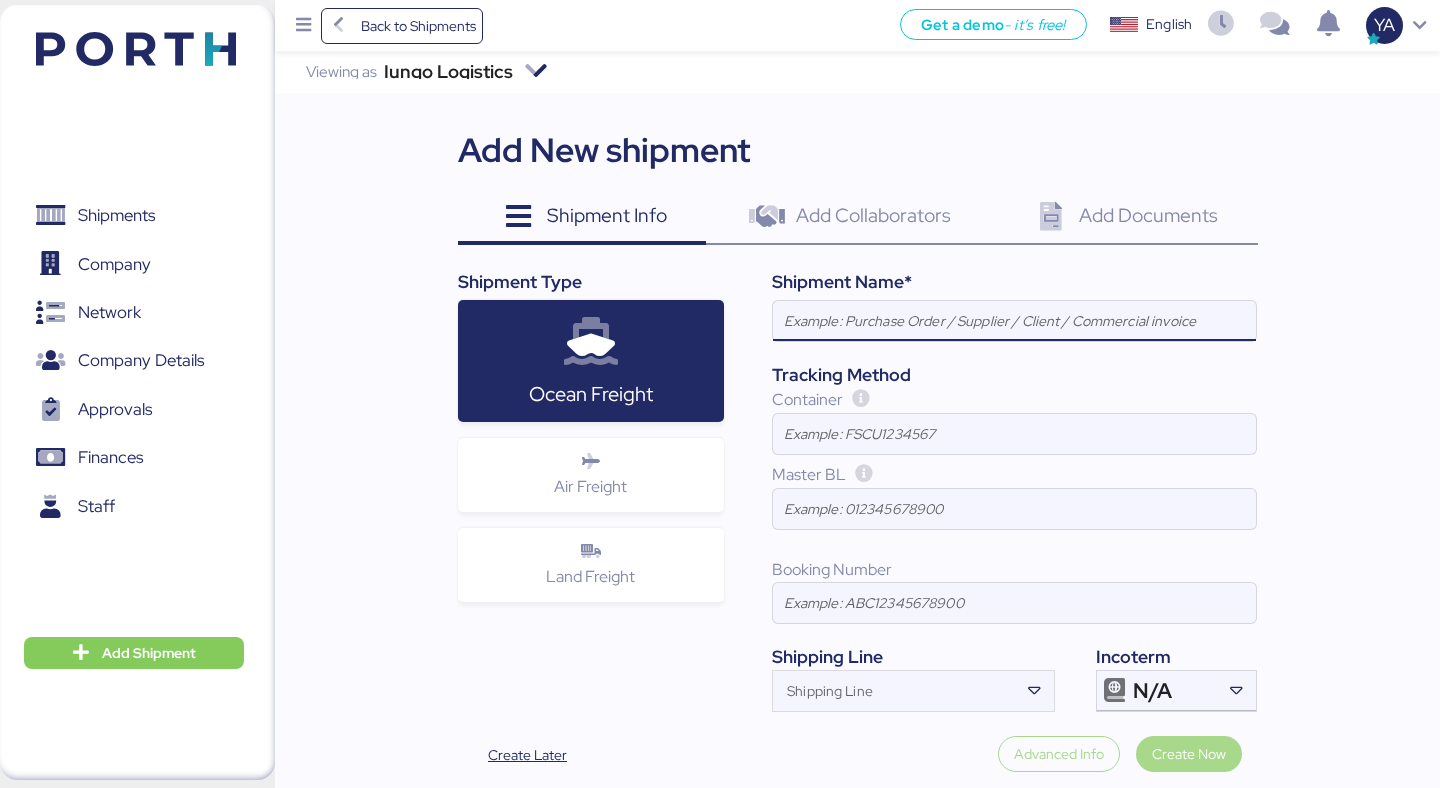 paste on "JIANGSU XIN BURNASIA - ADUALINK VMI // SHANGHAI - MANZANILLO // MBL: EGLV142502121753 - HBL: BYKS25072835SE" 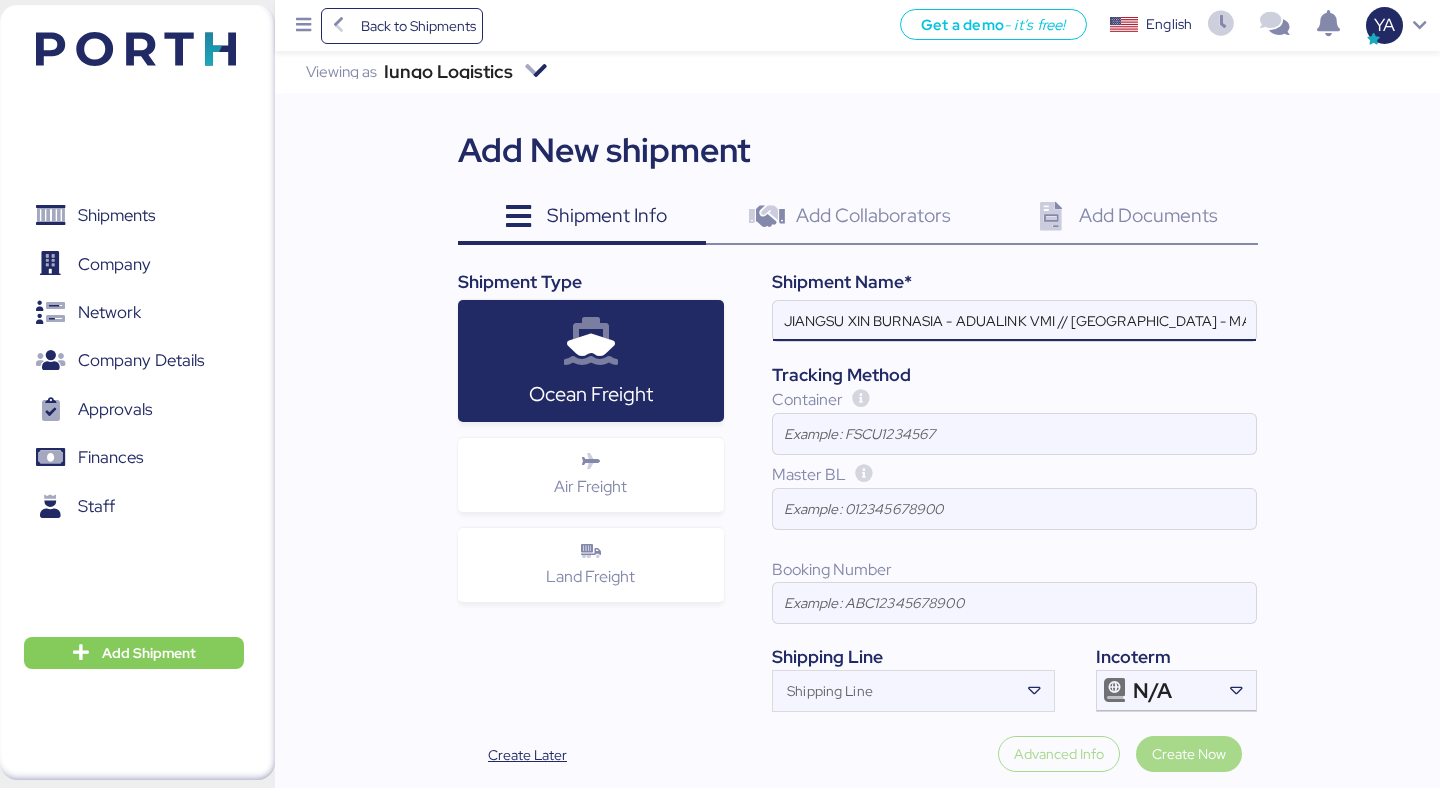 scroll, scrollTop: 0, scrollLeft: 349, axis: horizontal 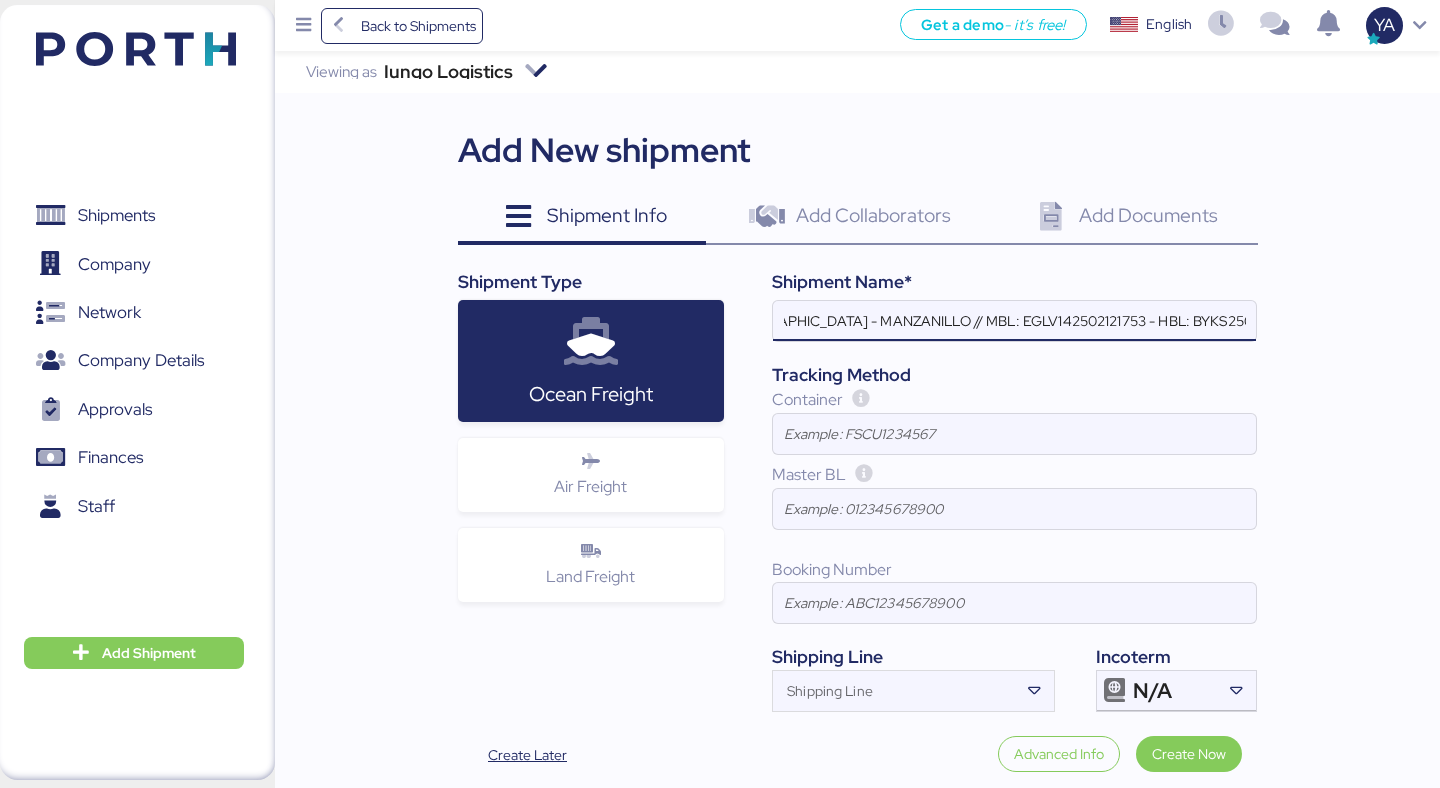 click on "JIANGSU XIN BURNASIA - ADUALINK VMI // SHANGHAI - MANZANILLO // MBL: EGLV142502121753 - HBL: BYKS25072835SE" at bounding box center (1014, 321) 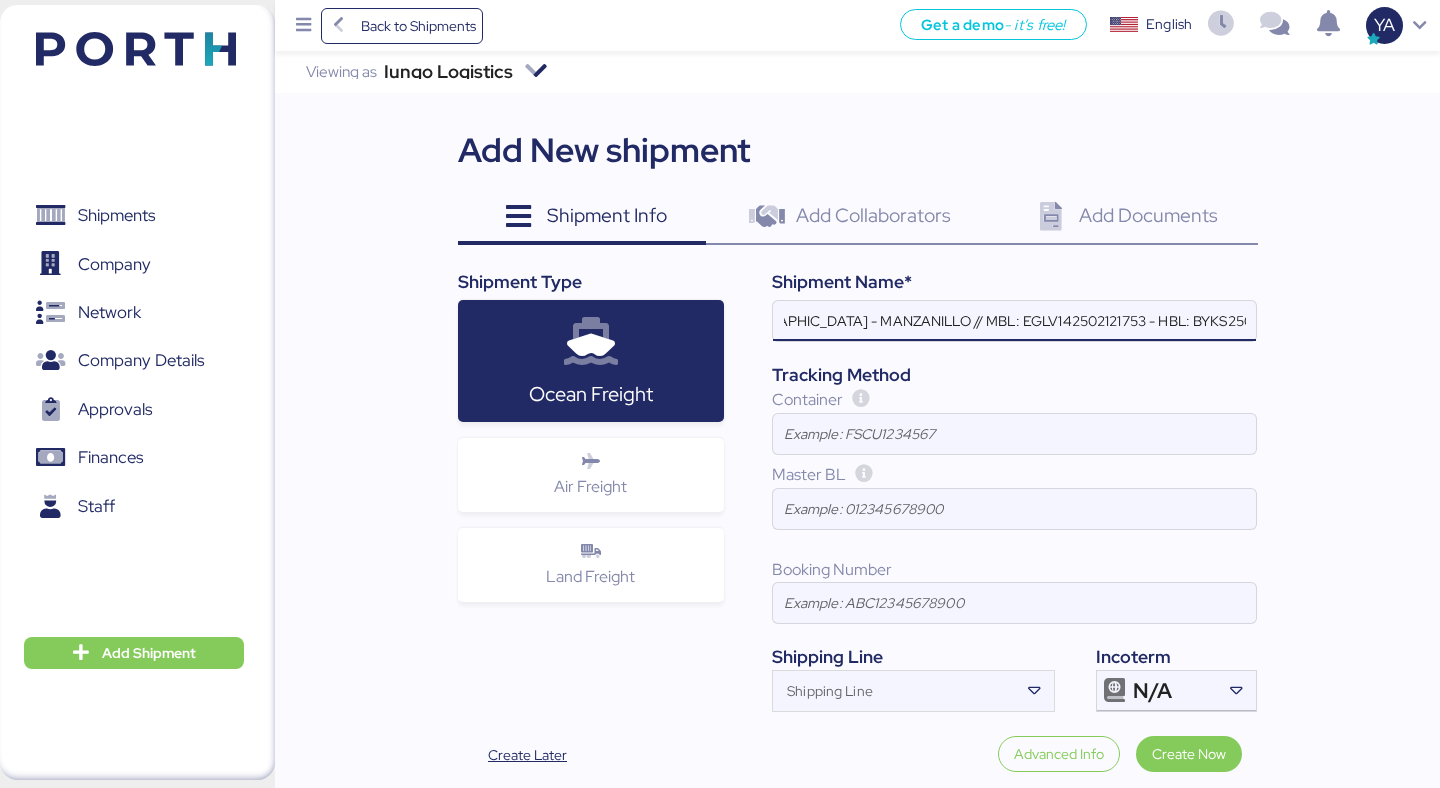 click on "JIANGSU XIN BURNASIA - ADUALINK VMI // SHANGHAI - MANZANILLO // MBL: EGLV142502121753 - HBL: BYKS25072835SE" at bounding box center [1014, 321] 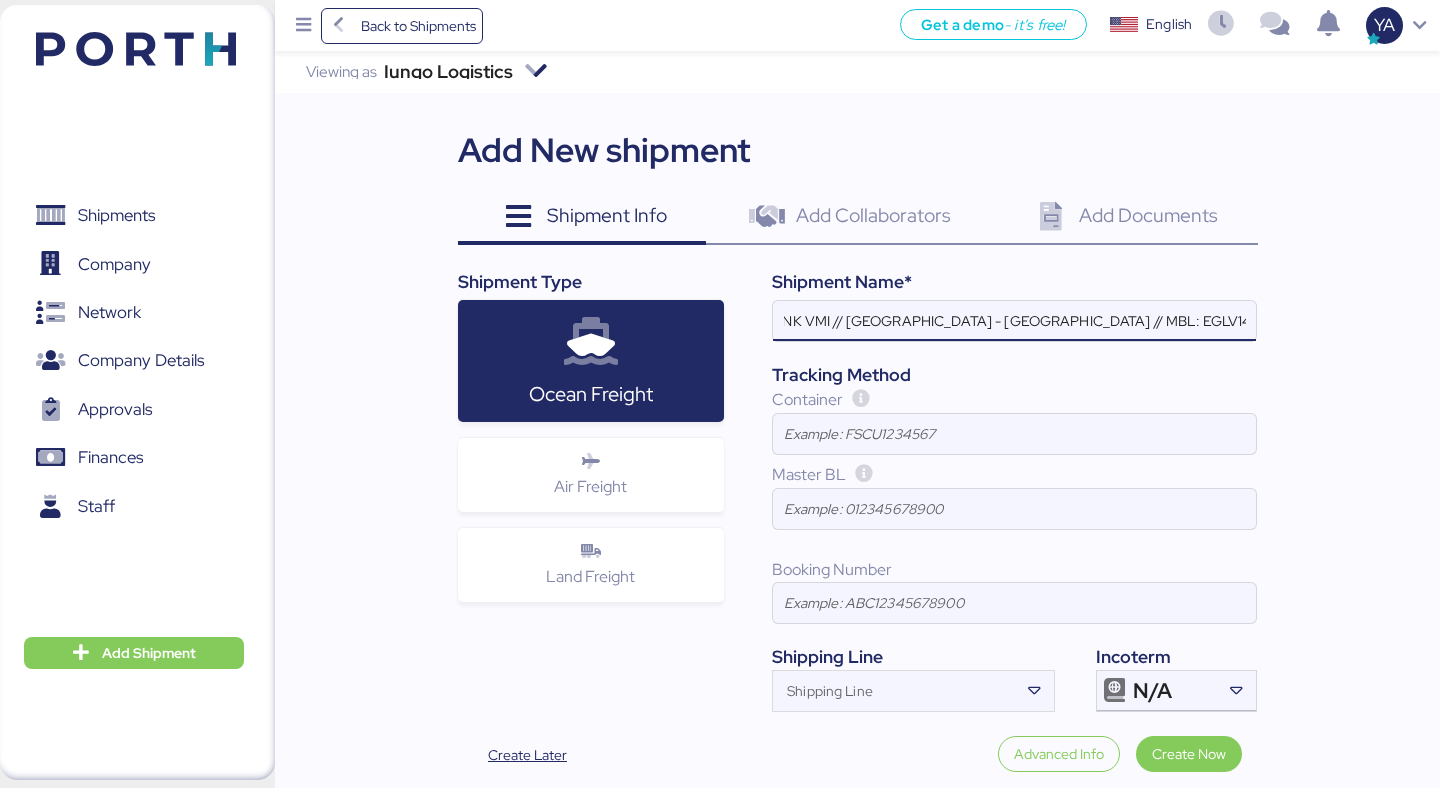 click on "JIANGSU XIN BURNASIA - ADUALINK VMI // SHANGHAI - MANZANILLO // MBL: EGLV142502121753 - HBL:" at bounding box center [1014, 321] 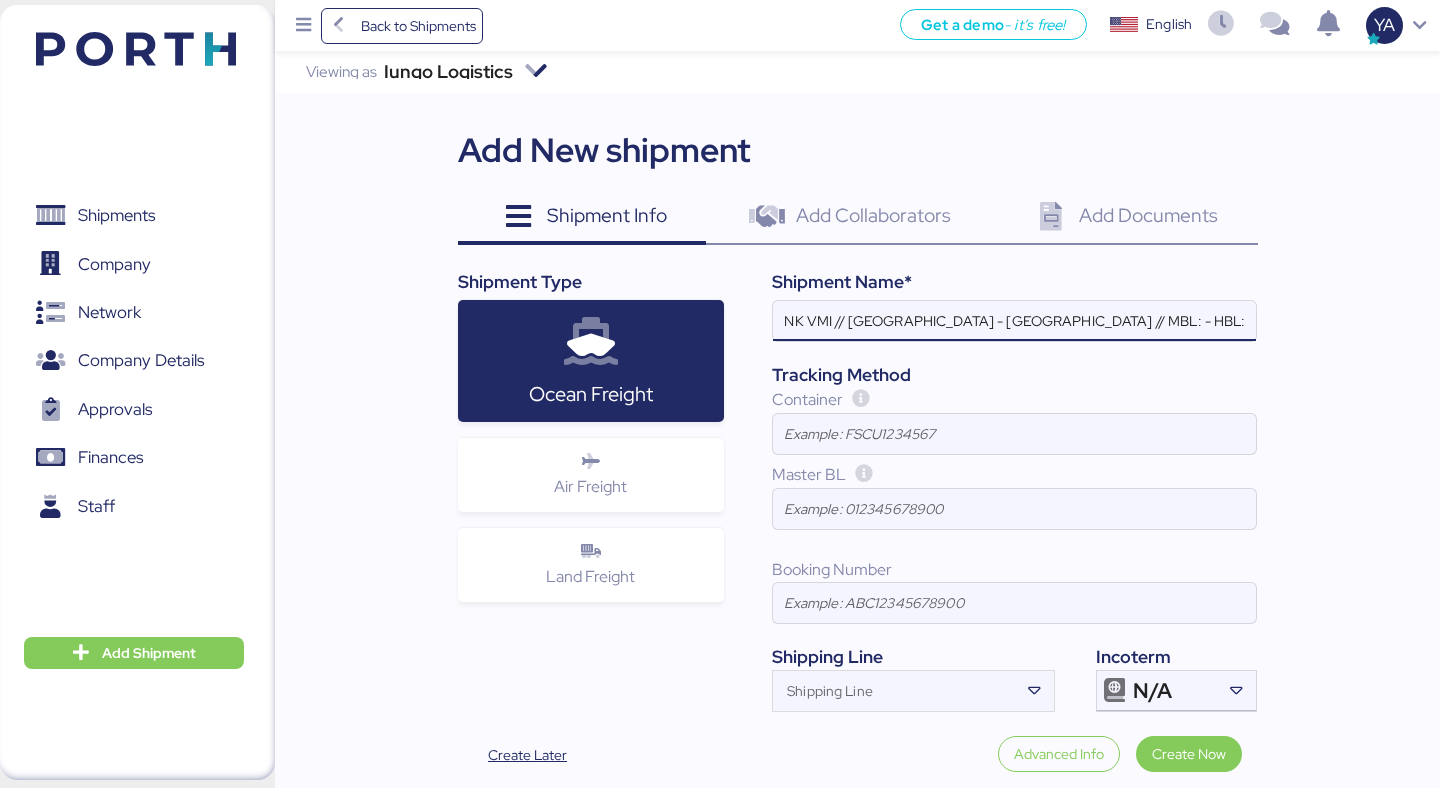 scroll, scrollTop: 0, scrollLeft: 97, axis: horizontal 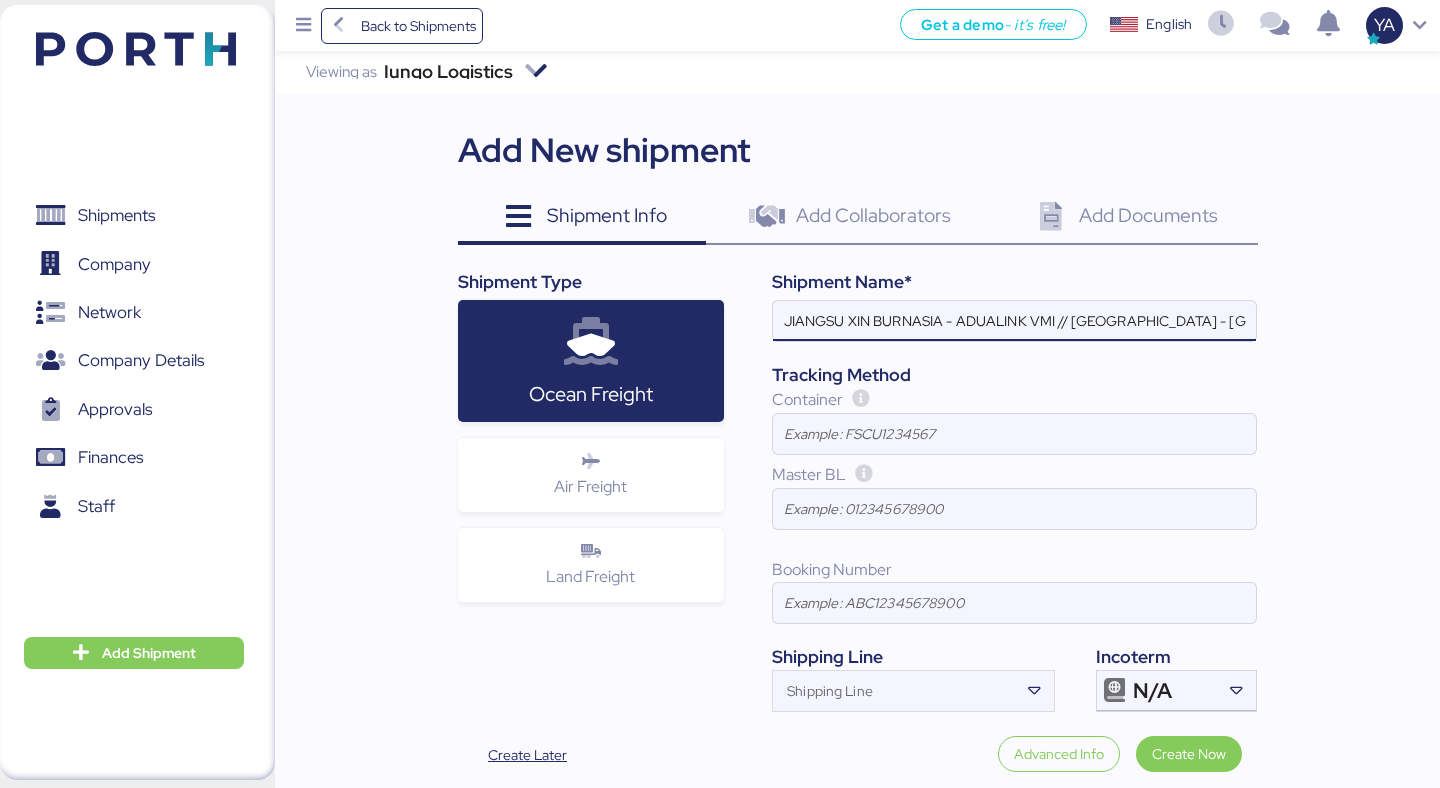 click on "JIANGSU XIN BURNASIA - ADUALINK VMI // SHANGHAI - MANZANILLO // MBL: - HBL:" at bounding box center [1014, 321] 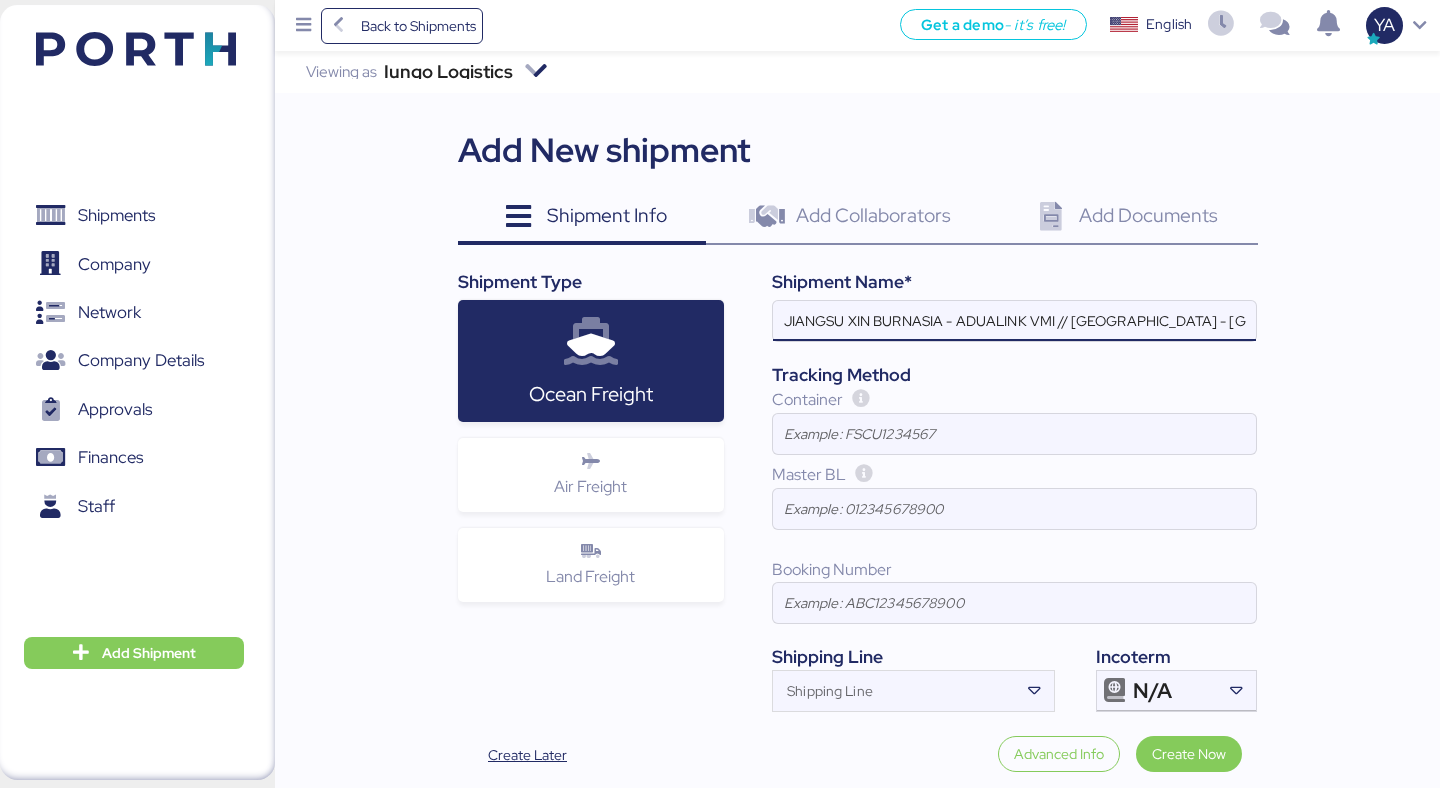 scroll, scrollTop: 0, scrollLeft: 97, axis: horizontal 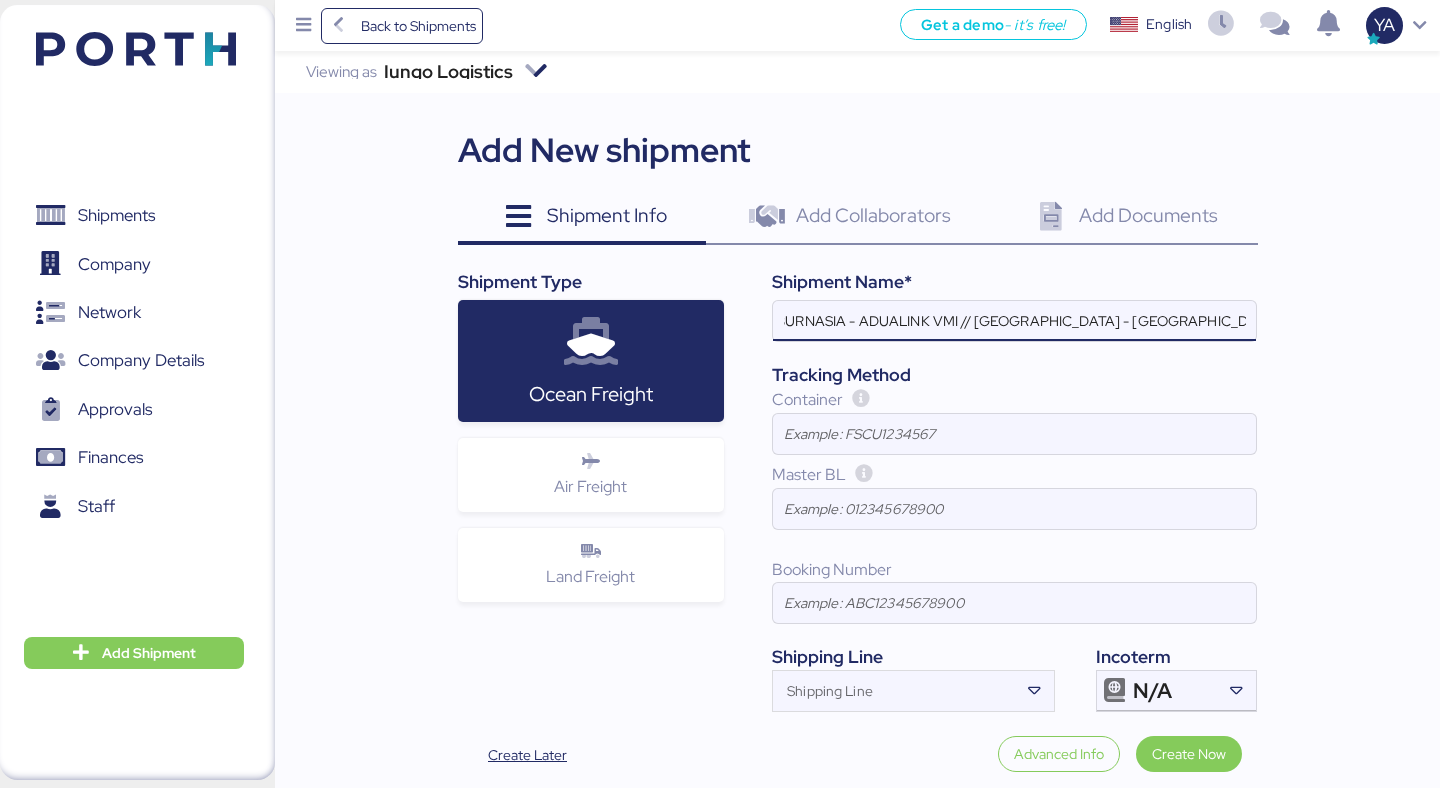 click on "JIANGSU XIN BURNASIA - ADUALINK VMI // SHANGHAI - MANZANILLO // MBL: - HBL:" at bounding box center [1014, 321] 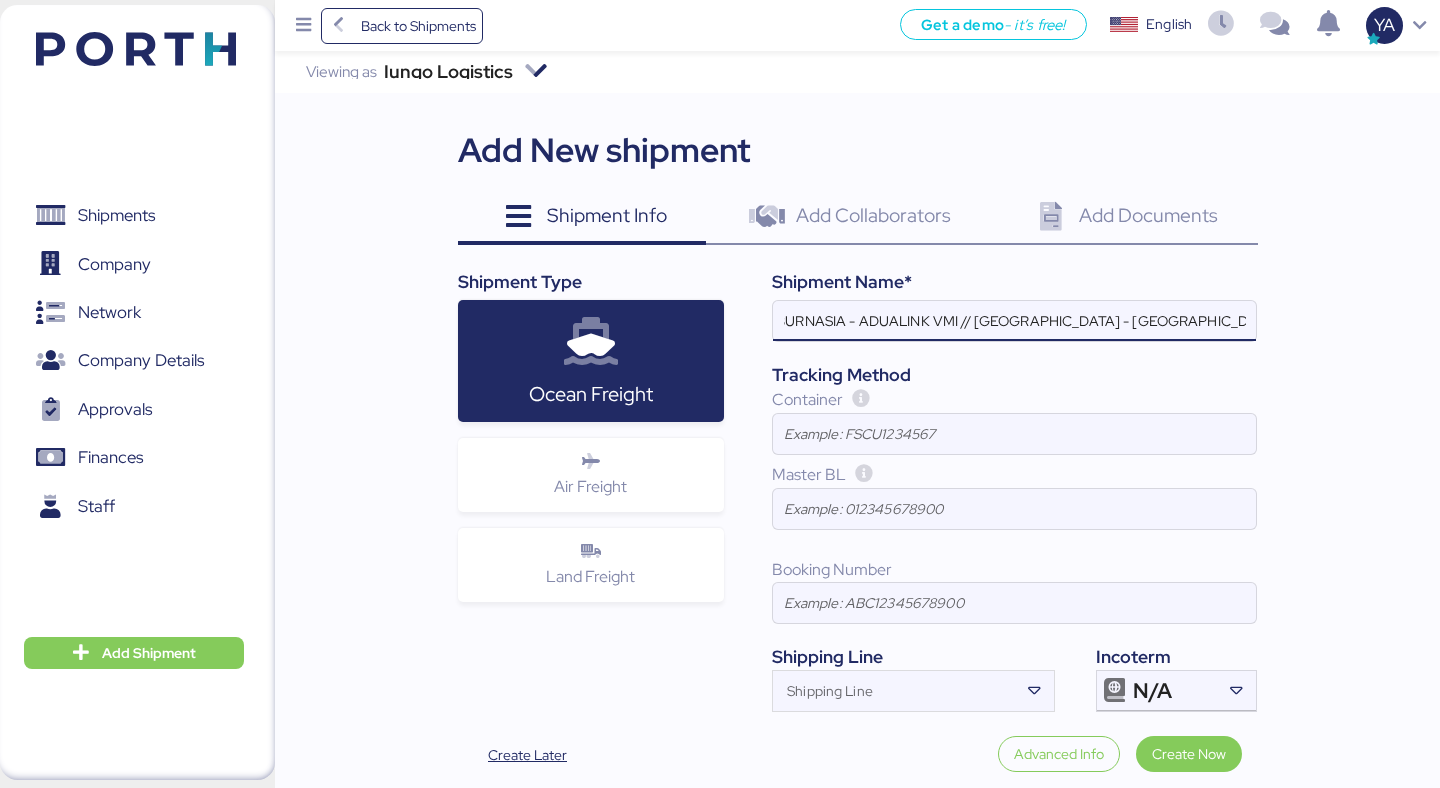 paste on "EGLV142502158045" 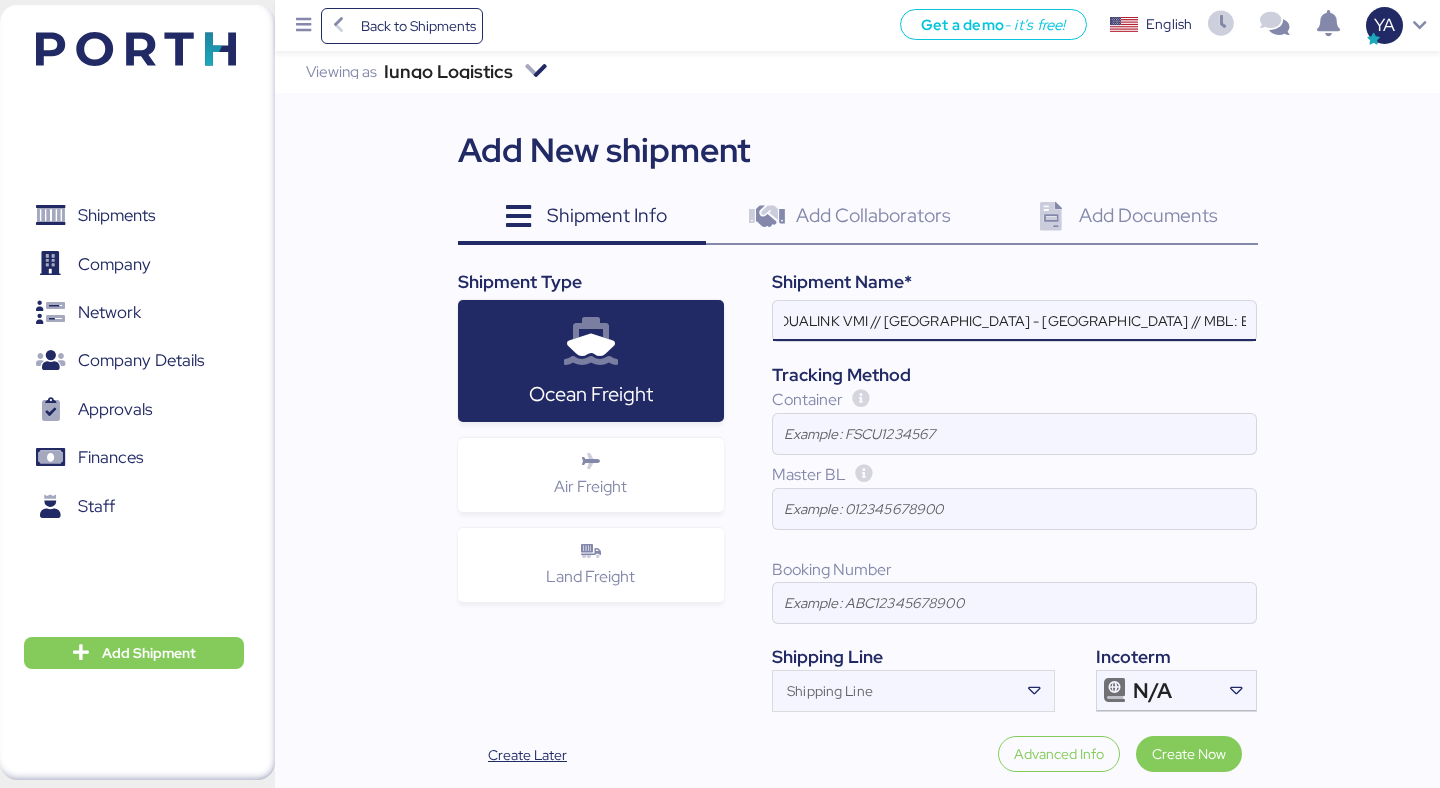 scroll, scrollTop: 0, scrollLeft: 190, axis: horizontal 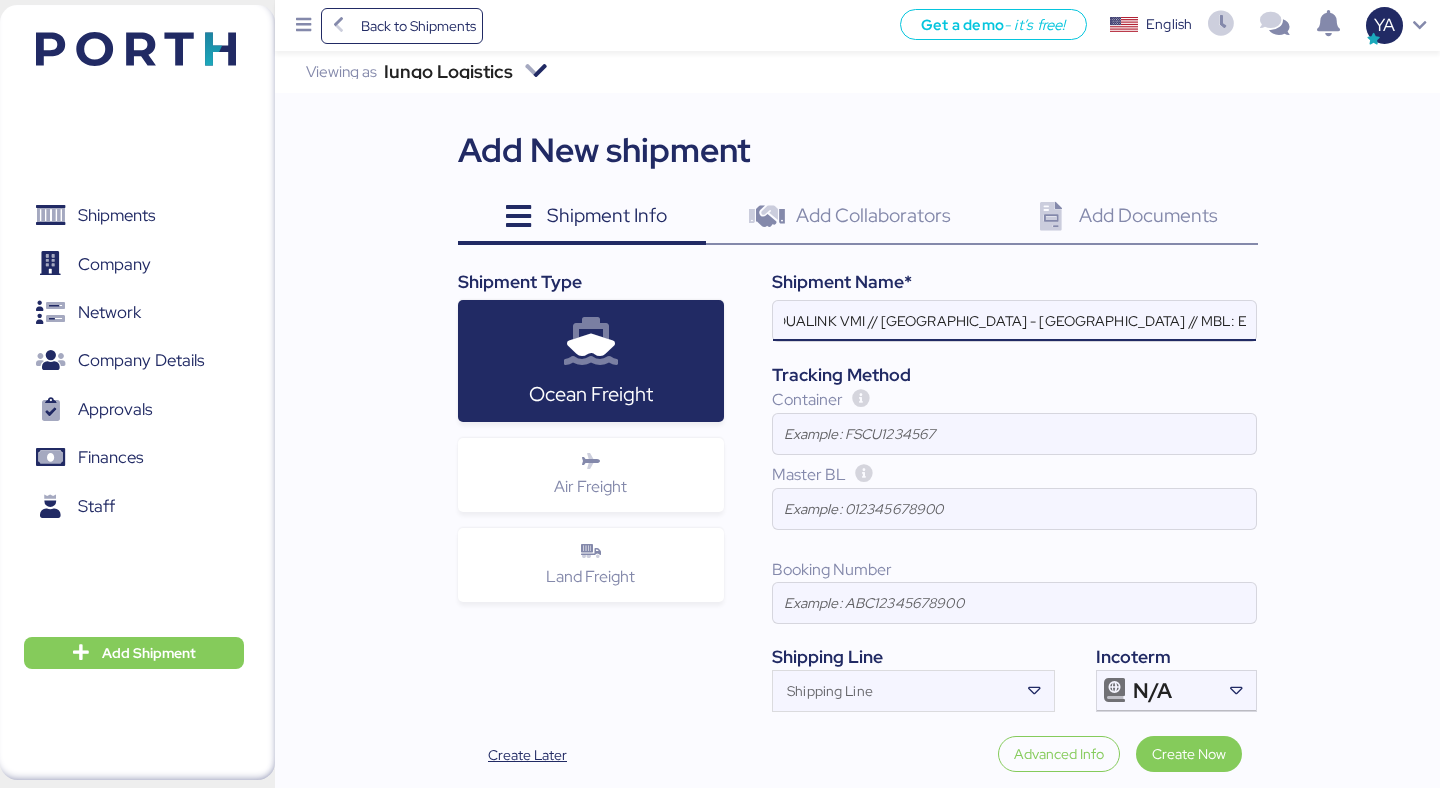 type on "JIANGSU XIN BURNASIA - ADUALINK VMI // SHANGHAI - MANZANILLO // MBL: EGLV142502158045 - HBL:" 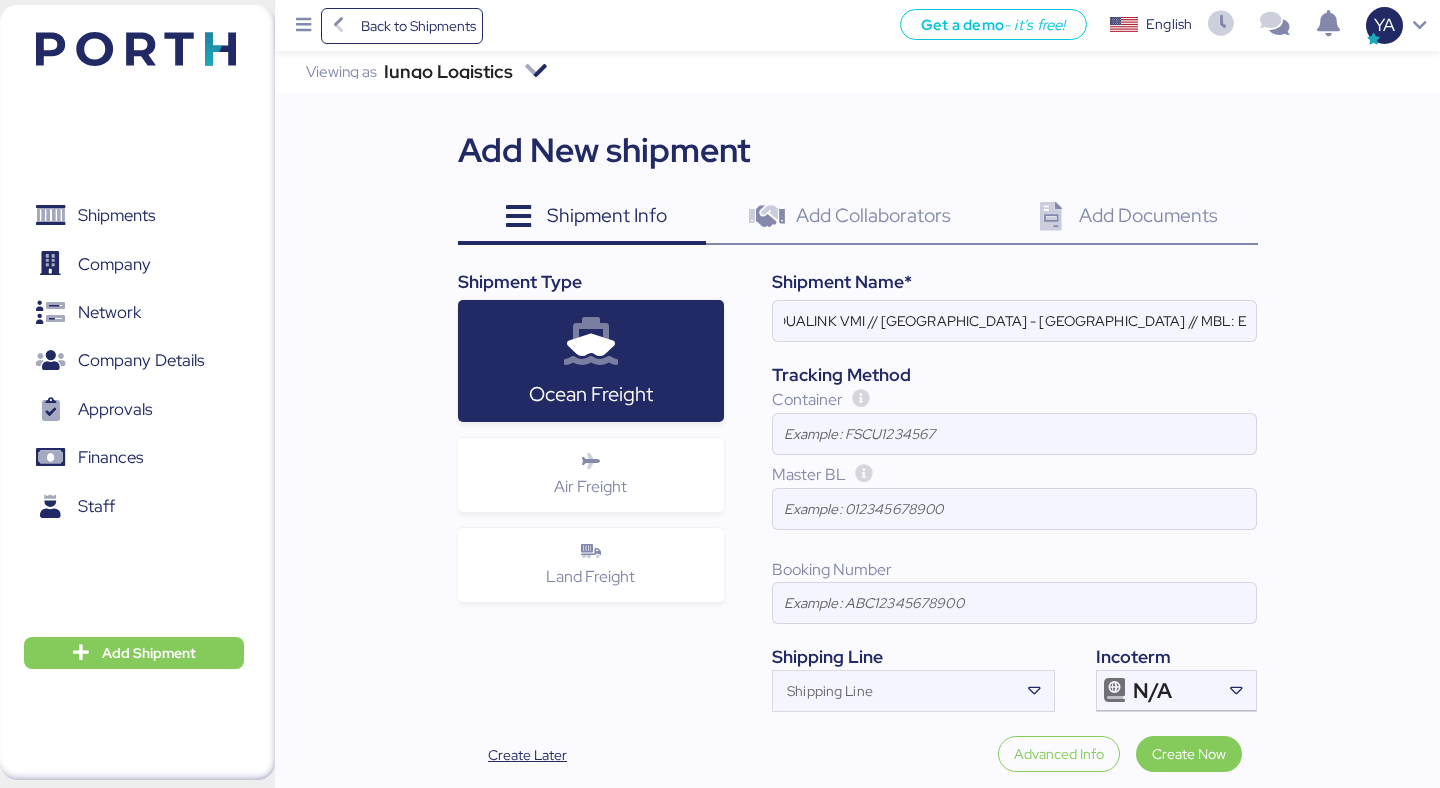 click on "Master BL" at bounding box center [1014, 475] 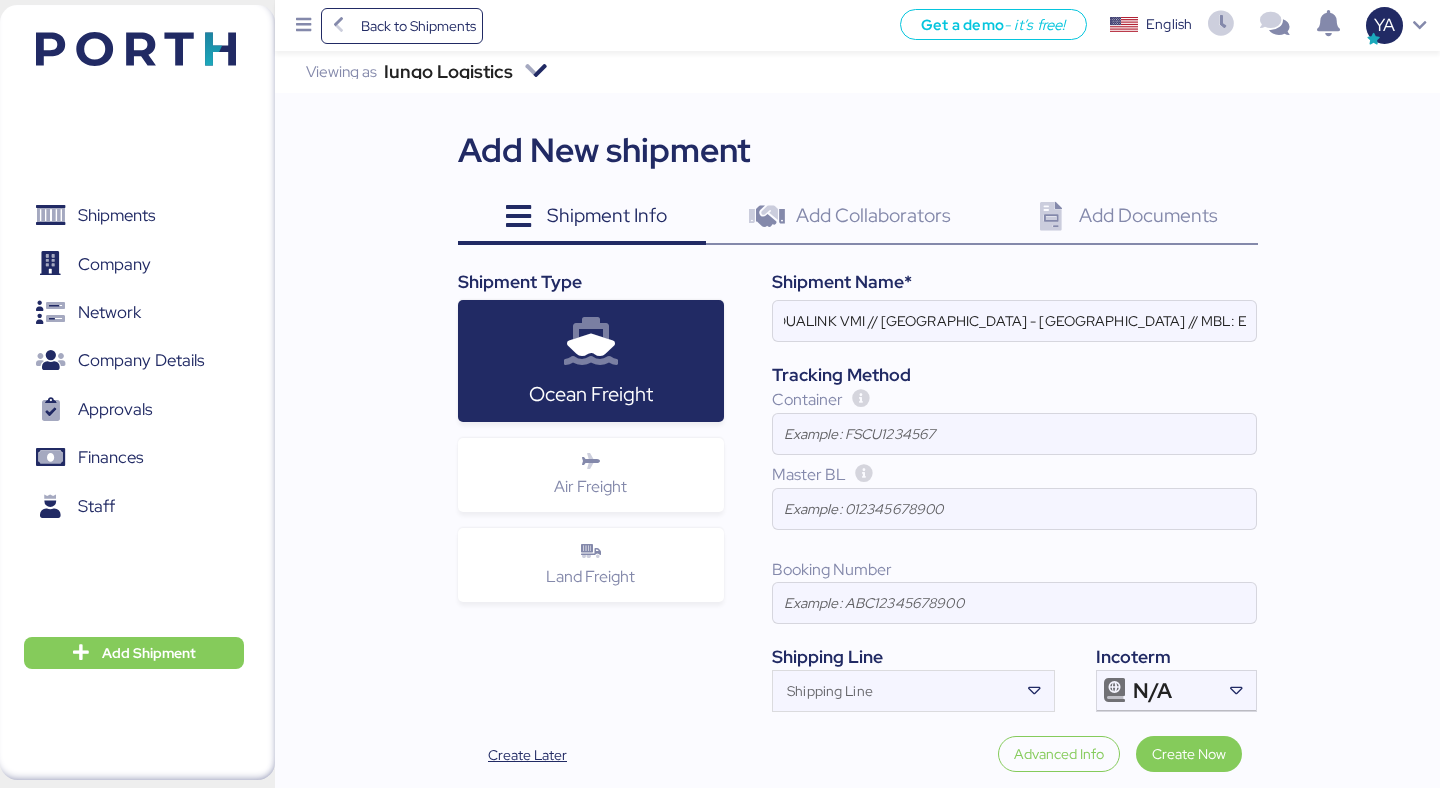 scroll, scrollTop: 0, scrollLeft: 0, axis: both 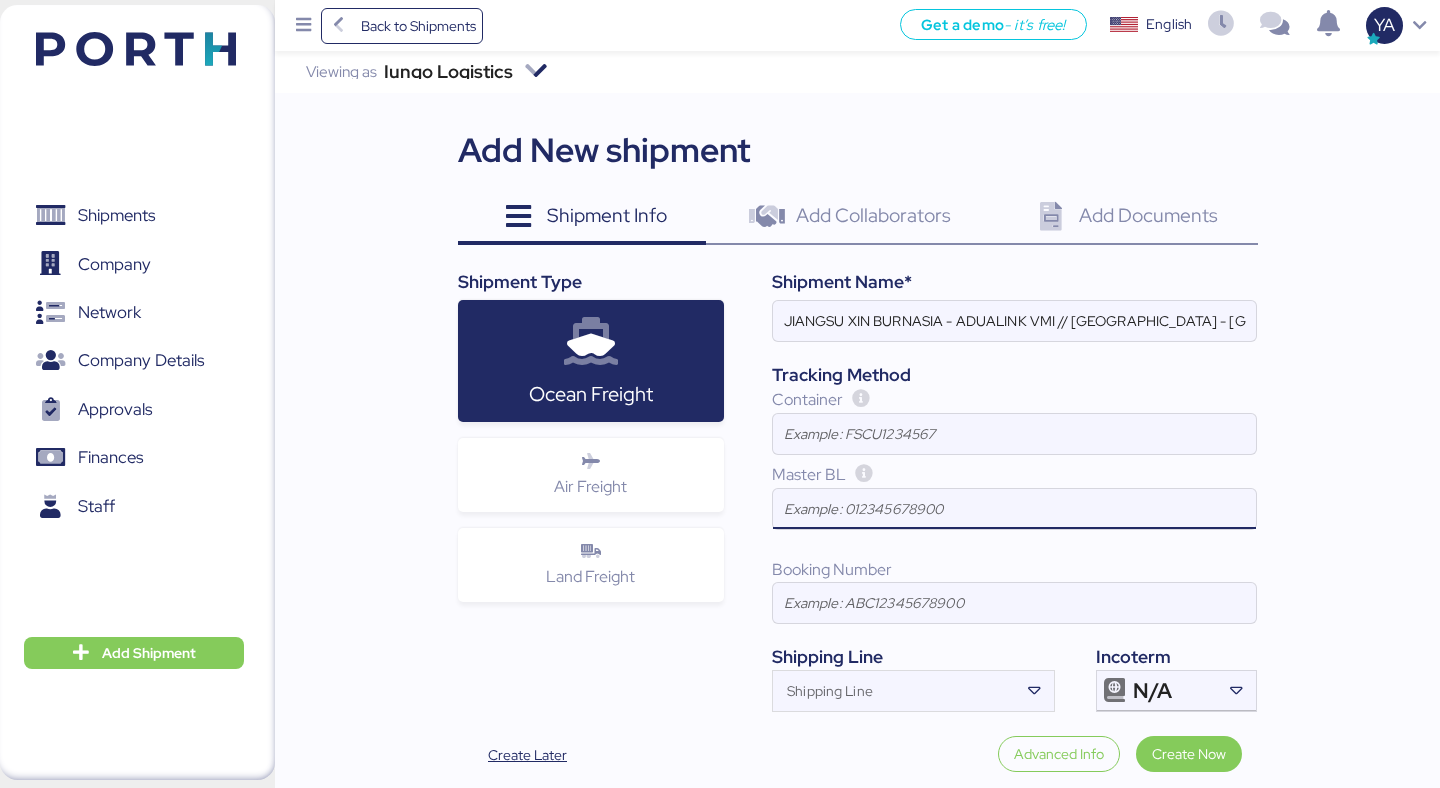 click at bounding box center [1014, 509] 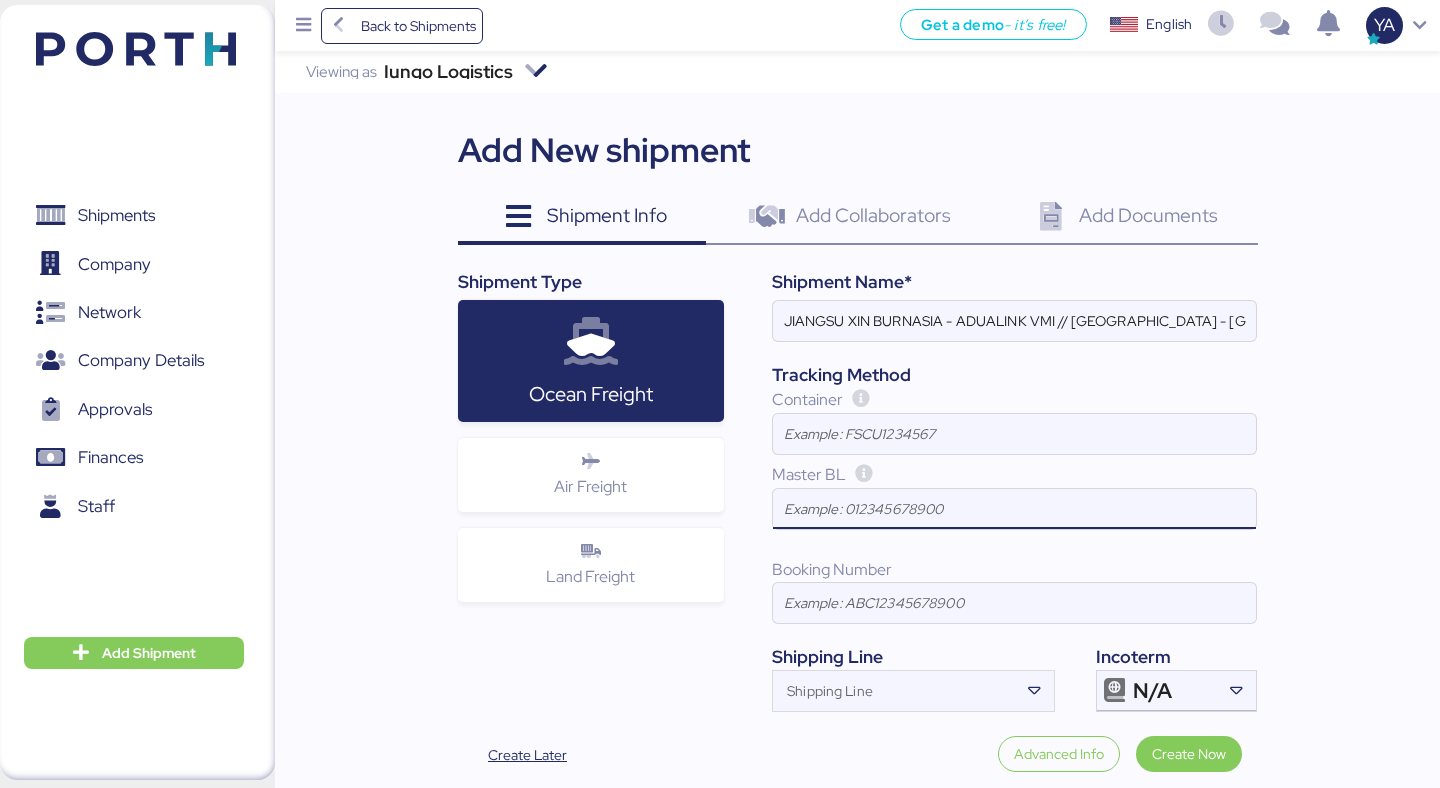 paste on "EGLV142502158045" 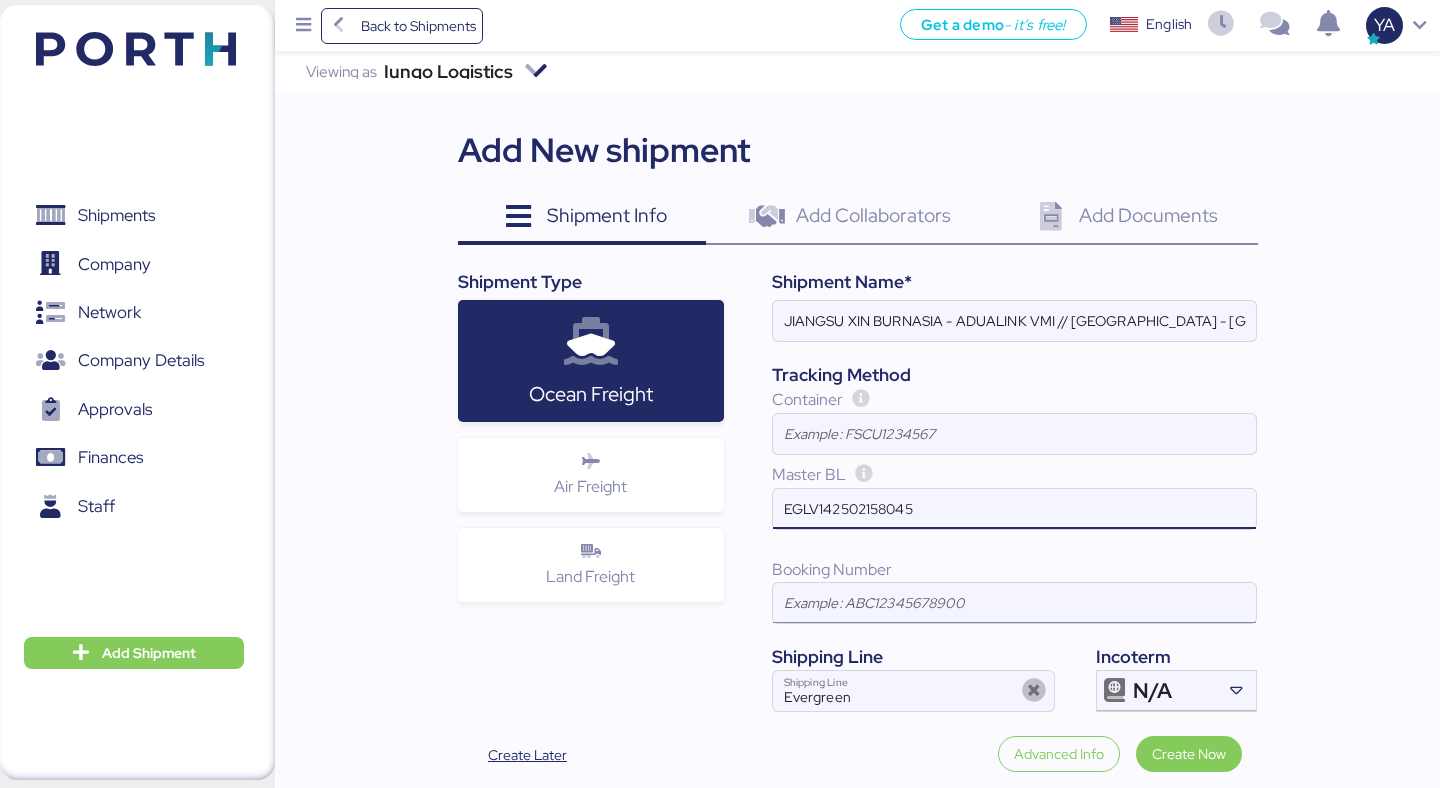 type on "EGLV142502158045" 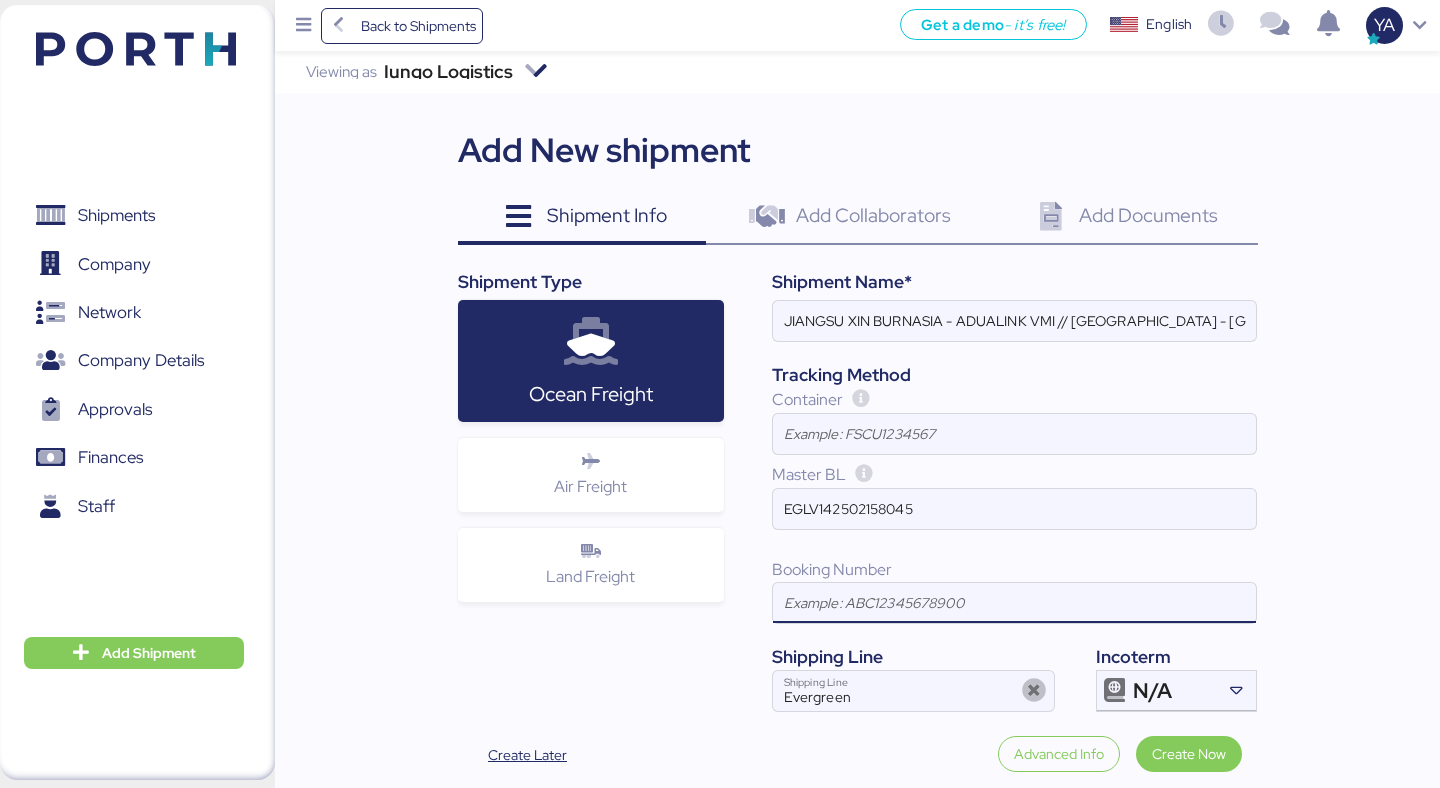 paste on "EGLV142502158045" 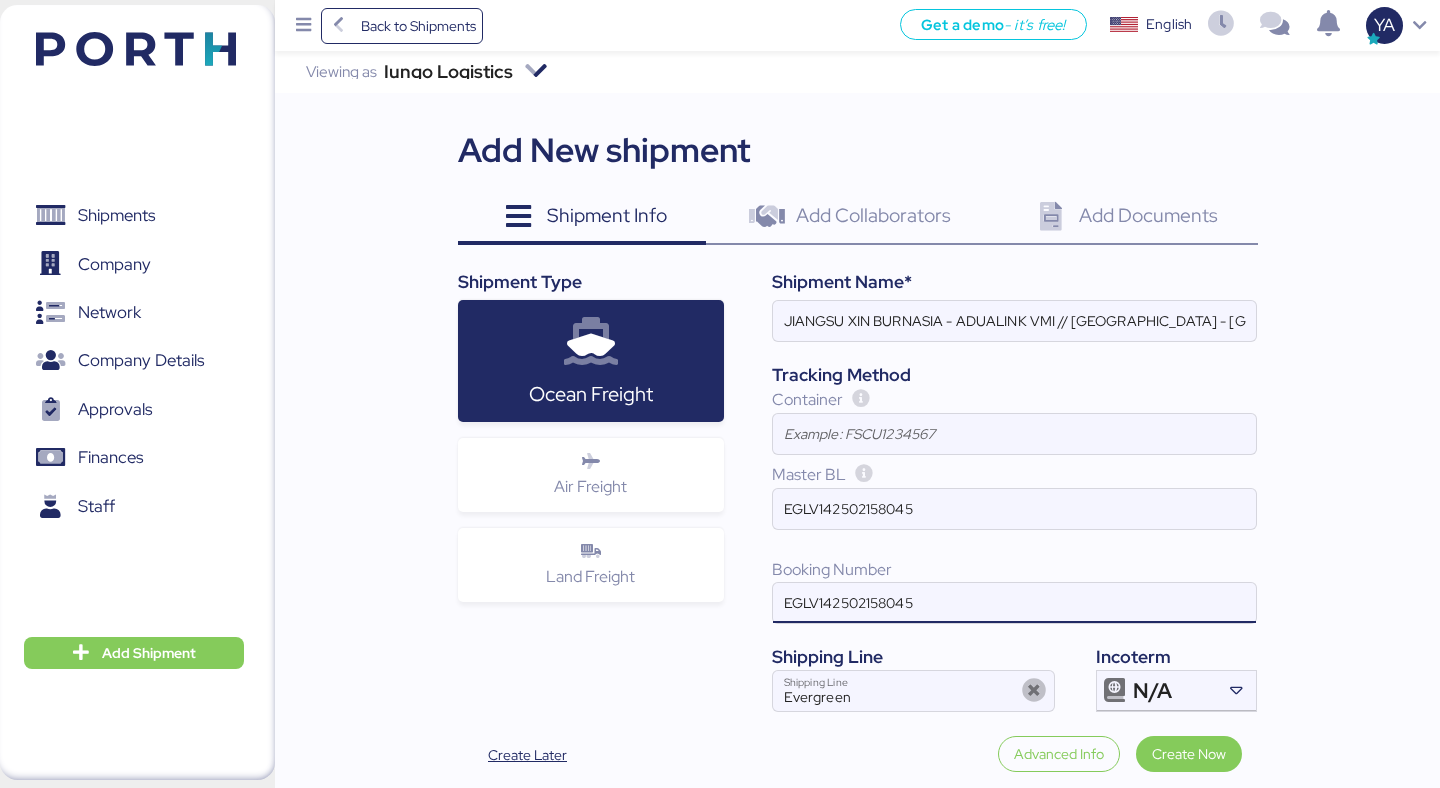 drag, startPoint x: 822, startPoint y: 605, endPoint x: 723, endPoint y: 598, distance: 99.24717 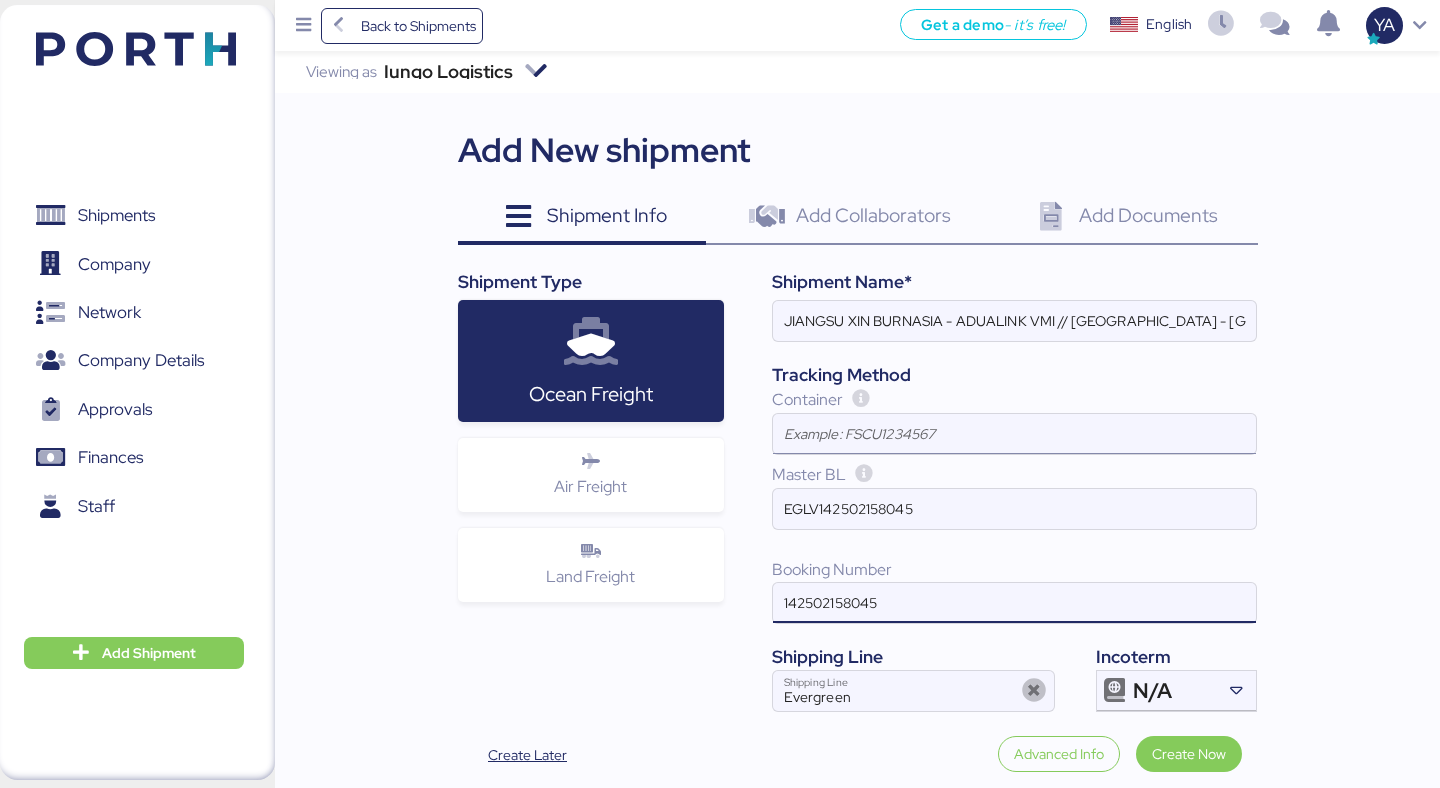 type on "142502158045" 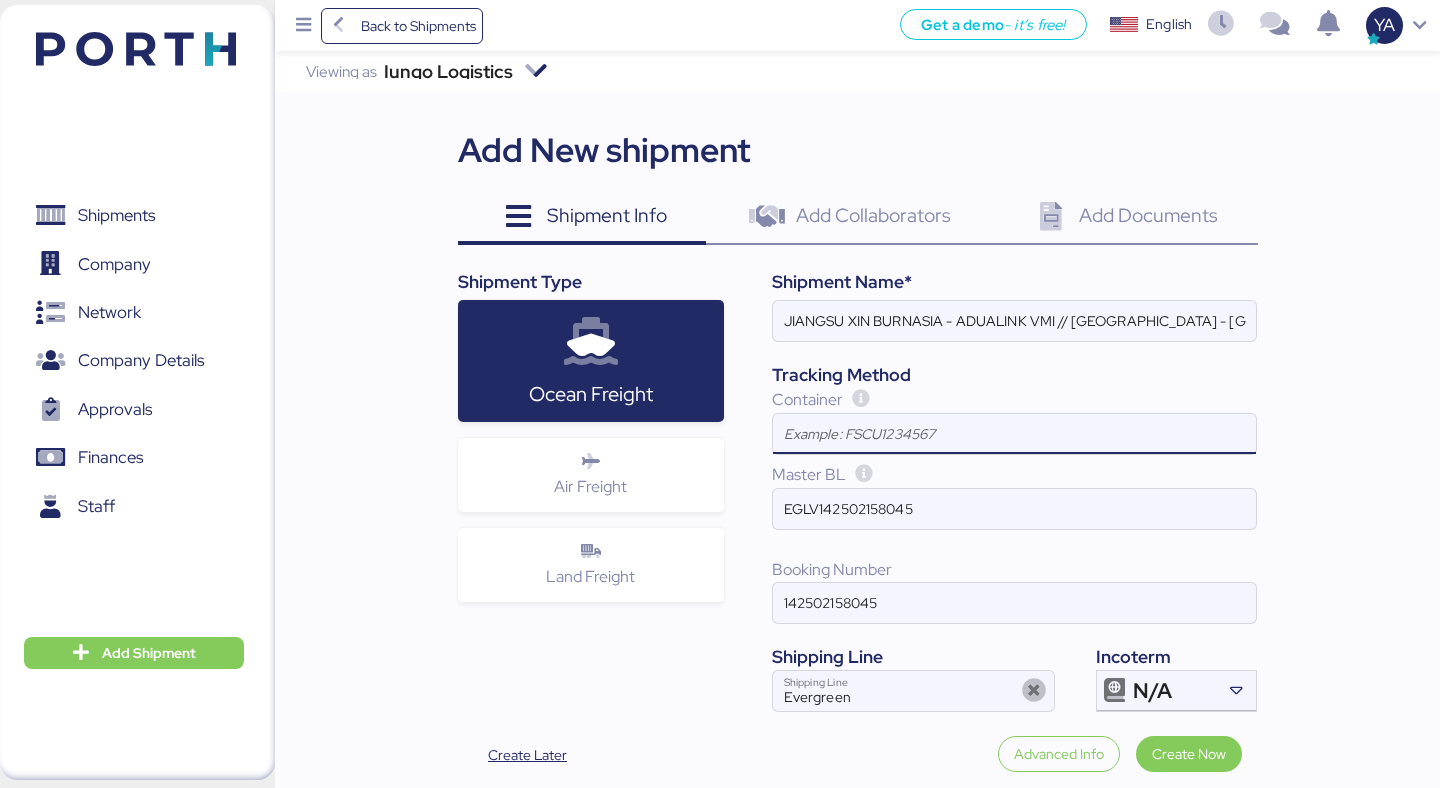 paste on "TGBU4664739" 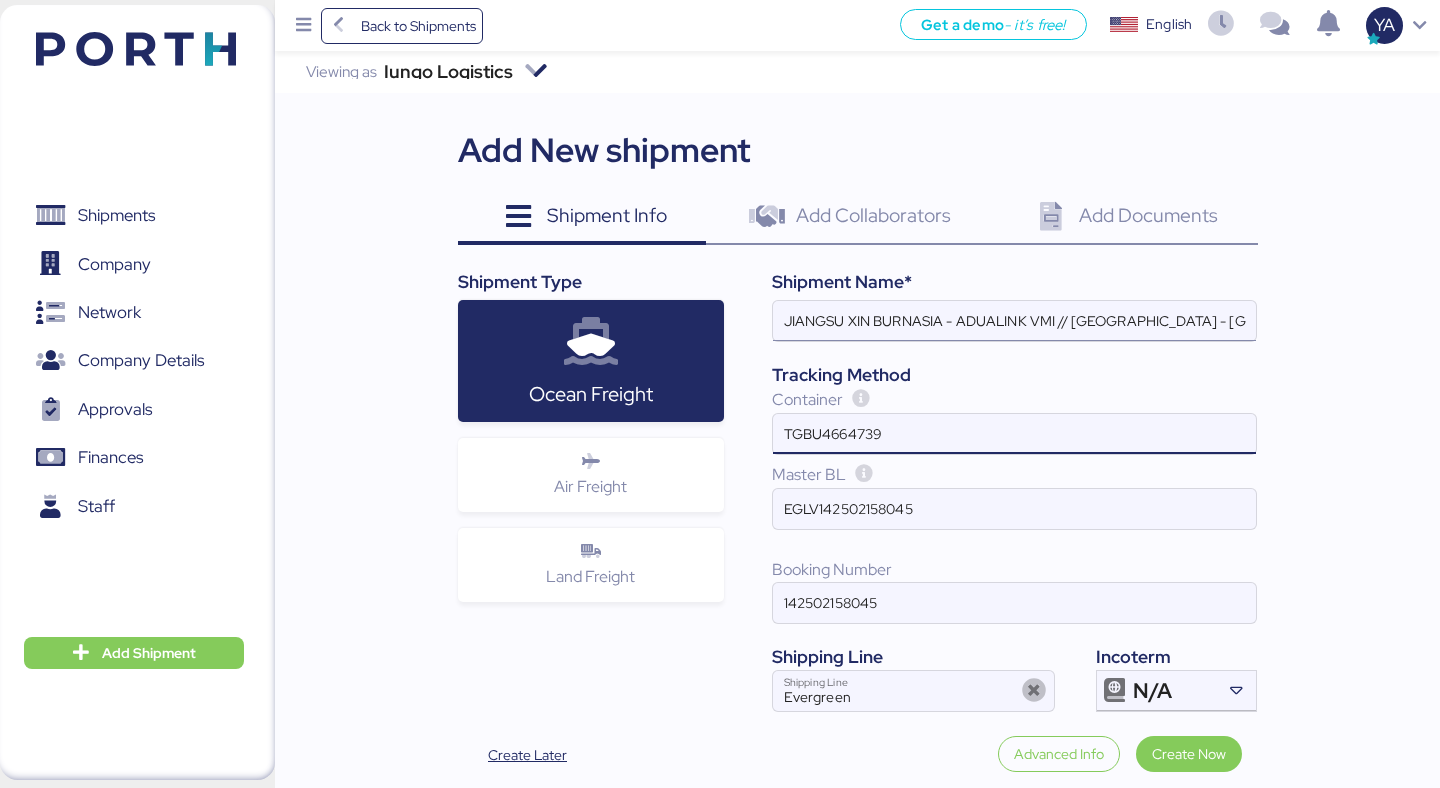 type on "TGBU4664739" 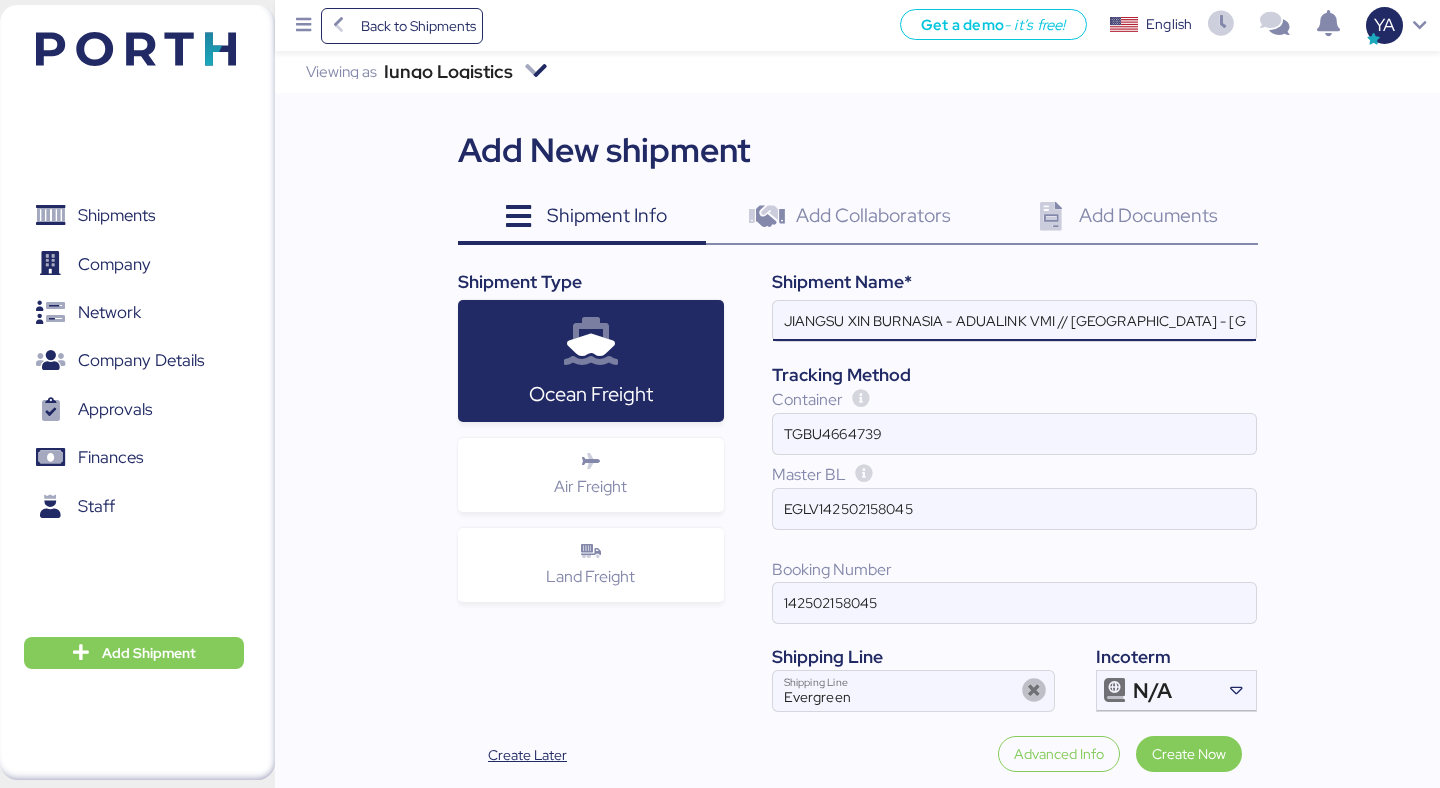 scroll, scrollTop: 0, scrollLeft: 231, axis: horizontal 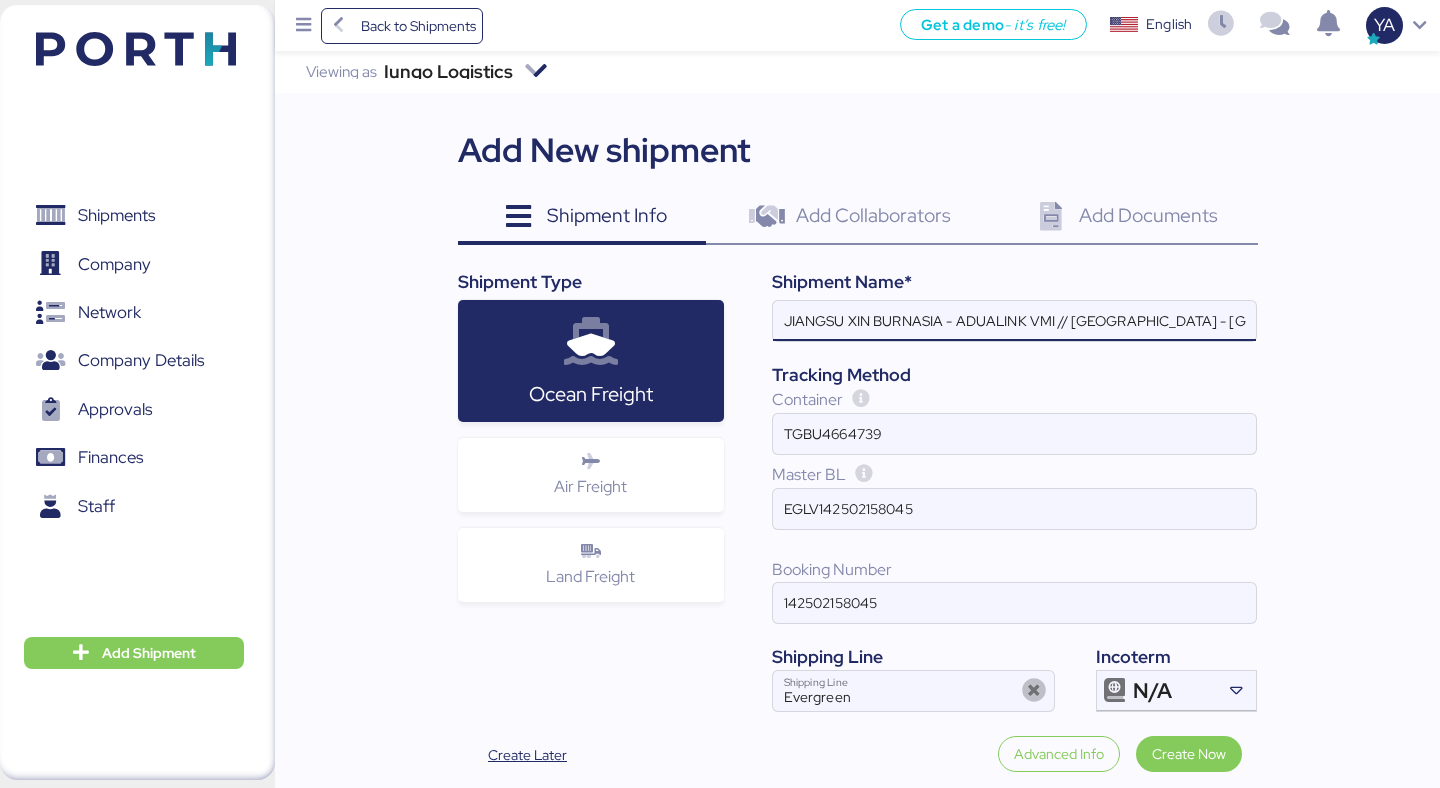 click on "Tracking Method" at bounding box center (1014, 375) 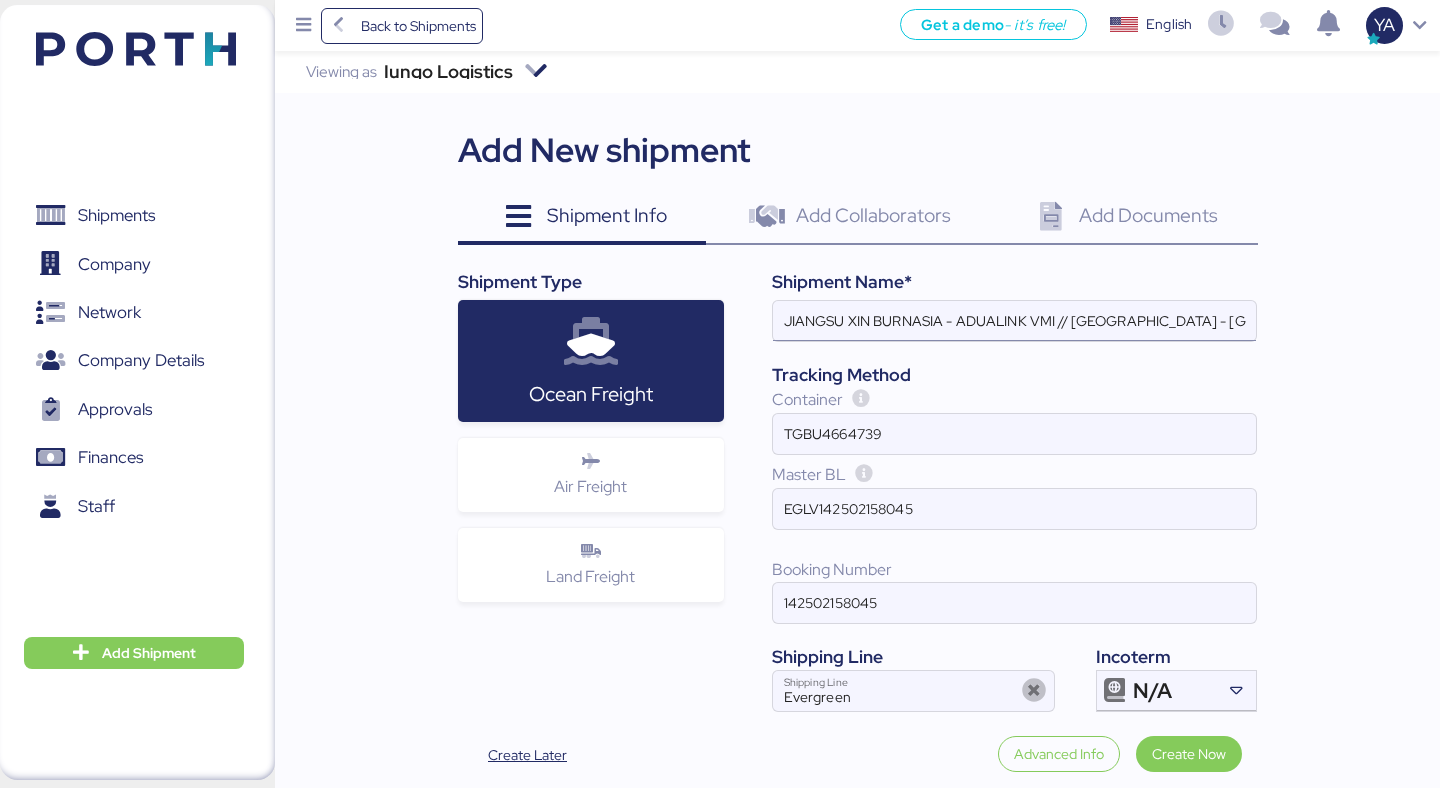 click on "JIANGSU XIN BURNASIA - ADUALINK VMI // SHANGHAI - MANZANILLO // MBL: EGLV142502158045 - HBL:" at bounding box center (1014, 321) 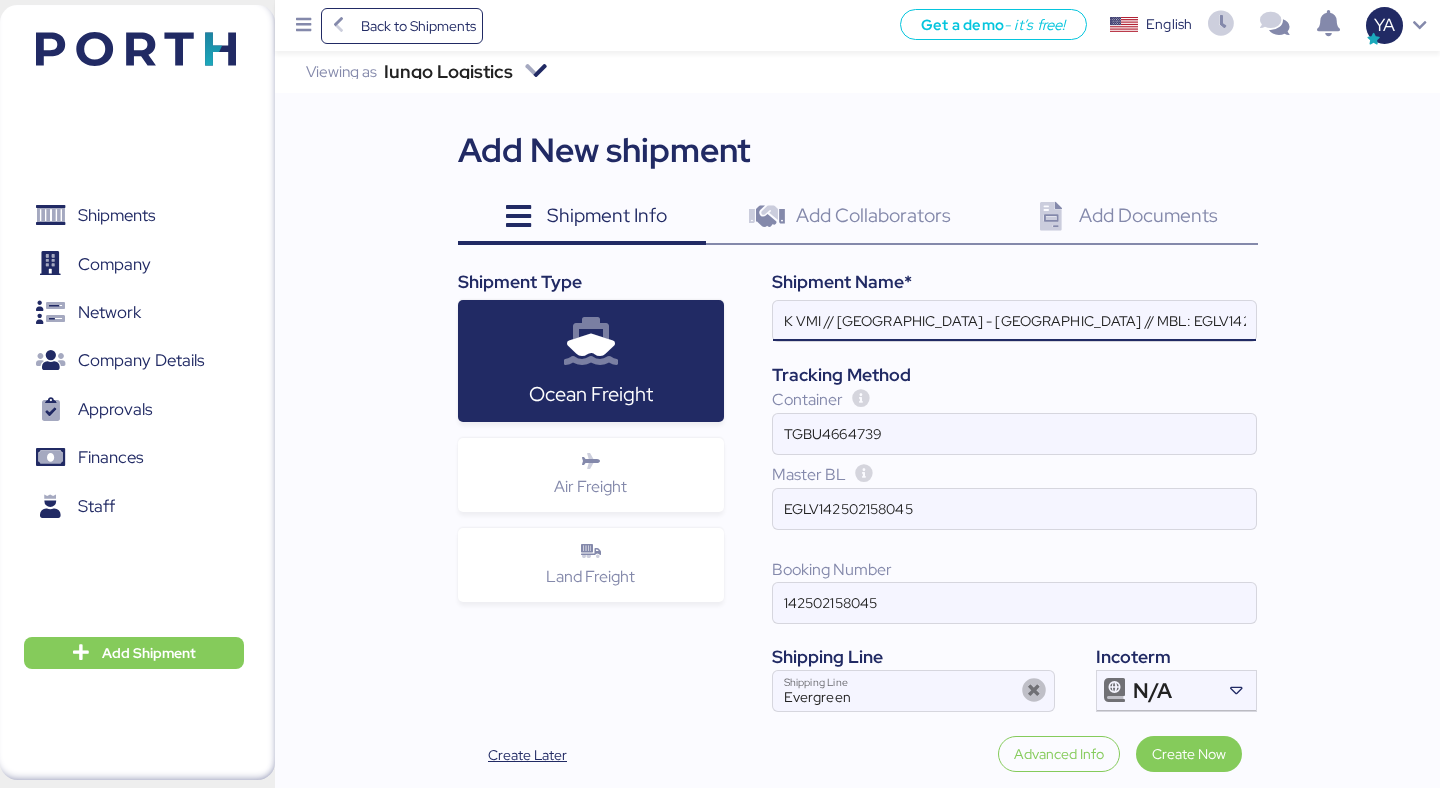 paste on "NO.BYKS25072833SE" 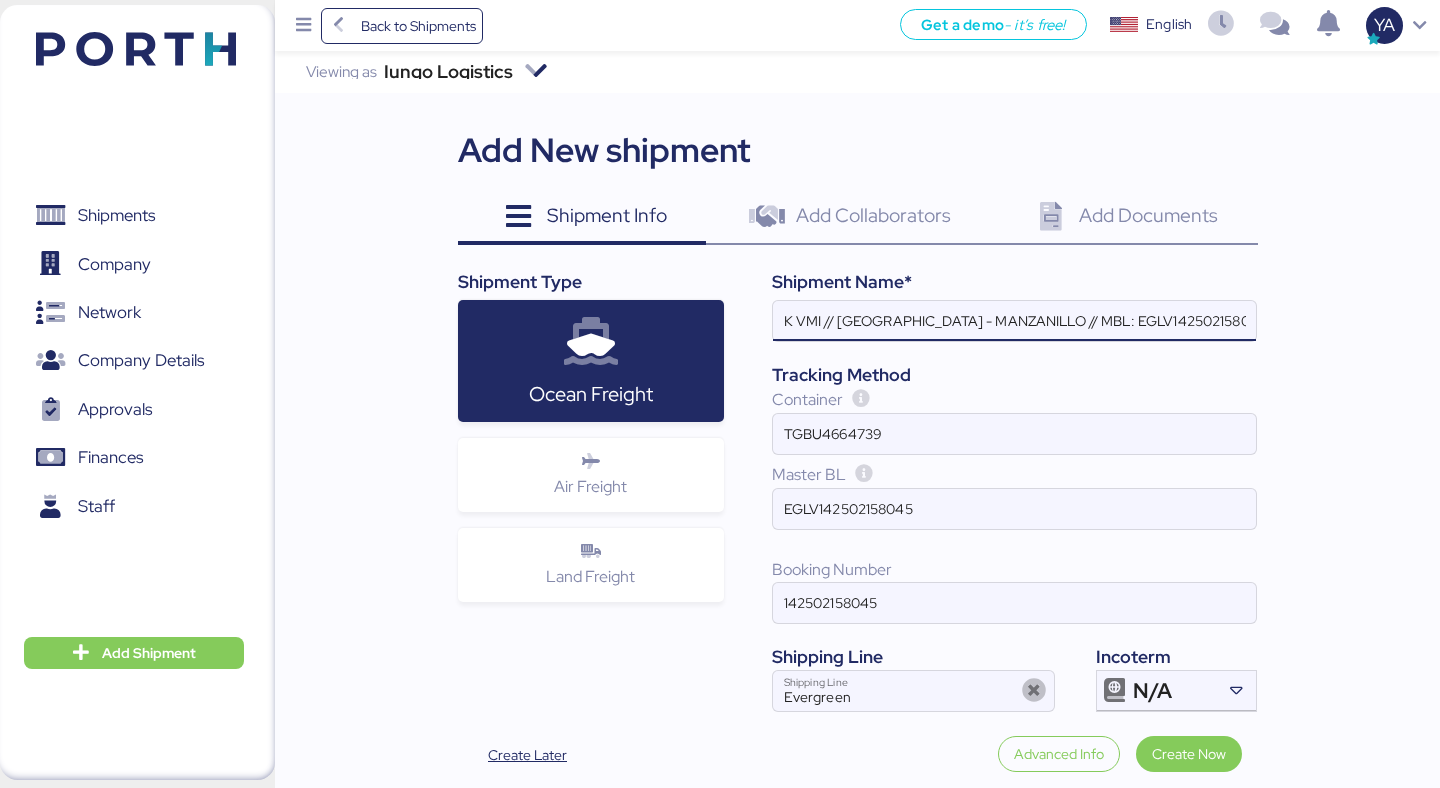 scroll, scrollTop: 0, scrollLeft: 379, axis: horizontal 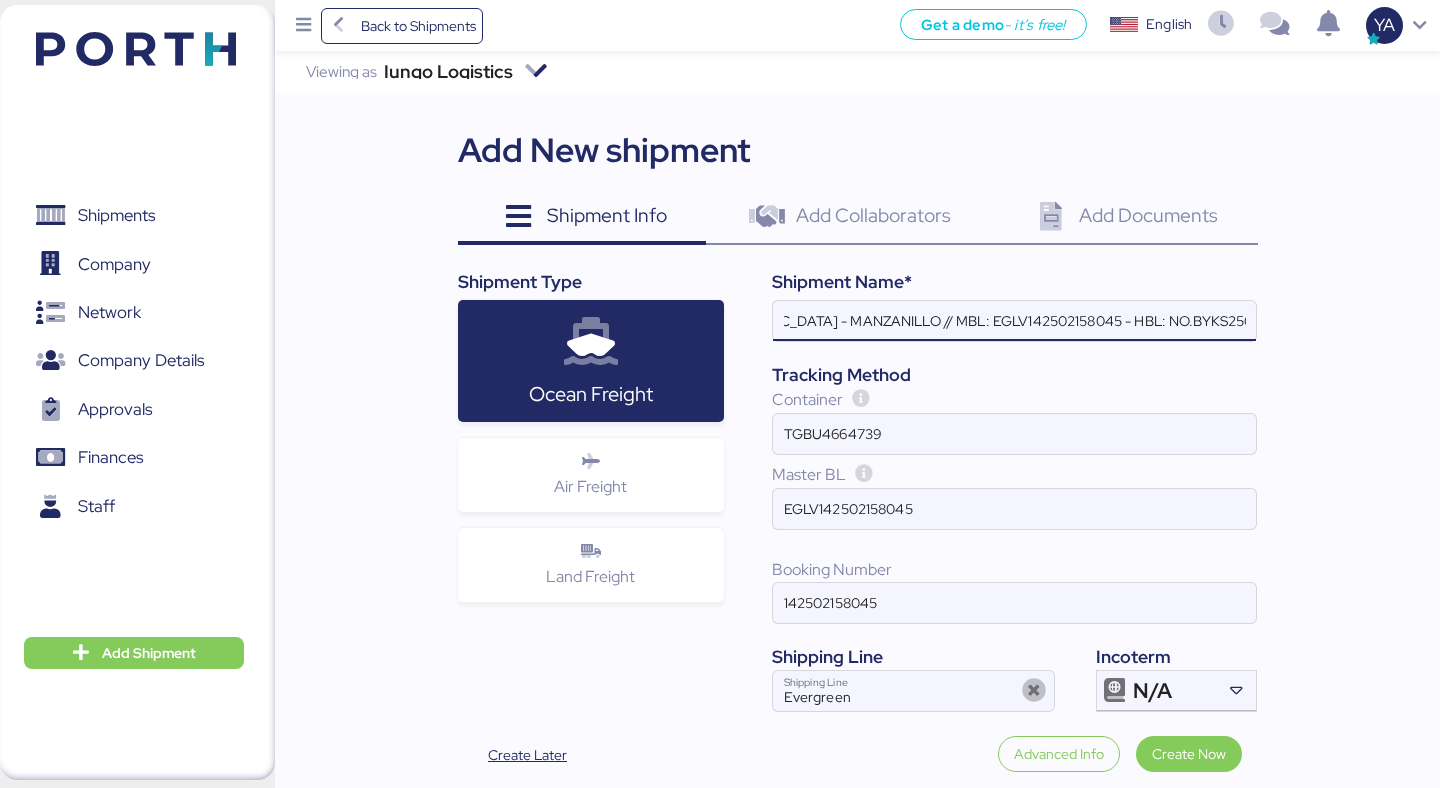 click on "JIANGSU XIN BURNASIA - ADUALINK VMI // SHANGHAI - MANZANILLO // MBL: EGLV142502158045 - HBL: NO.BYKS25072833SE" at bounding box center [1014, 321] 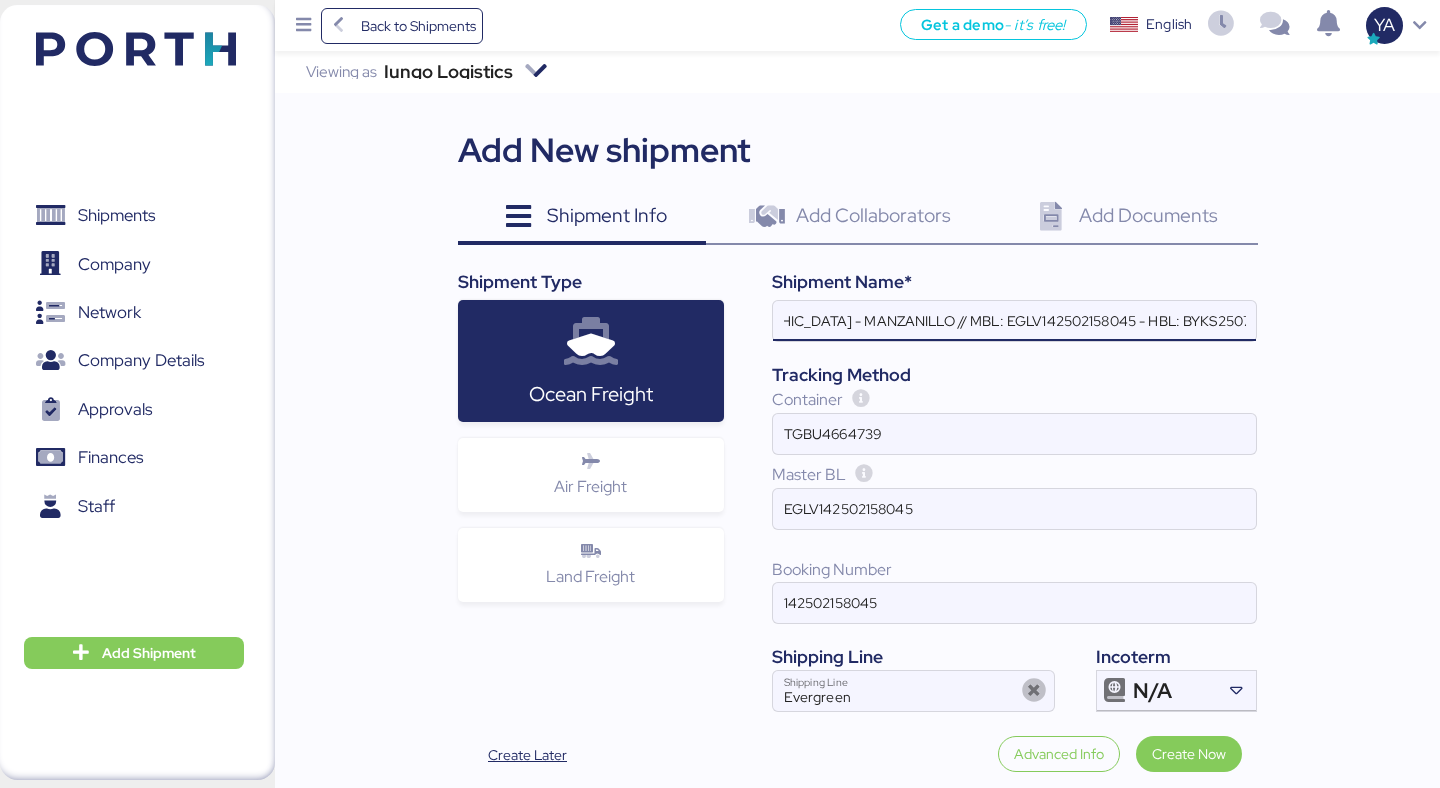 scroll, scrollTop: 0, scrollLeft: 354, axis: horizontal 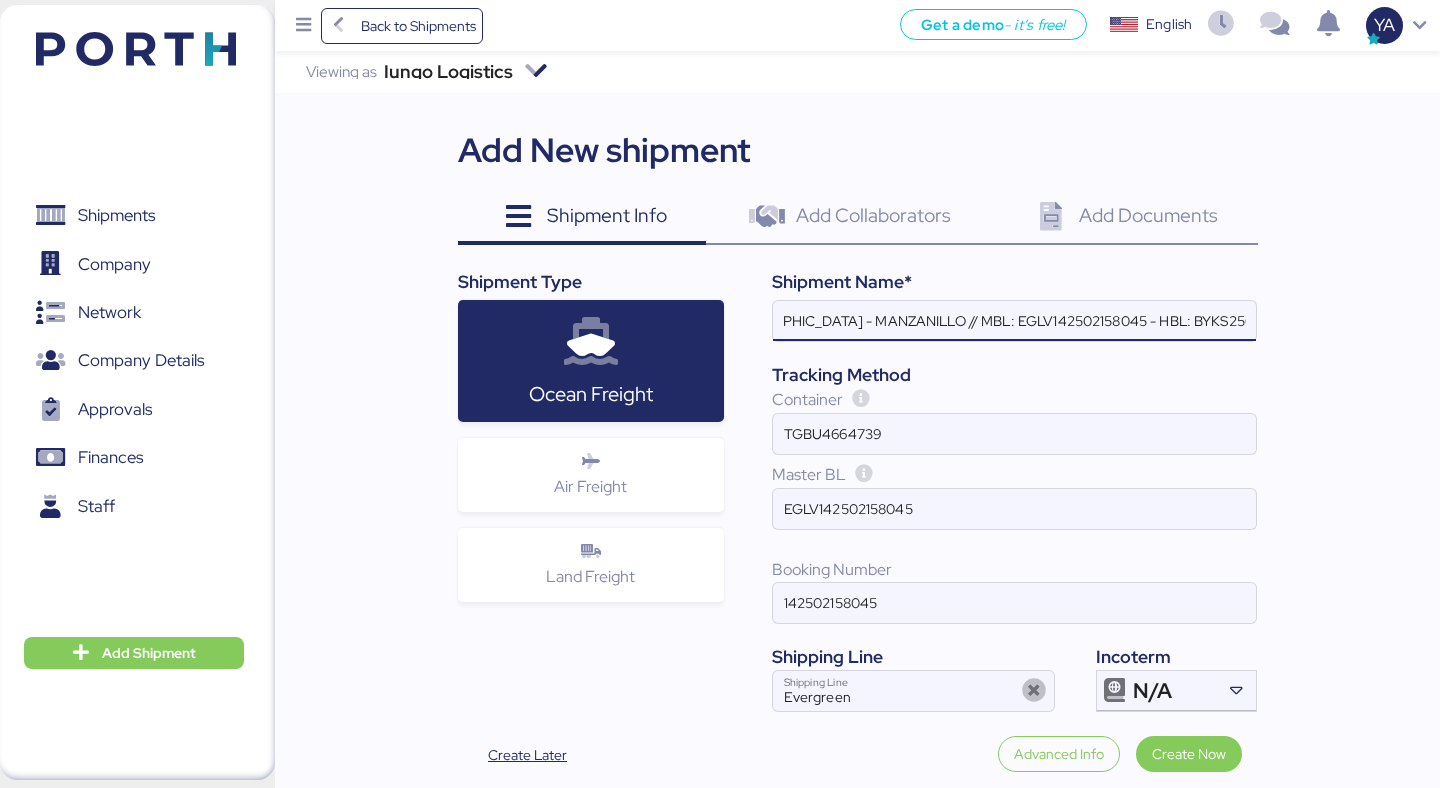 click on "JIANGSU XIN BURNASIA - ADUALINK VMI // SHANGHAI - MANZANILLO // MBL: EGLV142502158045 - HBL: BYKS25072833SE" at bounding box center [1014, 321] 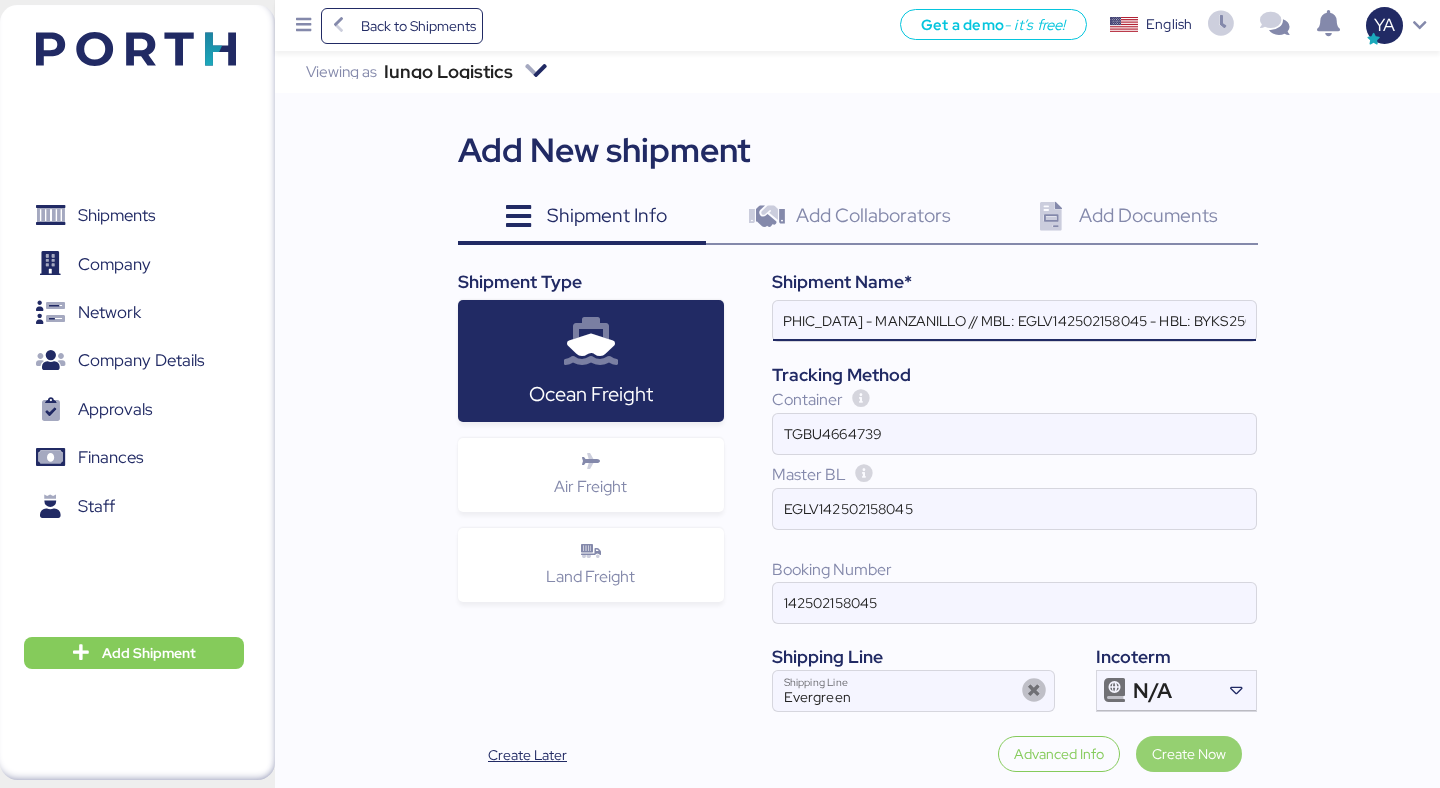 type on "JIANGSU XIN BURNASIA - ADUALINK VMI // SHANGHAI - MANZANILLO // MBL: EGLV142502158045 - HBL: BYKS25072833SE" 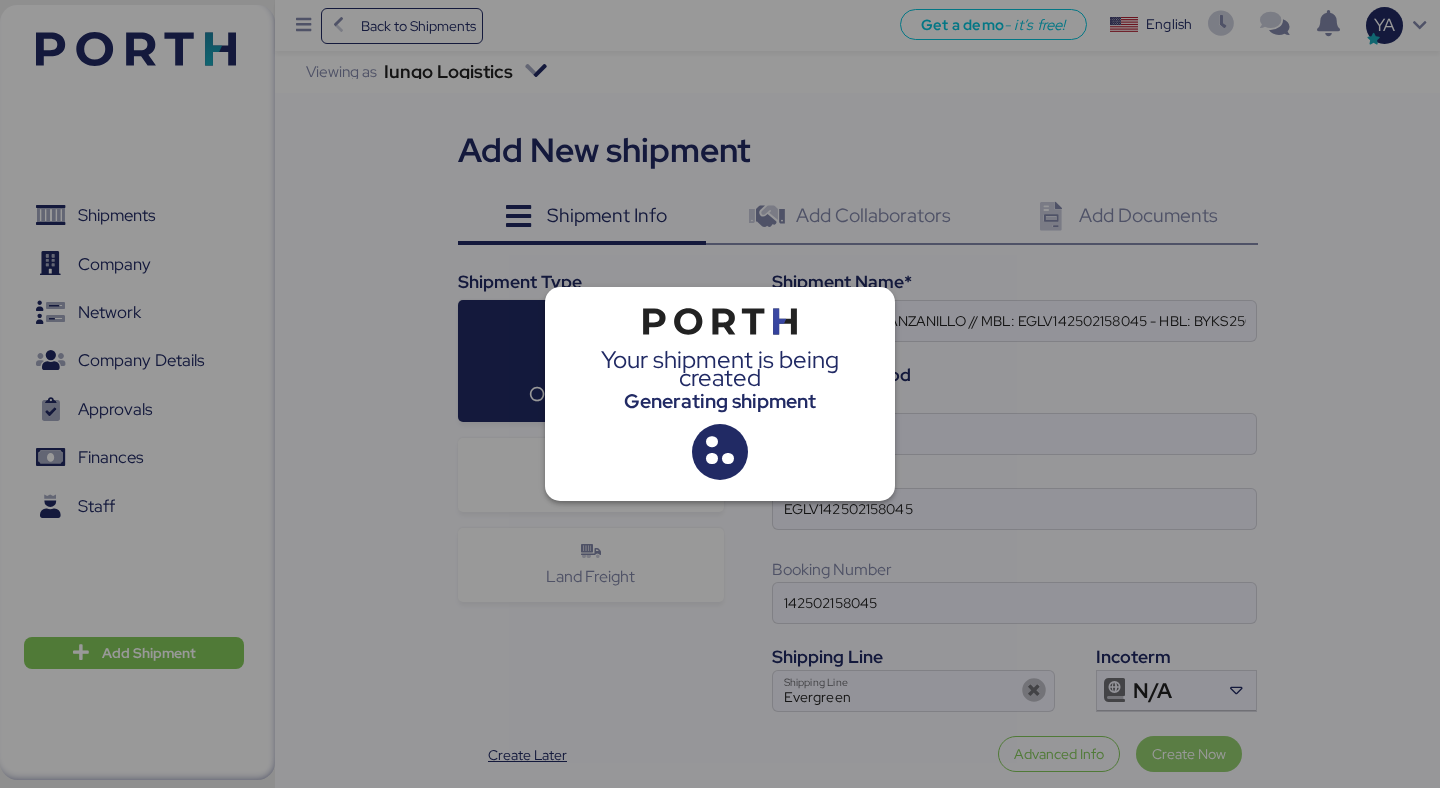 scroll, scrollTop: 0, scrollLeft: 0, axis: both 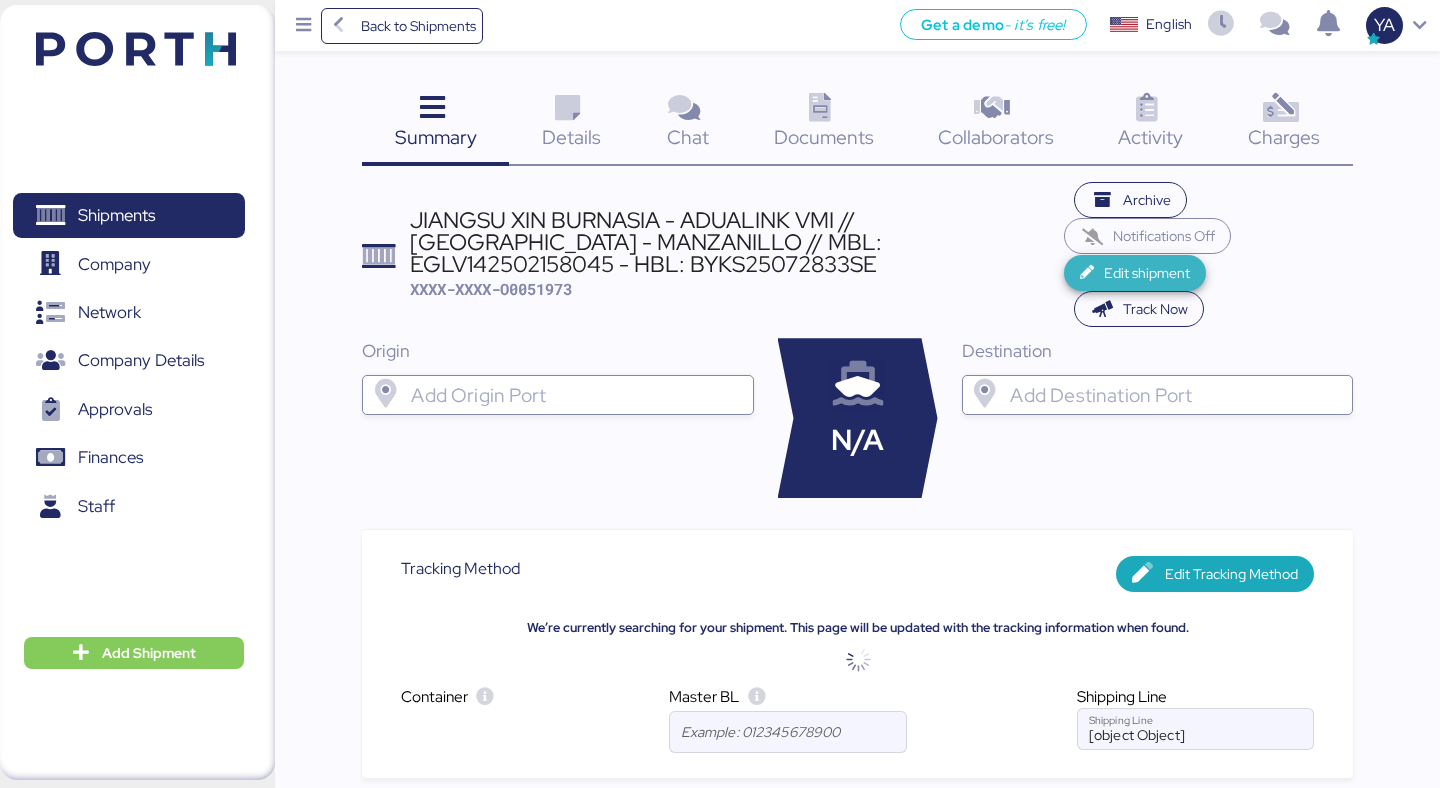 click on "Edit shipment" at bounding box center (1147, 273) 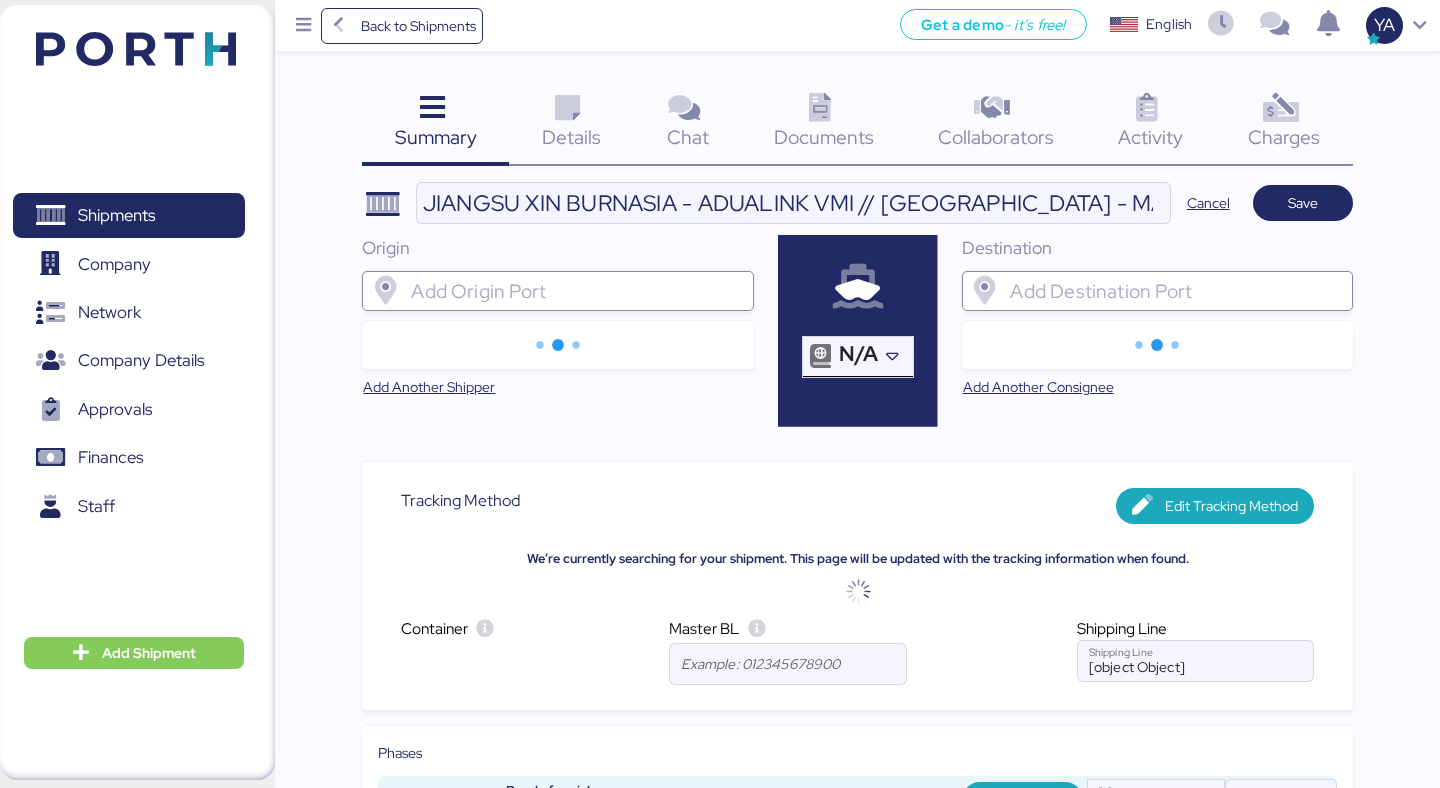 click on "N/A" at bounding box center (858, 354) 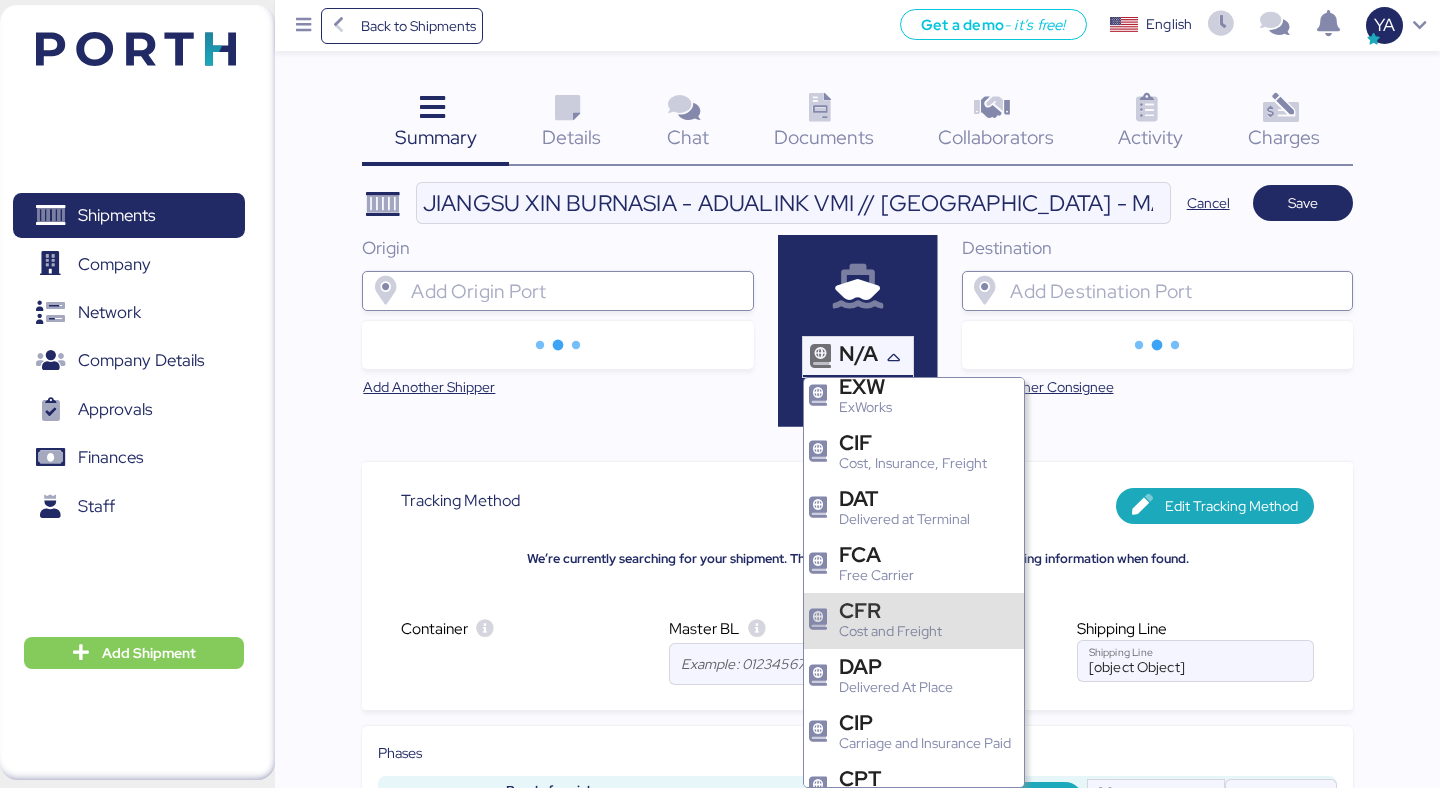 scroll, scrollTop: 132, scrollLeft: 0, axis: vertical 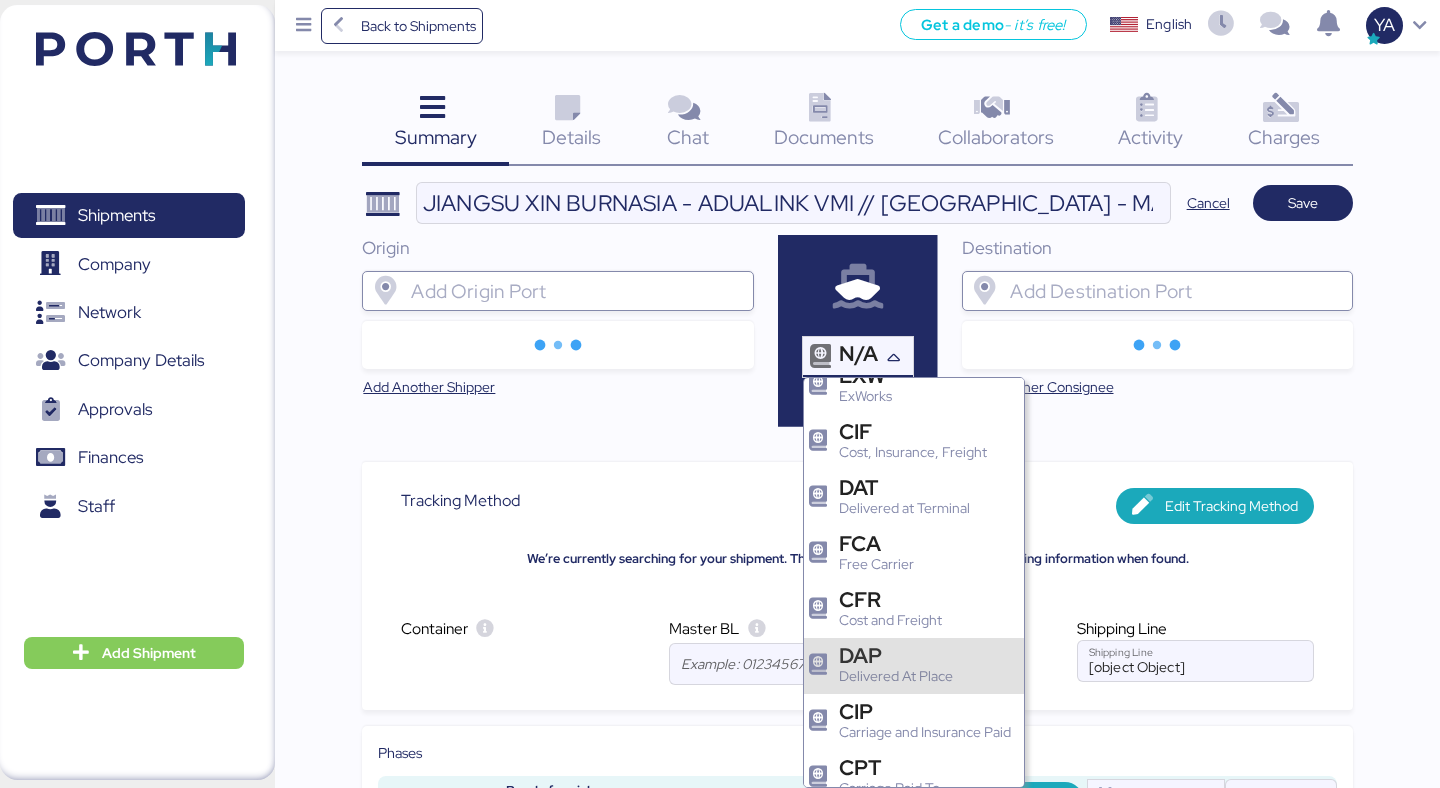 click on "Delivered At Place" at bounding box center [896, 676] 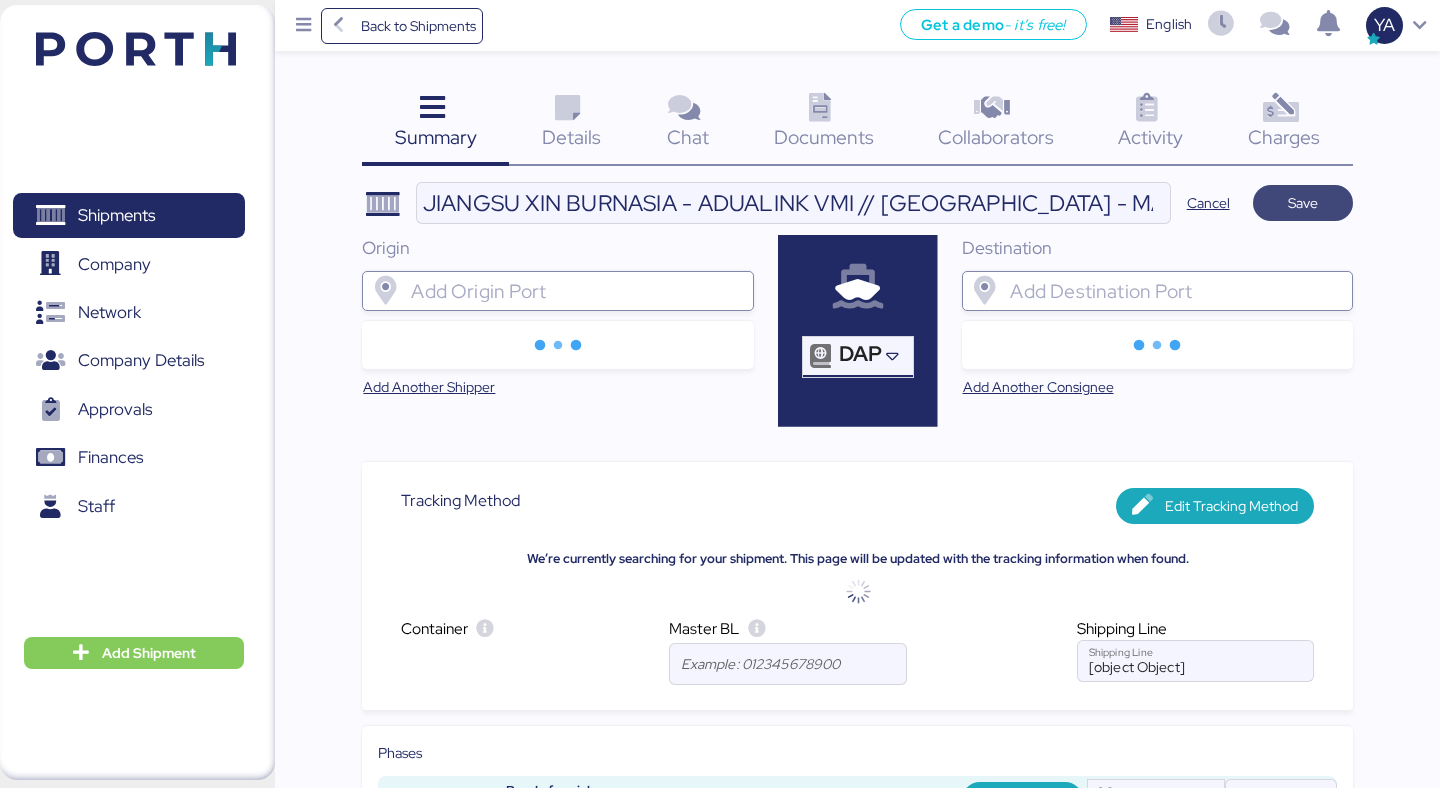 click on "Save" at bounding box center [1303, 203] 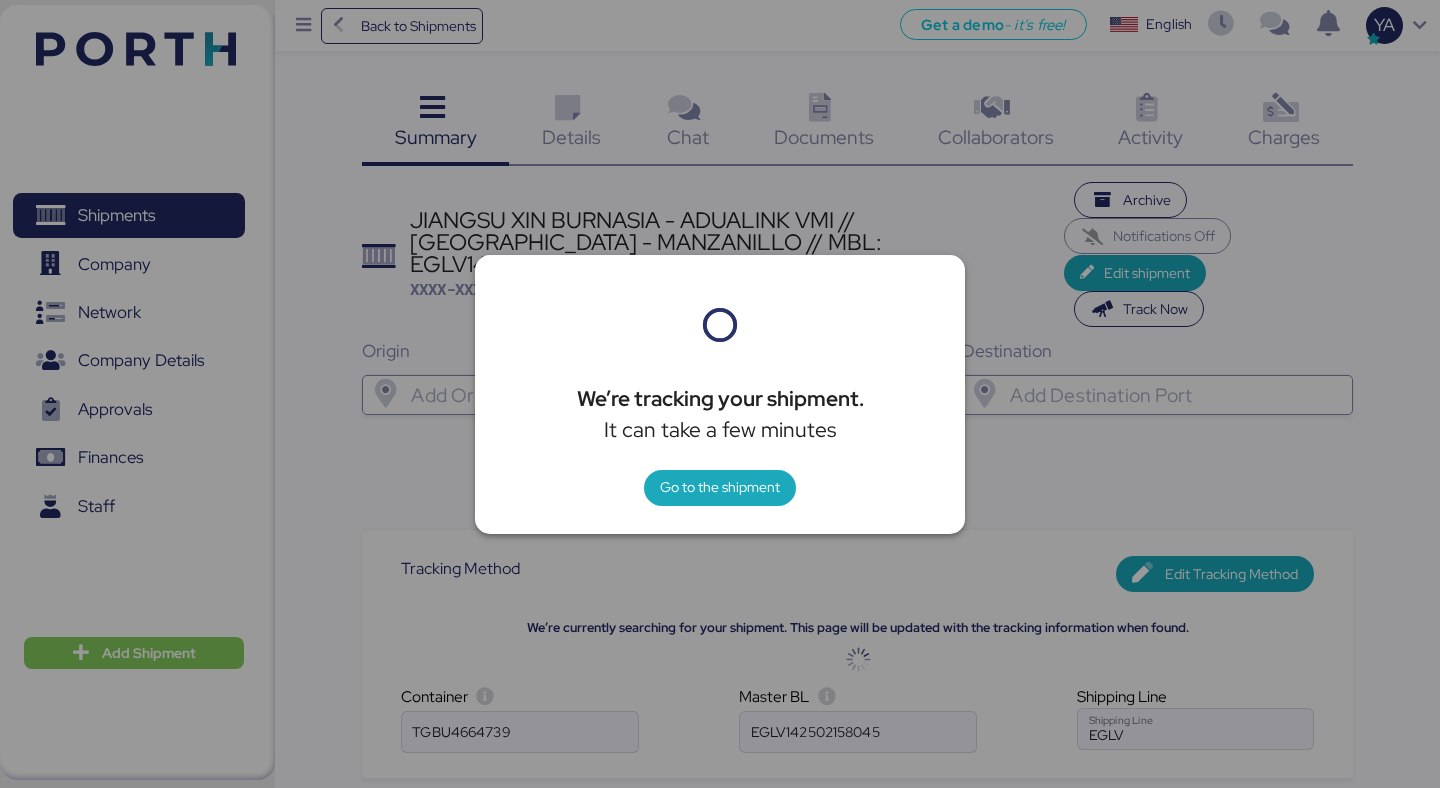 type on "Evergreen" 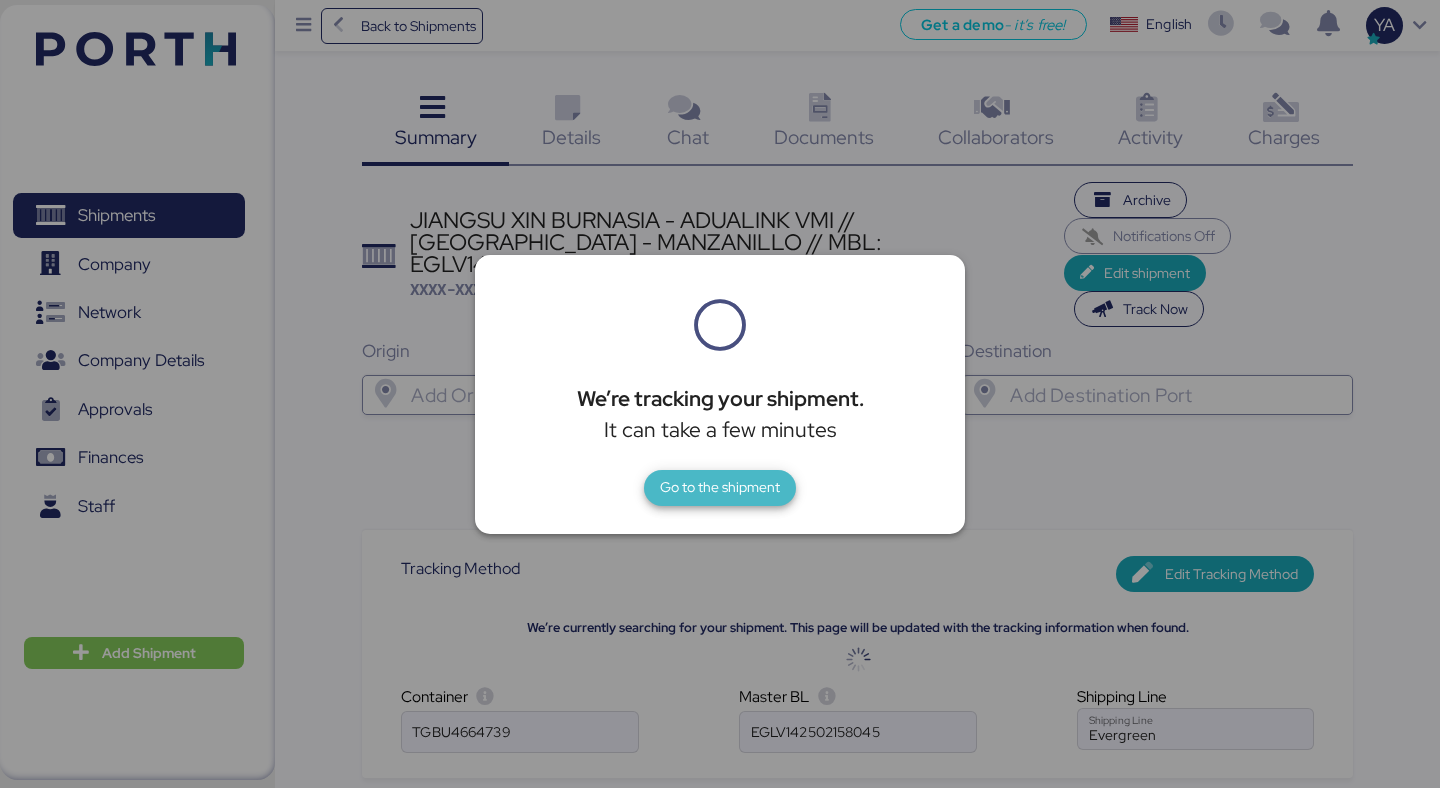 click on "Go to the shipment" at bounding box center [720, 487] 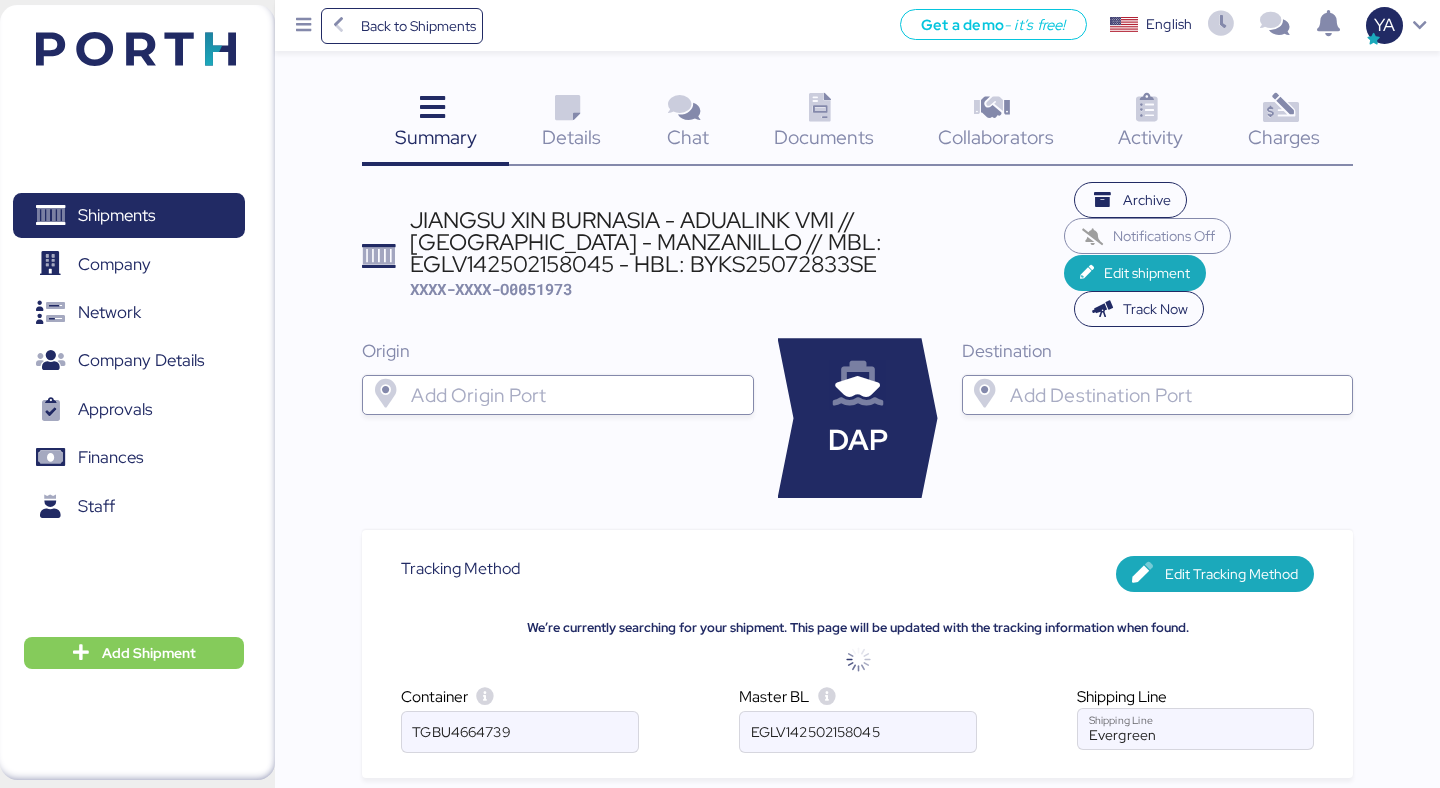 click at bounding box center [567, 108] 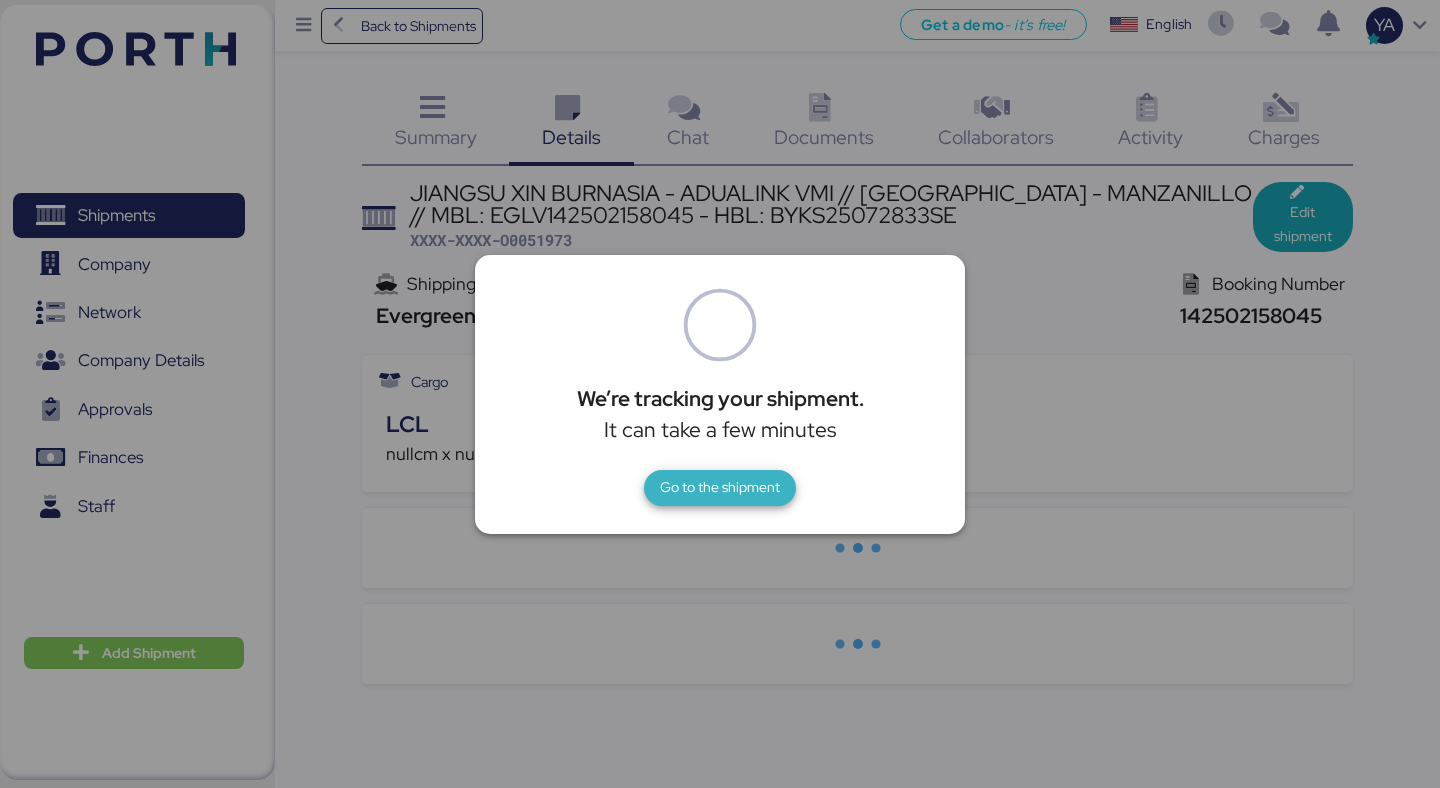 click on "Go to the shipment" at bounding box center [720, 487] 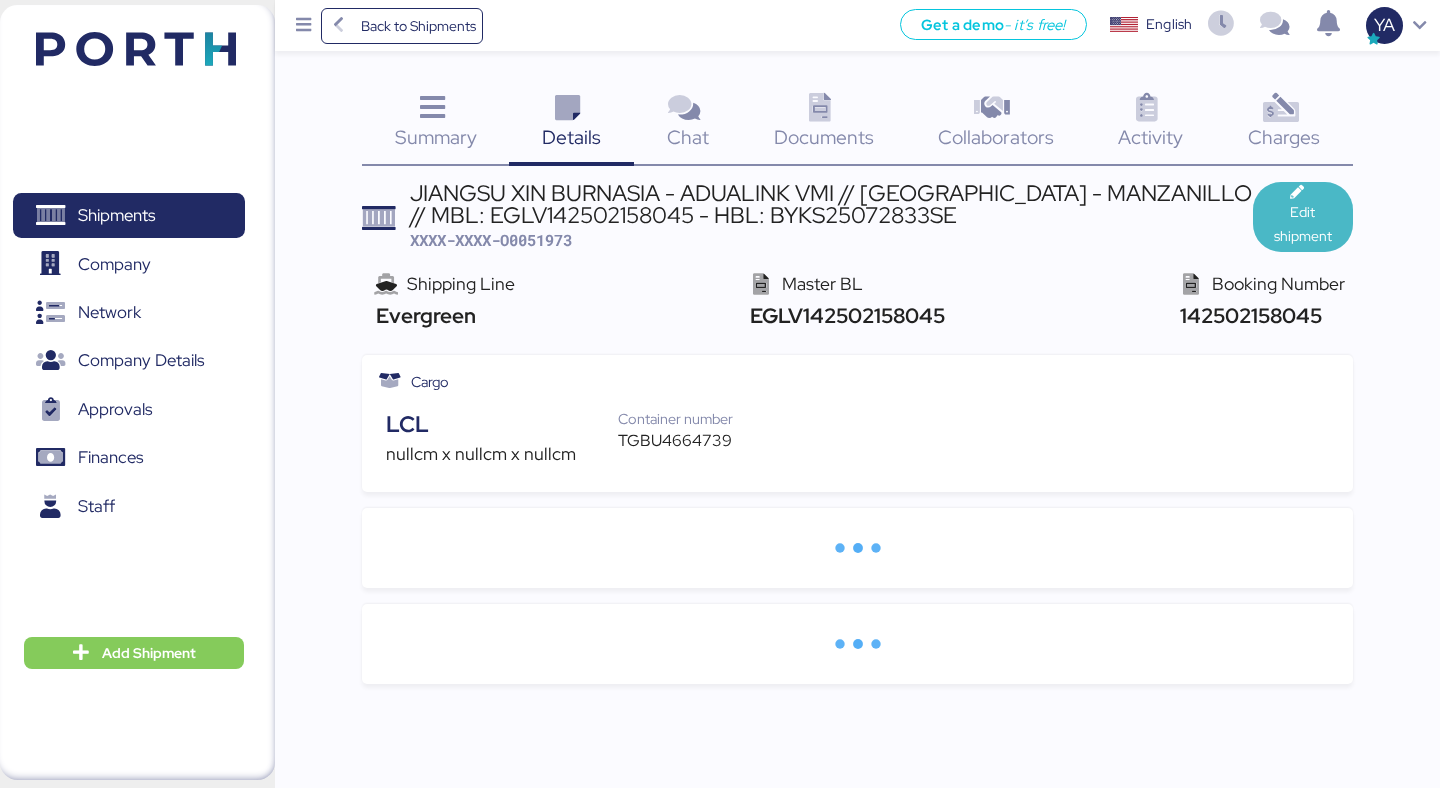 click on "Edit shipment" at bounding box center [1303, 224] 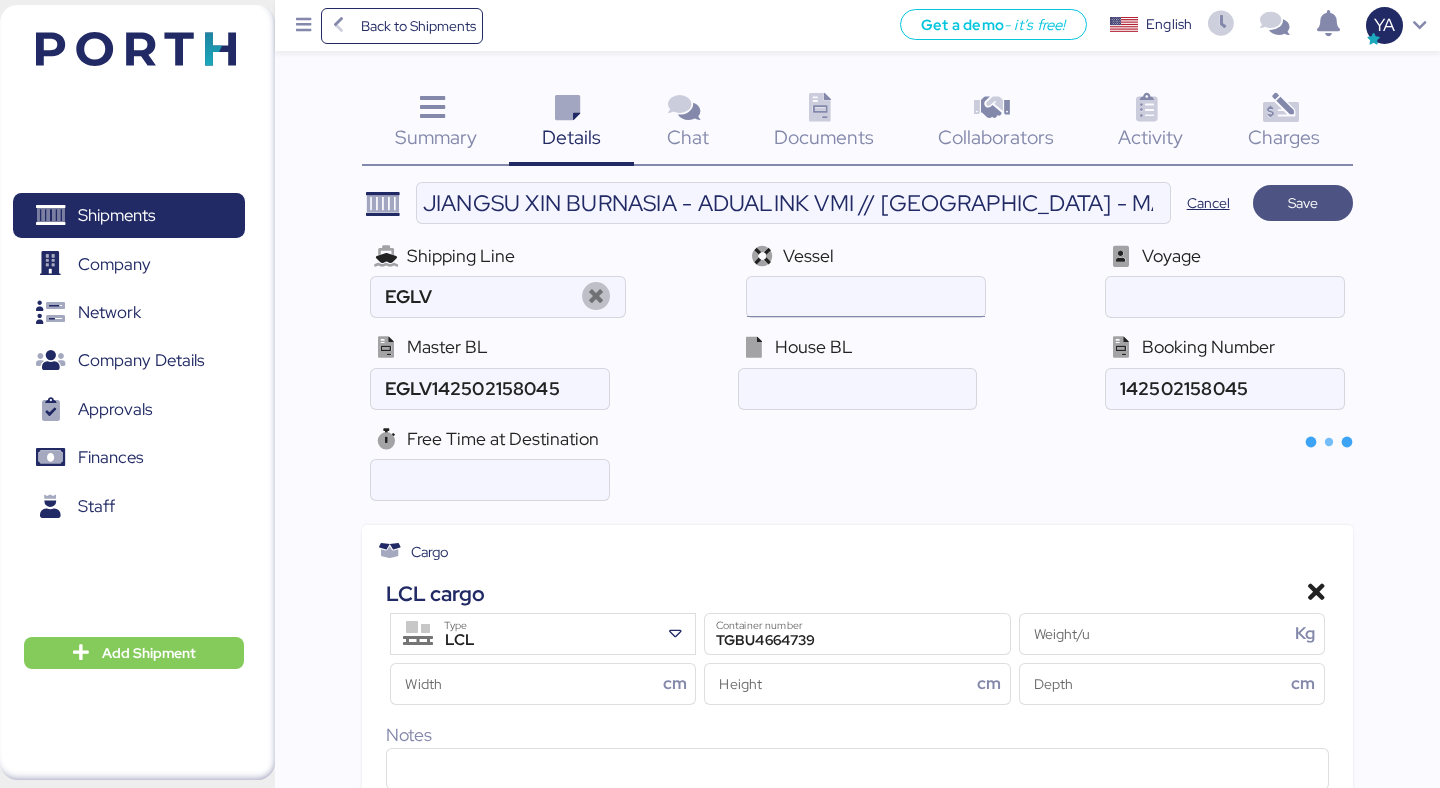 type on "Evergreen" 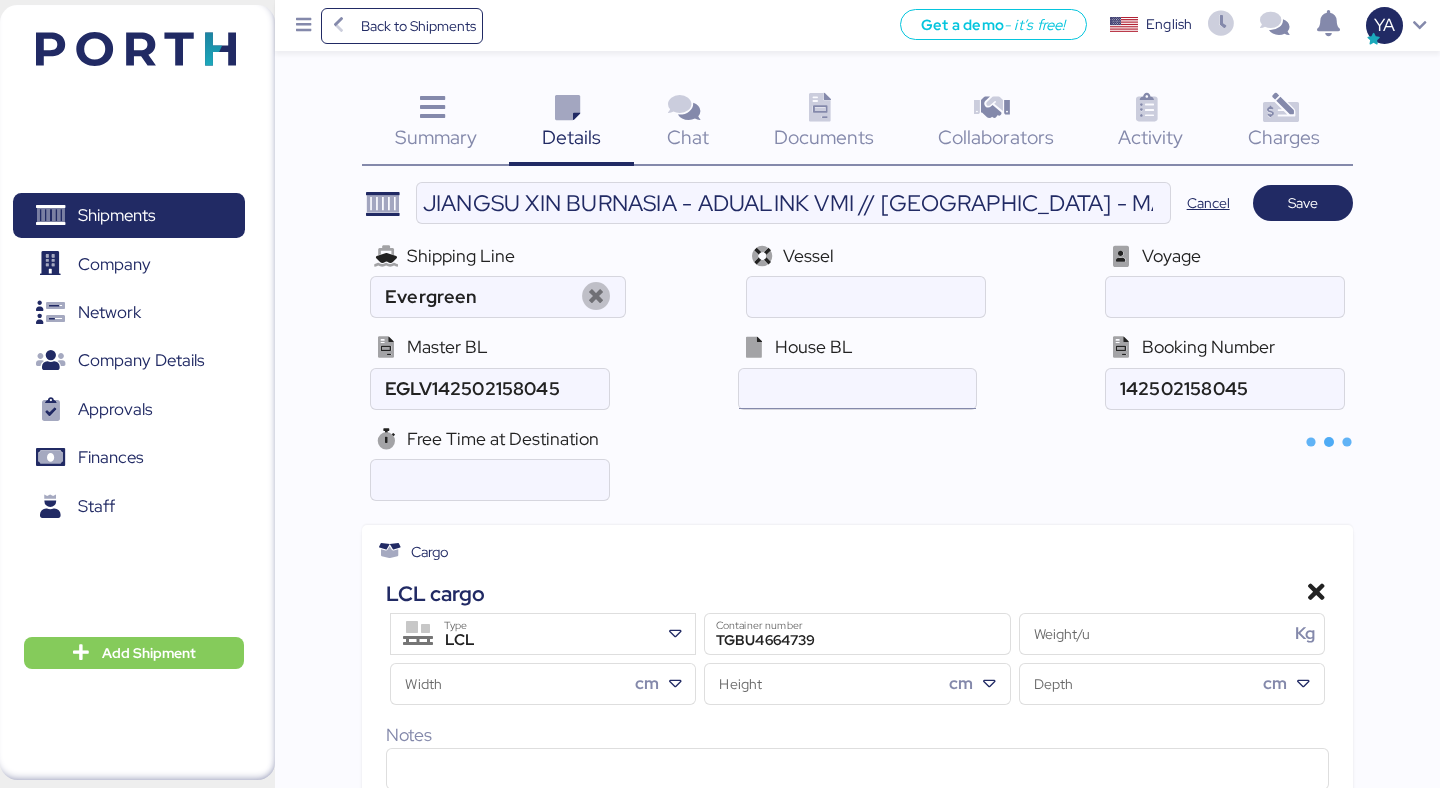 click at bounding box center [857, 389] 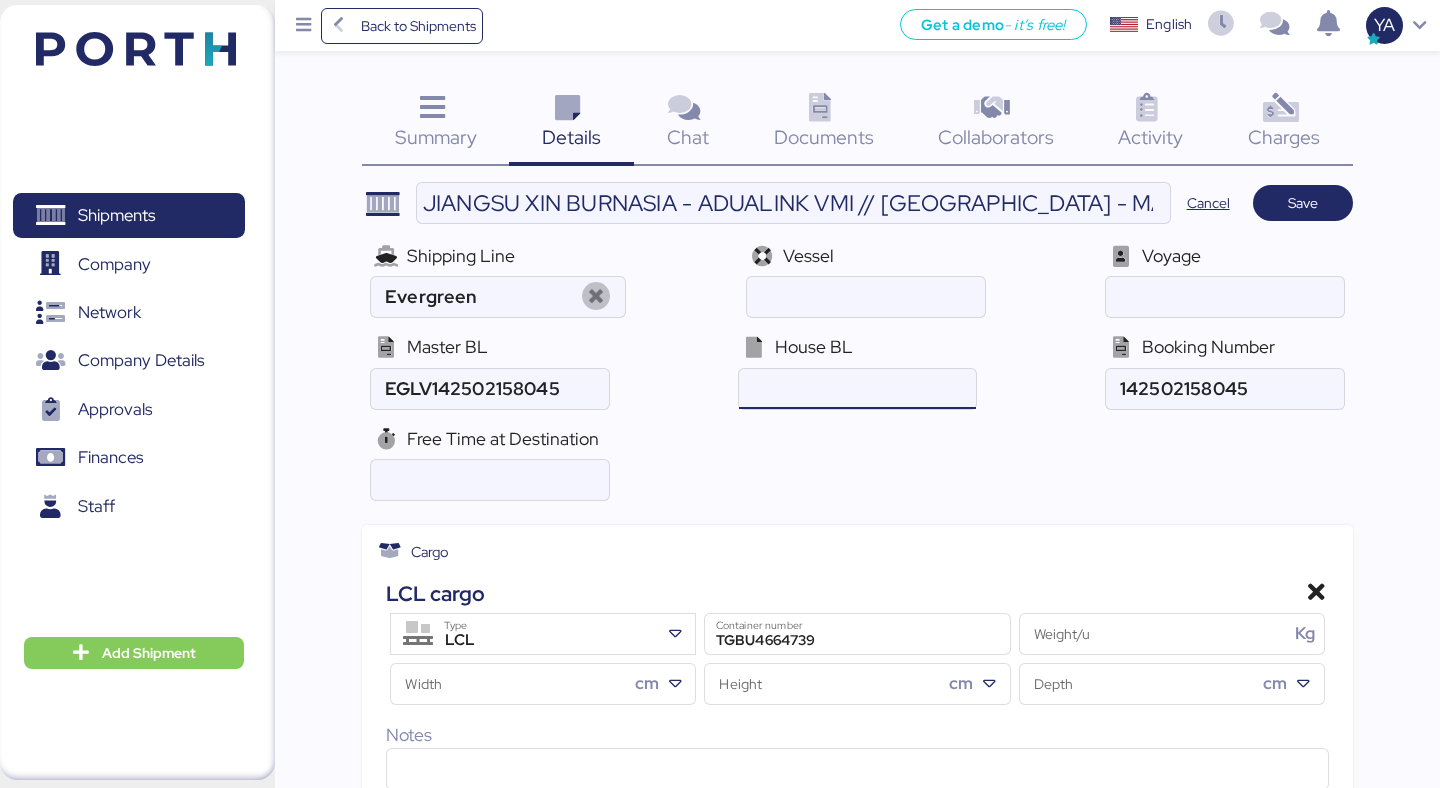 paste on "BYKS25072833SE" 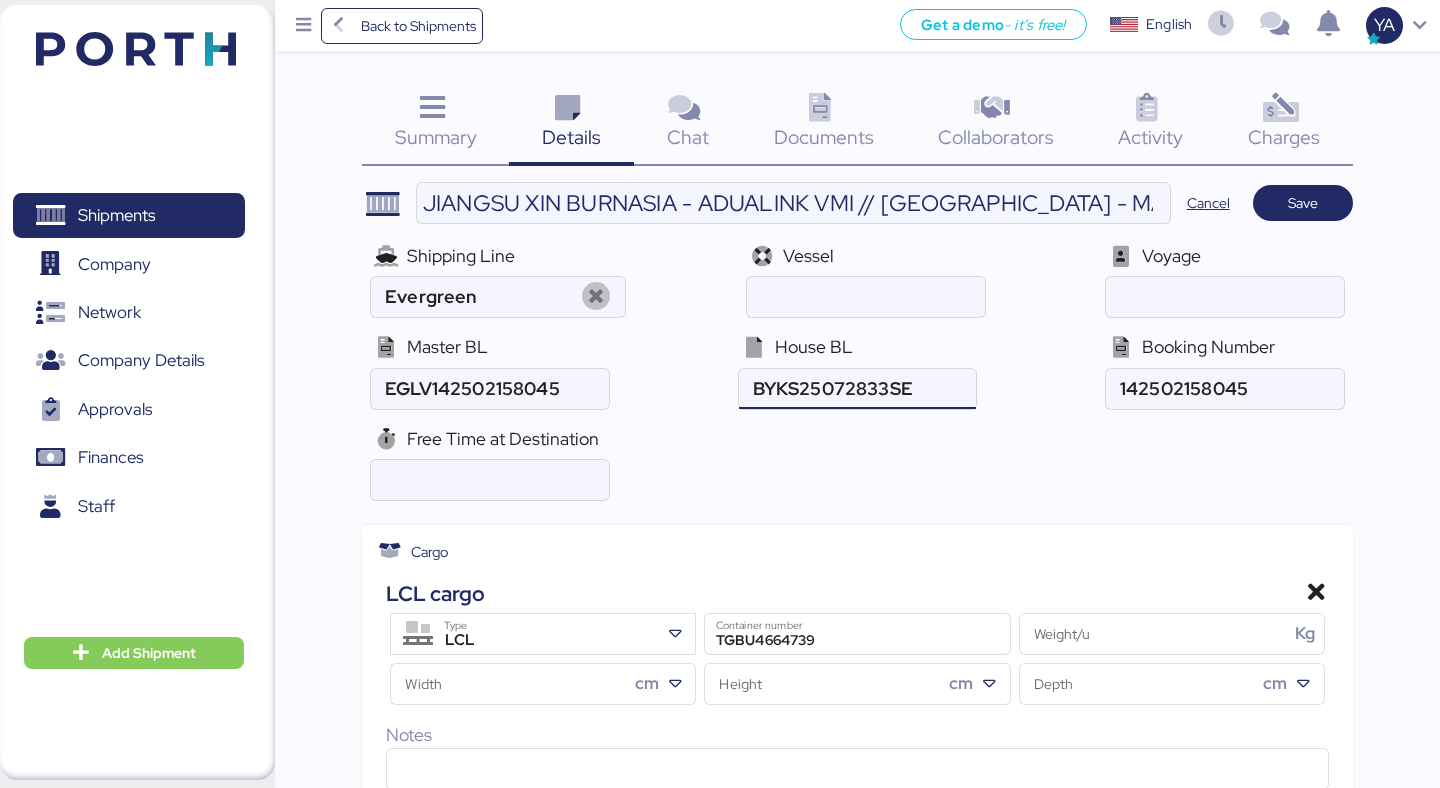 type on "BYKS25072833SE" 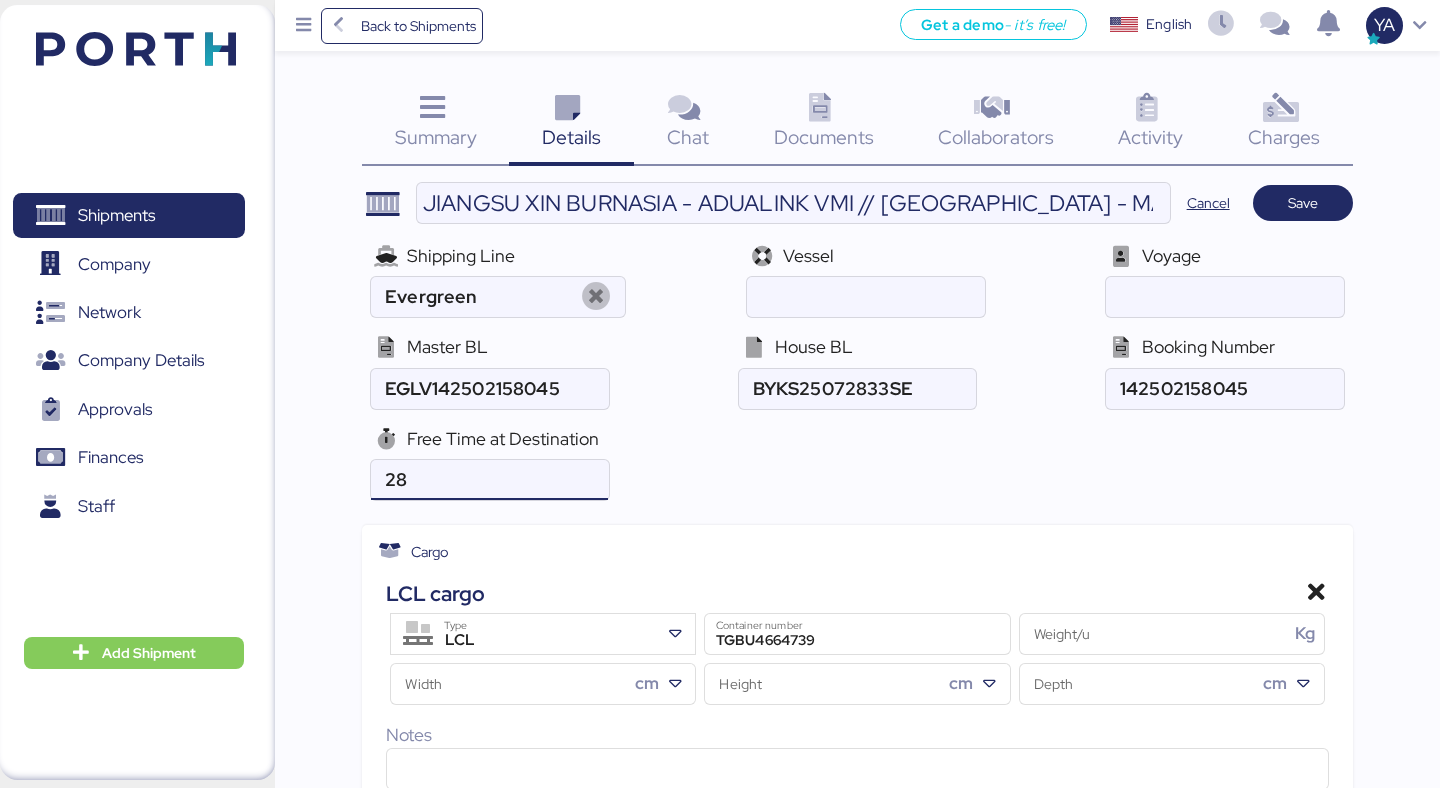 type on "28" 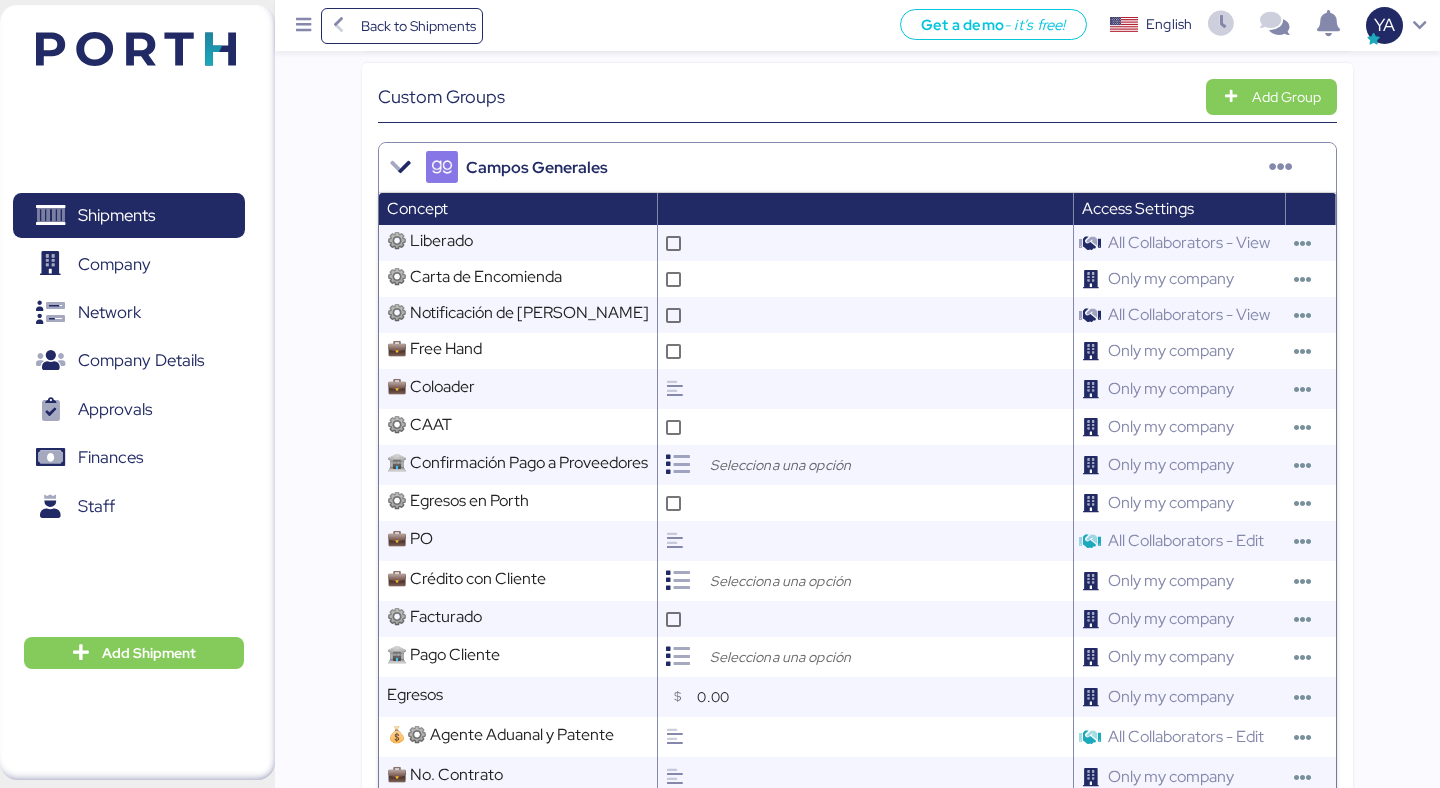 scroll, scrollTop: 1107, scrollLeft: 0, axis: vertical 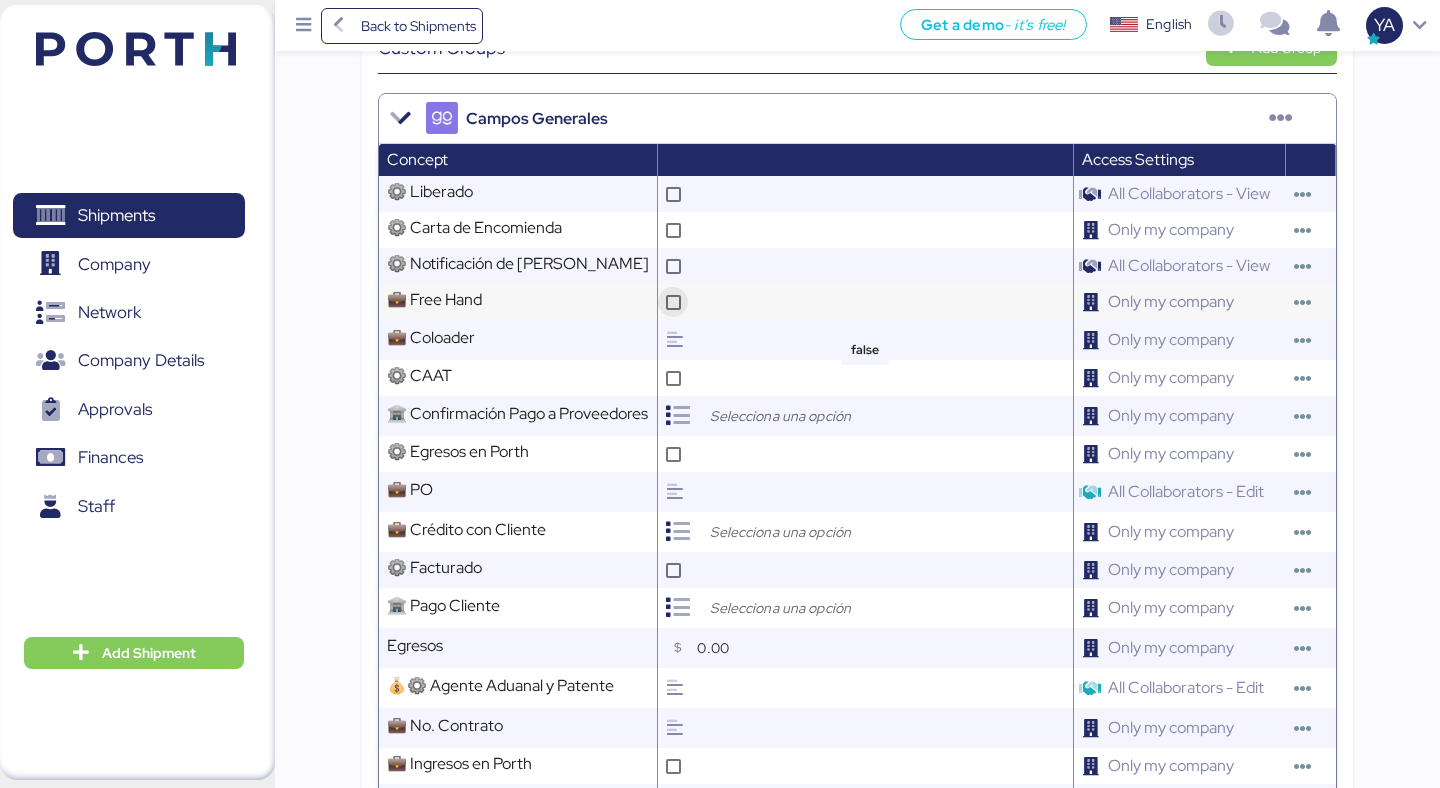 click 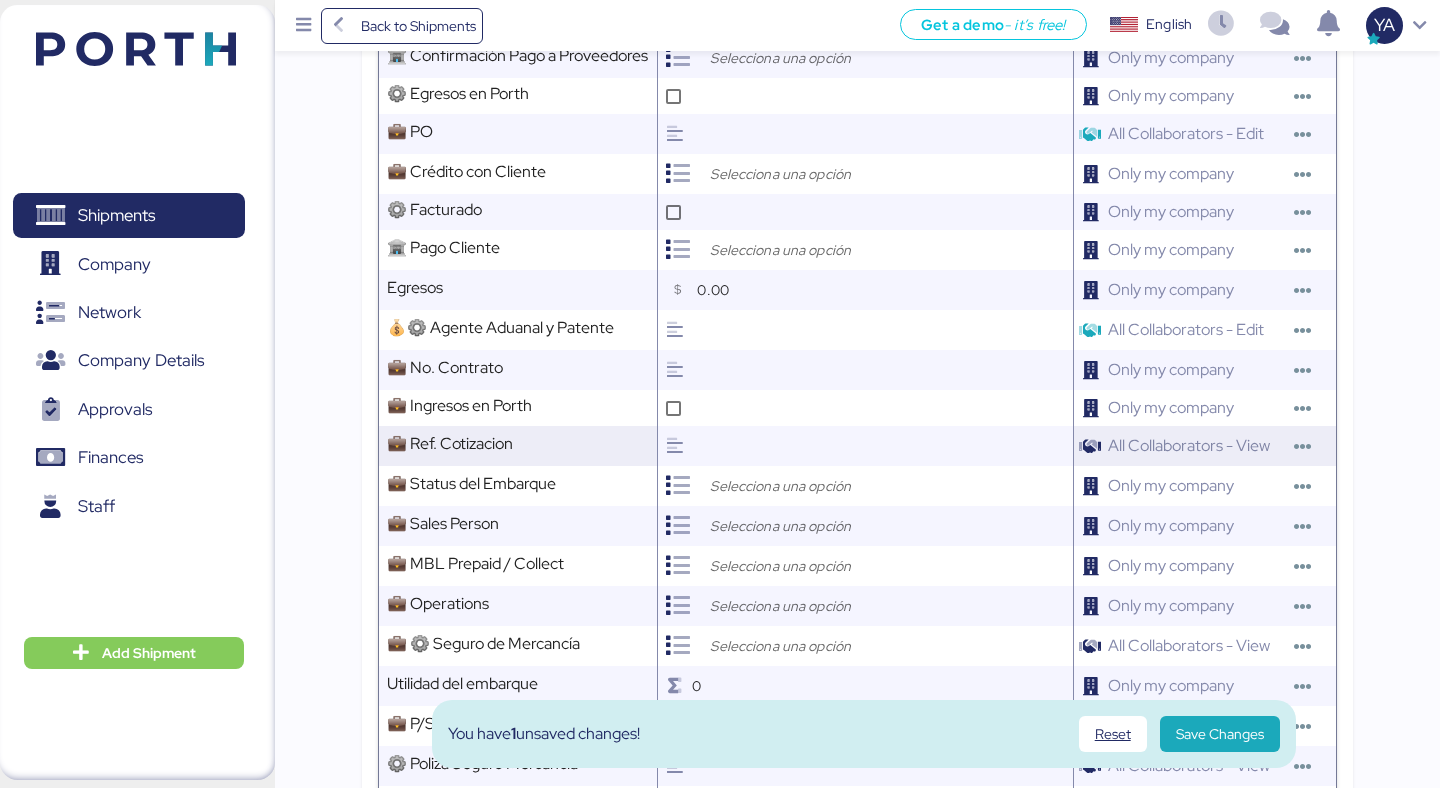 scroll, scrollTop: 1482, scrollLeft: 0, axis: vertical 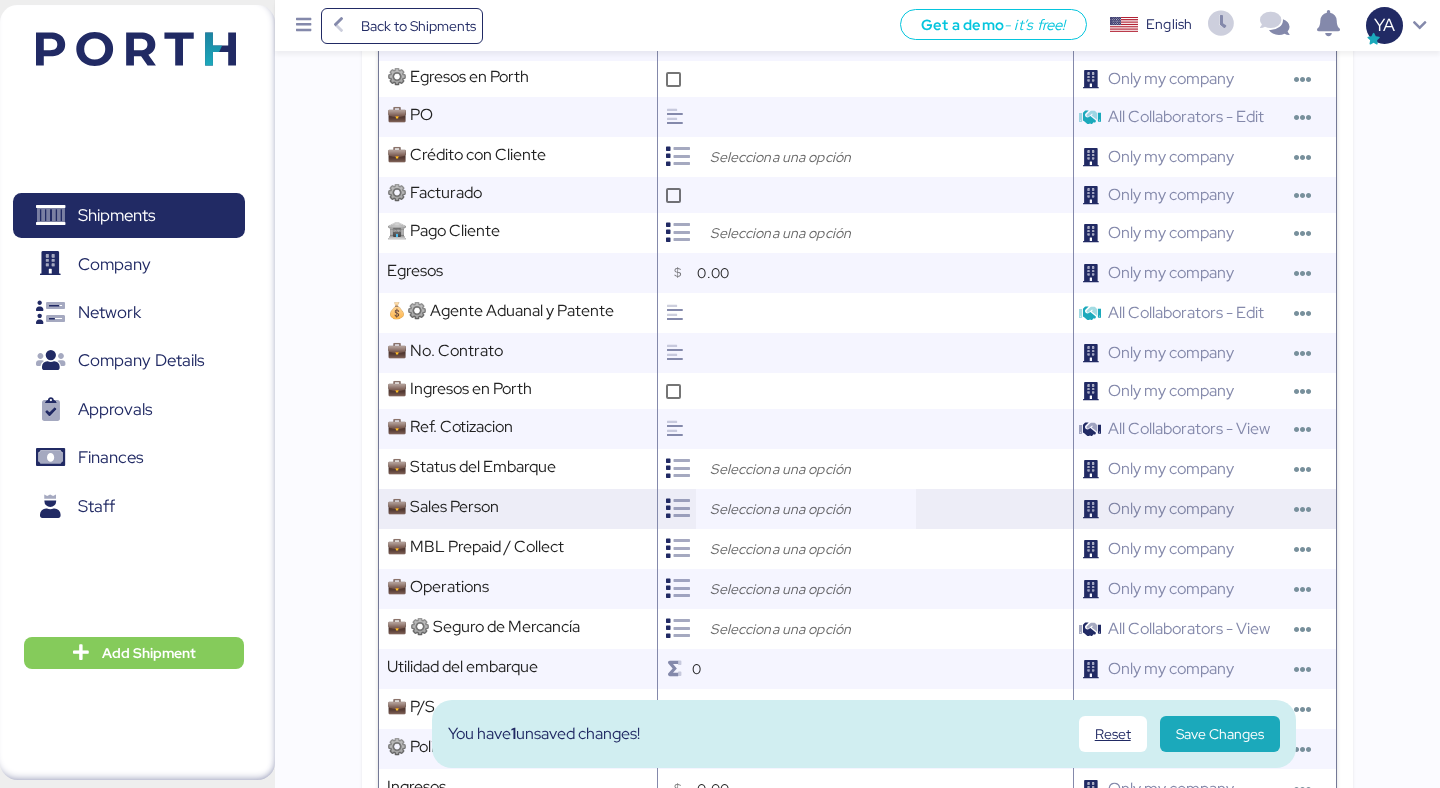 click at bounding box center [811, 509] 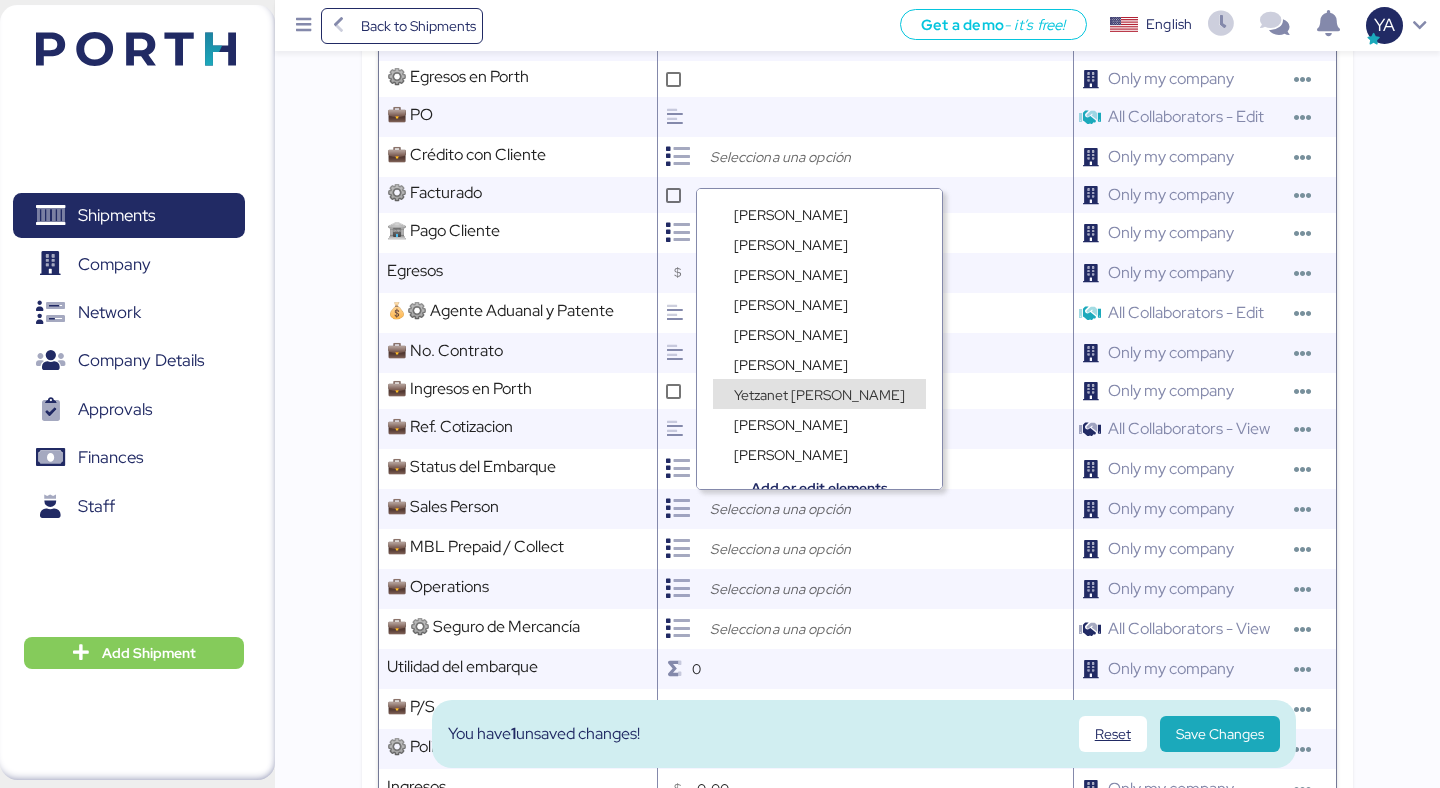 click on "Yetzanet Armenta" at bounding box center (819, 395) 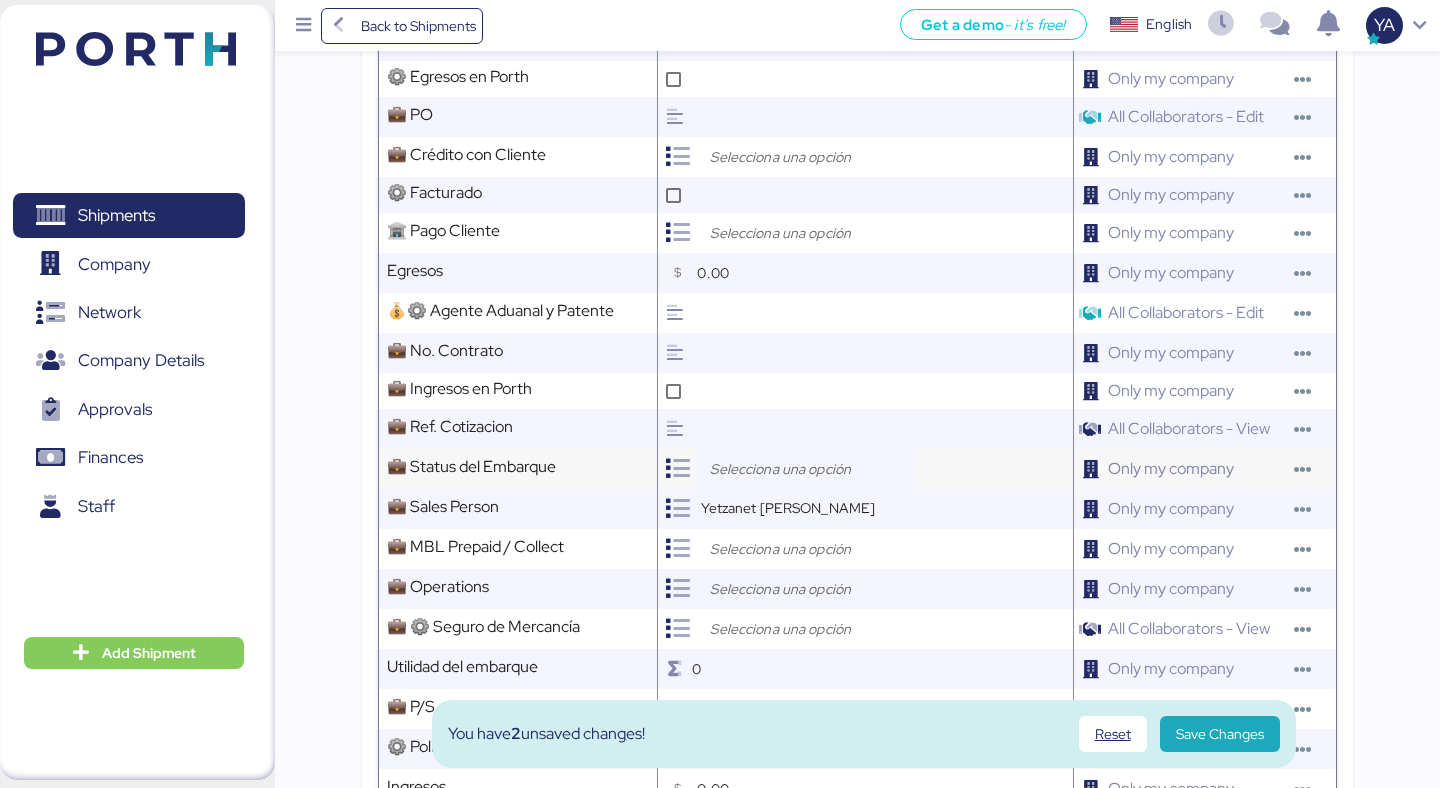 click at bounding box center [811, 469] 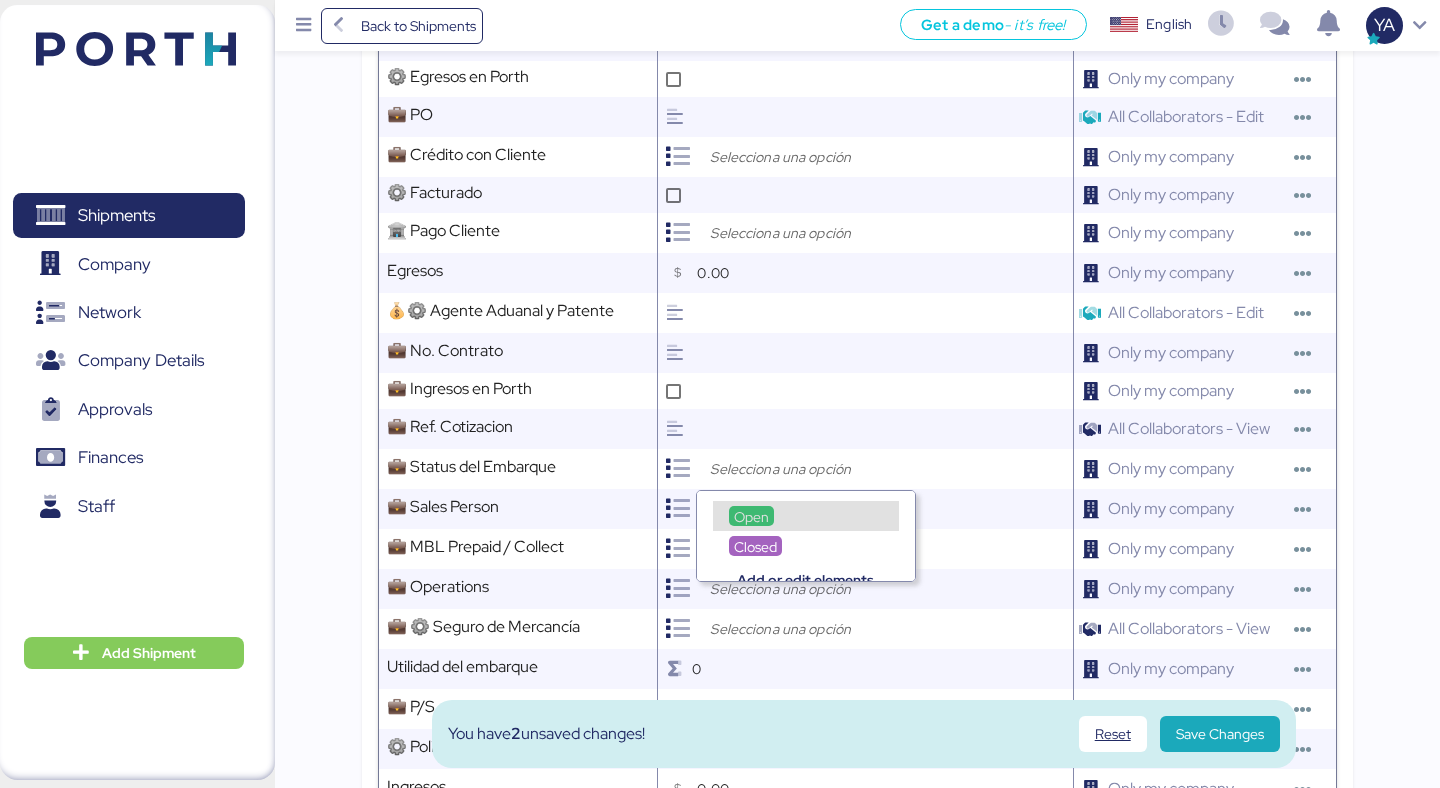 click on "Open" at bounding box center (806, 516) 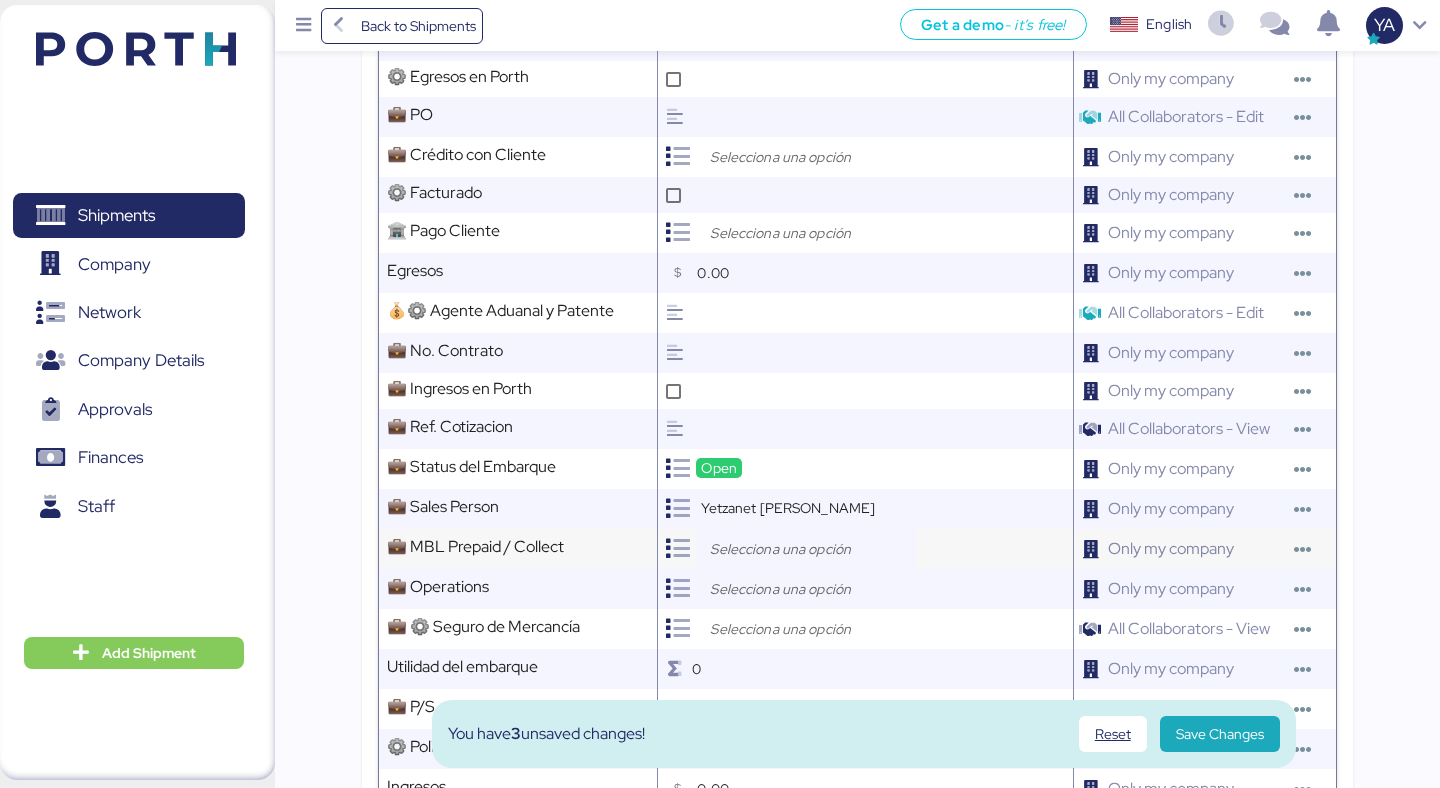 click at bounding box center [806, 549] 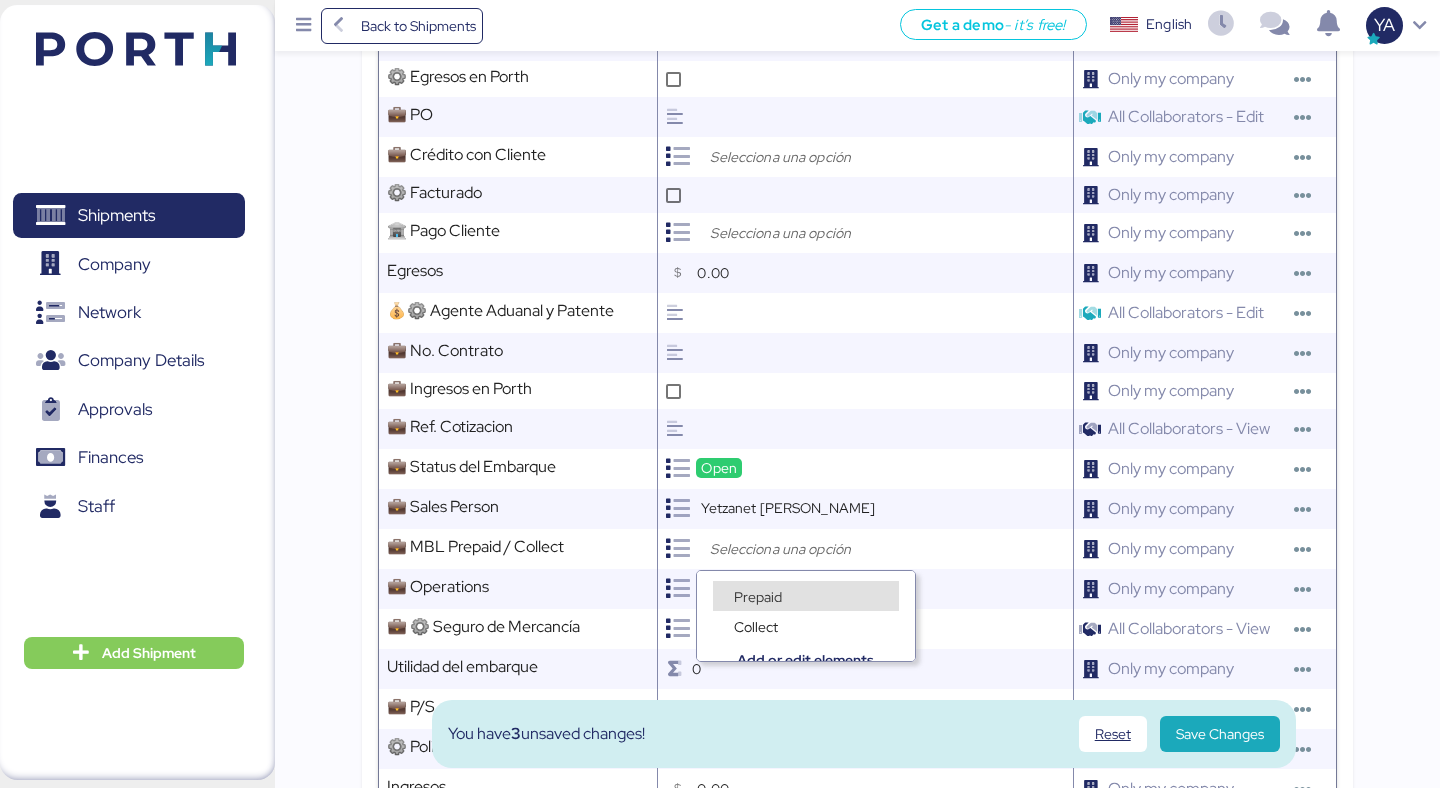 click on "Collect" at bounding box center (806, 616) 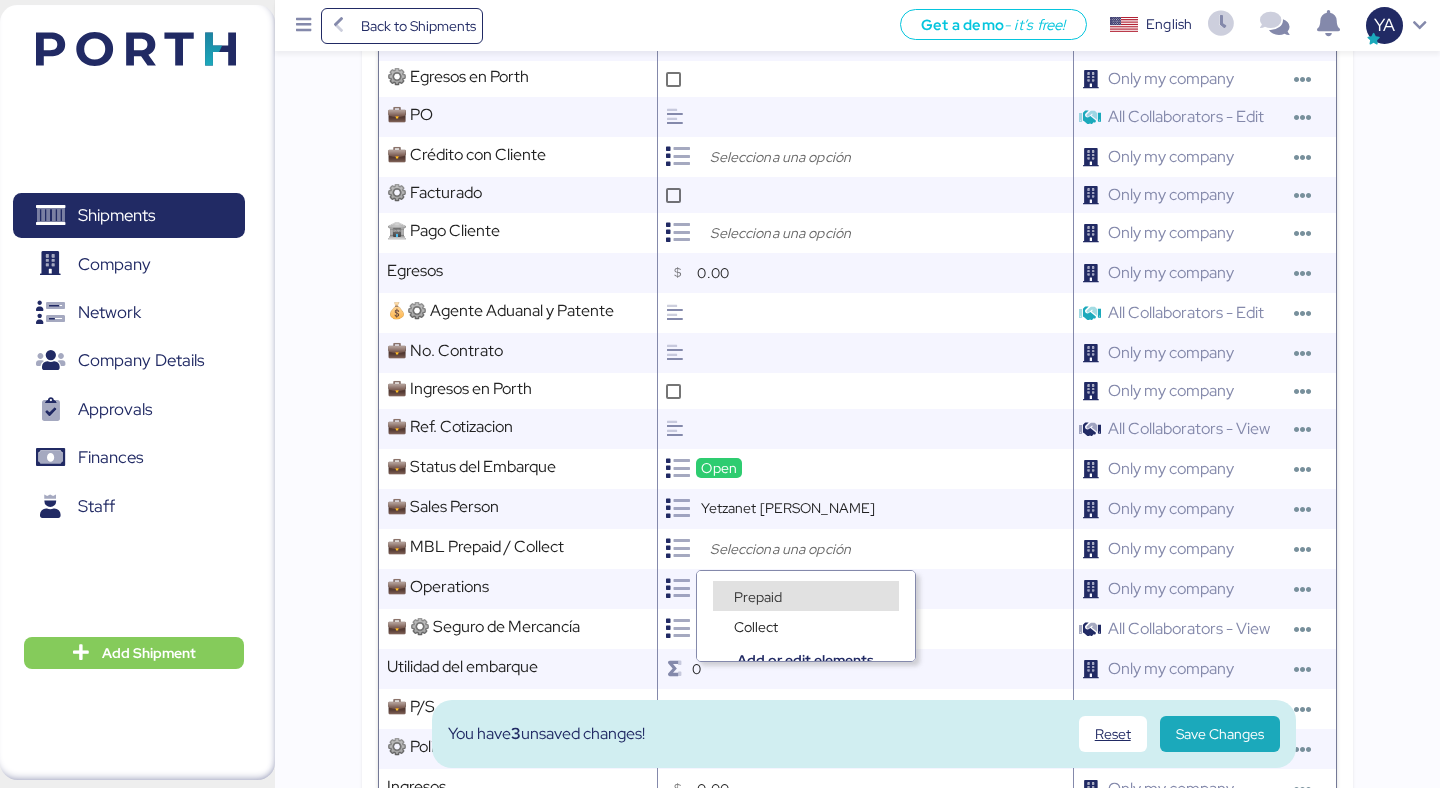 click on "Prepaid" at bounding box center [758, 596] 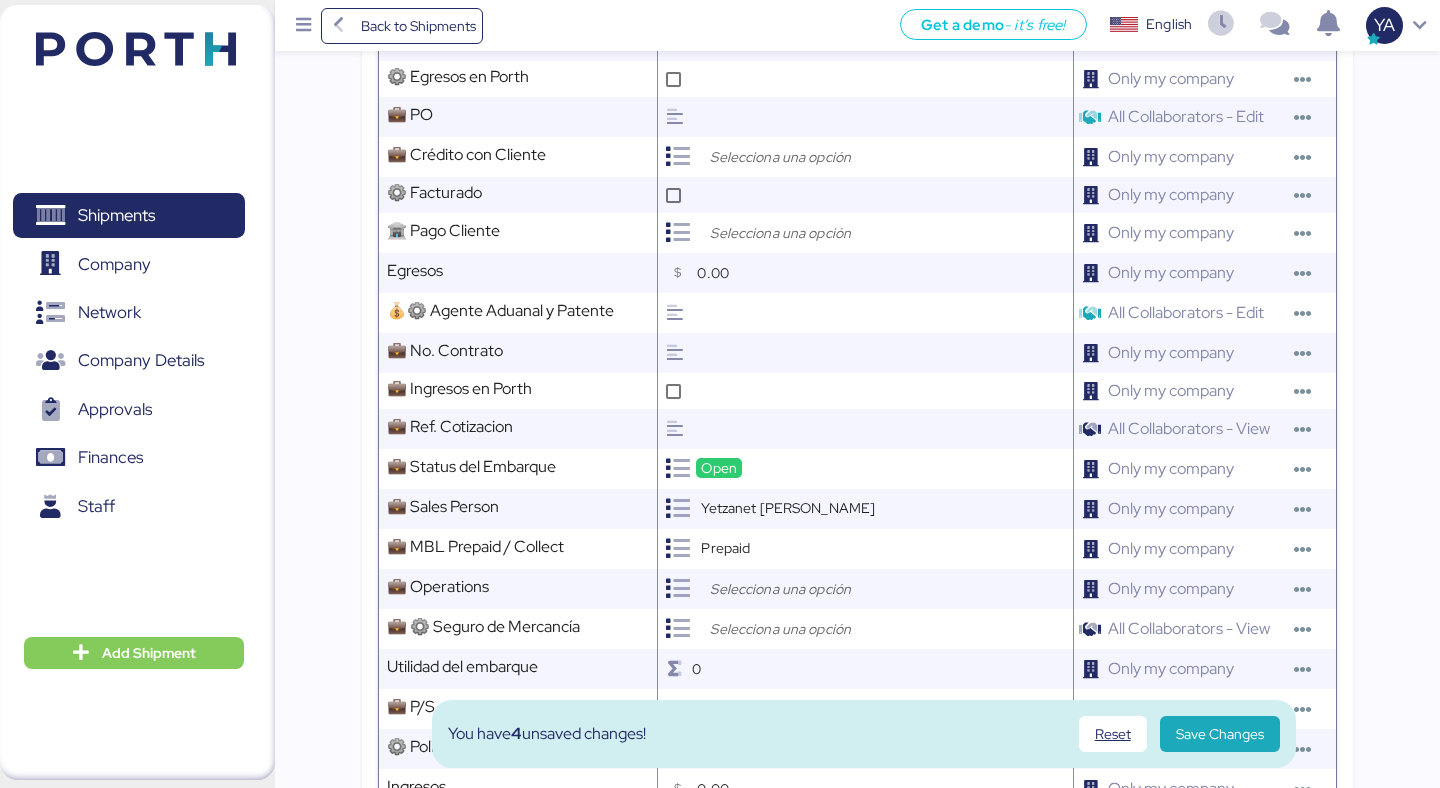 click at bounding box center (811, 589) 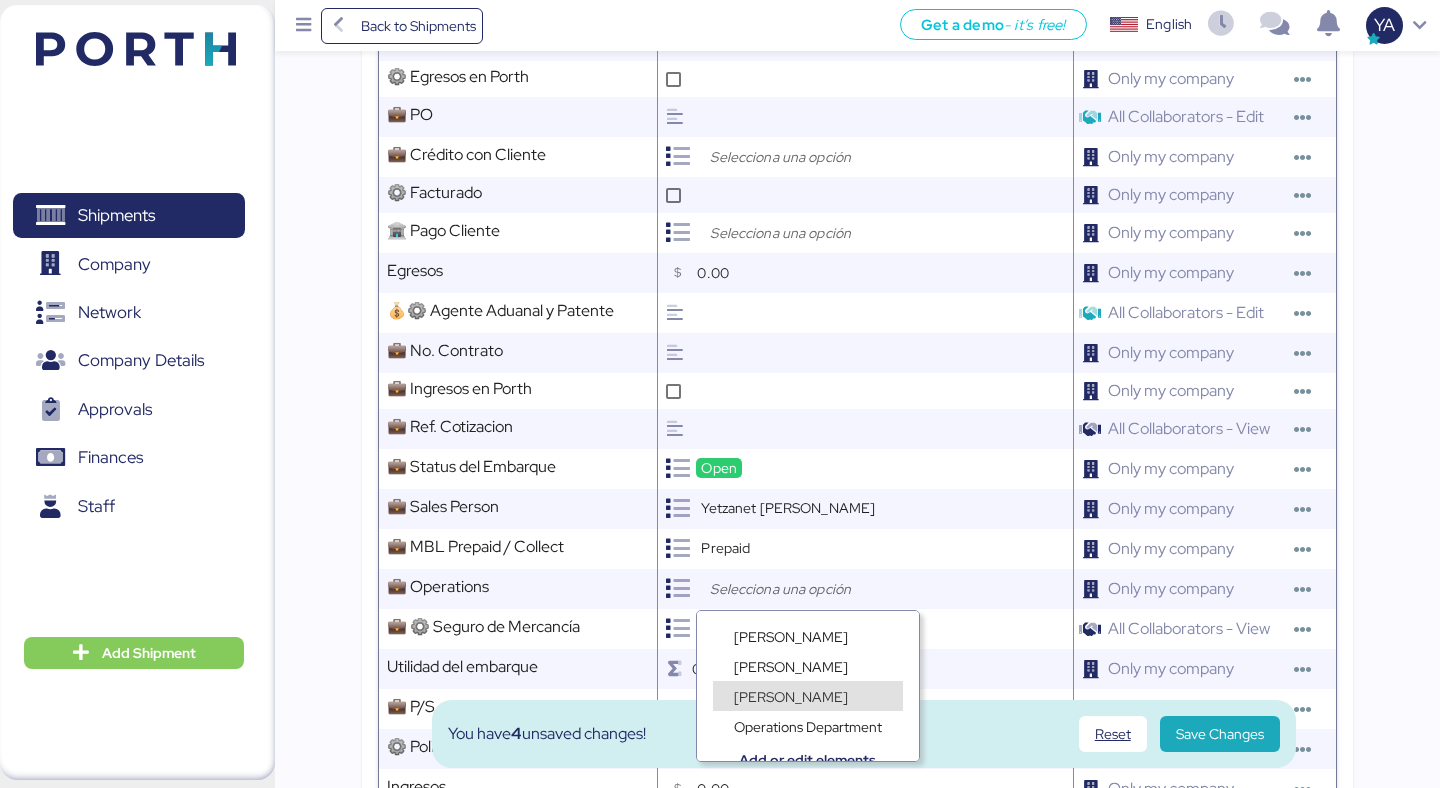 click on "Lorely Velarde" at bounding box center [791, 666] 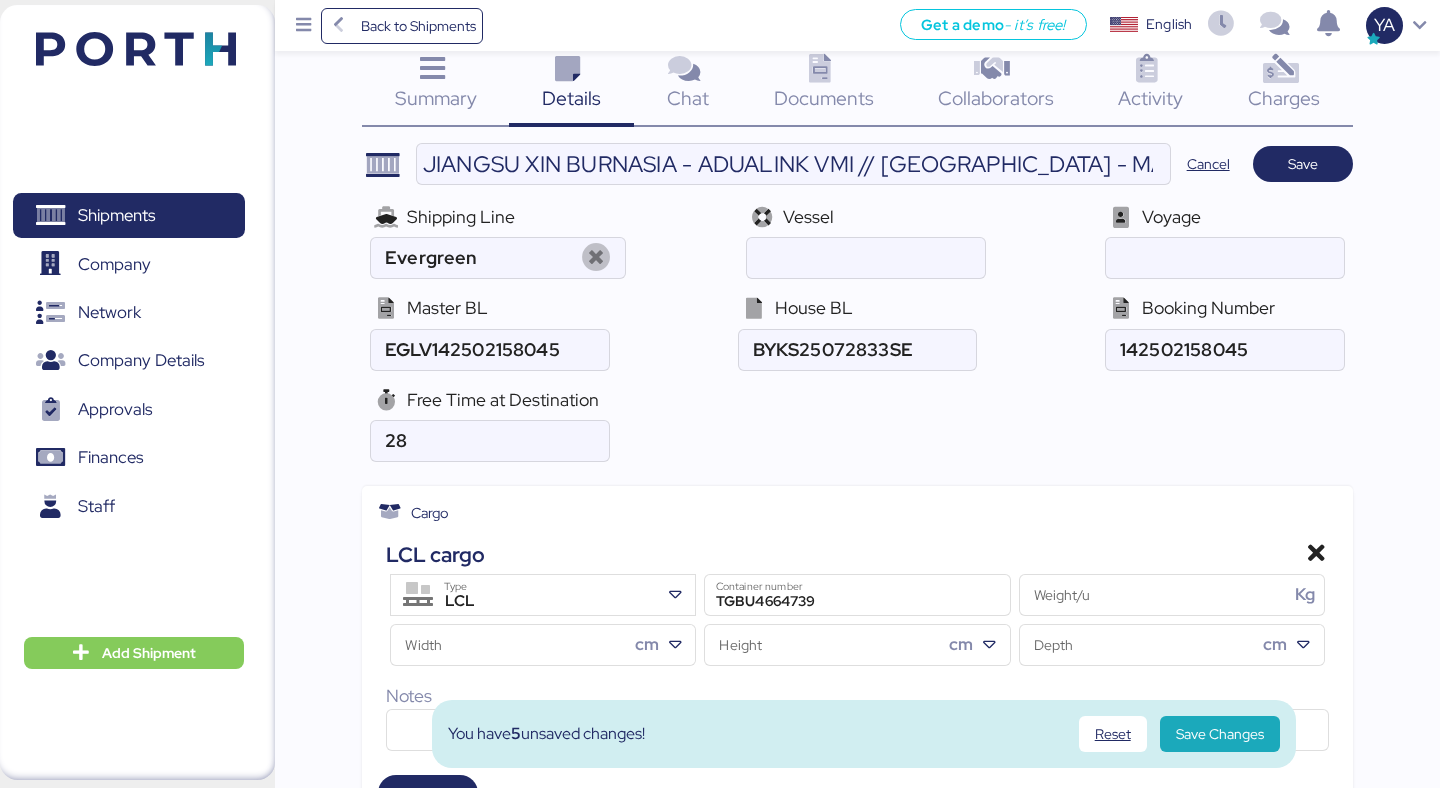 scroll, scrollTop: 0, scrollLeft: 0, axis: both 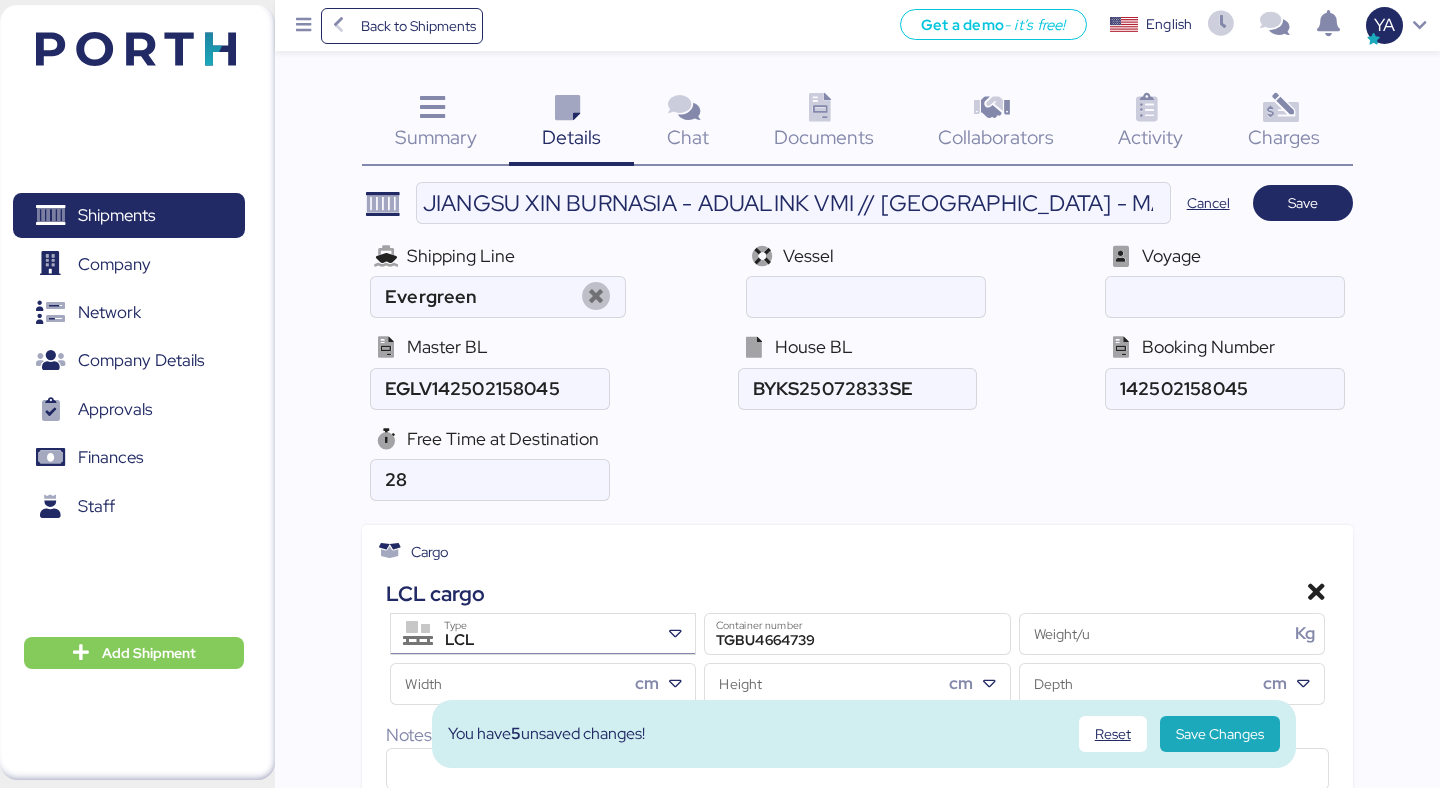 click on "LCL" at bounding box center [546, 641] 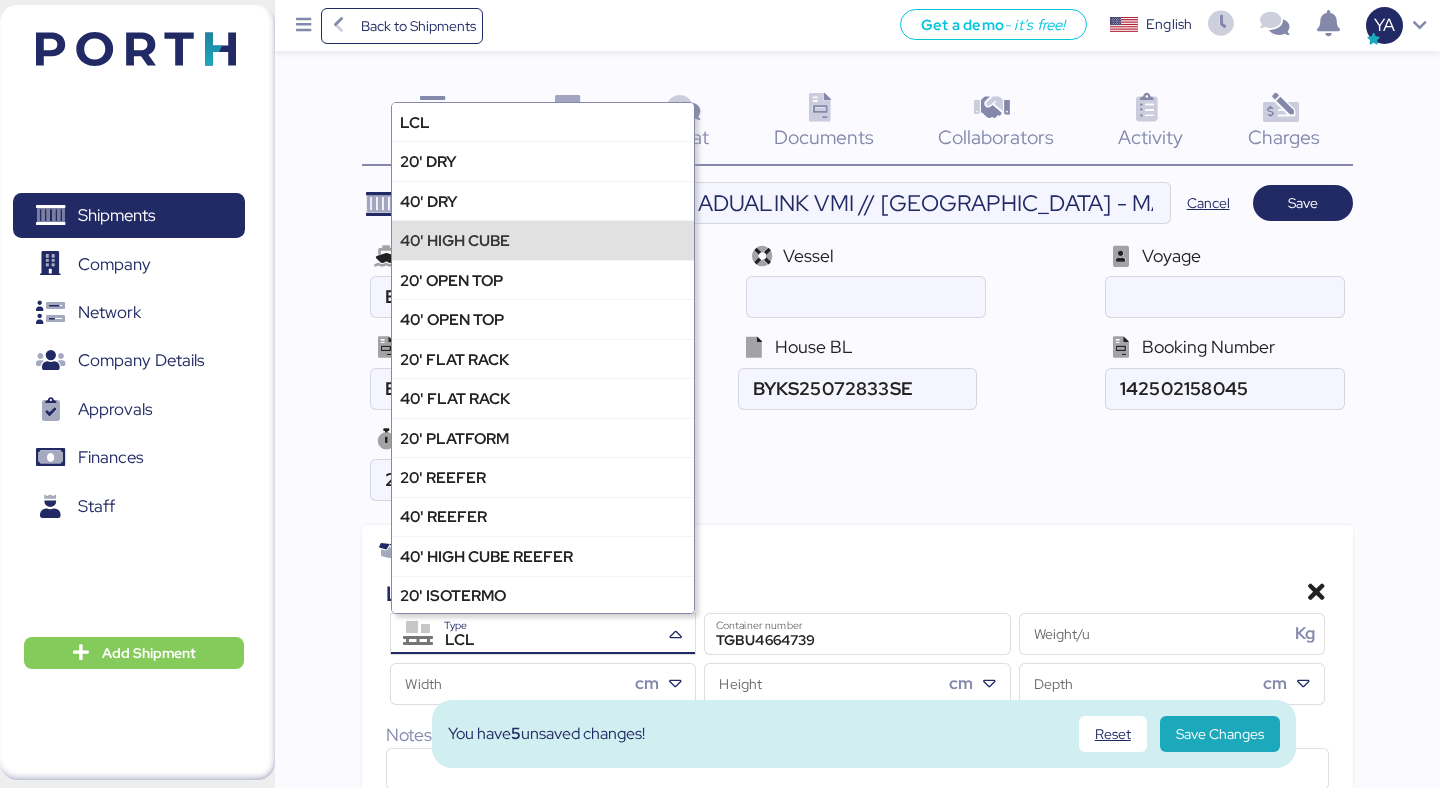 click on "40' HIGH CUBE" at bounding box center (543, 239) 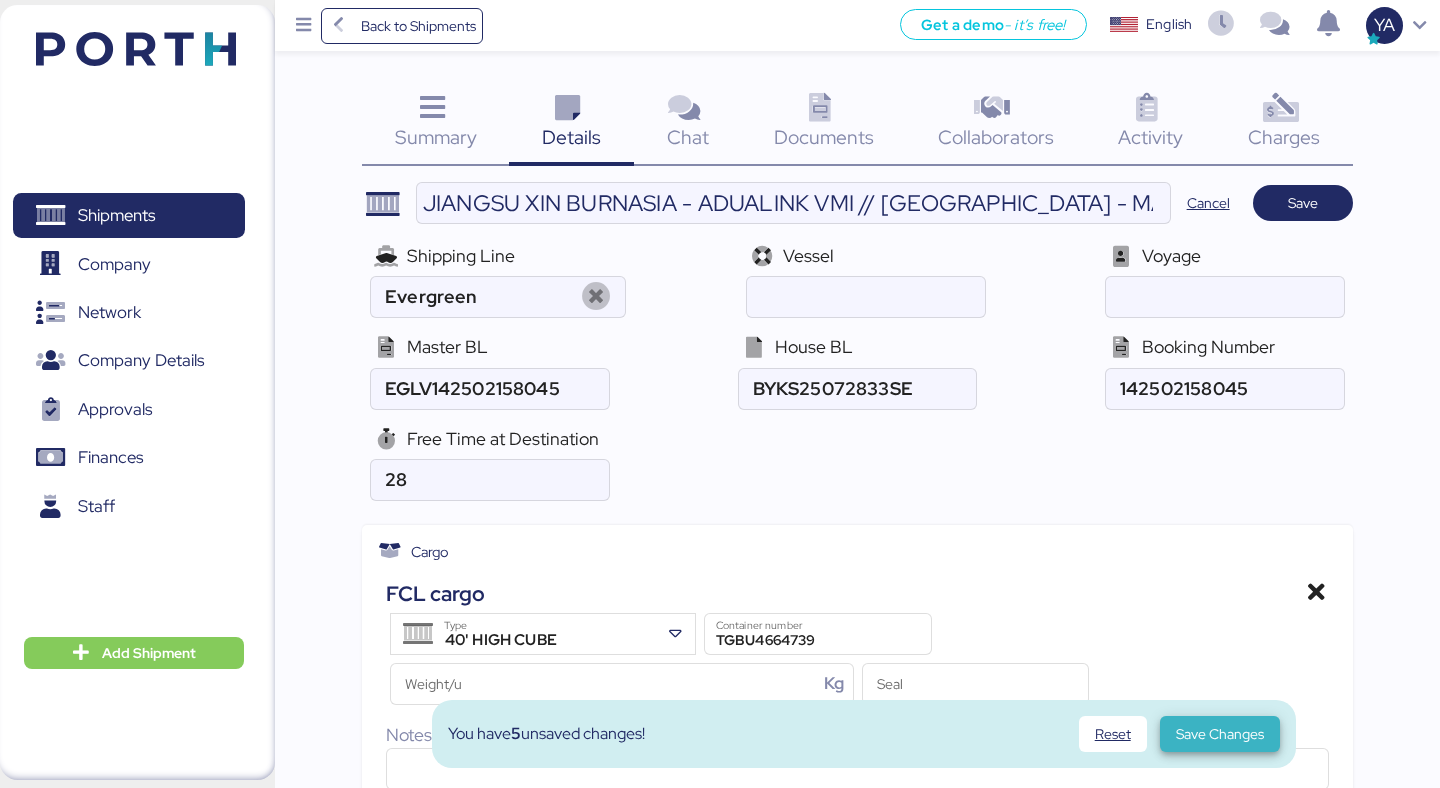 click on "Save Changes" at bounding box center (1220, 734) 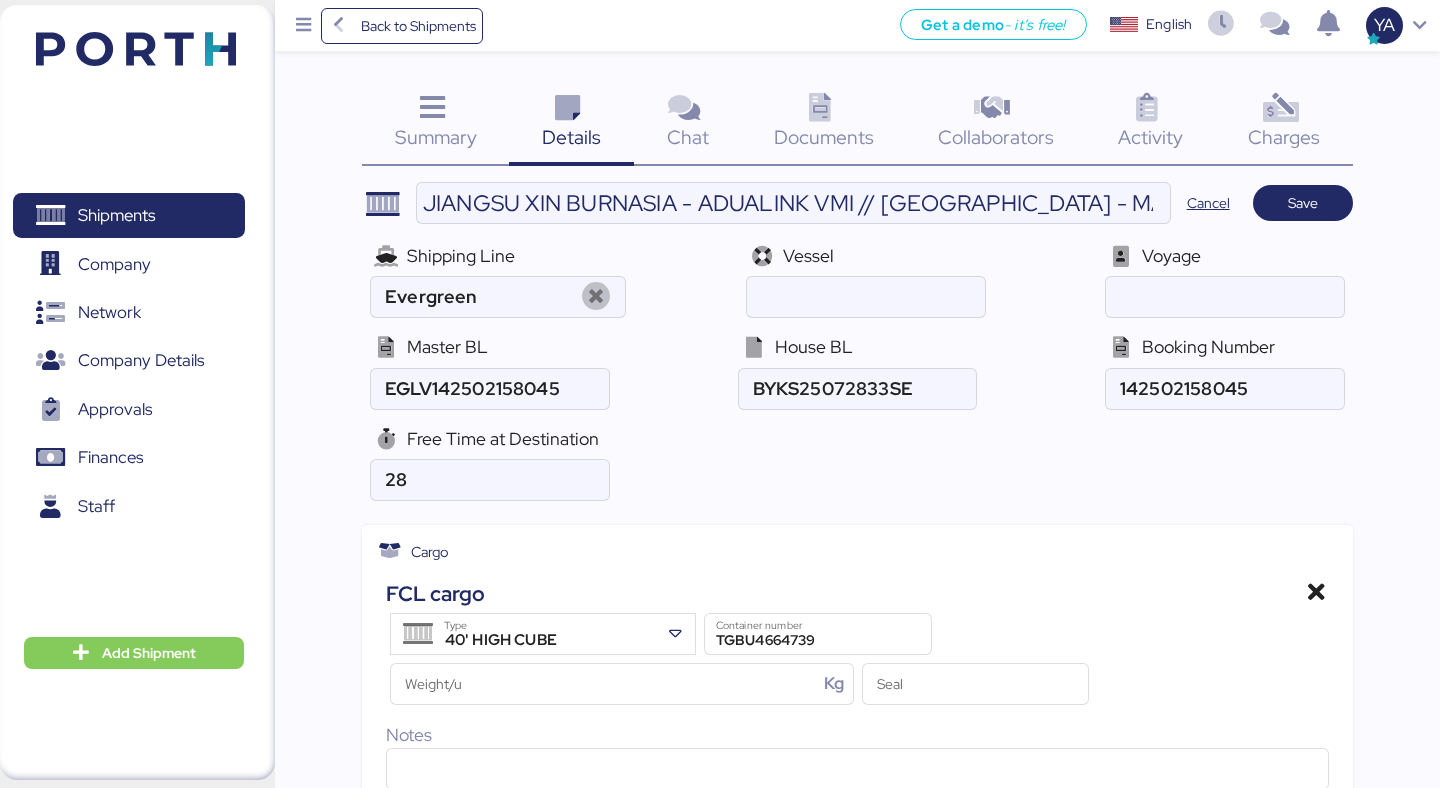 click on "Notes" at bounding box center (857, 735) 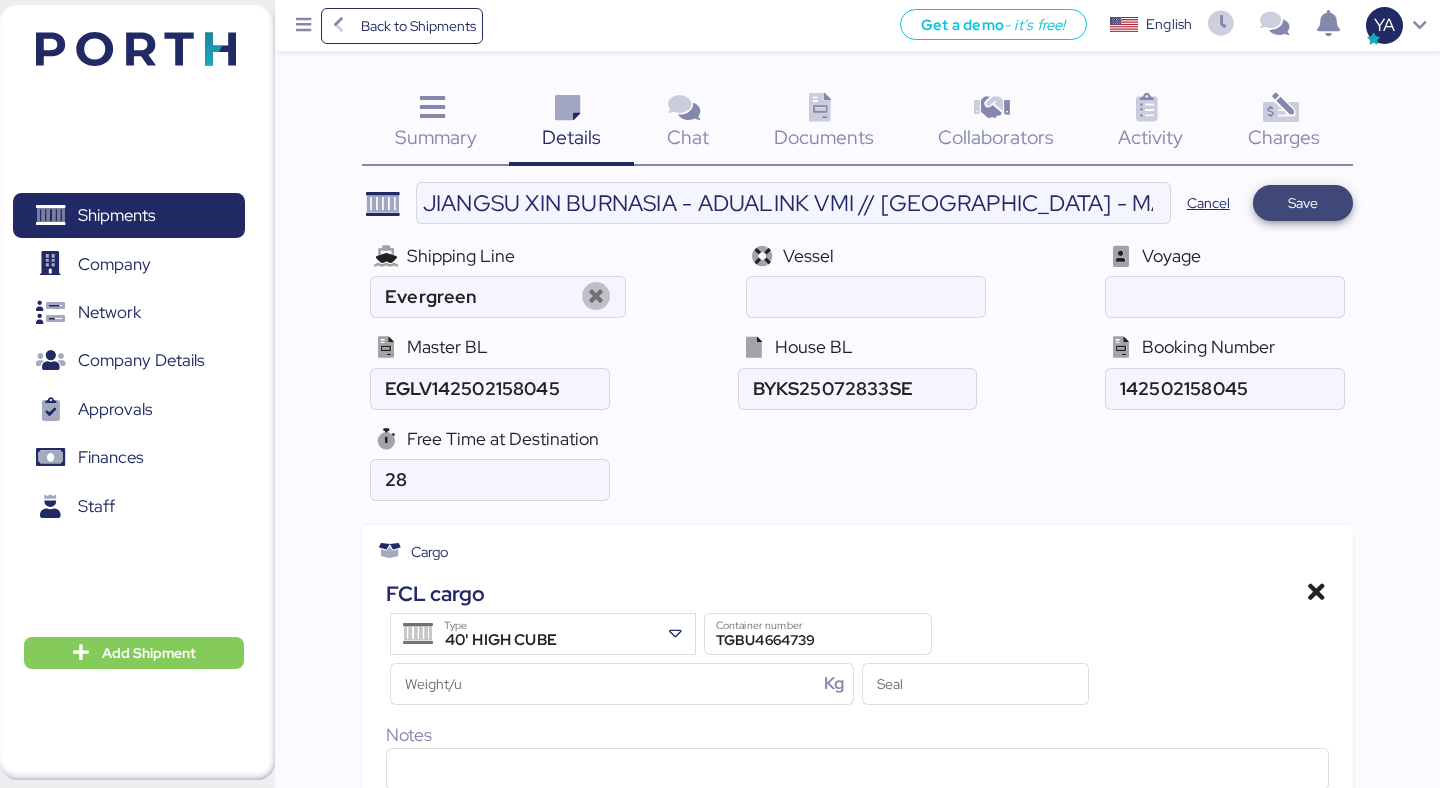 click on "Save" at bounding box center (1303, 203) 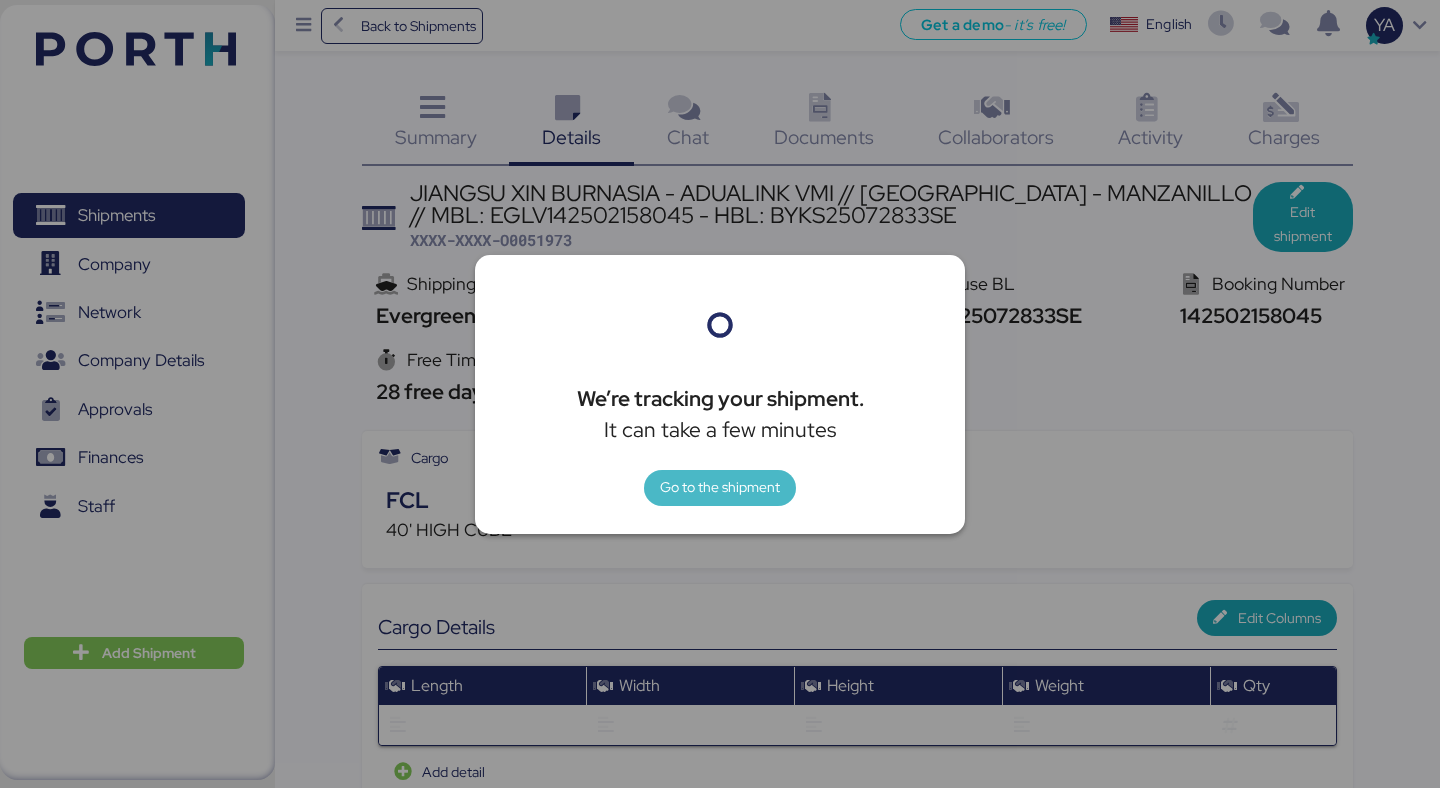 click on "Go to the shipment" at bounding box center [720, 487] 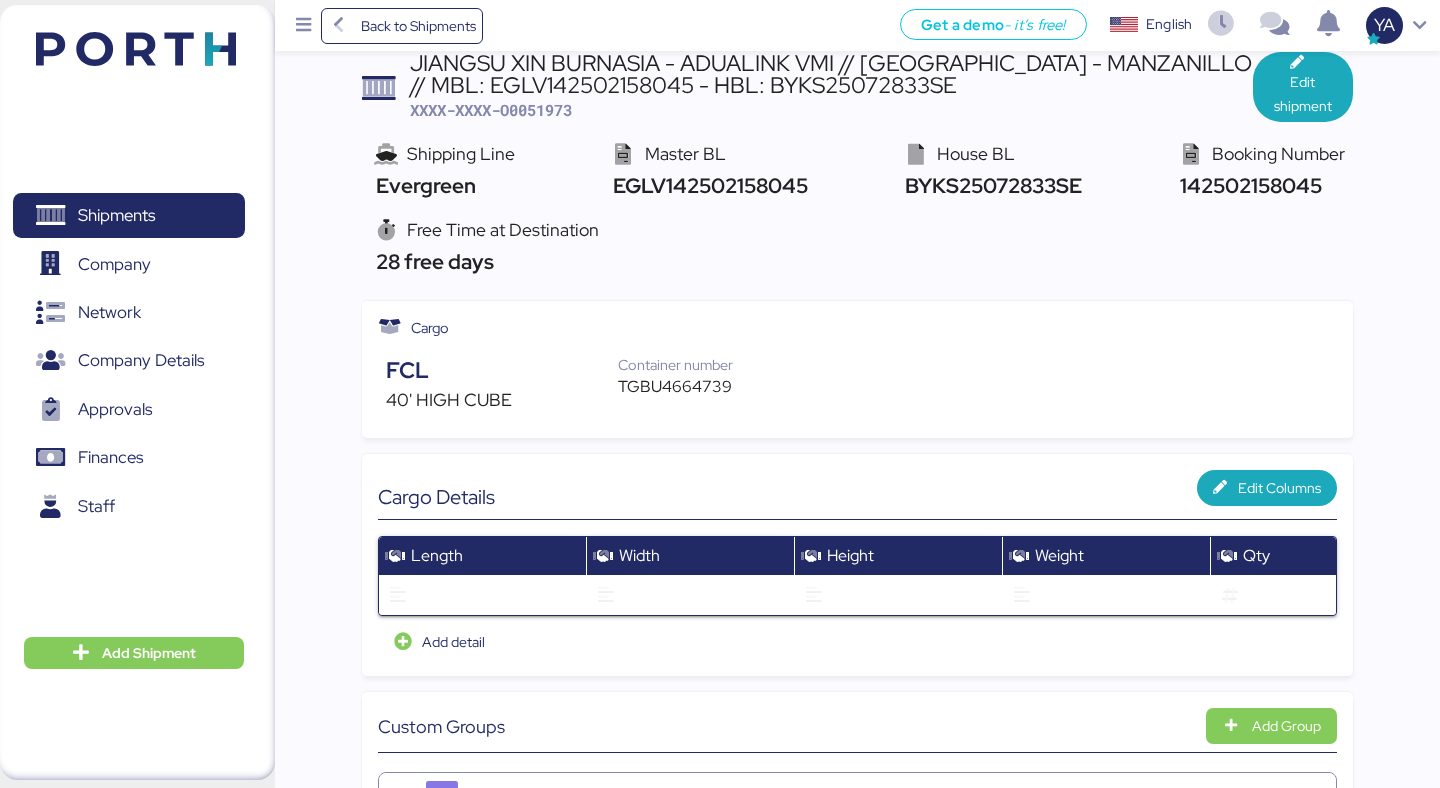 scroll, scrollTop: 0, scrollLeft: 0, axis: both 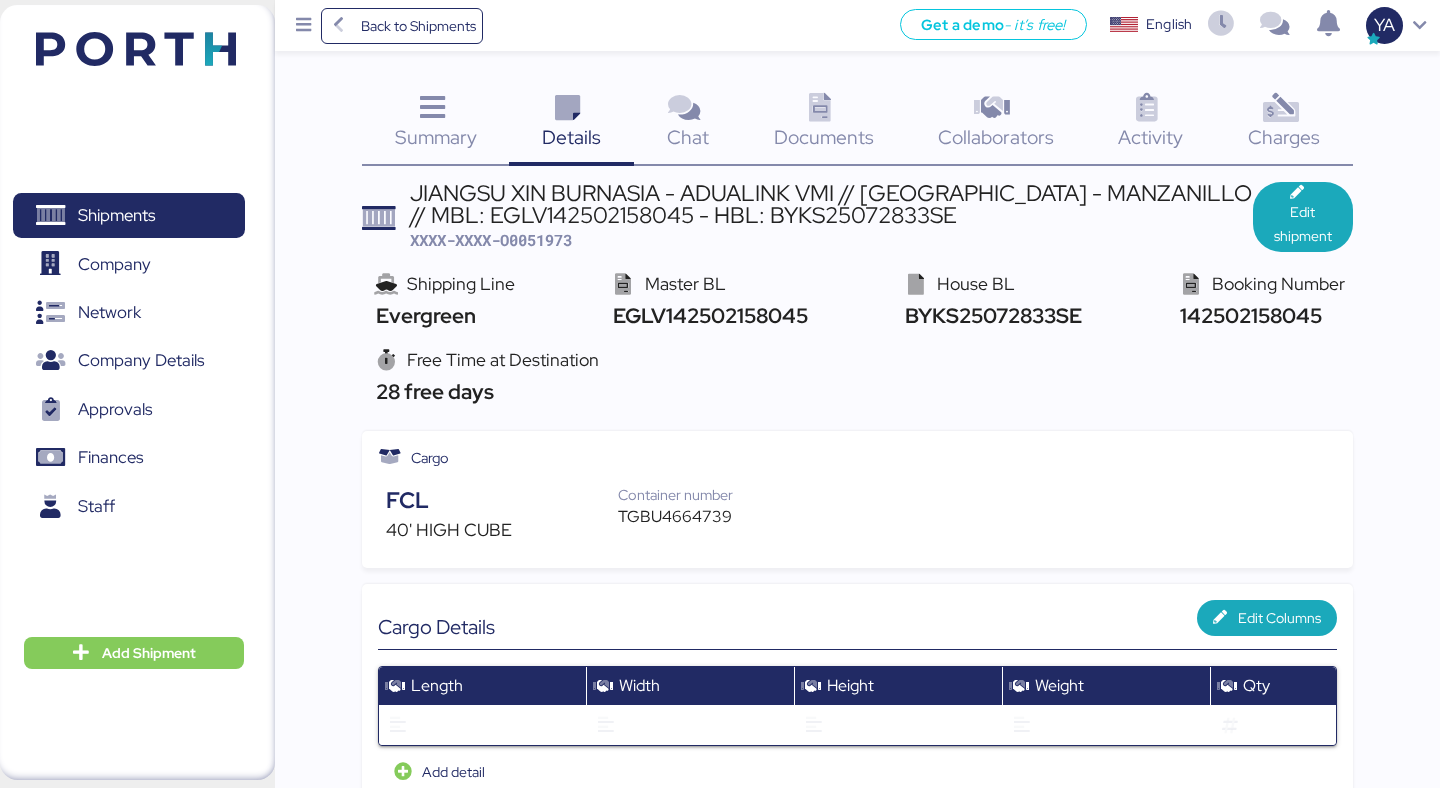 click on "Documents" at bounding box center [824, 137] 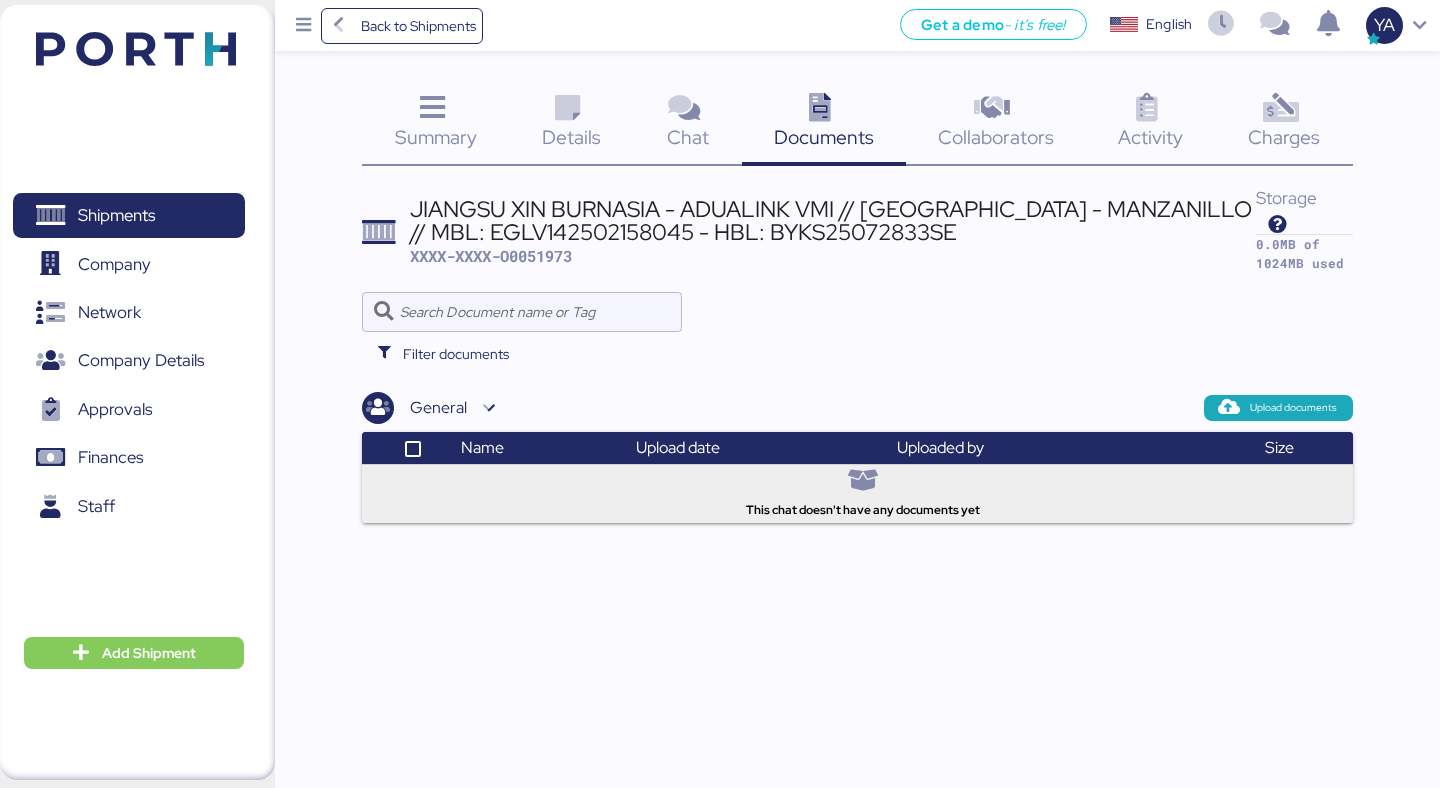 click on "General     Upload documents Name   Upload date   Uploaded by     Size
This chat doesn't have any documents yet" at bounding box center (857, 457) 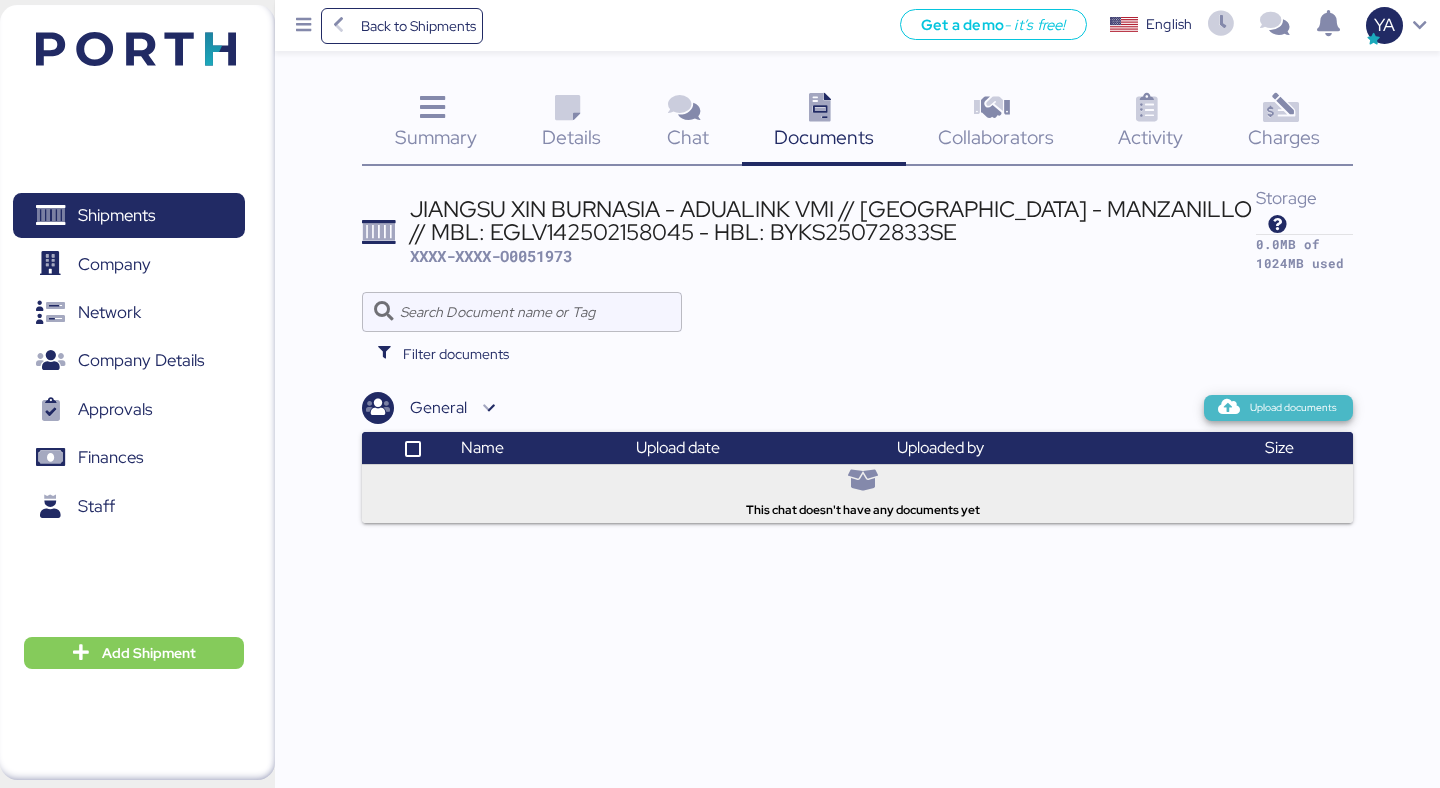 click on "Upload documents" at bounding box center [1293, 408] 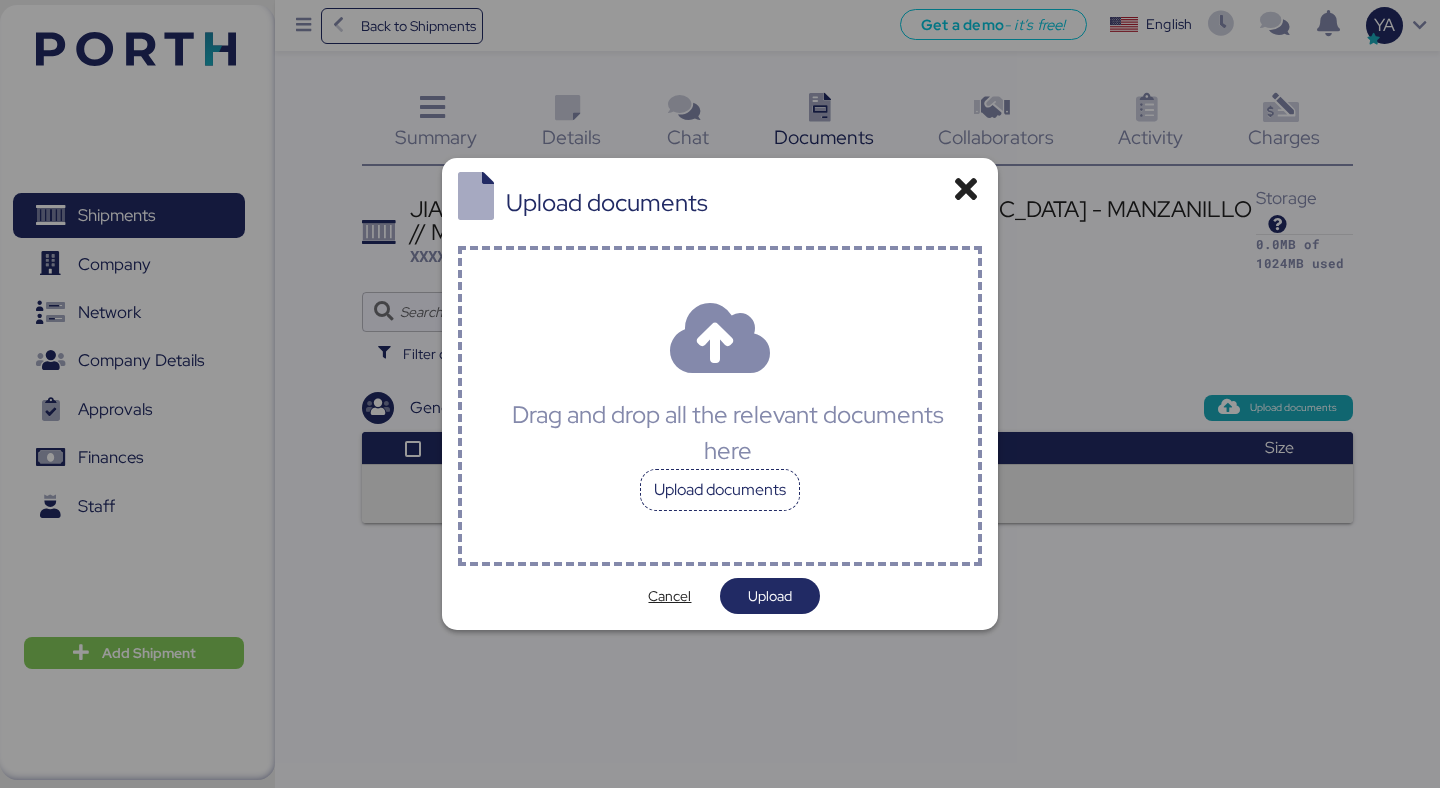 click on "Upload documents" at bounding box center (720, 490) 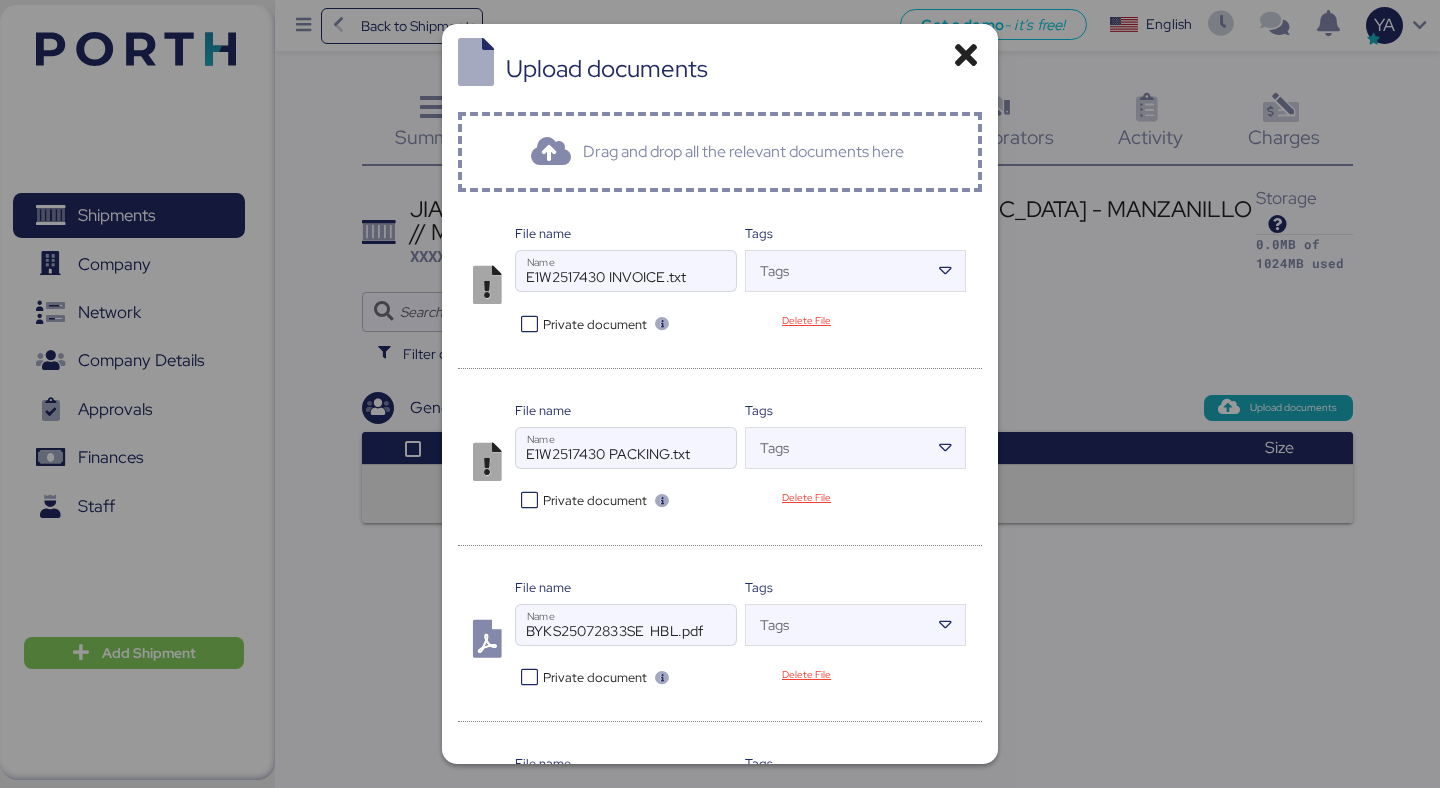 click on "Private document" at bounding box center (595, 677) 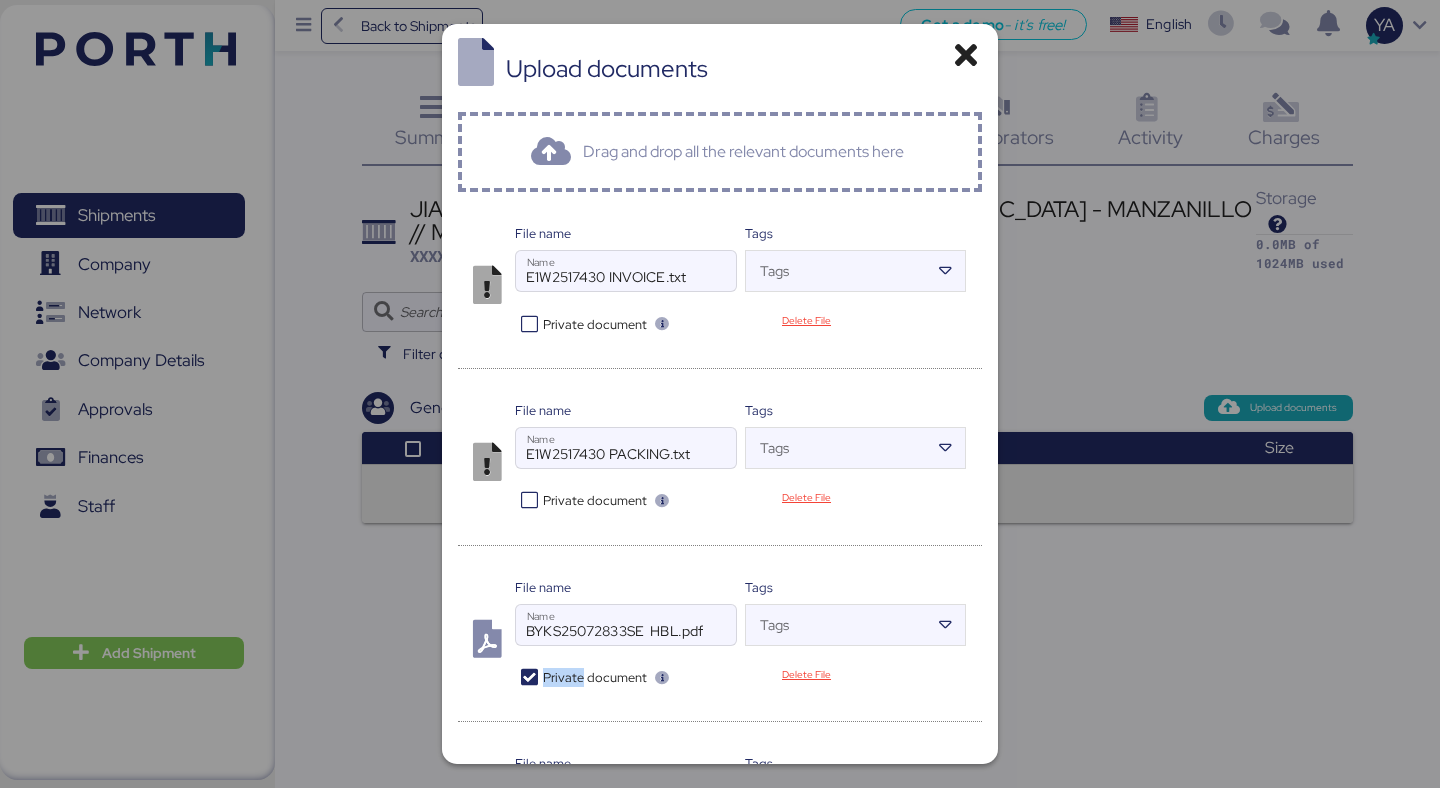 click at bounding box center [529, 677] 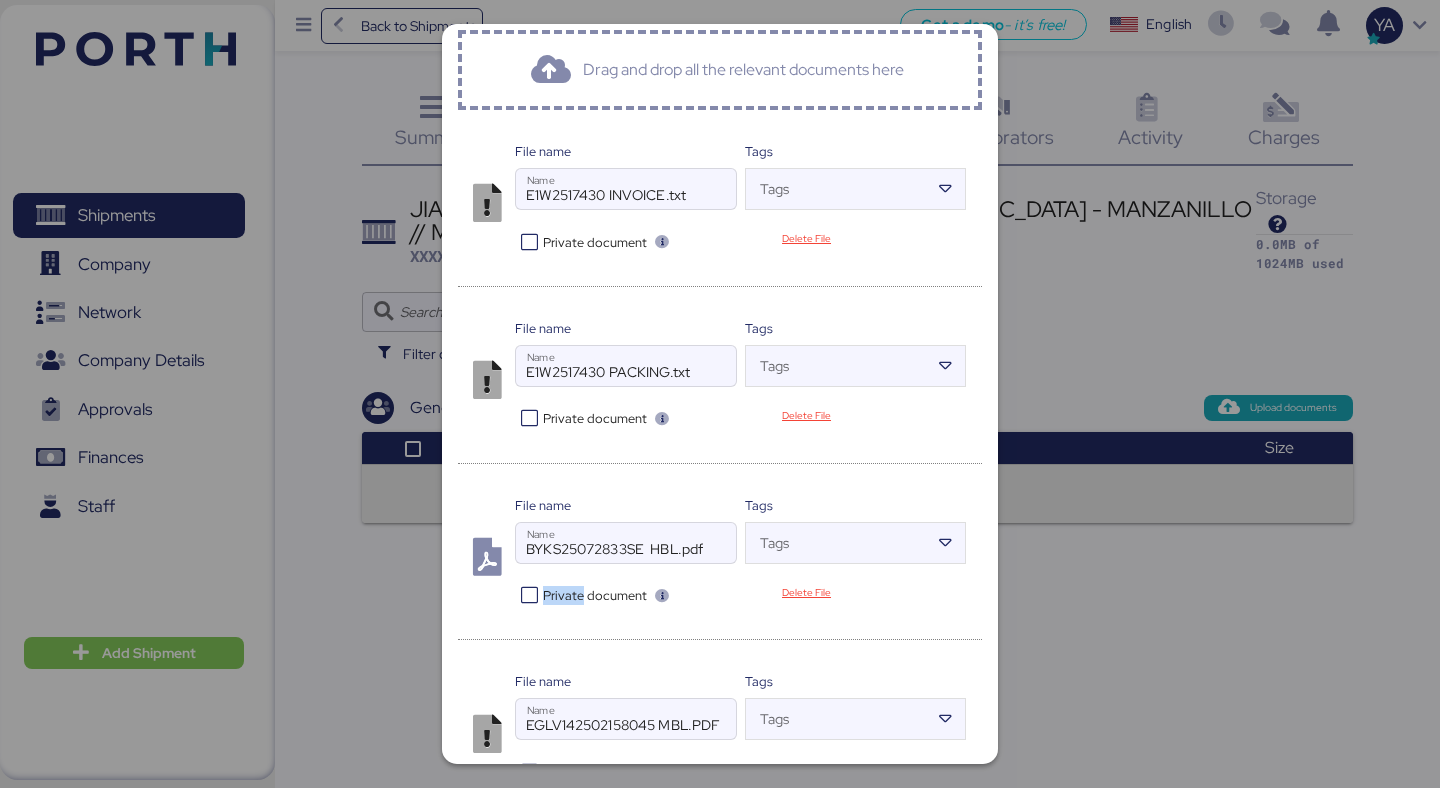 scroll, scrollTop: 184, scrollLeft: 0, axis: vertical 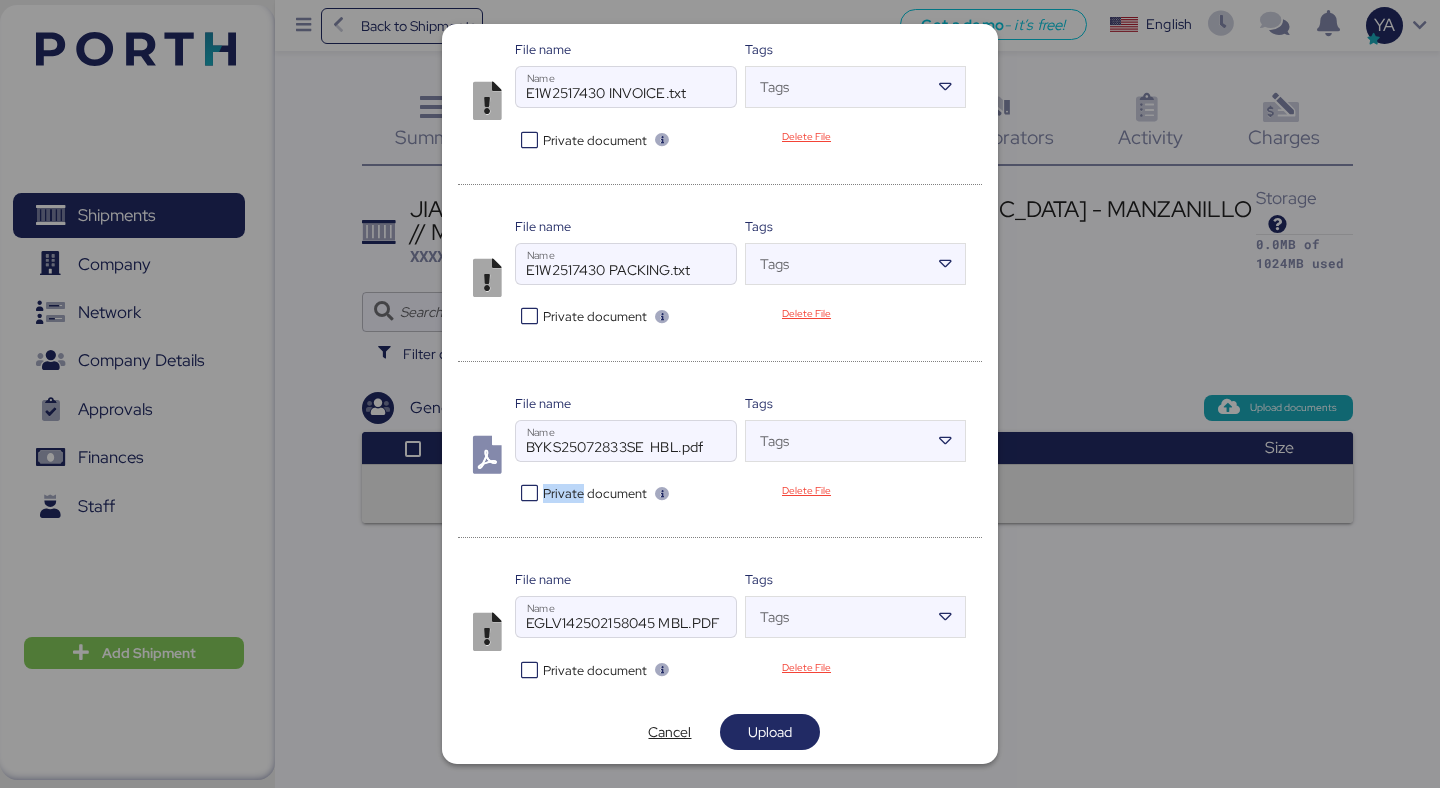 click at bounding box center [529, 670] 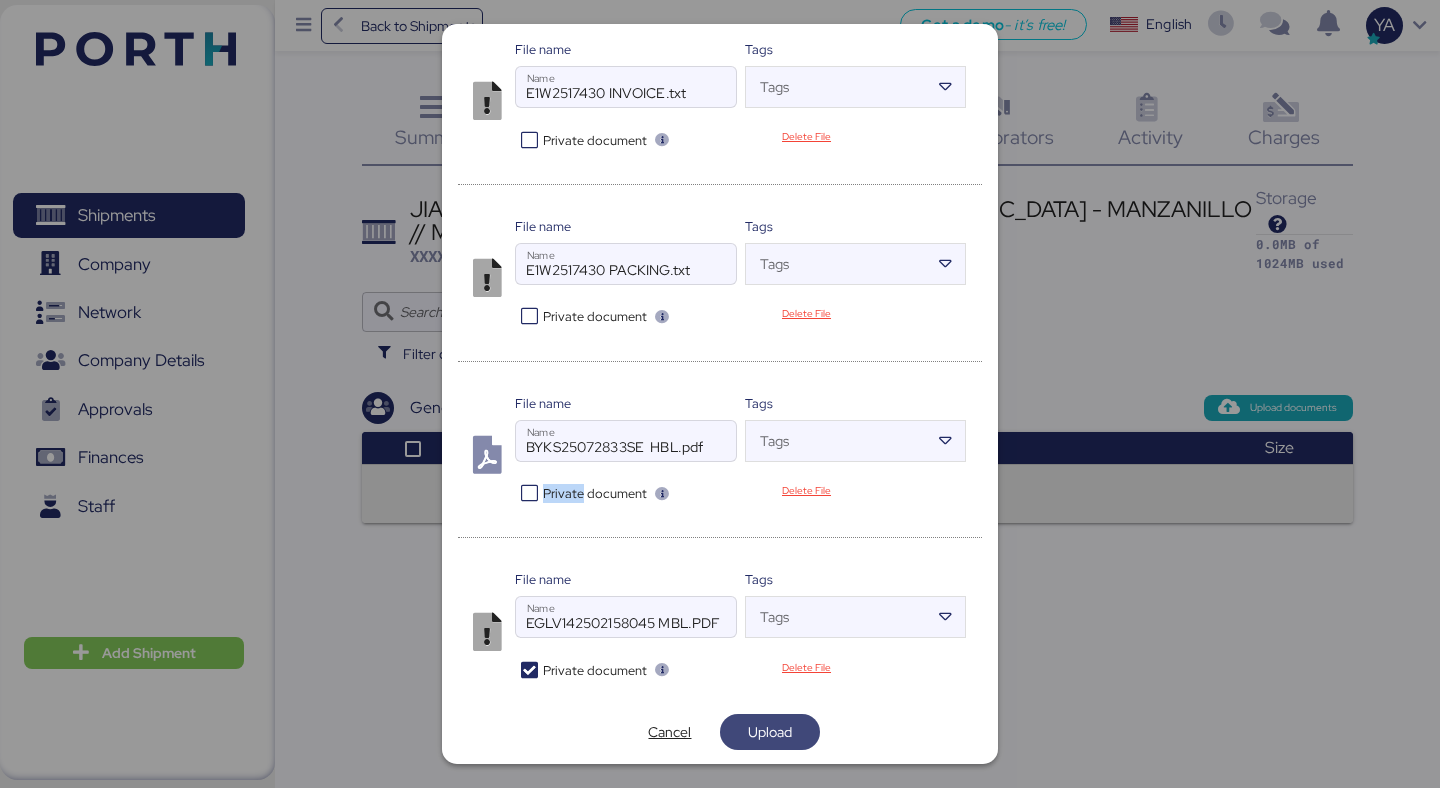 click on "Upload" at bounding box center [770, 732] 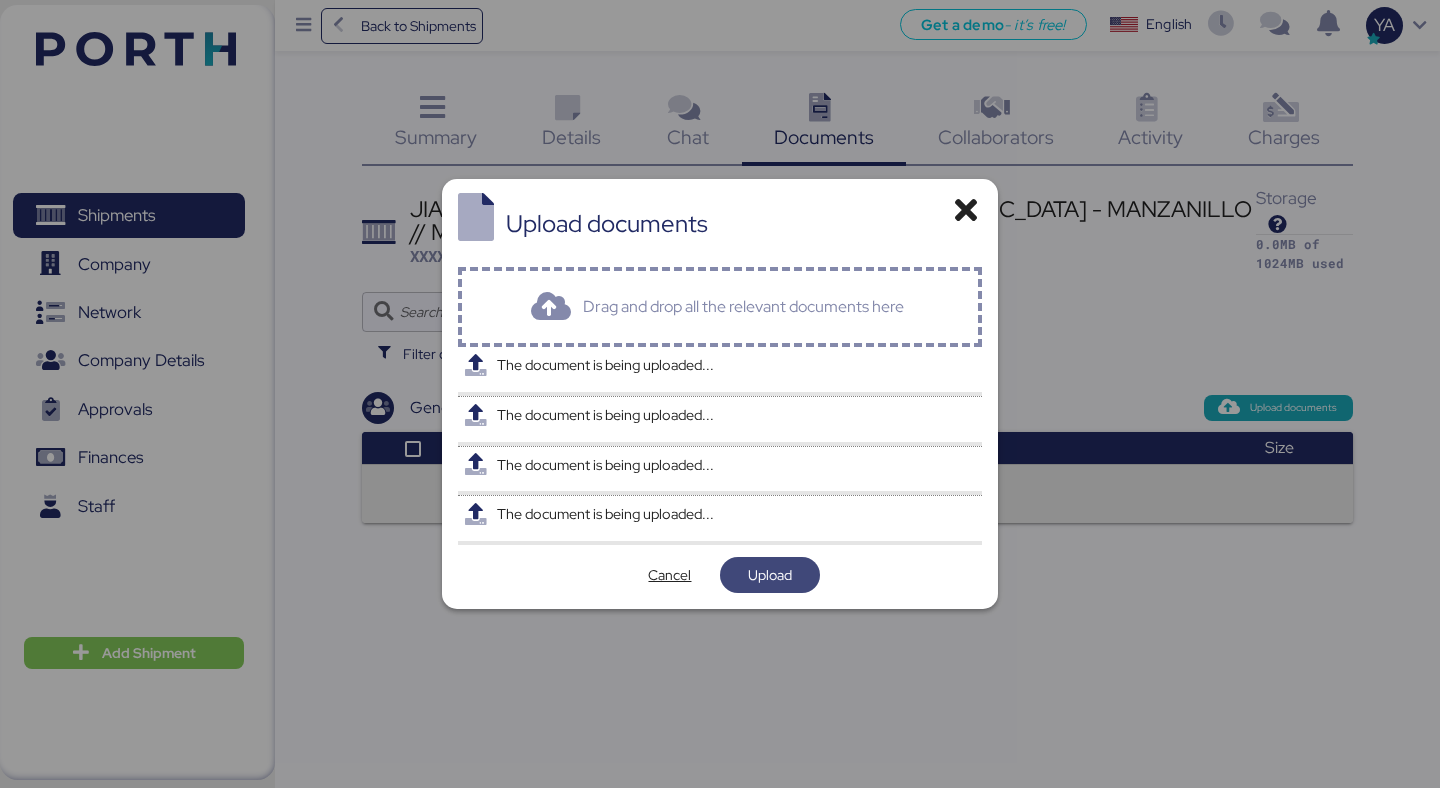 scroll, scrollTop: 0, scrollLeft: 0, axis: both 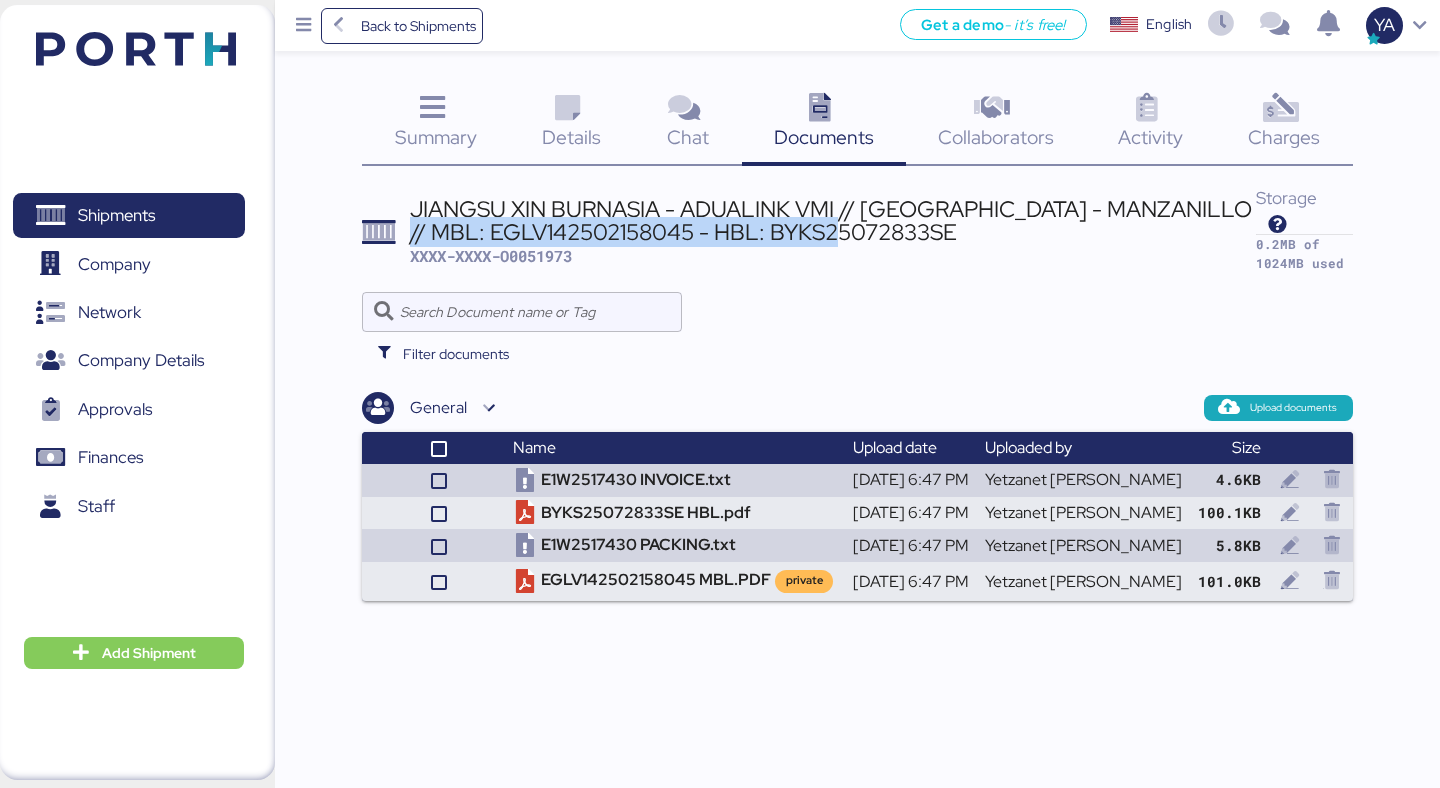 drag, startPoint x: 890, startPoint y: 235, endPoint x: 406, endPoint y: 236, distance: 484.00104 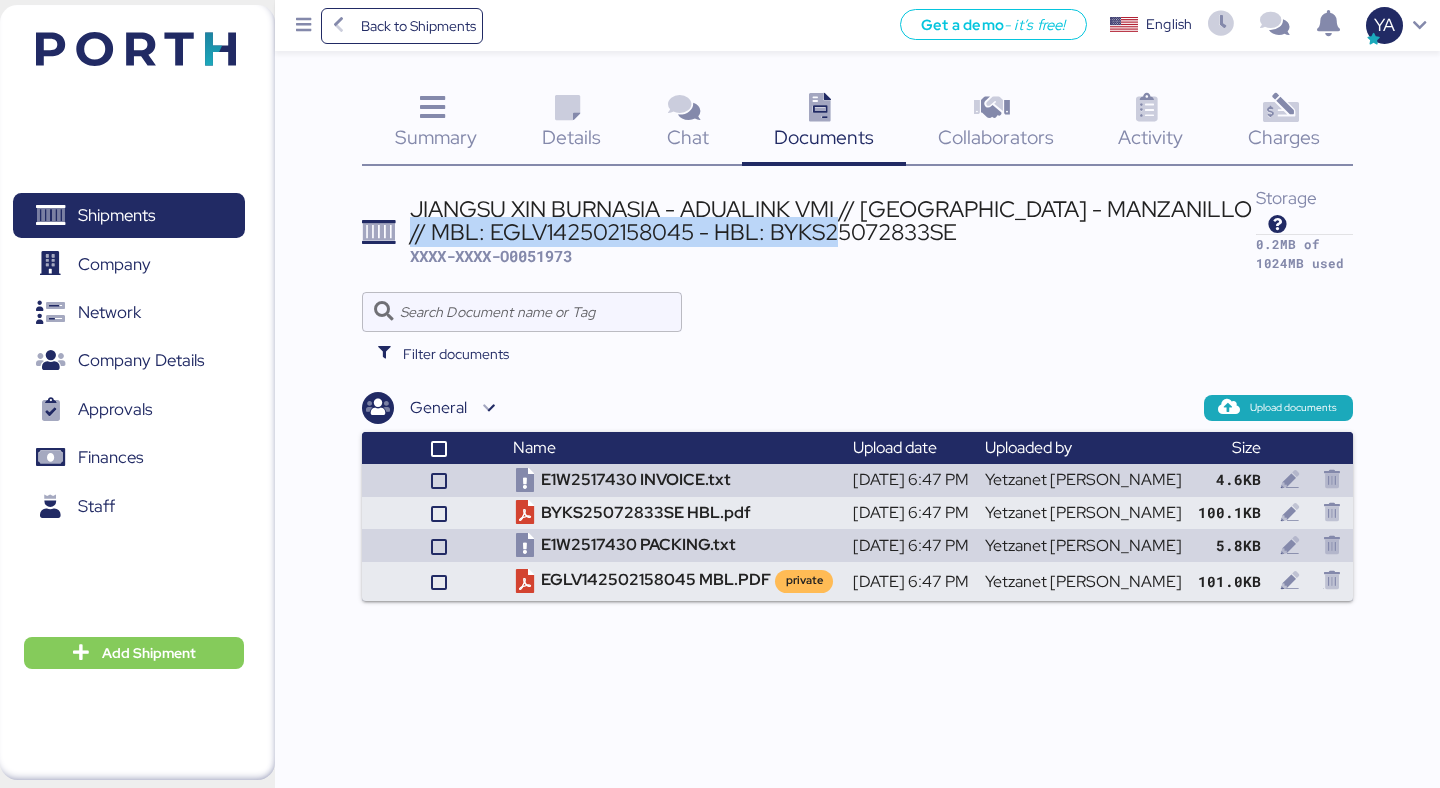 click on "JIANGSU XIN BURNASIA - ADUALINK VMI // SHANGHAI - MANZANILLO // MBL: EGLV142502158045 - HBL: BYKS25072833SE XXXX-XXXX-O0051973 Storage
0.2MB of 1024MB used" at bounding box center [857, 231] 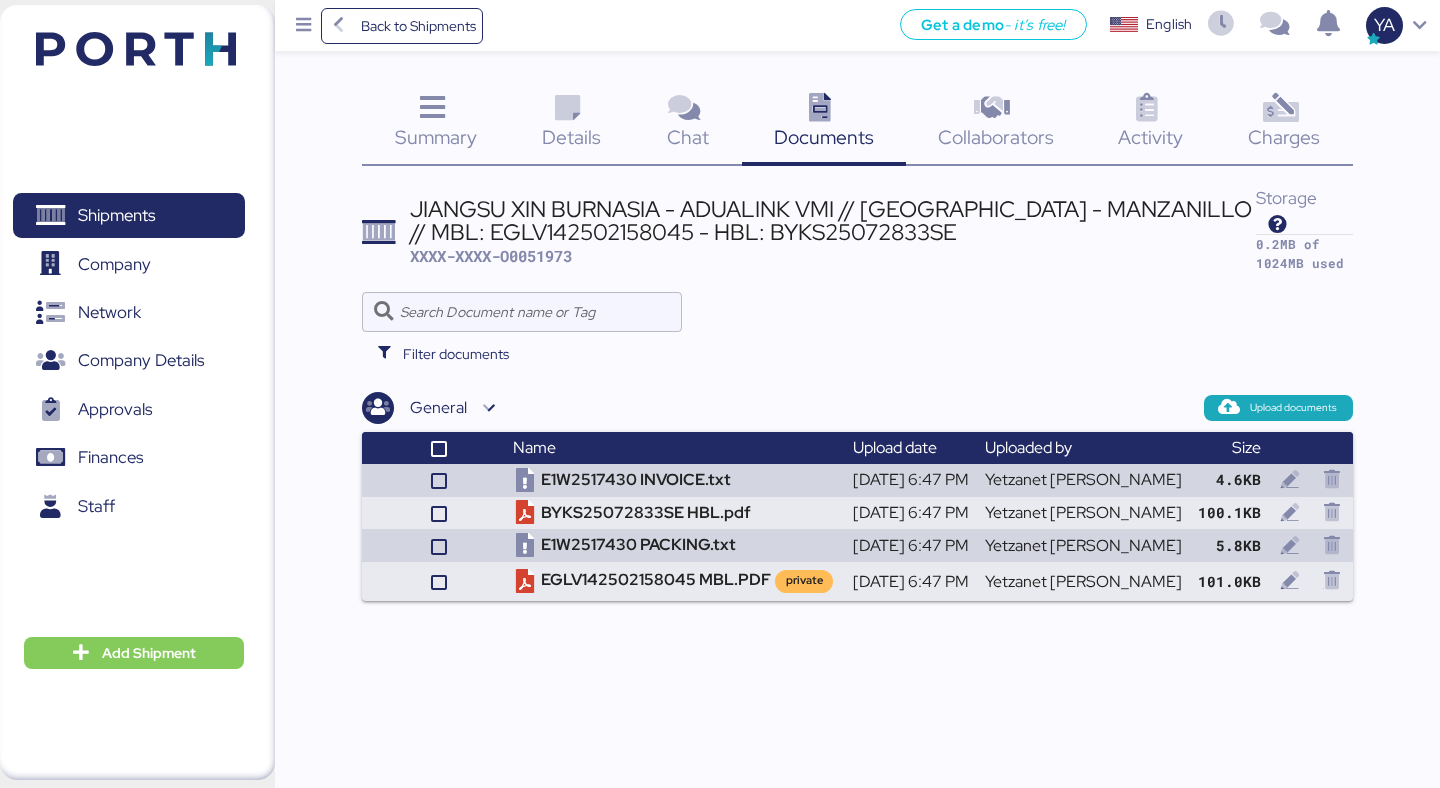 click on "XXXX-XXXX-O0051973" at bounding box center [491, 256] 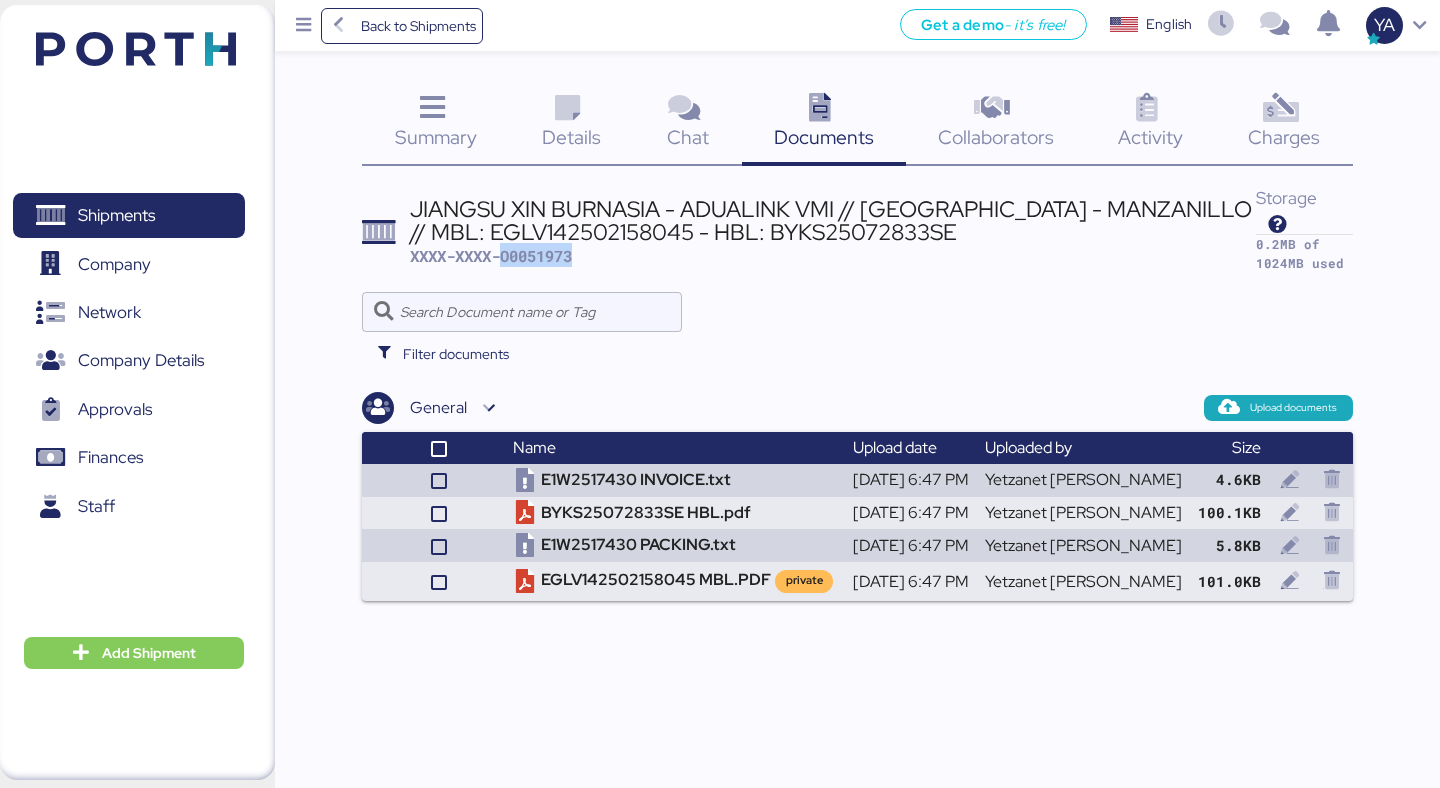 click on "XXXX-XXXX-O0051973" at bounding box center (491, 256) 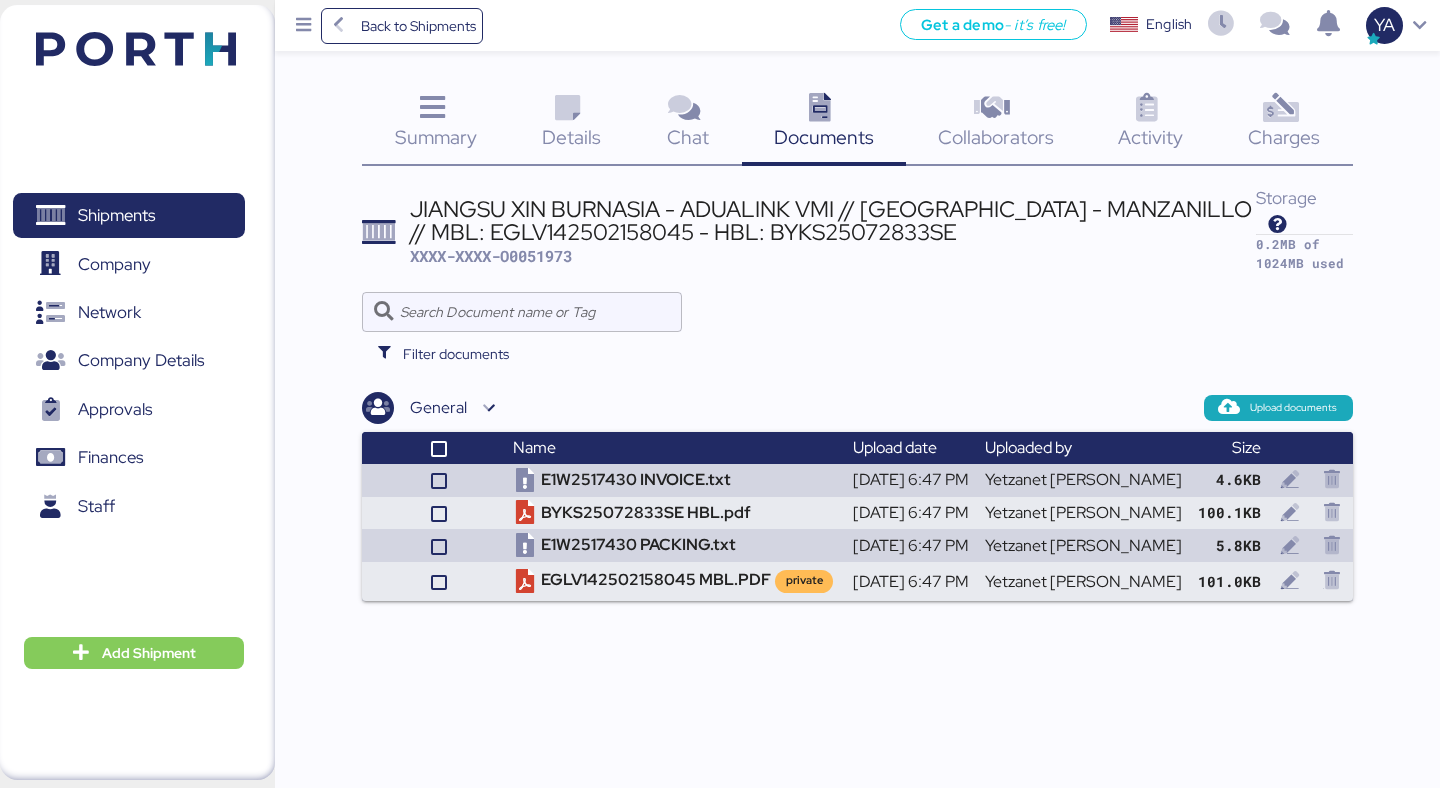 click on "JIANGSU XIN BURNASIA - ADUALINK VMI // SHANGHAI - MANZANILLO // MBL: EGLV142502158045 - HBL: BYKS25072833SE" at bounding box center [833, 220] 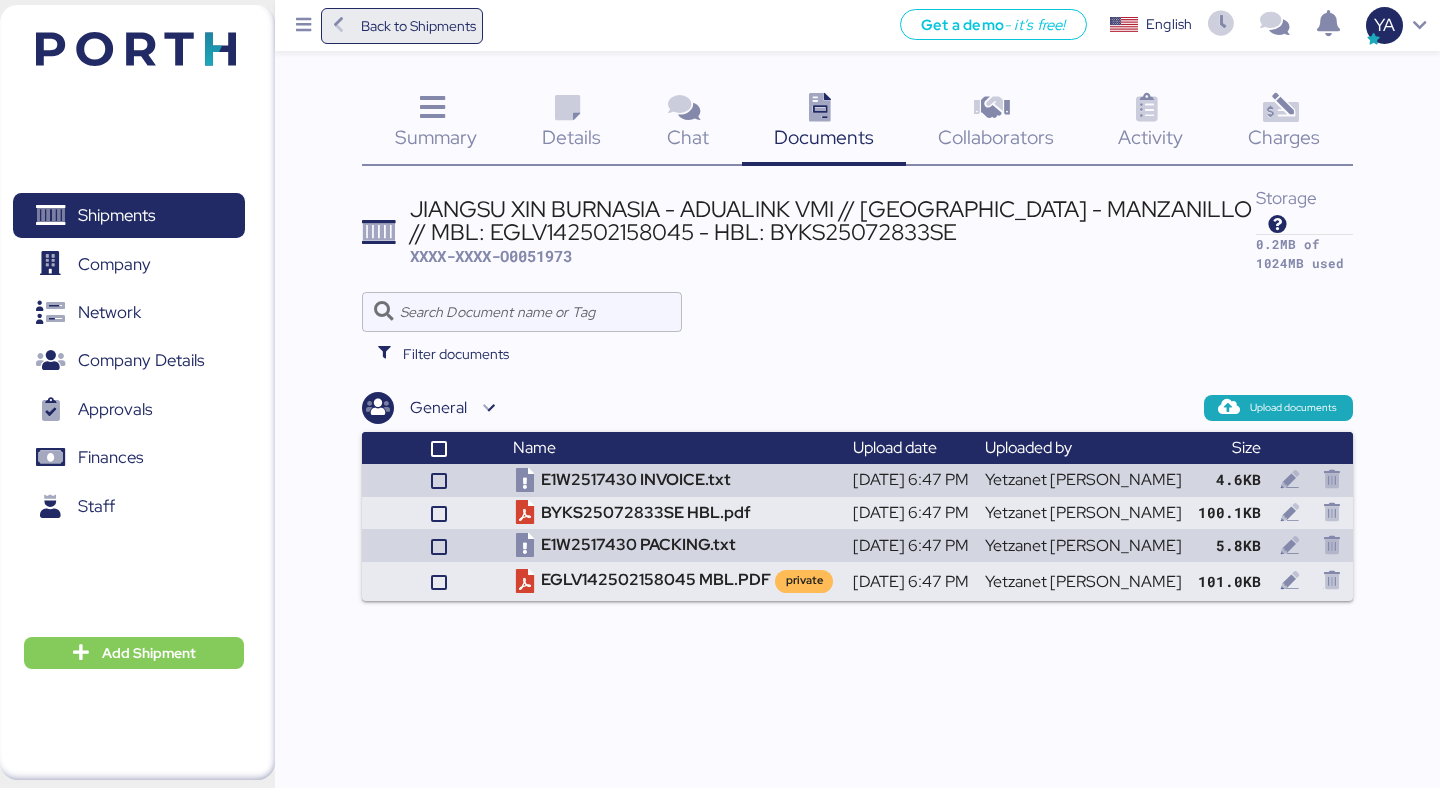 click on "Back to Shipments" at bounding box center [418, 26] 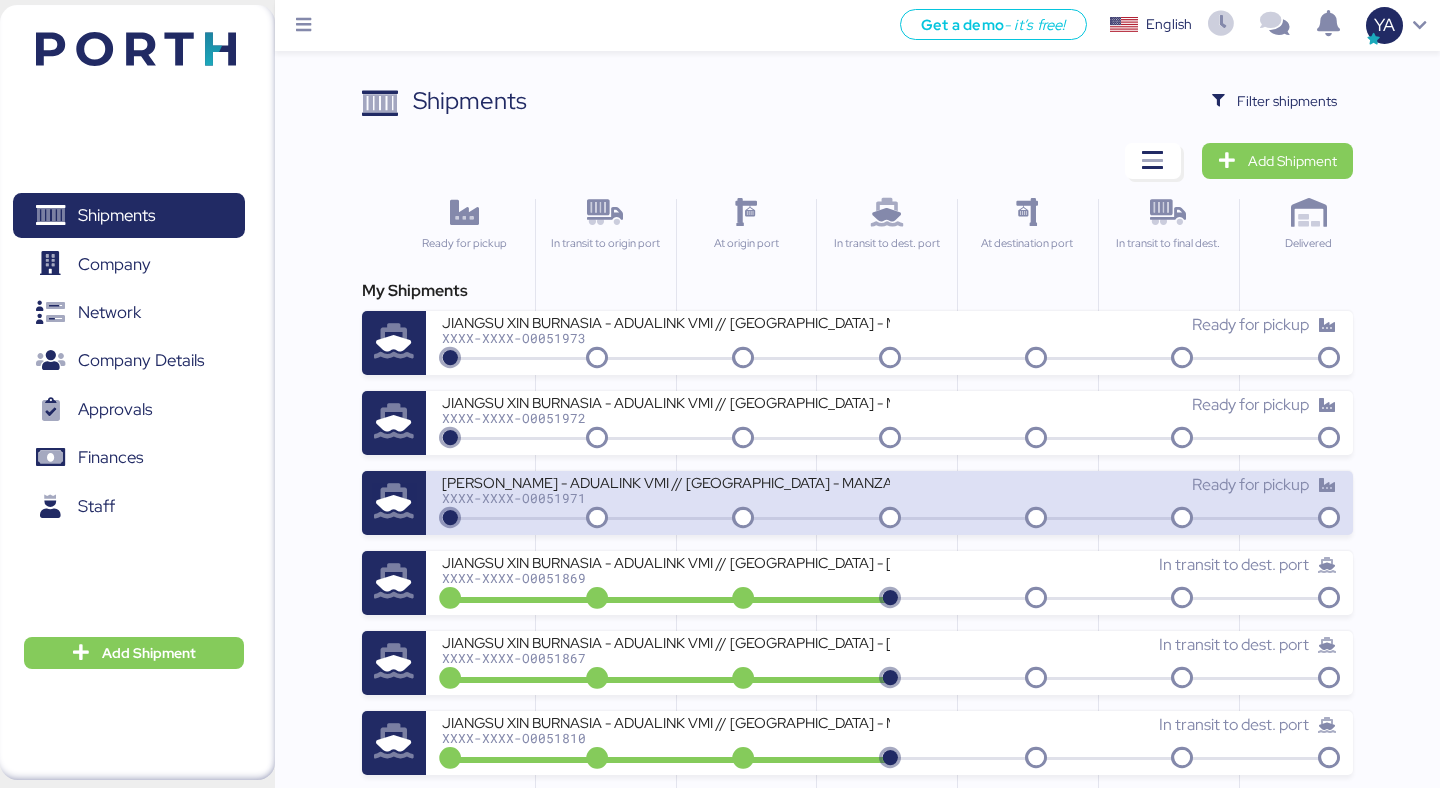 click on "JIANGSU XIN BURNASIA - ADUALINK VMI // SHANGHAI - MANZANILLO // MBL: EGLV142502157979 - HBL: BYKS25072831SE" at bounding box center [665, 481] 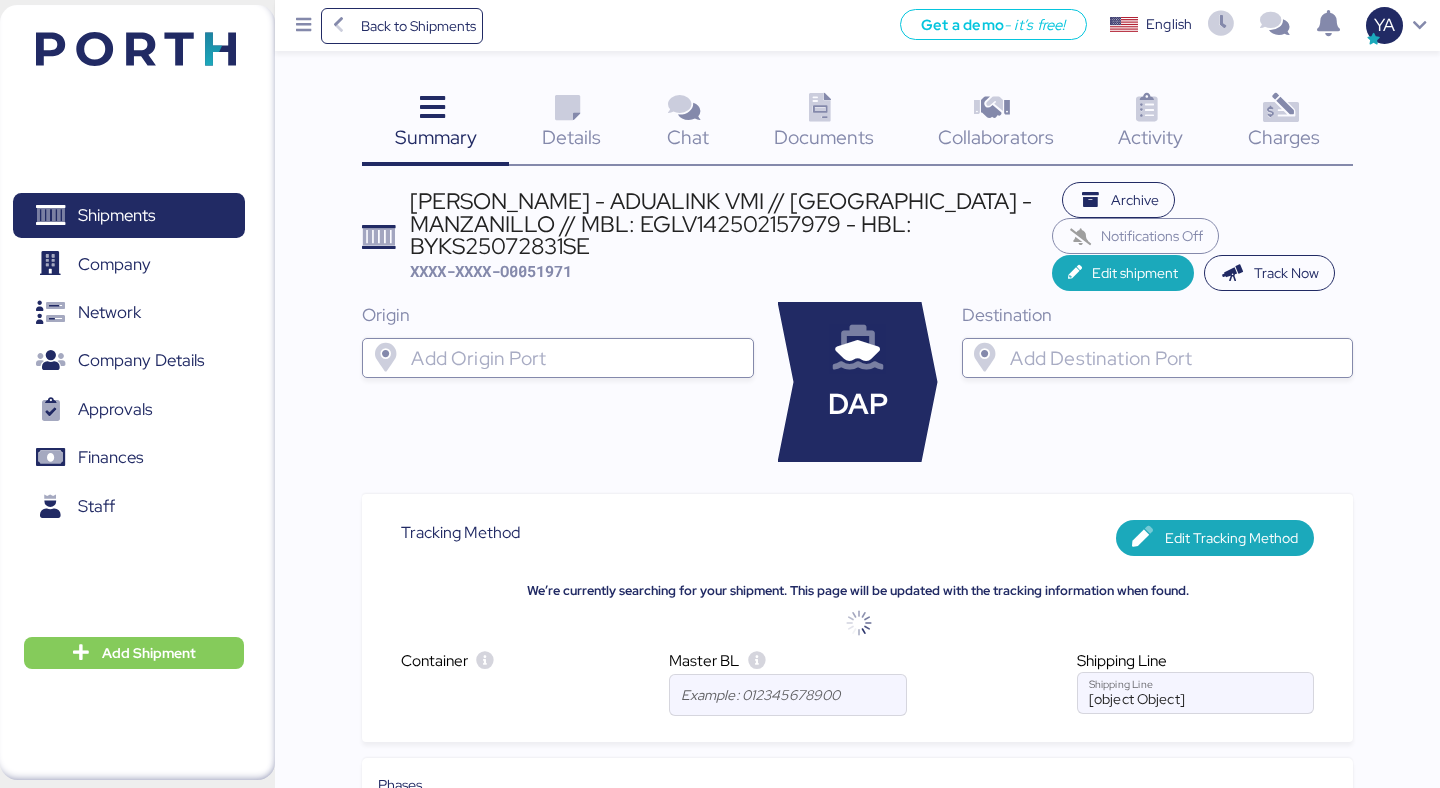click on "JIANGSU XIN BURNASIA - ADUALINK VMI // SHANGHAI - MANZANILLO // MBL: EGLV142502157979 - HBL: BYKS25072831SE" at bounding box center (731, 223) 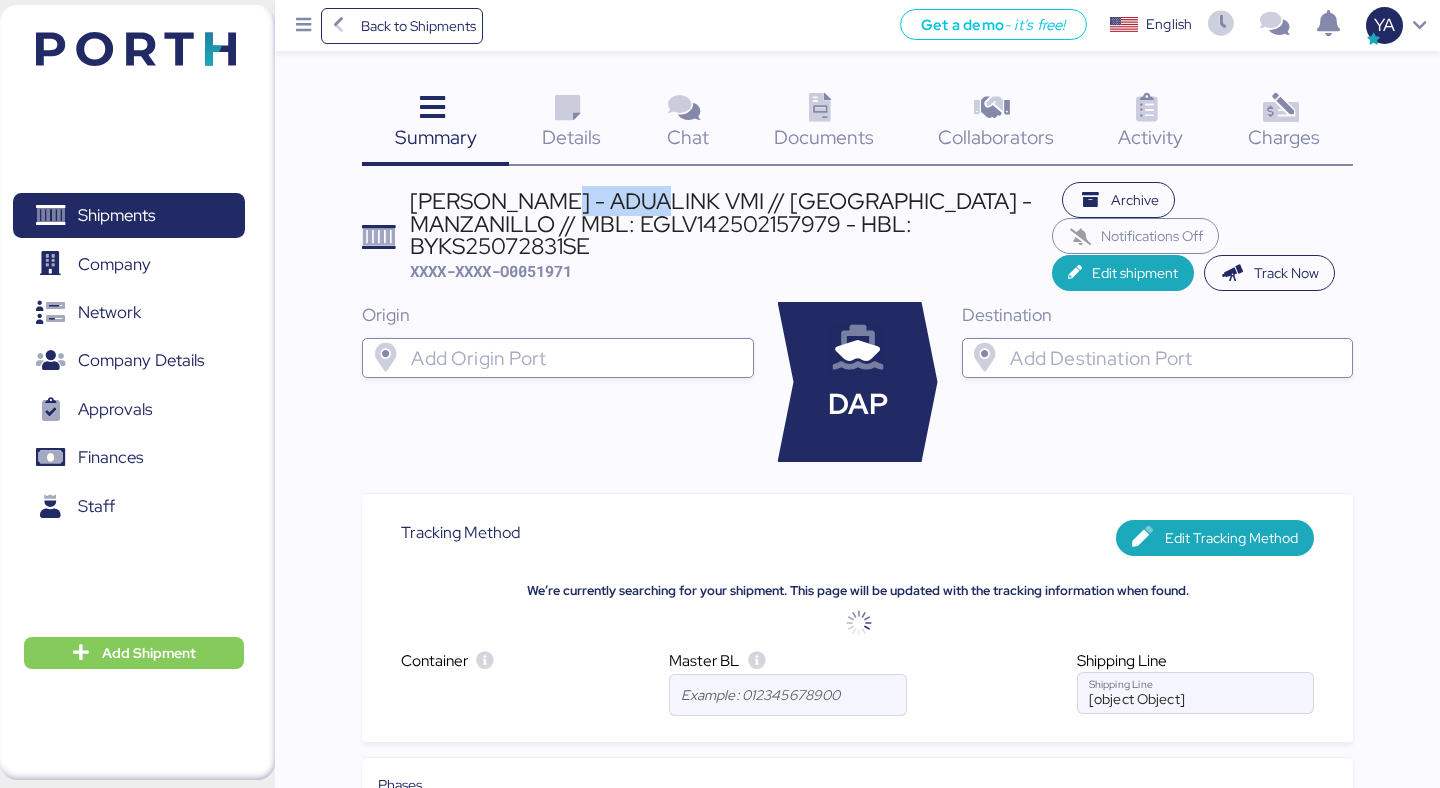 click on "JIANGSU XIN BURNASIA - ADUALINK VMI // SHANGHAI - MANZANILLO // MBL: EGLV142502157979 - HBL: BYKS25072831SE" at bounding box center (731, 223) 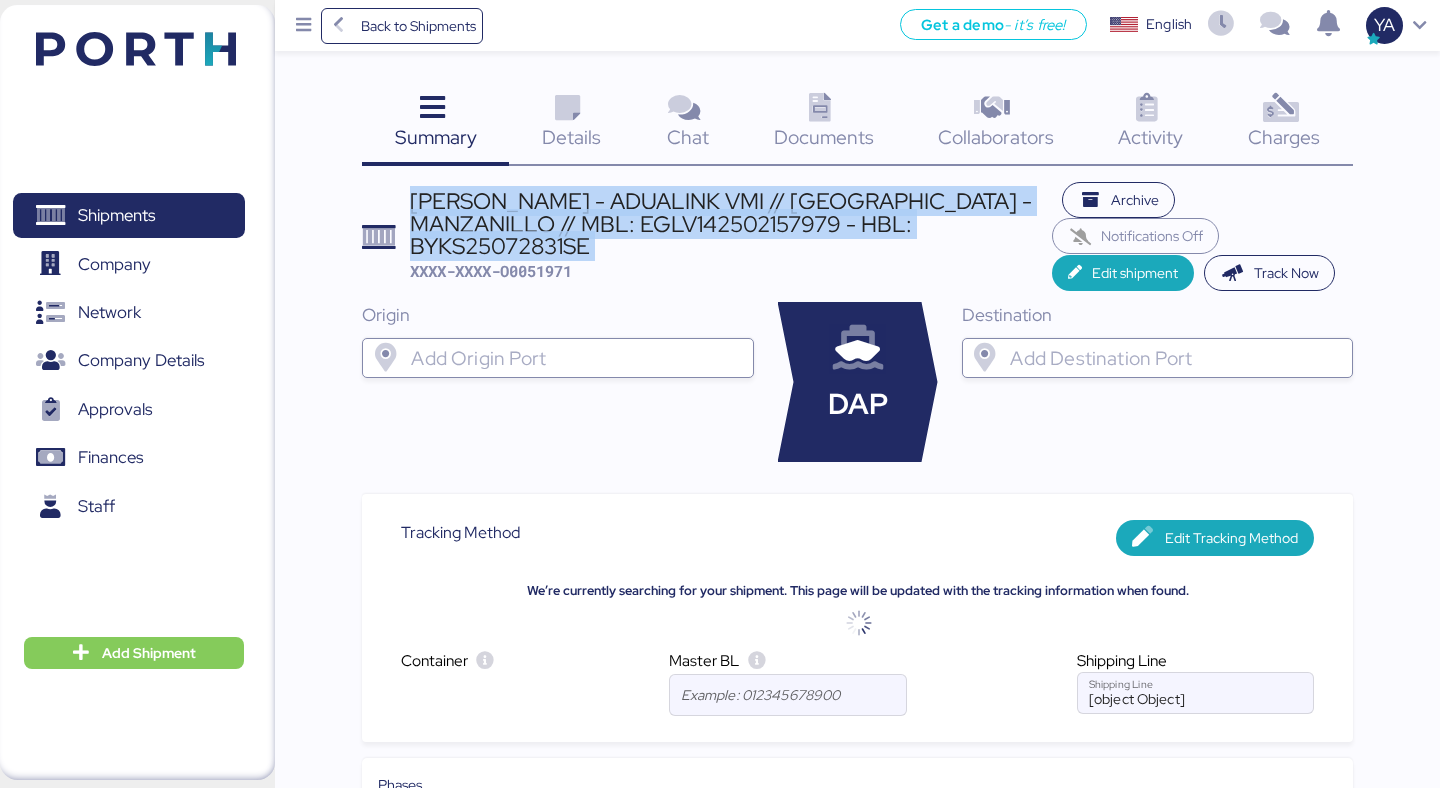 click on "JIANGSU XIN BURNASIA - ADUALINK VMI // SHANGHAI - MANZANILLO // MBL: EGLV142502157979 - HBL: BYKS25072831SE" at bounding box center (731, 223) 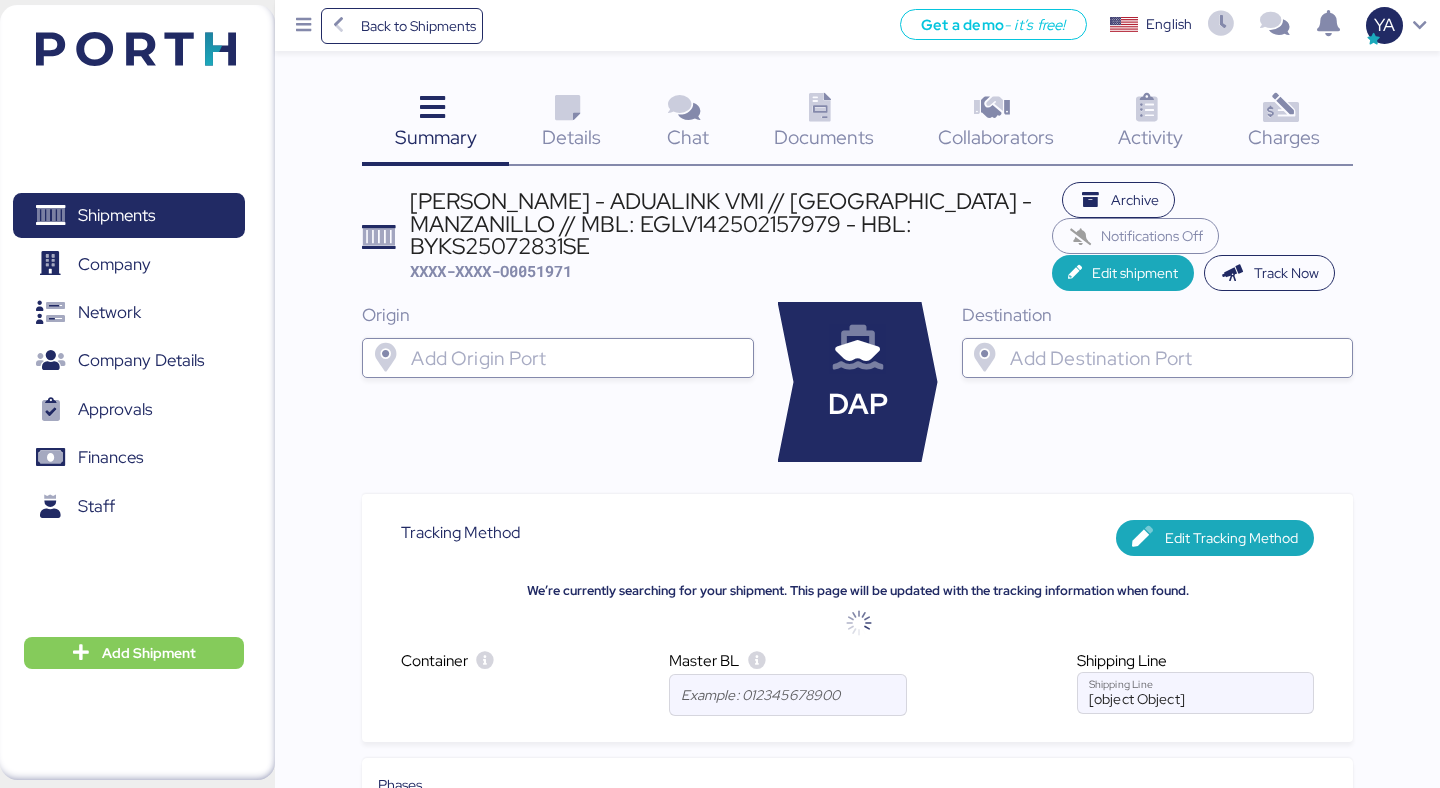 click on "JIANGSU XIN BURNASIA - ADUALINK VMI // SHANGHAI - MANZANILLO // MBL: EGLV142502157979 - HBL: BYKS25072831SE XXXX-XXXX-O0051971" at bounding box center [731, 236] 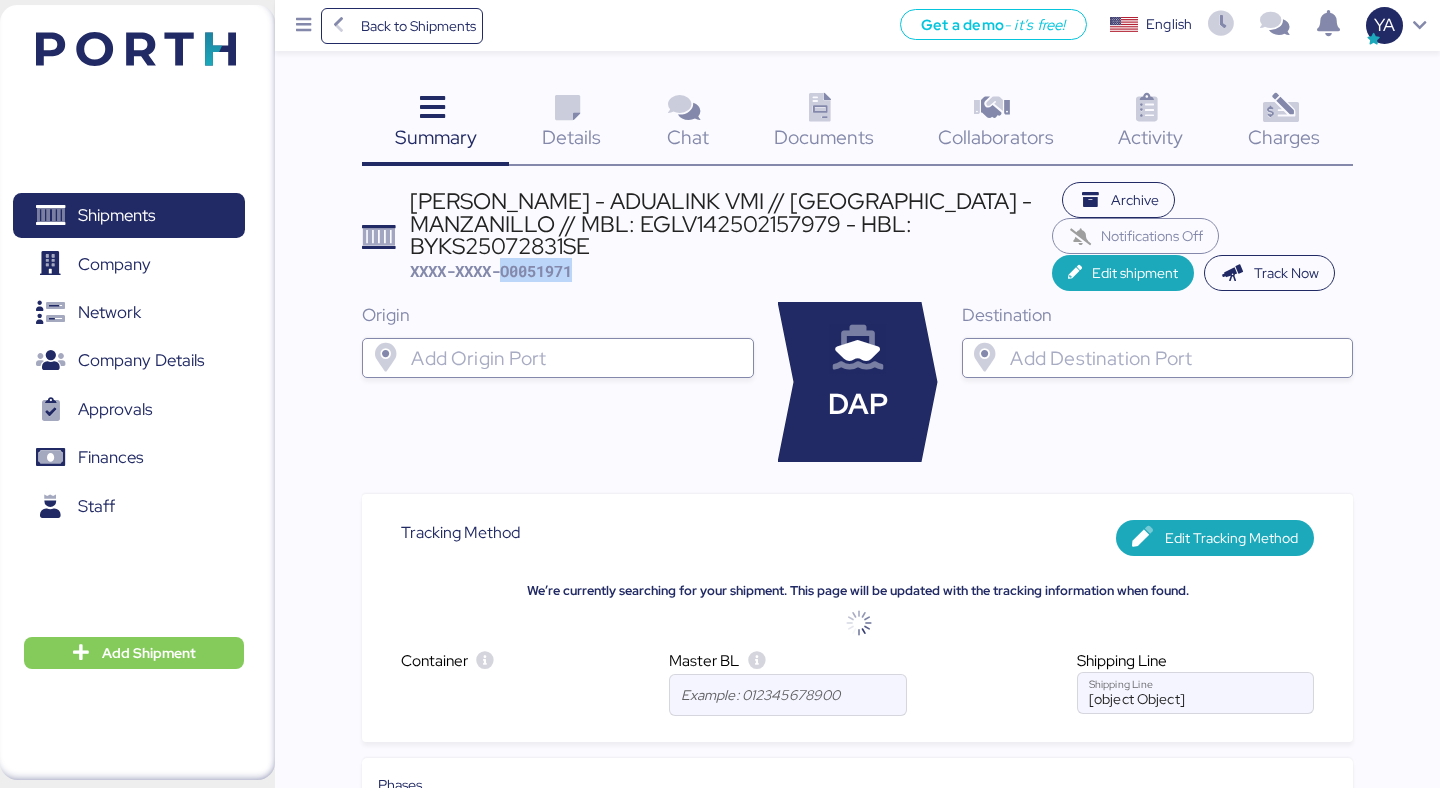 click on "JIANGSU XIN BURNASIA - ADUALINK VMI // SHANGHAI - MANZANILLO // MBL: EGLV142502157979 - HBL: BYKS25072831SE XXXX-XXXX-O0051971" at bounding box center [731, 236] 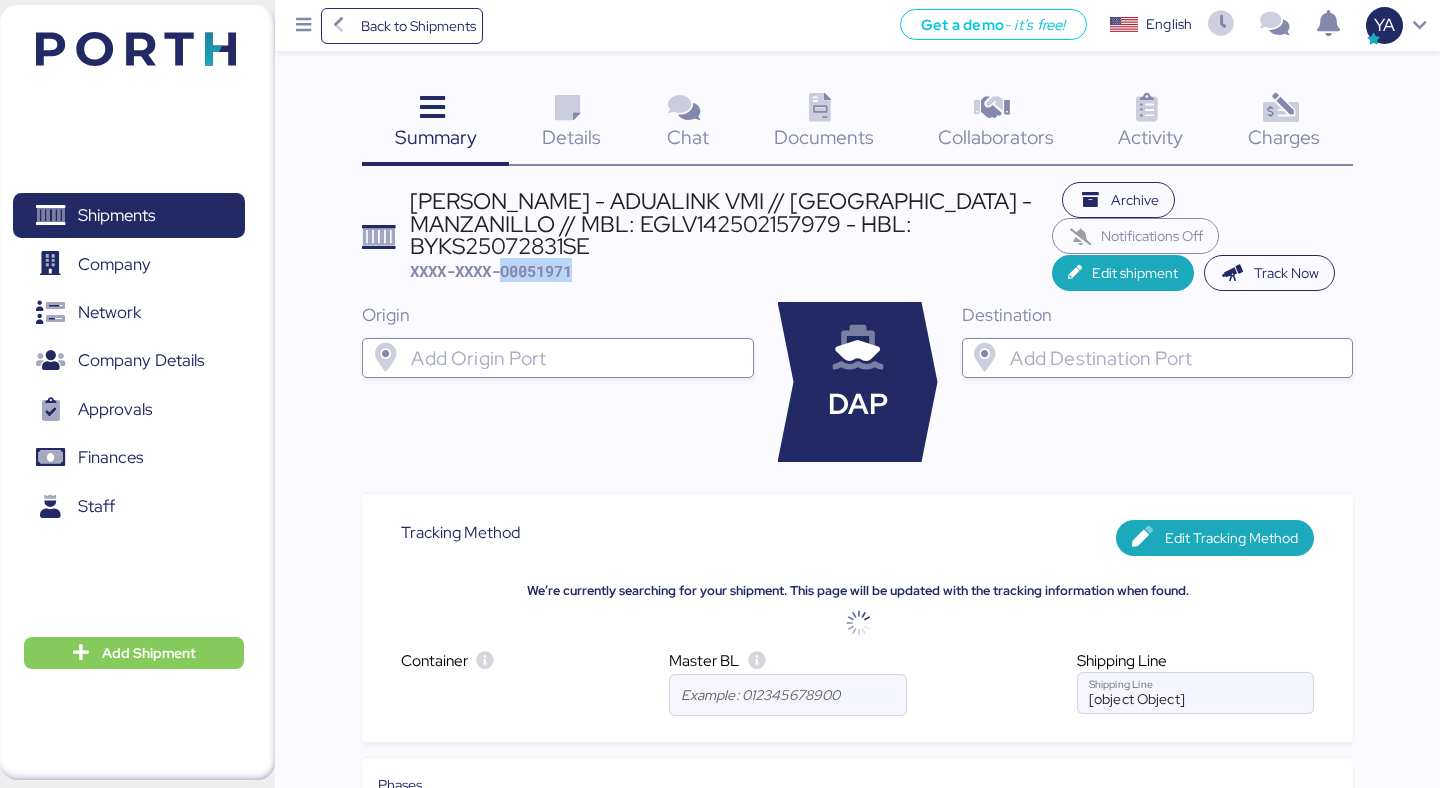 click on "XXXX-XXXX-O0051971" at bounding box center (491, 271) 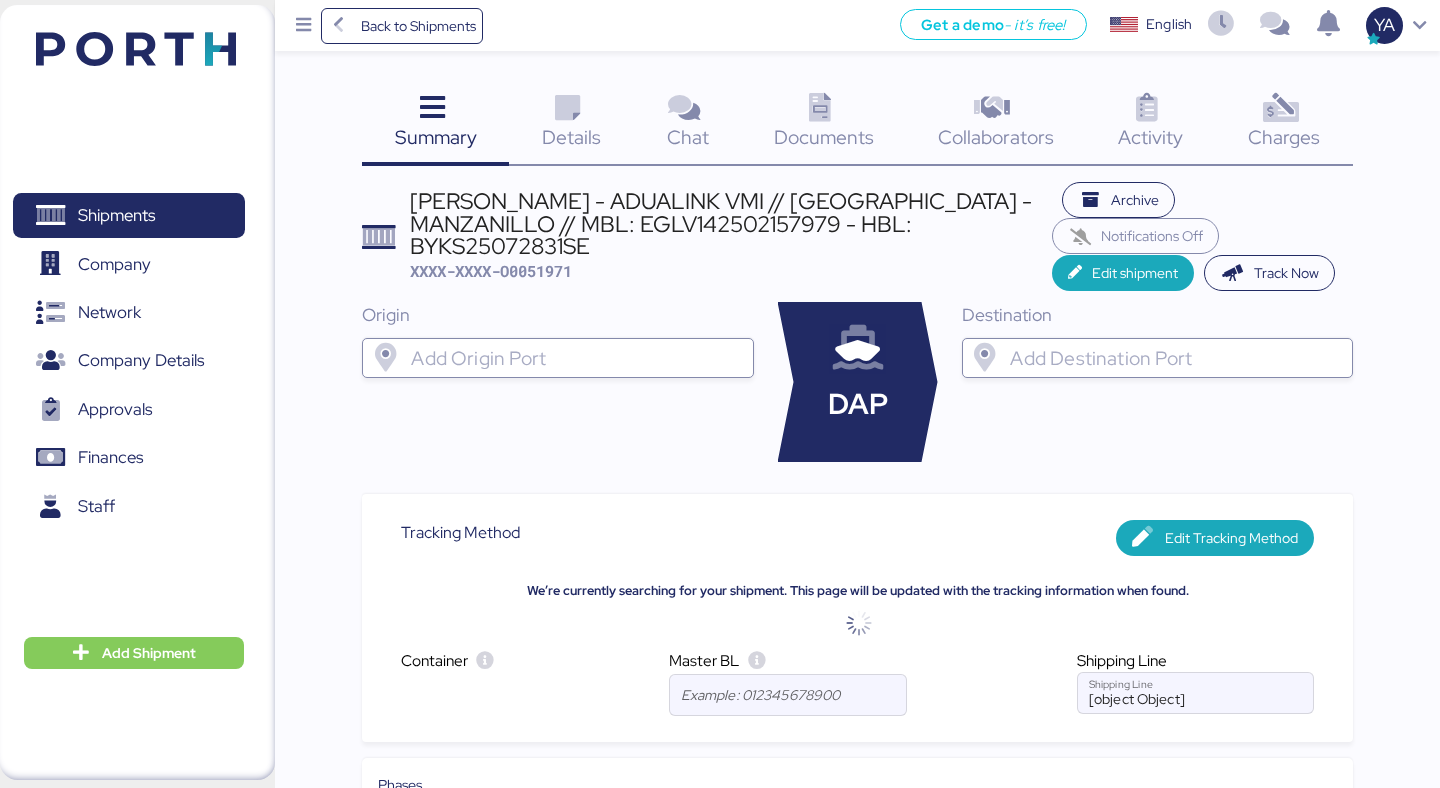 click on "XXXX-XXXX-O0051971" at bounding box center [491, 271] 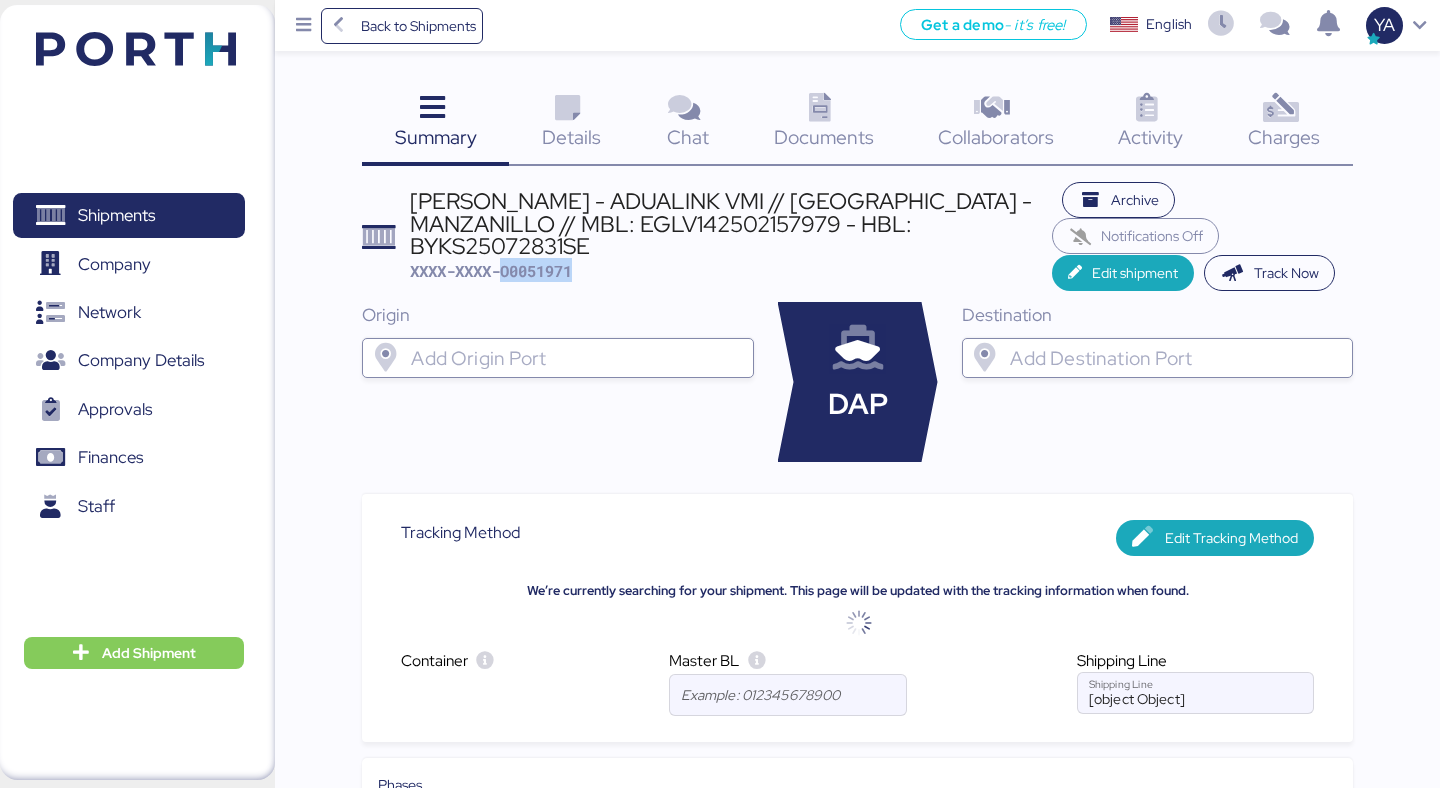 click on "XXXX-XXXX-O0051971" at bounding box center [491, 271] 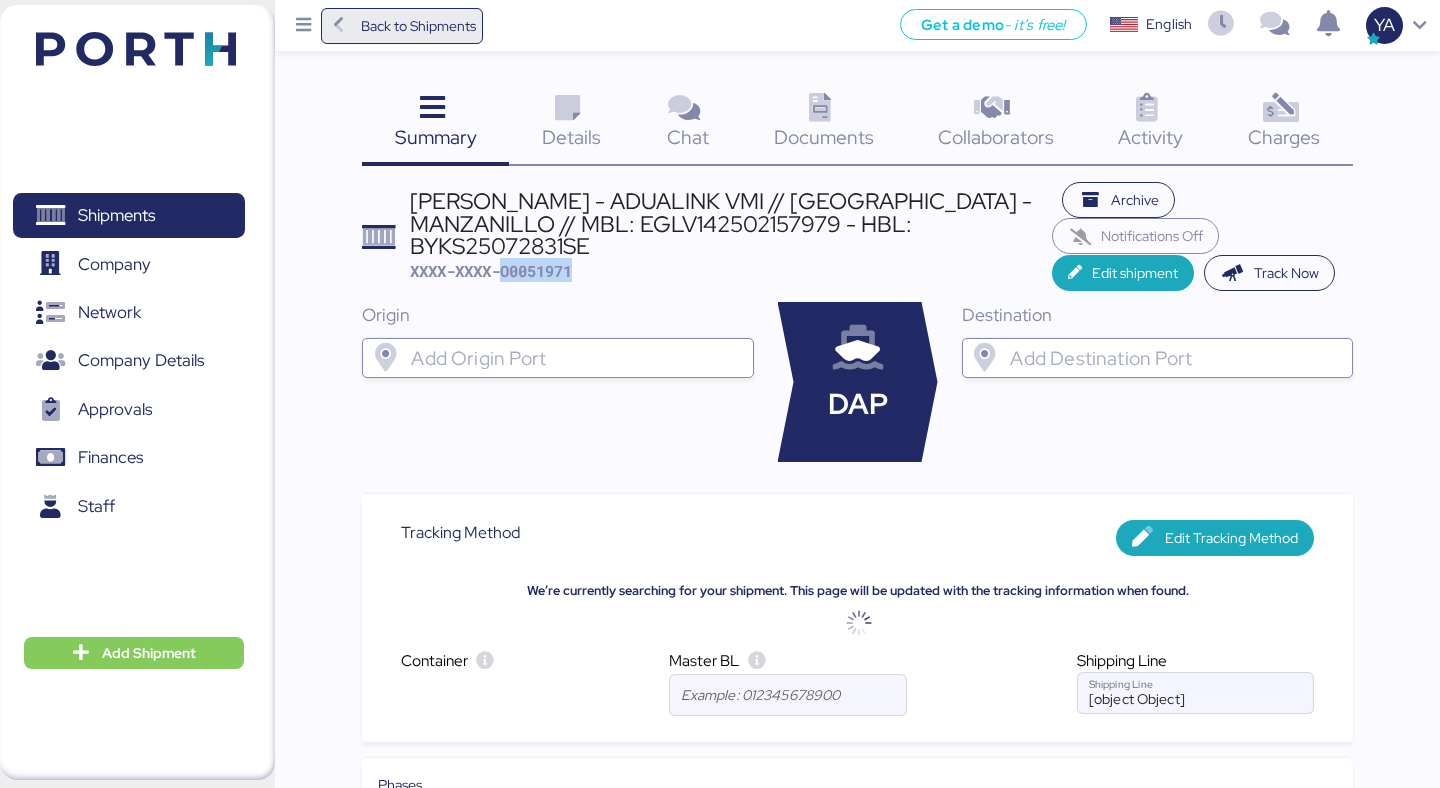 click on "Back to Shipments" at bounding box center [418, 26] 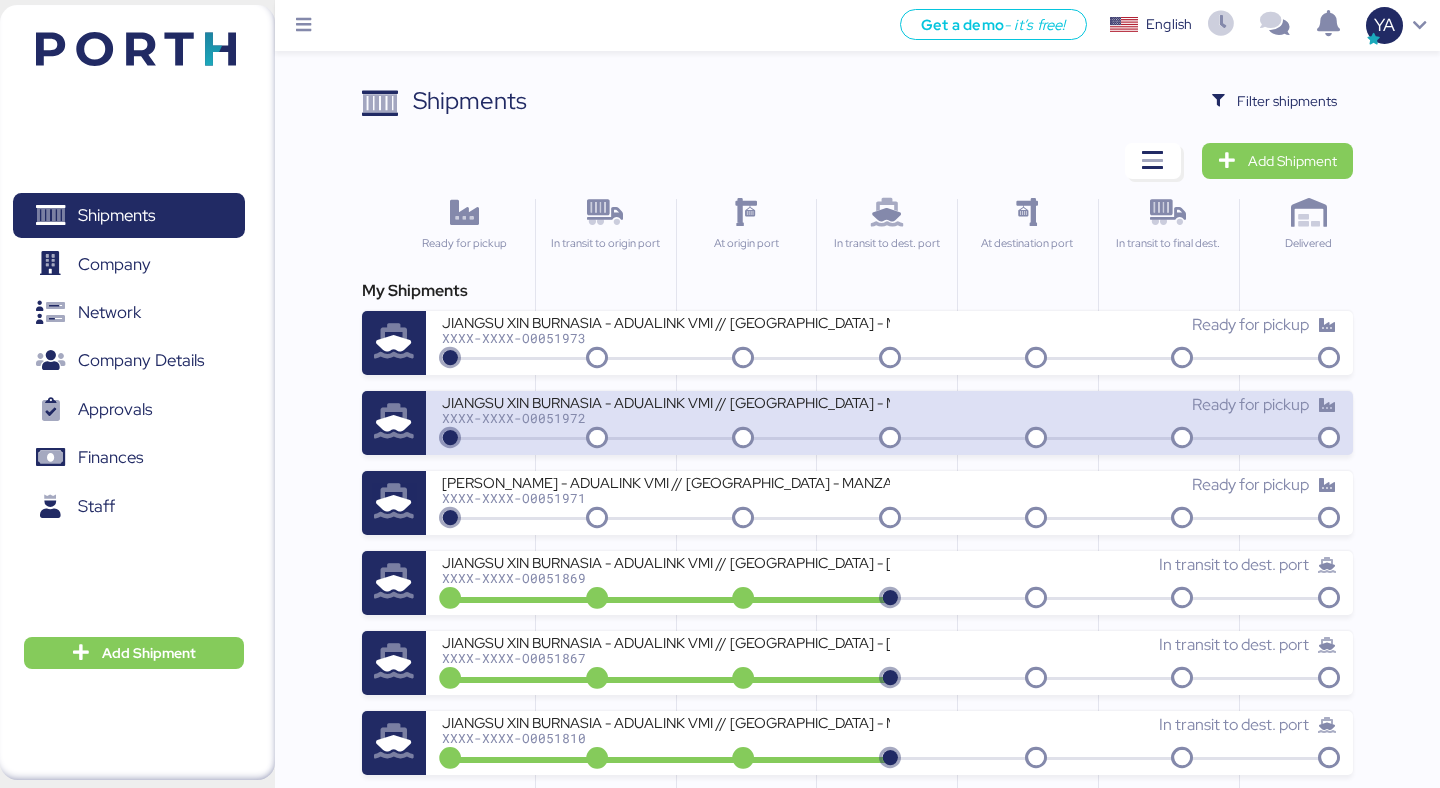 click on "JIANGSU XIN BURNASIA - ADUALINK VMI // SHANGHAI - MANZANILLO // MBL: EGLV142502121753 - HBL: BYKS25072835SE" at bounding box center (665, 401) 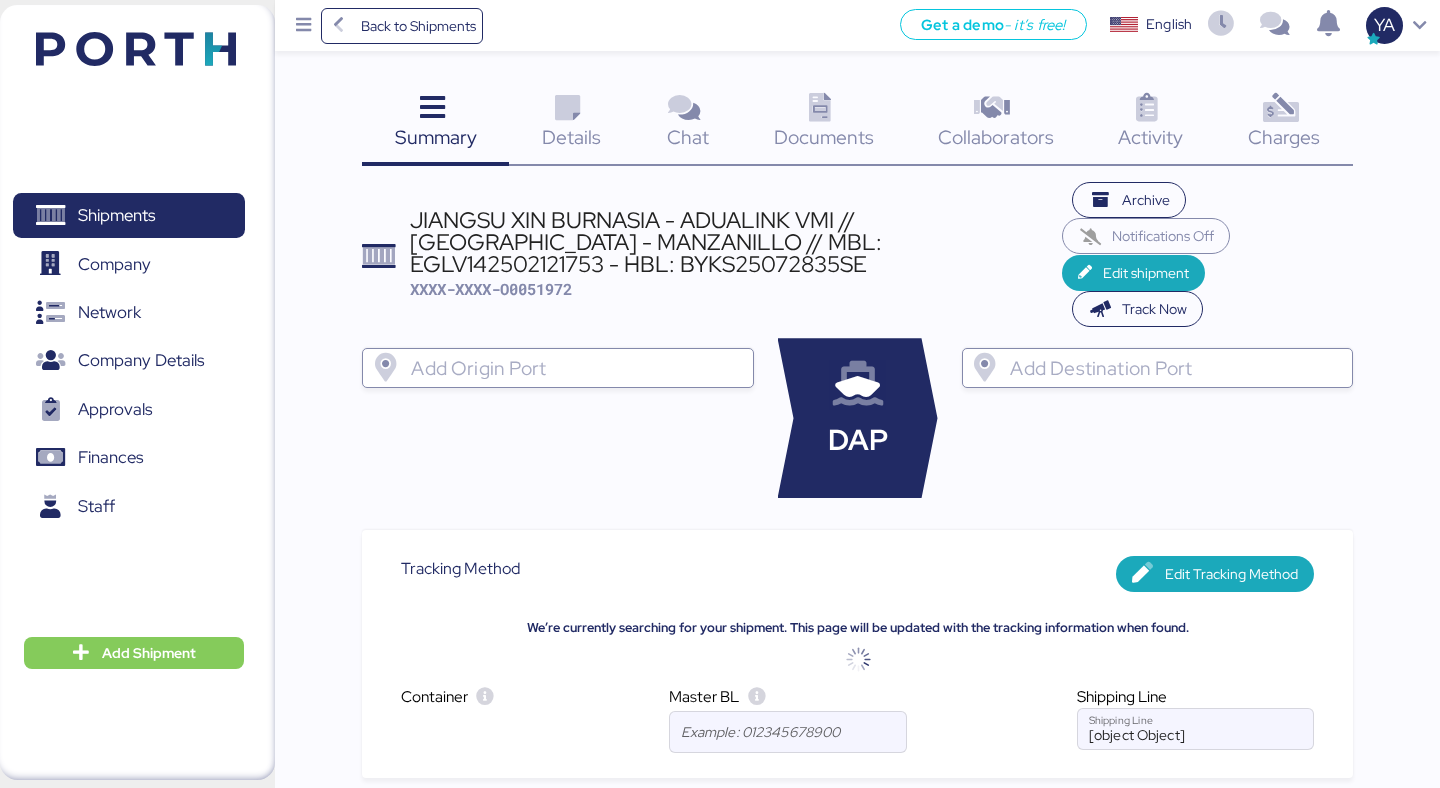 click on "JIANGSU XIN BURNASIA - ADUALINK VMI // SHANGHAI - MANZANILLO // MBL: EGLV142502121753 - HBL: BYKS25072835SE" at bounding box center (736, 242) 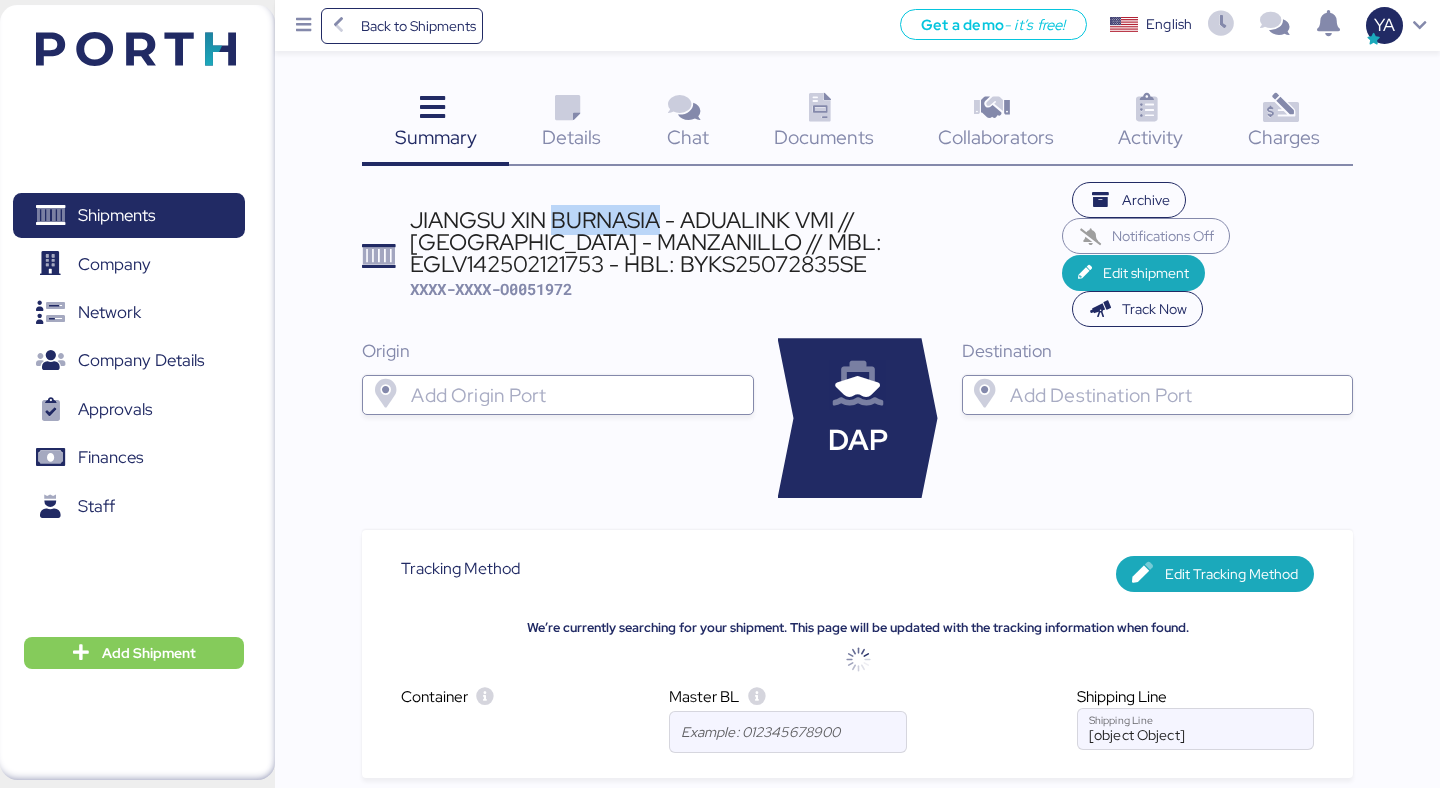click on "JIANGSU XIN BURNASIA - ADUALINK VMI // SHANGHAI - MANZANILLO // MBL: EGLV142502121753 - HBL: BYKS25072835SE" at bounding box center [736, 242] 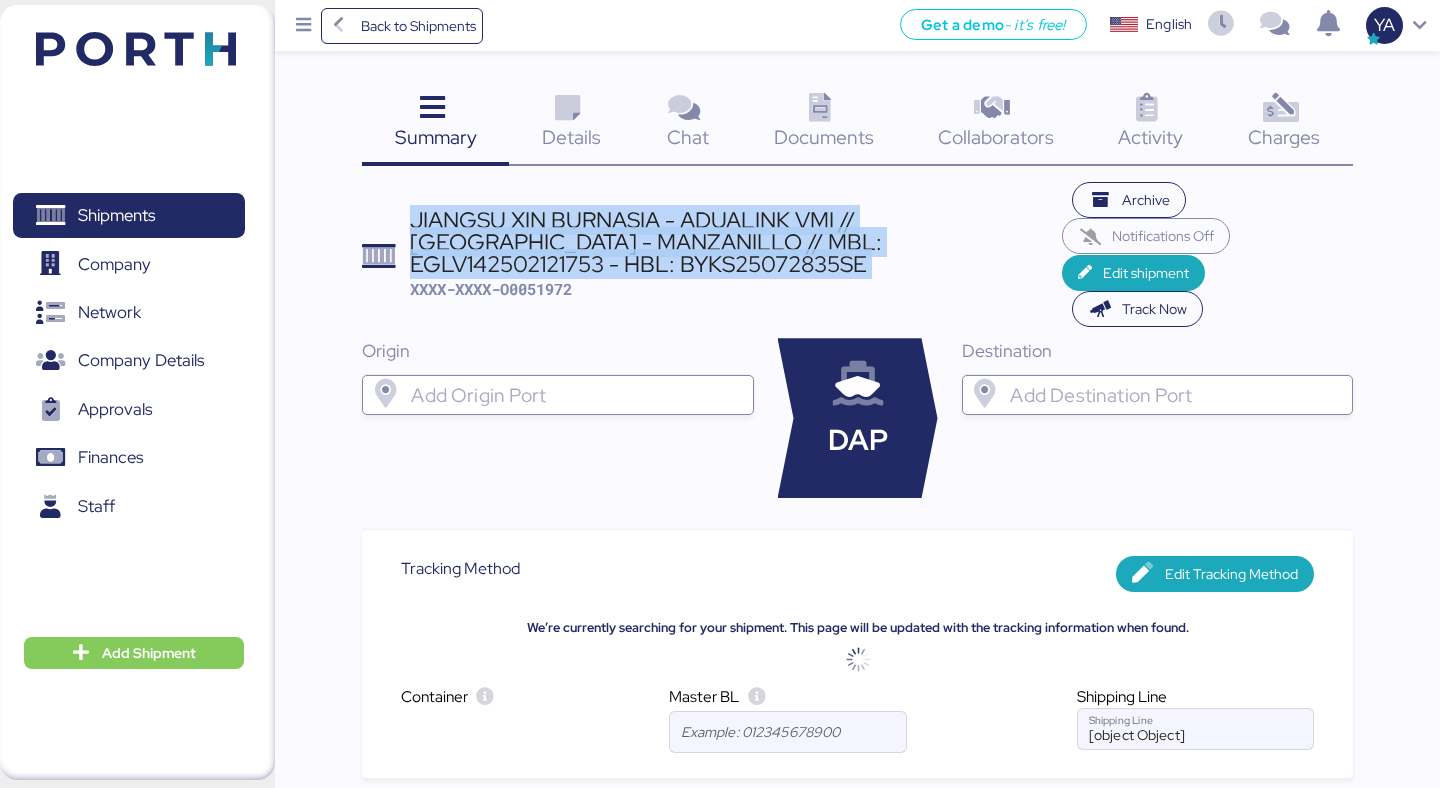 click on "JIANGSU XIN BURNASIA - ADUALINK VMI // SHANGHAI - MANZANILLO // MBL: EGLV142502121753 - HBL: BYKS25072835SE" at bounding box center [736, 242] 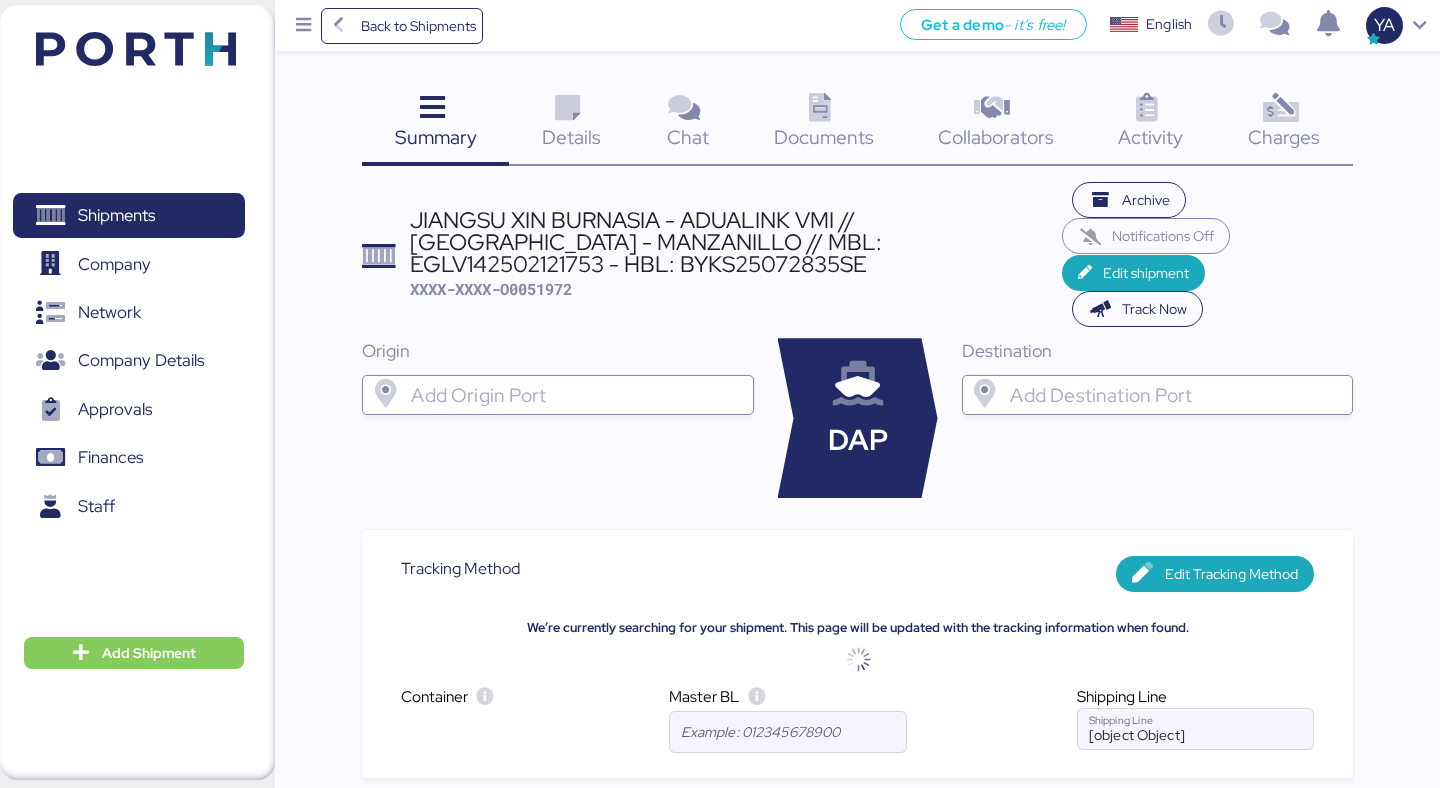 click on "XXXX-XXXX-O0051972" at bounding box center (491, 289) 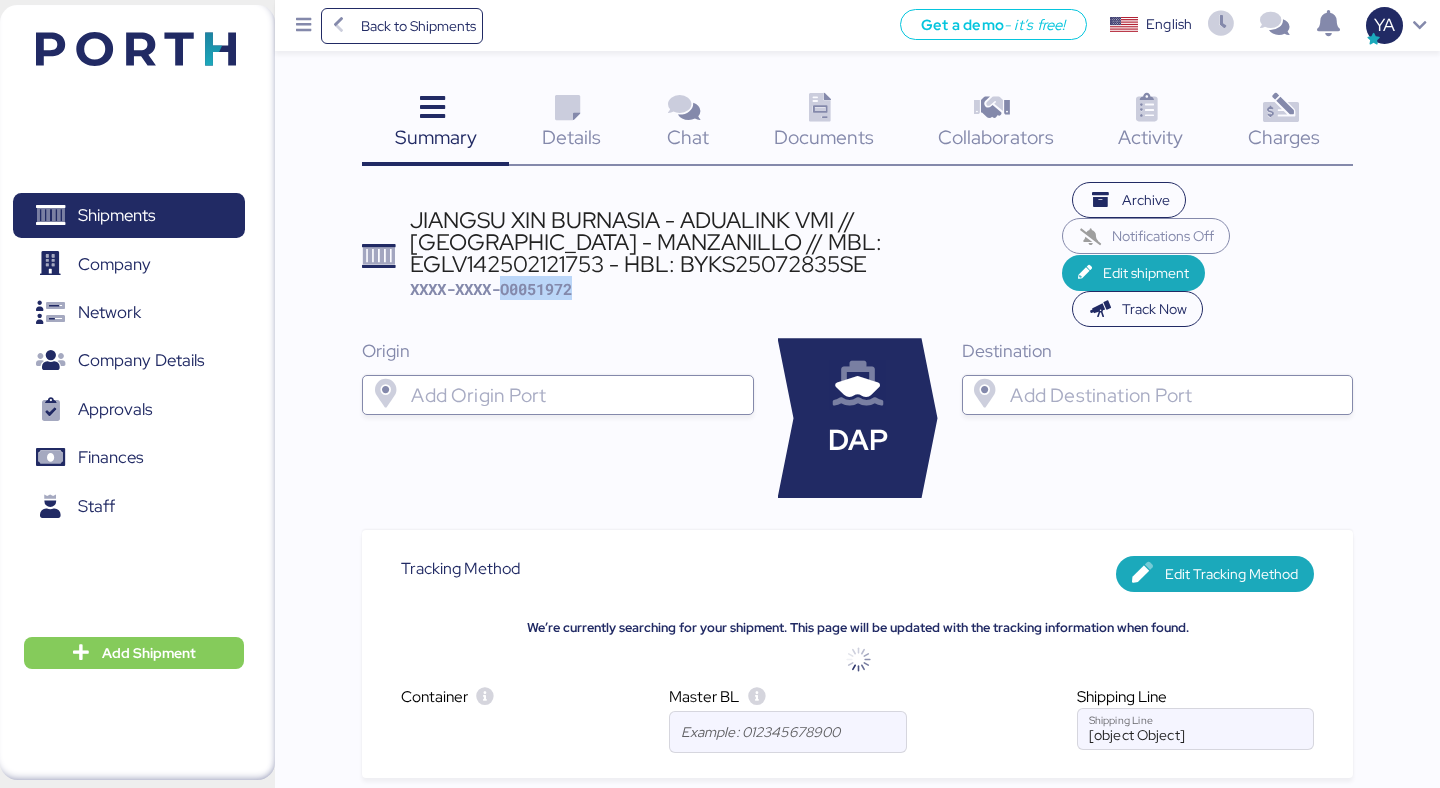 click on "XXXX-XXXX-O0051972" at bounding box center (491, 289) 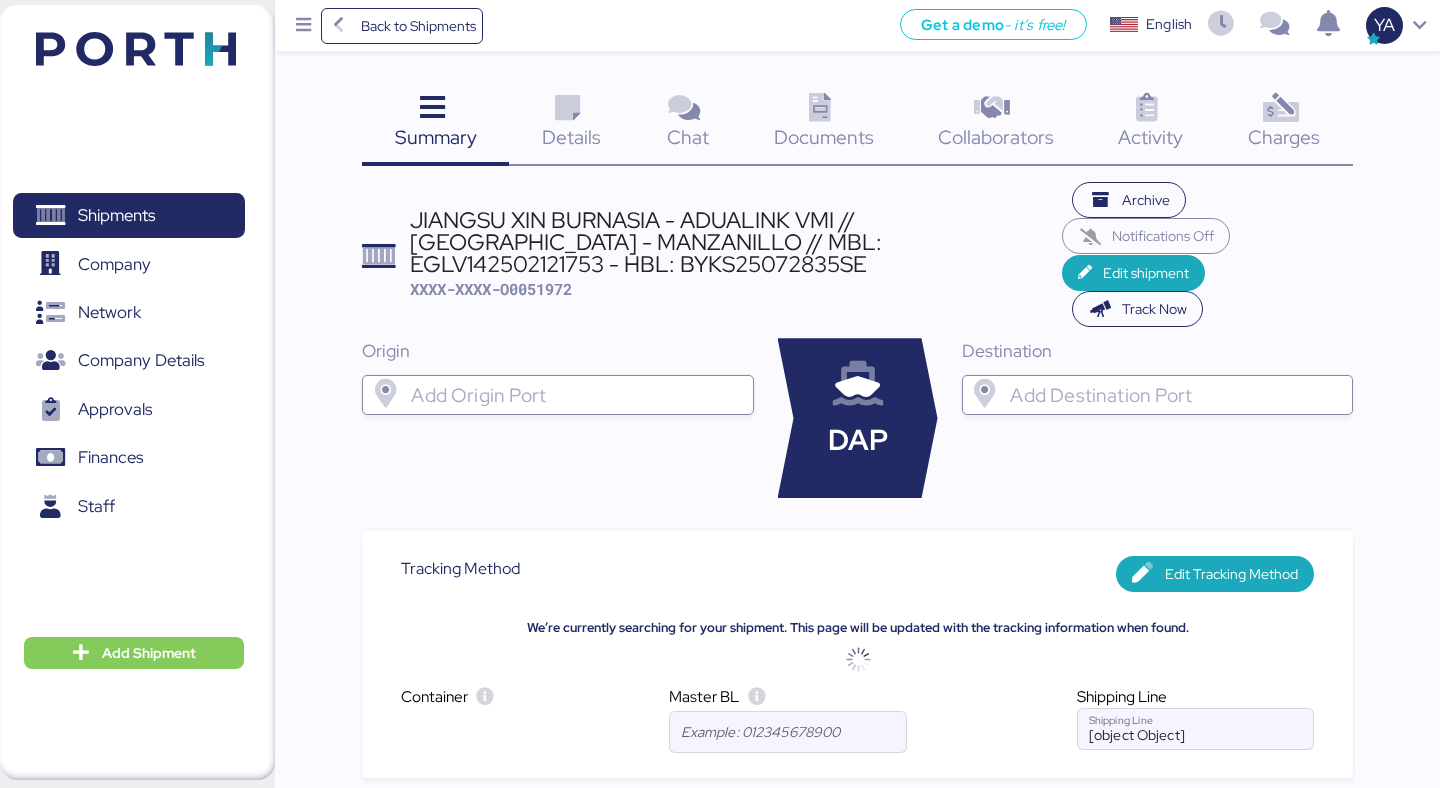 click on "Summary 0   Details 0   Chat 0   Documents 0   Collaborators 0   Activity 0   Charges 0   JIANGSU XIN BURNASIA - ADUALINK VMI // SHANGHAI - MANZANILLO // MBL: EGLV142502121753 - HBL: BYKS25072835SE XXXX-XXXX-O0051972   Archive   Notifications Off   Edit shipment   Track Now Origin     DAP Destination   Tracking Method   Edit Tracking Method
We’re currently searching for your shipment.  This page will be updated with the tracking information when found.
Container   Master BL   Shipping Line [object Object] Shipping Line Phases     Ready for pickup -   In transit to origin port -   At origin port -   In transit to dest. port -   At destination port -   In transit to final dest. -     Delivered -   Created by Iungo Logistics IUNG Guadalajara   Supplier   Add supplier Client   Add client Customs broker   Add broker Forwarder   Add Forwarder Other   Add other Documents   Name
E1W2517429 PACKING.txt
E1W2517429 INVOICE.txt" at bounding box center [720, 1051] 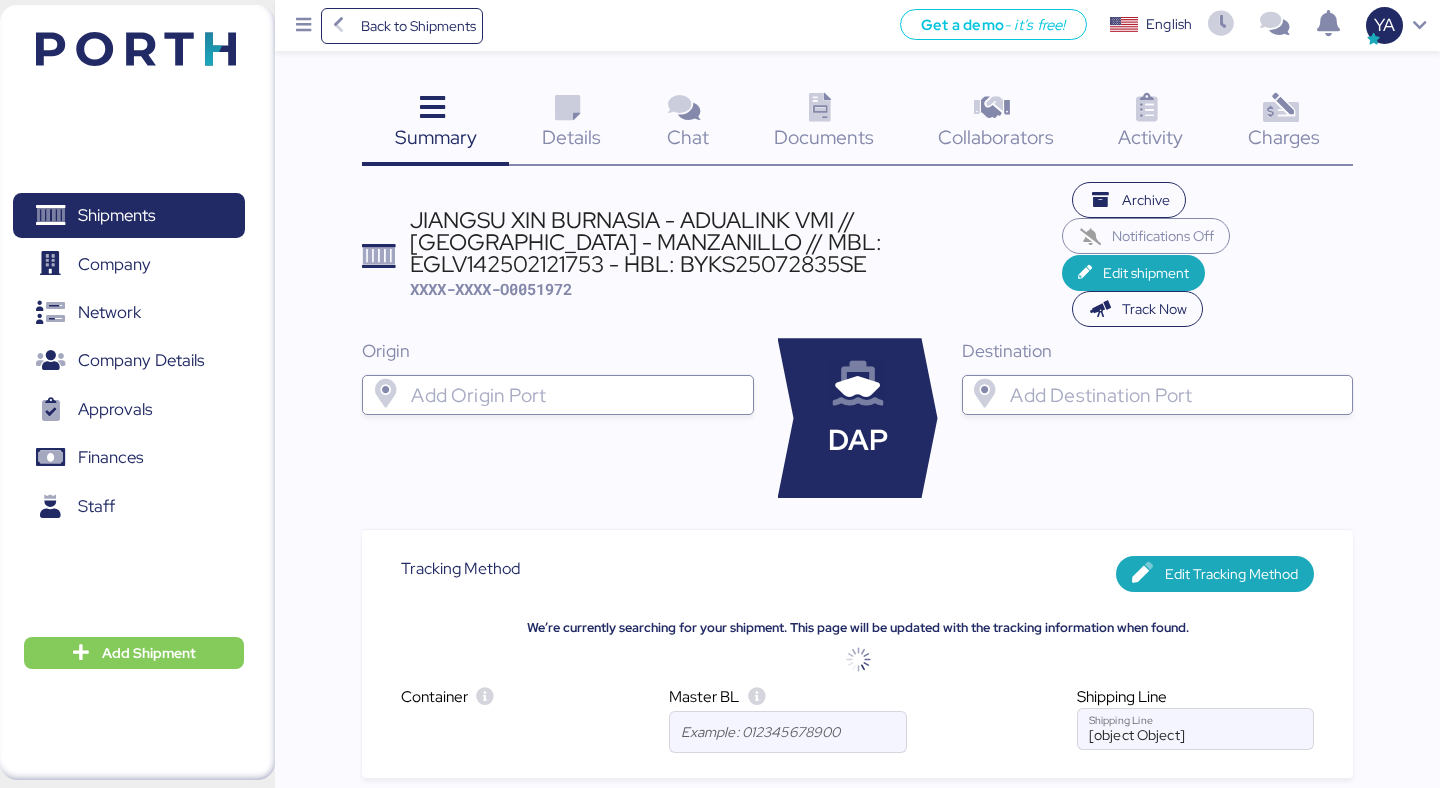 click on "Back to Shipments Get a demo  - it’s free! Get a demo  English Inglés English         YA" at bounding box center [857, 25] 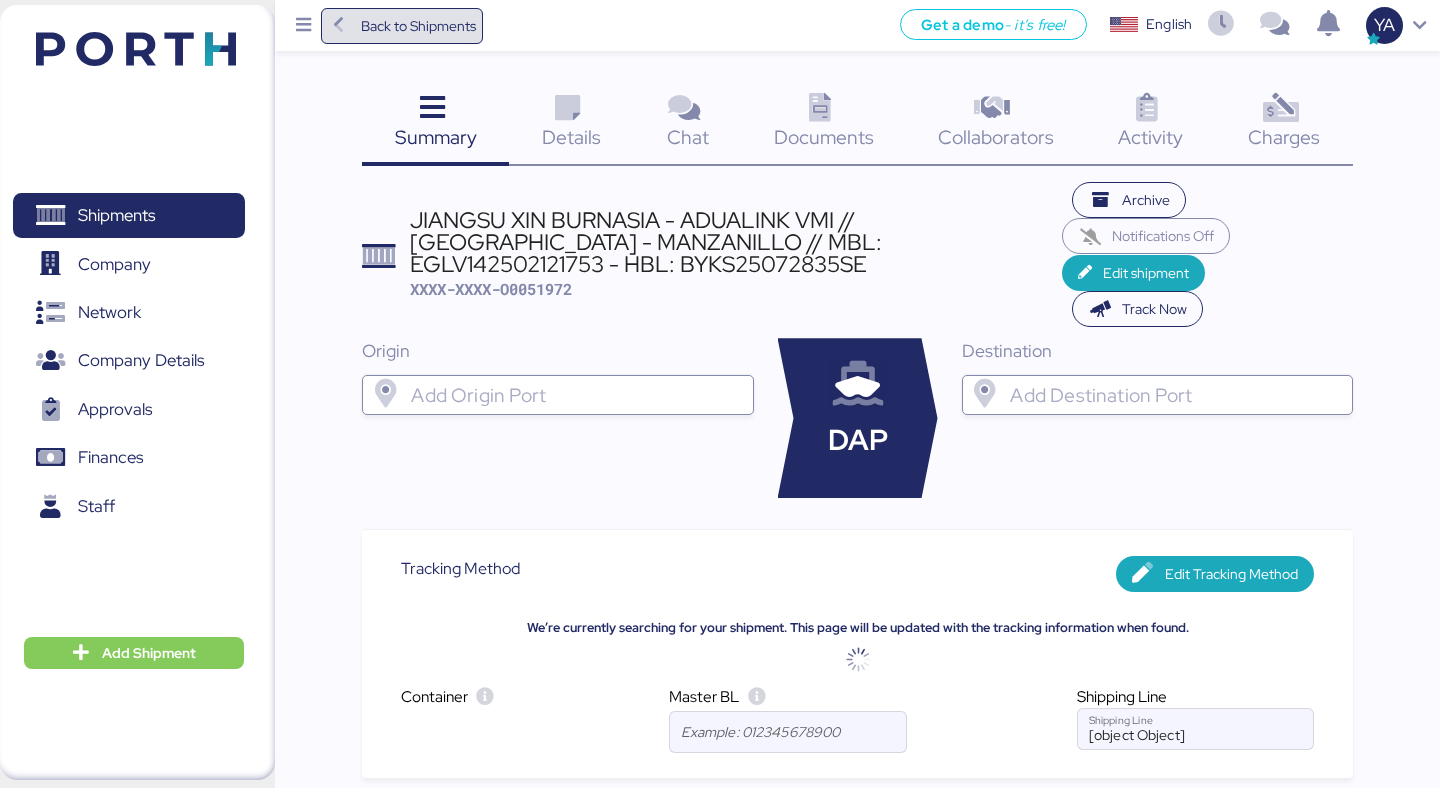click on "Back to Shipments" at bounding box center (418, 26) 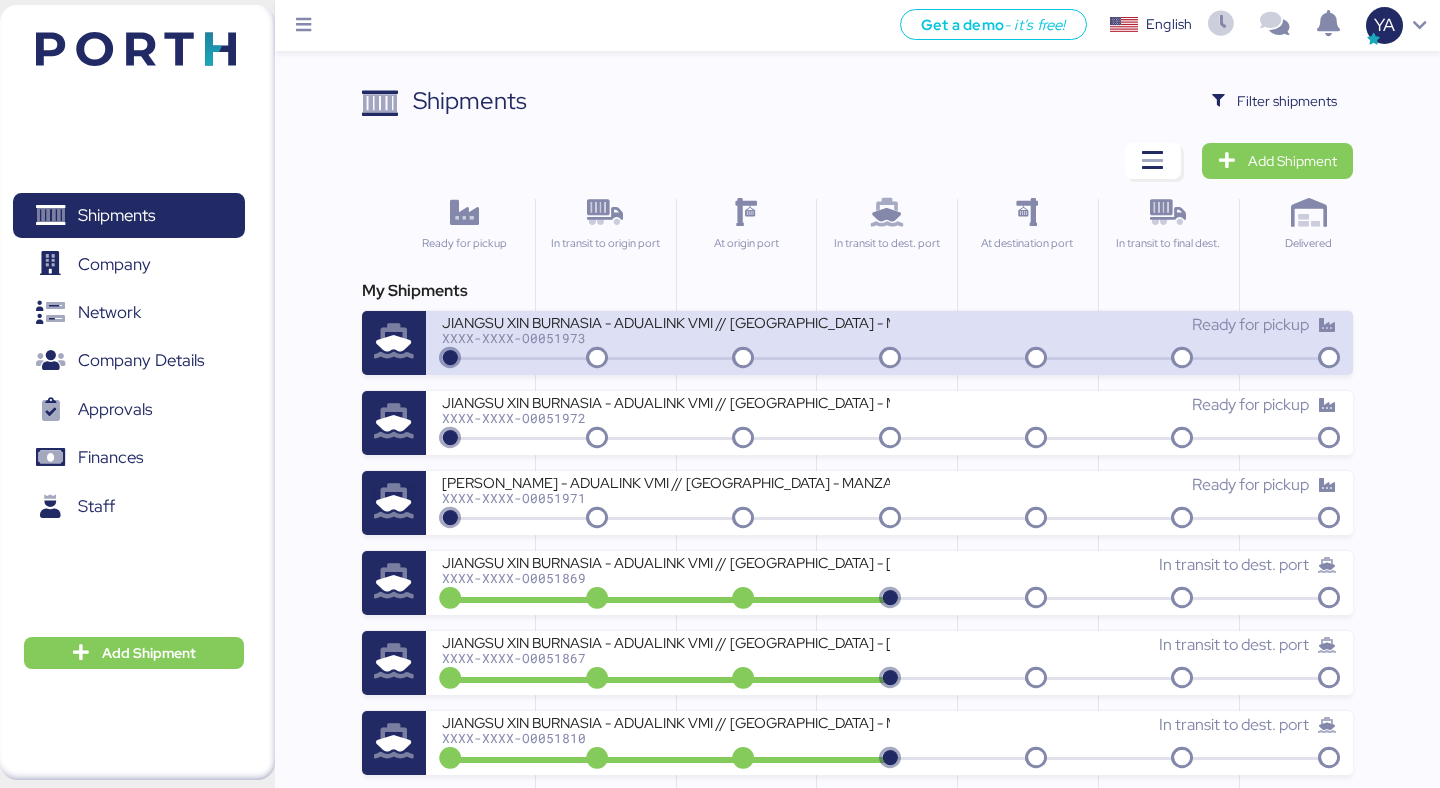 click on "XXXX-XXXX-O0051973" at bounding box center [665, 338] 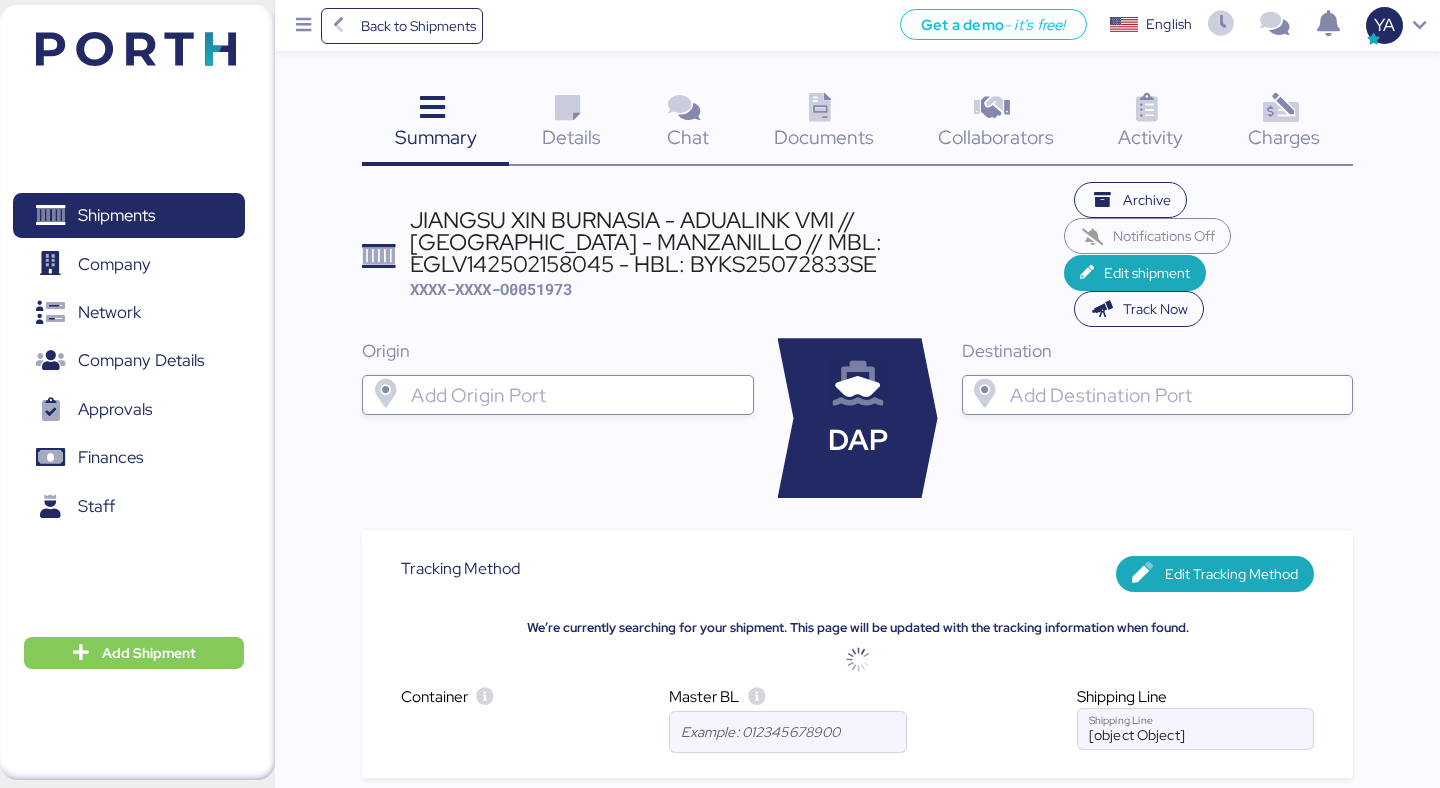 click on "JIANGSU XIN BURNASIA - ADUALINK VMI // SHANGHAI - MANZANILLO // MBL: EGLV142502158045 - HBL: BYKS25072833SE" at bounding box center (737, 242) 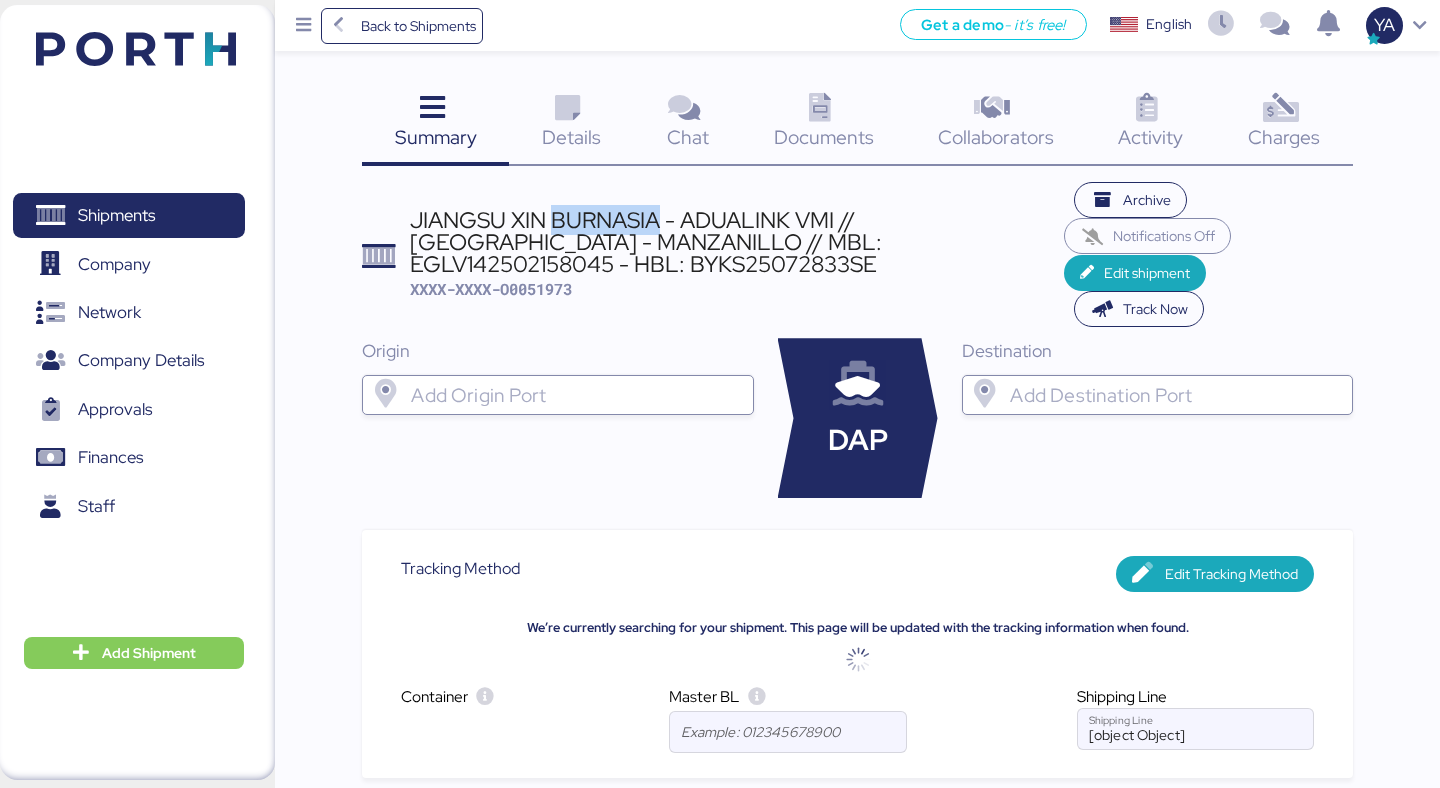 click on "JIANGSU XIN BURNASIA - ADUALINK VMI // SHANGHAI - MANZANILLO // MBL: EGLV142502158045 - HBL: BYKS25072833SE" at bounding box center [737, 242] 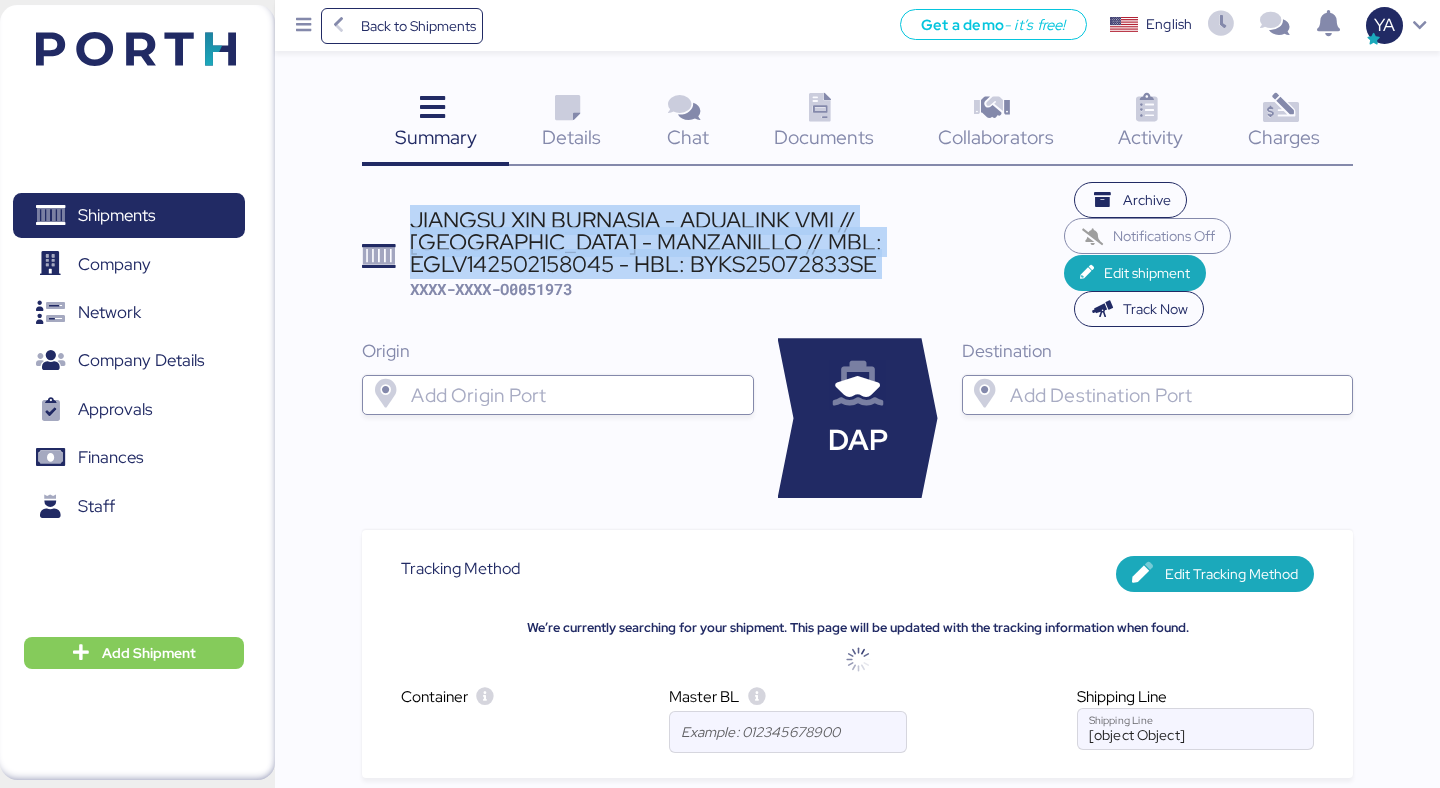 click on "JIANGSU XIN BURNASIA - ADUALINK VMI // SHANGHAI - MANZANILLO // MBL: EGLV142502158045 - HBL: BYKS25072833SE" at bounding box center [737, 242] 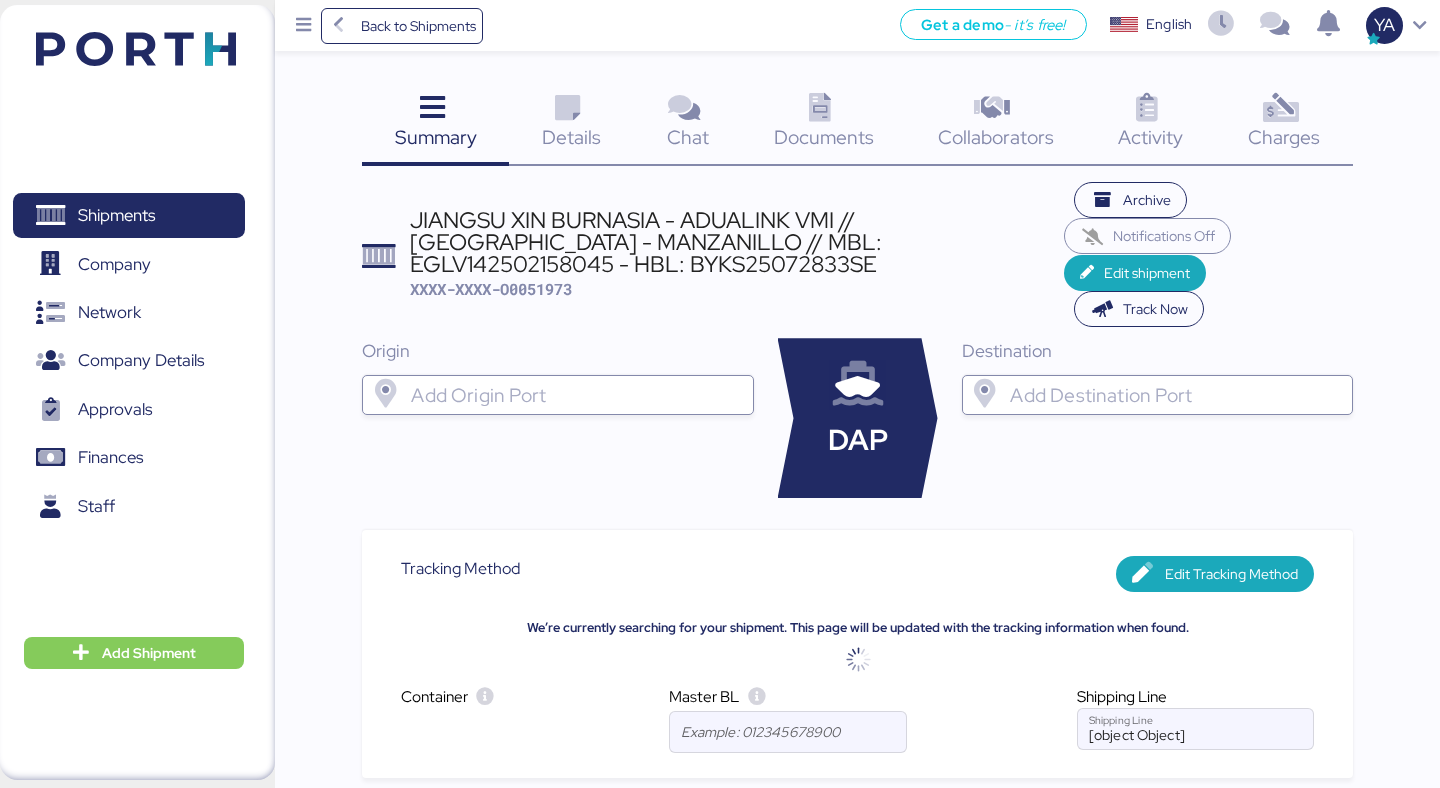 click on "XXXX-XXXX-O0051973" at bounding box center [491, 289] 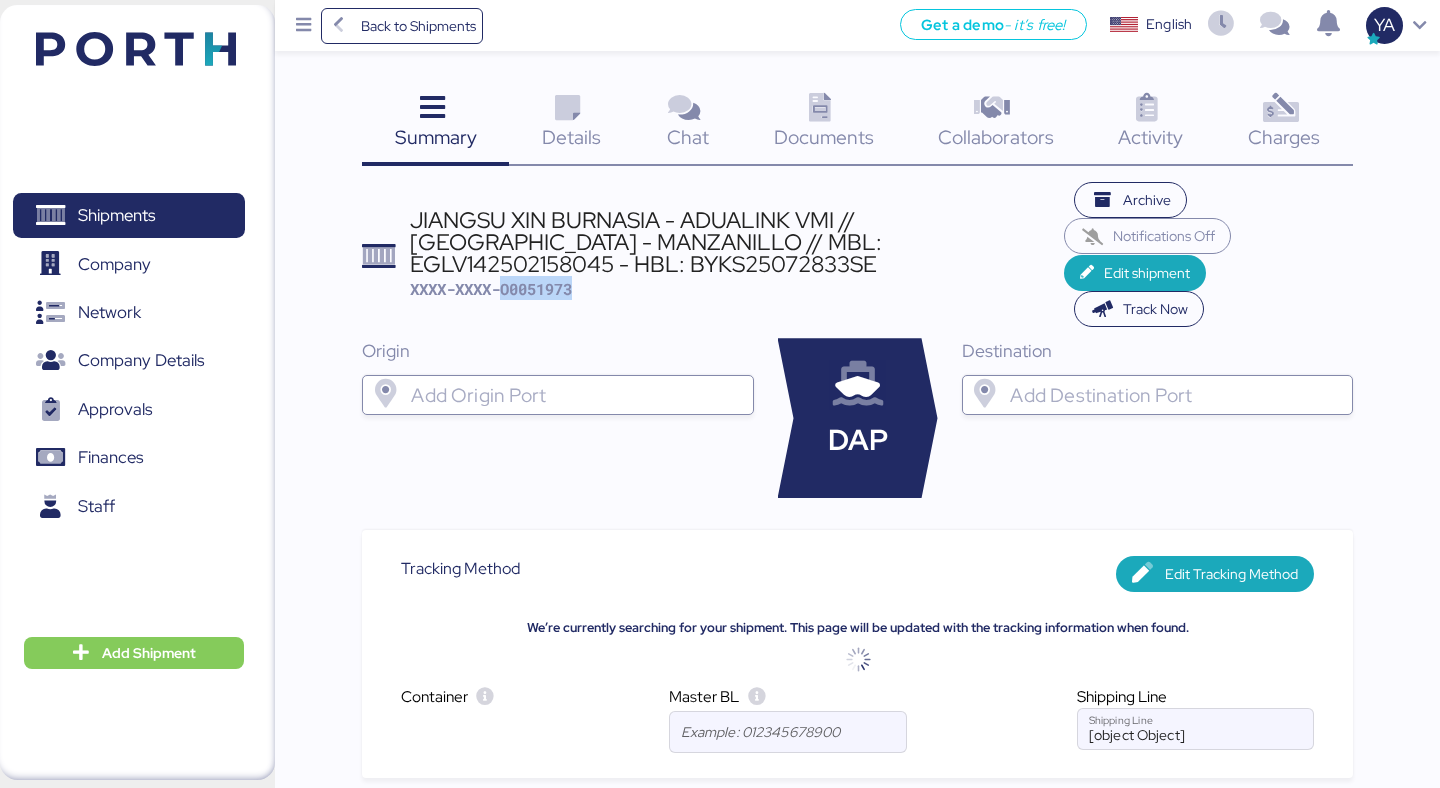 click on "XXXX-XXXX-O0051973" at bounding box center [491, 289] 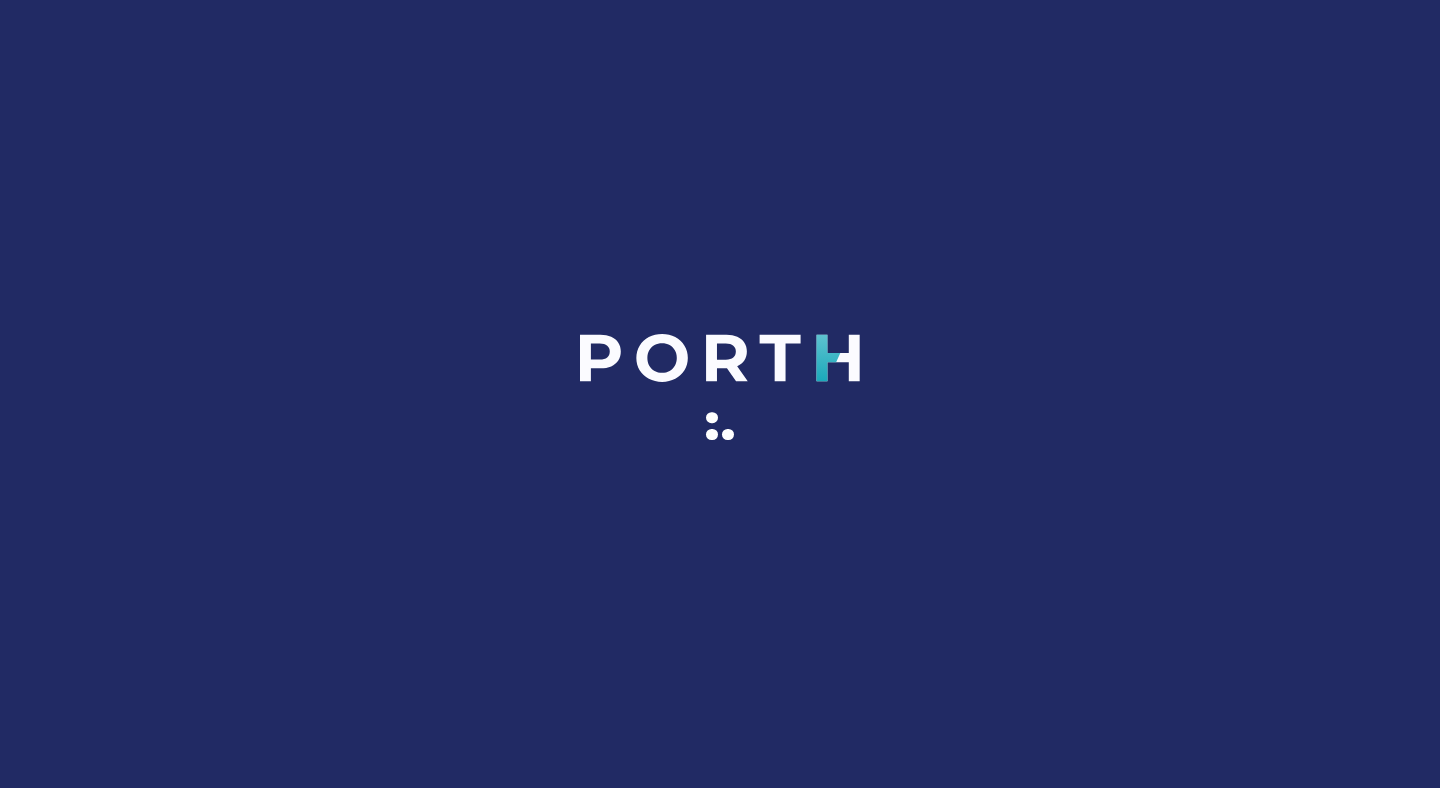 scroll, scrollTop: 0, scrollLeft: 0, axis: both 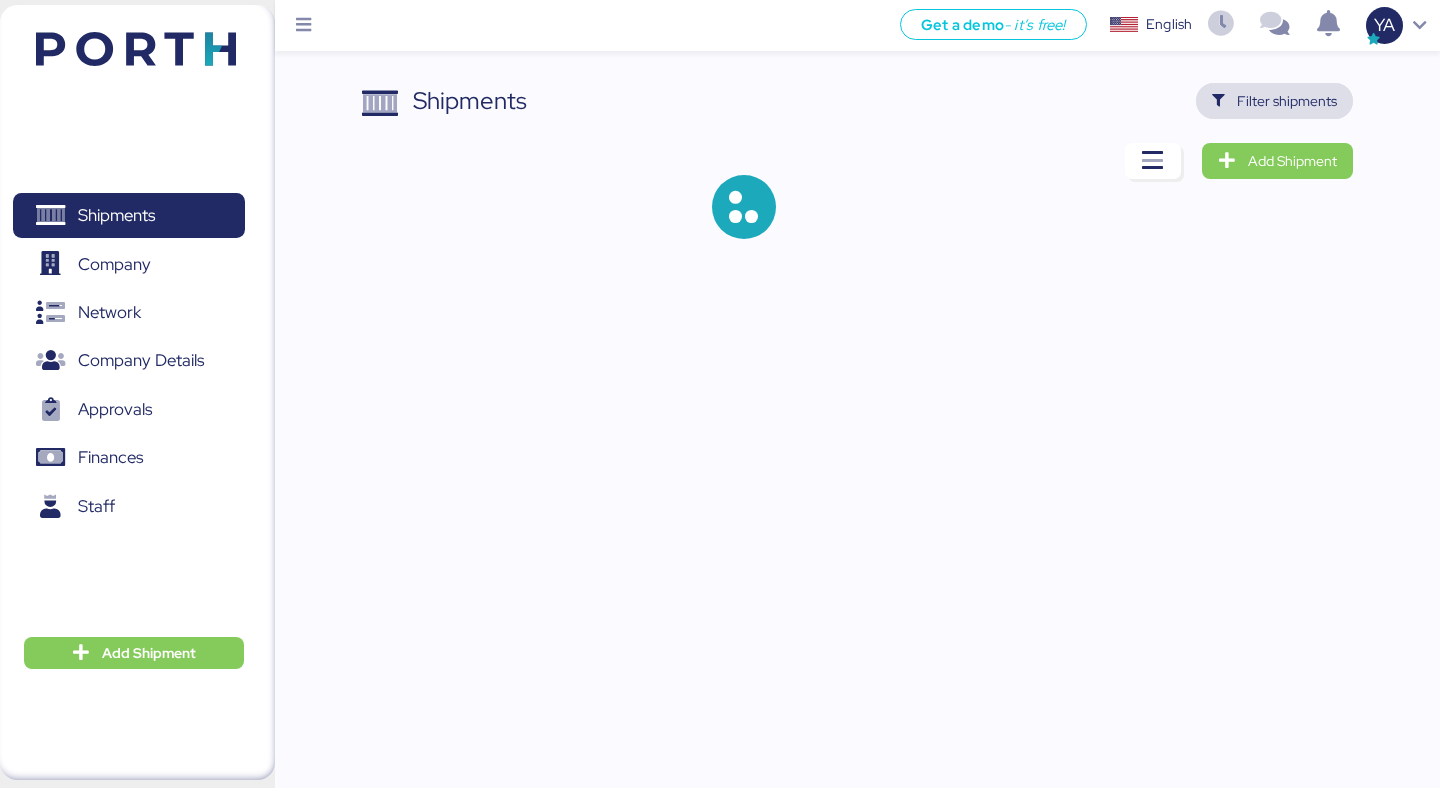click on "Filter shipments" at bounding box center (1287, 101) 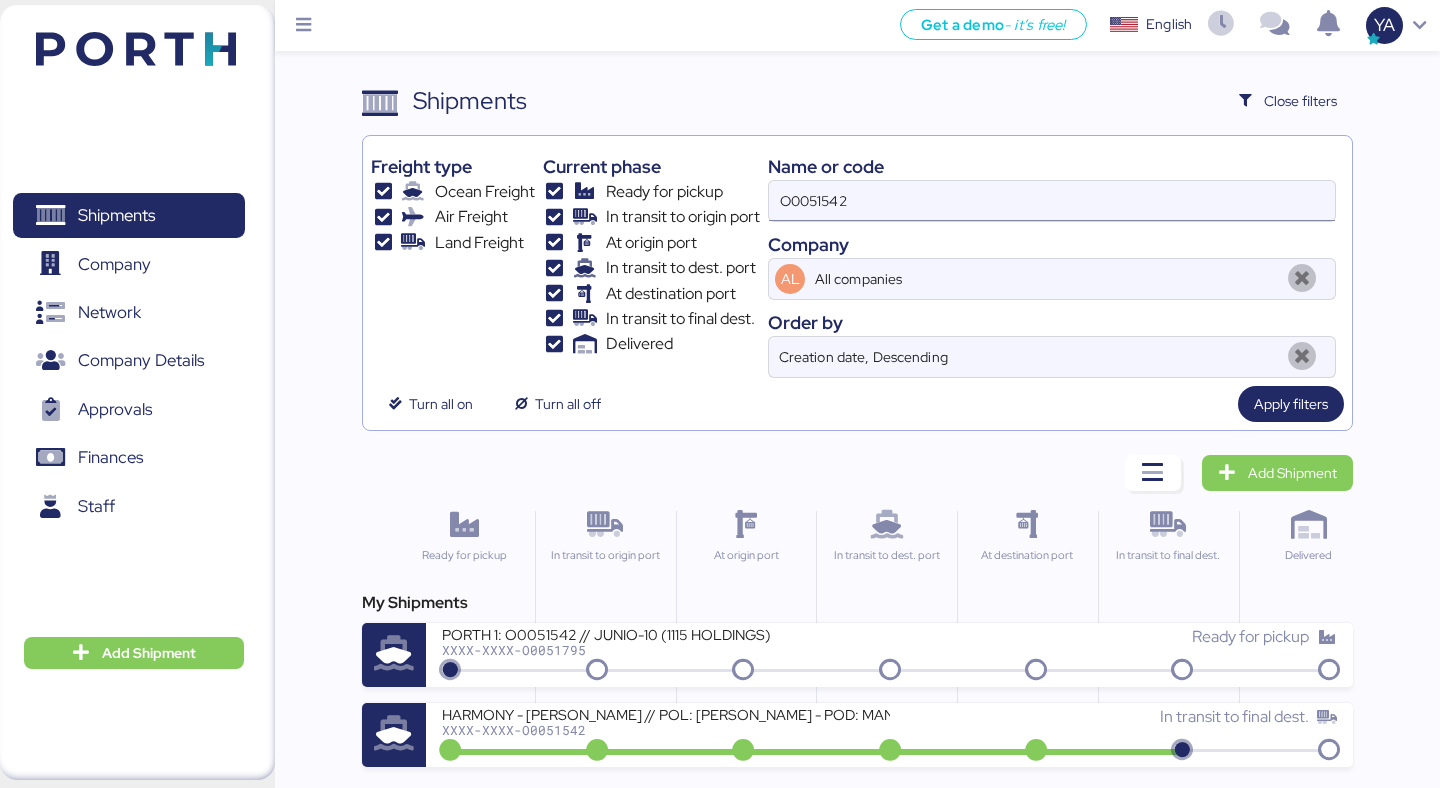 click on "O0051542" at bounding box center [1052, 201] 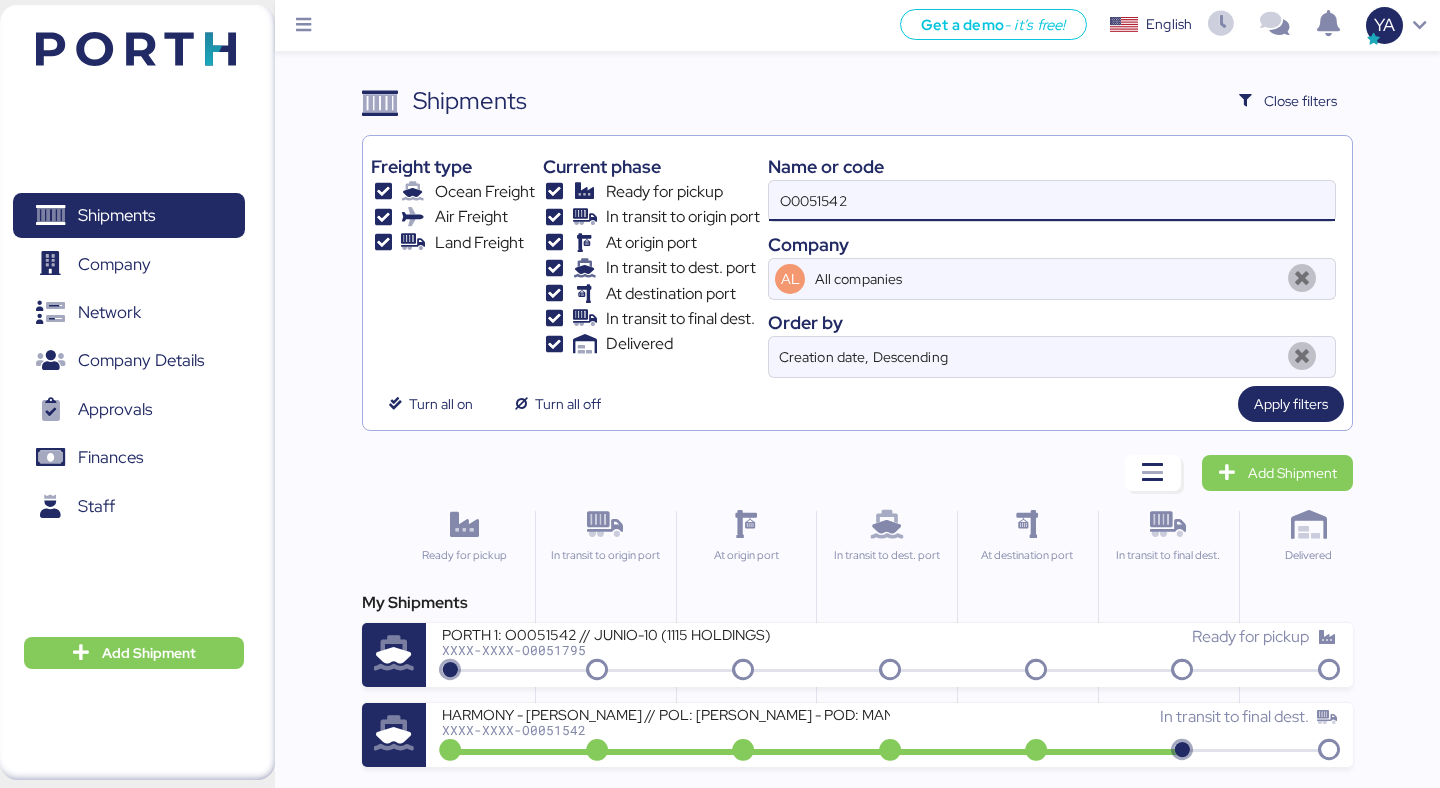 click on "O0051542" at bounding box center [1052, 201] 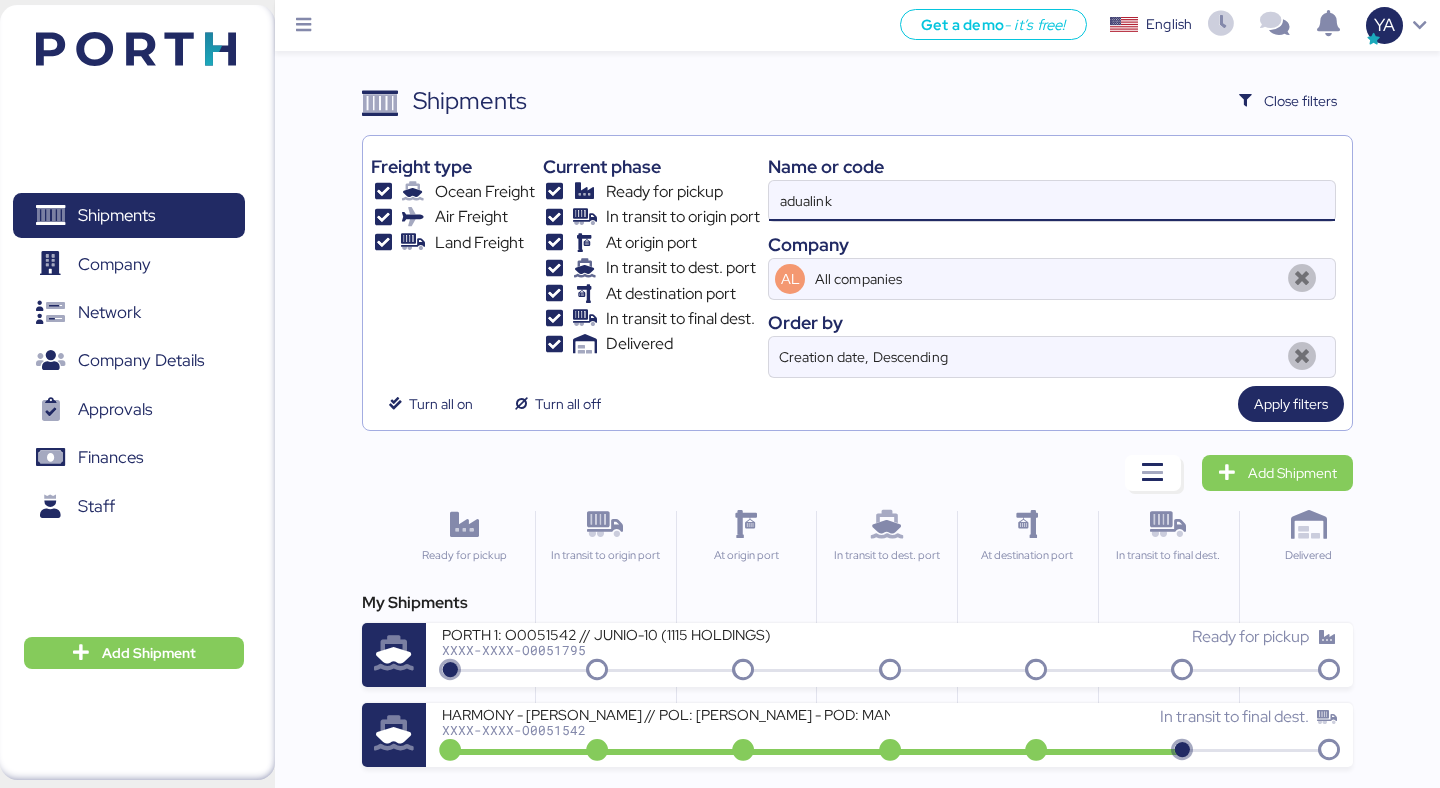 type on "adualink" 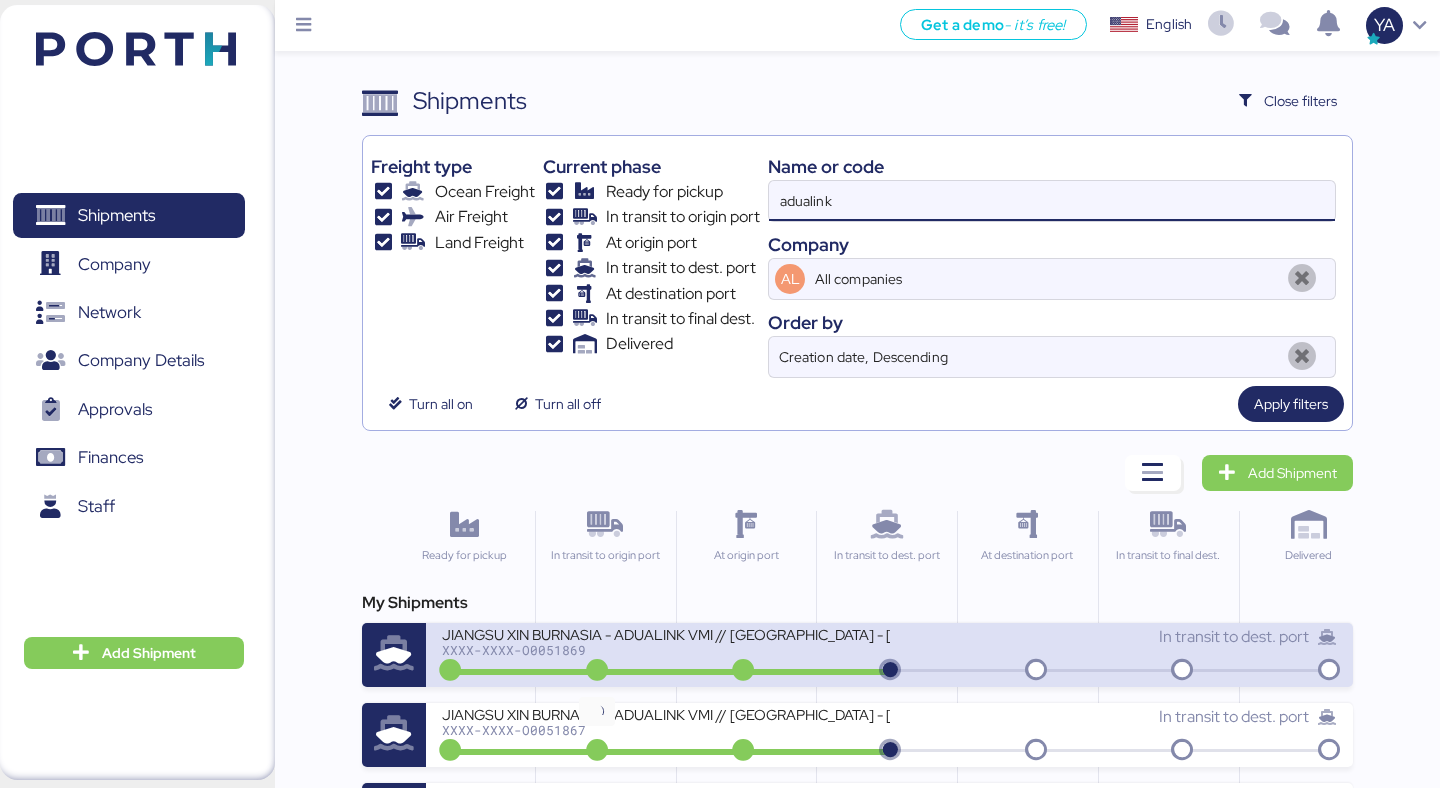 click on "JIANGSU XIN BURNASIA - ADUALINK VMI // [GEOGRAPHIC_DATA] - [GEOGRAPHIC_DATA] // MBL: 142501994605 - HBL: BYKS25061836SE" at bounding box center (665, 633) 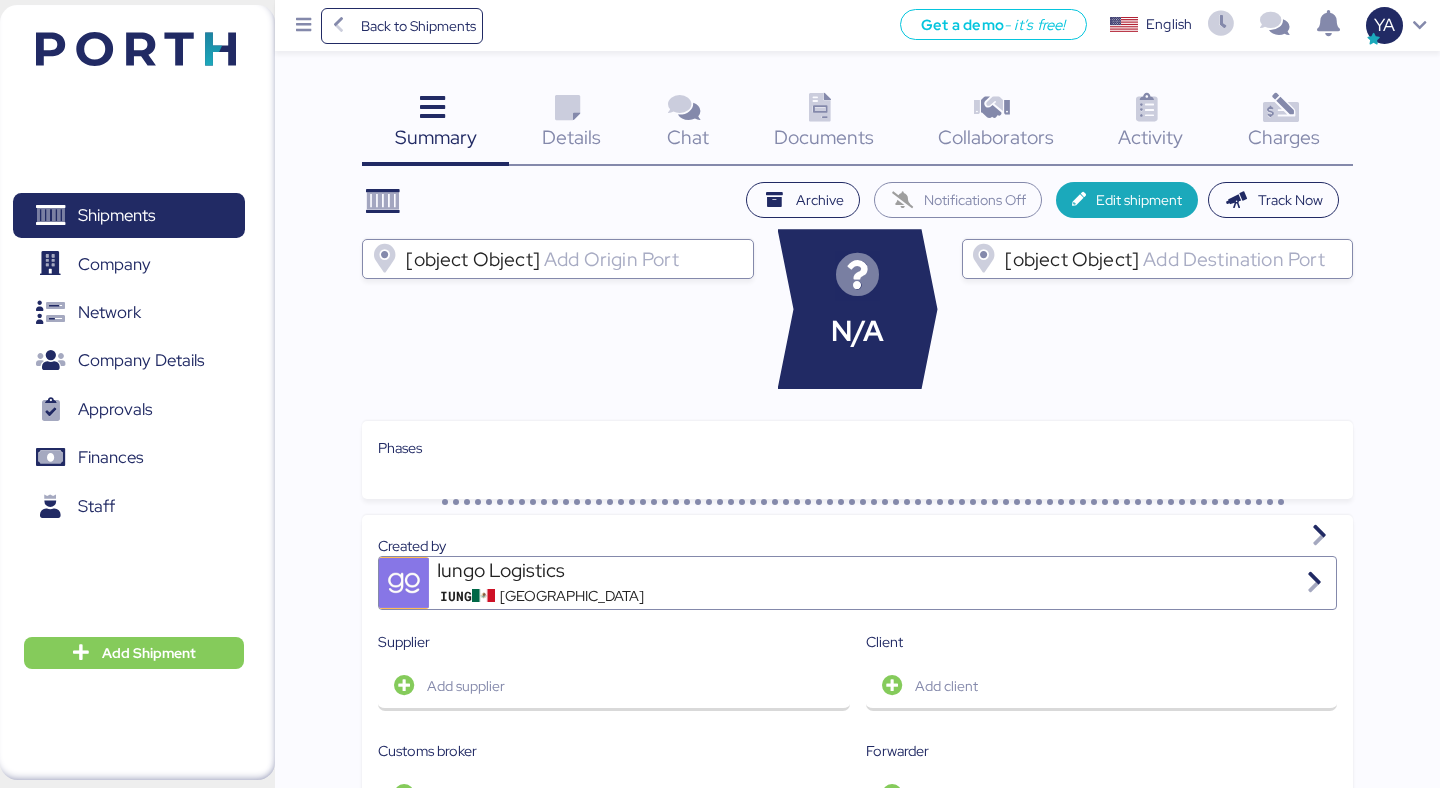click on "Charges 0" at bounding box center (1284, 124) 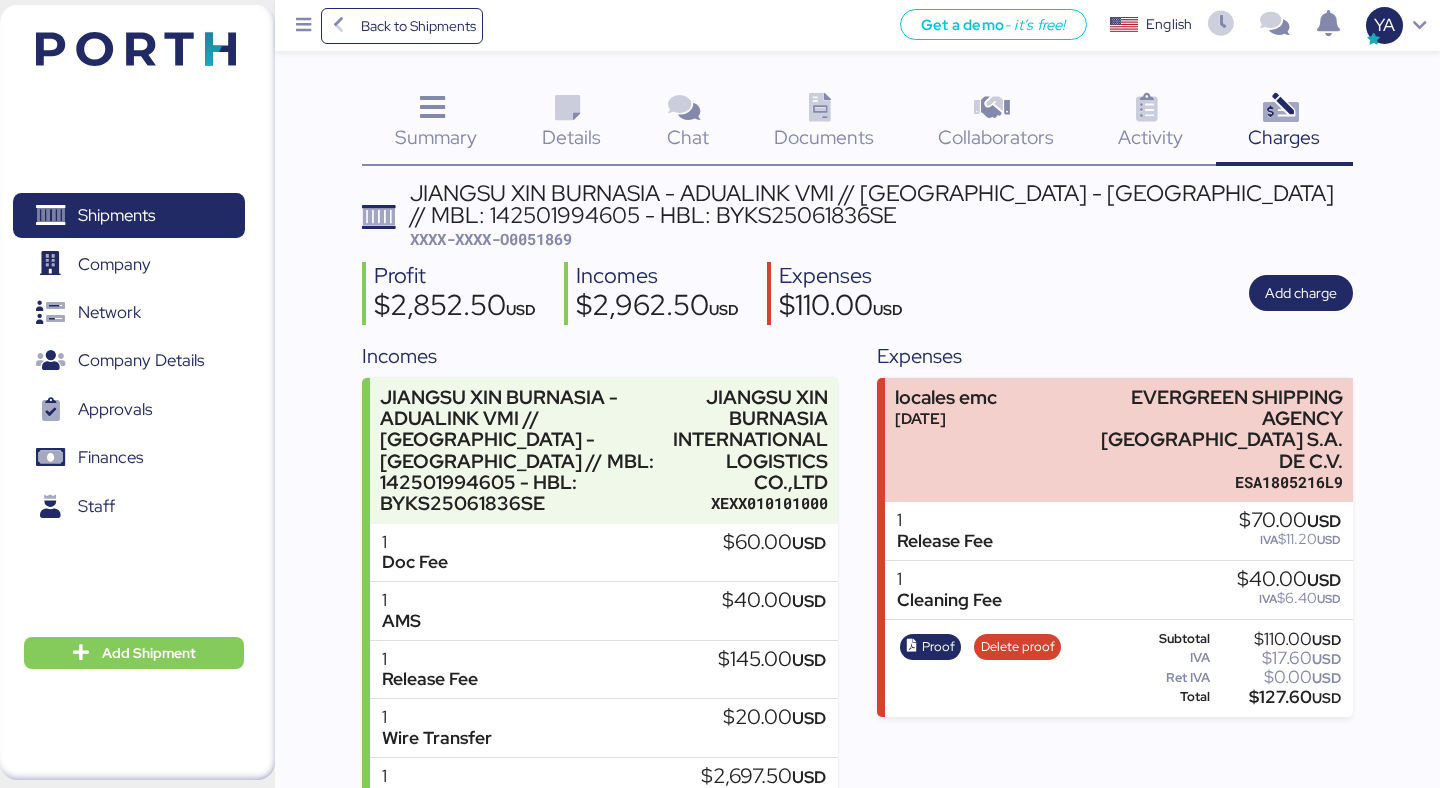 click on "JIANGSU XIN BURNASIA - ADUALINK VMI // [GEOGRAPHIC_DATA] - [GEOGRAPHIC_DATA] // MBL: 142501994605 - HBL: BYKS25061836SE" at bounding box center [881, 204] 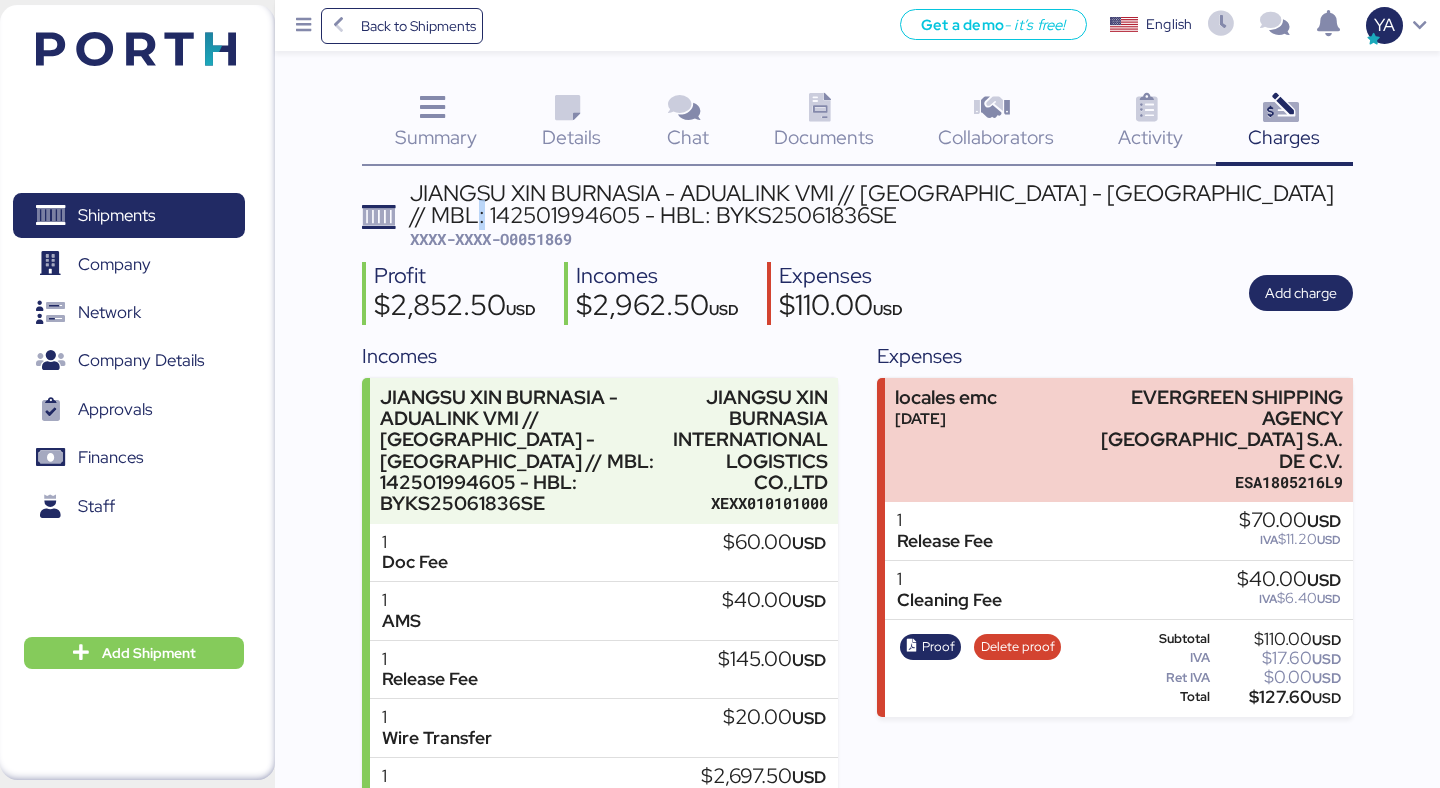 click on "JIANGSU XIN BURNASIA - ADUALINK VMI // [GEOGRAPHIC_DATA] - [GEOGRAPHIC_DATA] // MBL: 142501994605 - HBL: BYKS25061836SE" at bounding box center (881, 204) 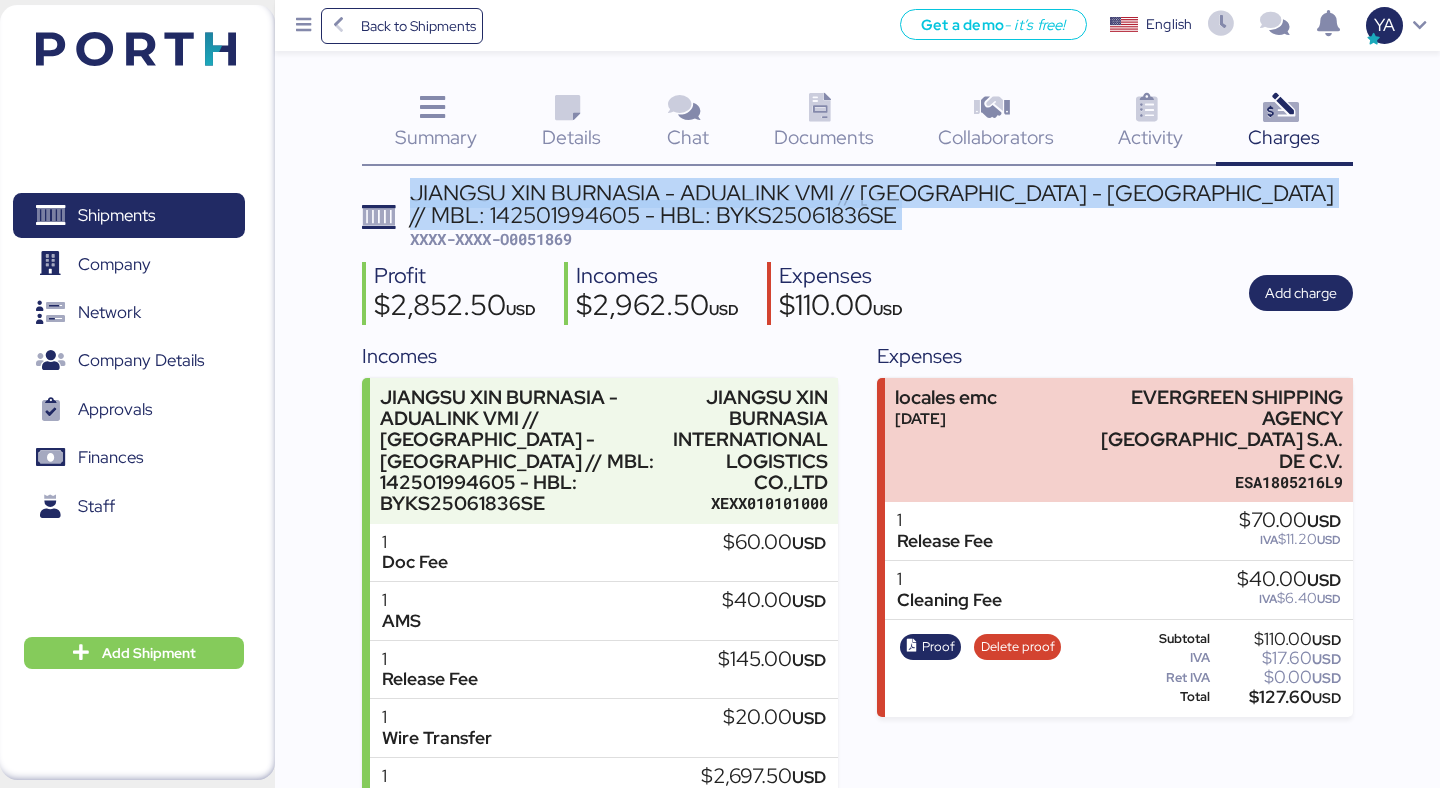 click on "JIANGSU XIN BURNASIA - ADUALINK VMI // [GEOGRAPHIC_DATA] - [GEOGRAPHIC_DATA] // MBL: 142501994605 - HBL: BYKS25061836SE" at bounding box center [881, 204] 